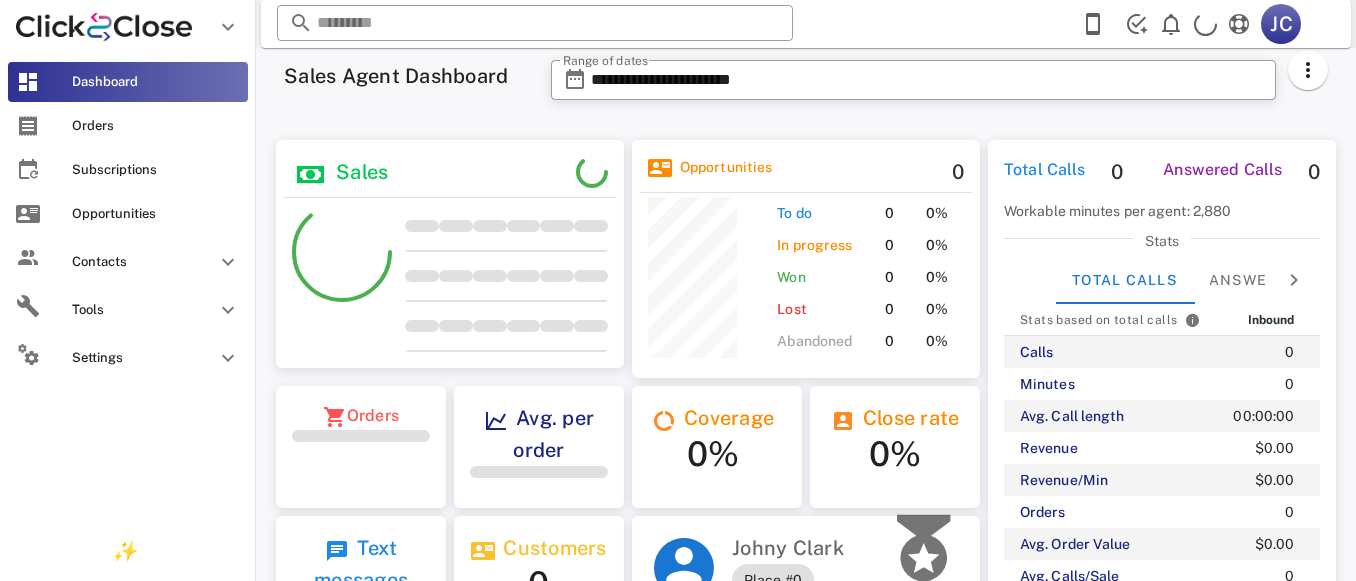 scroll, scrollTop: 0, scrollLeft: 0, axis: both 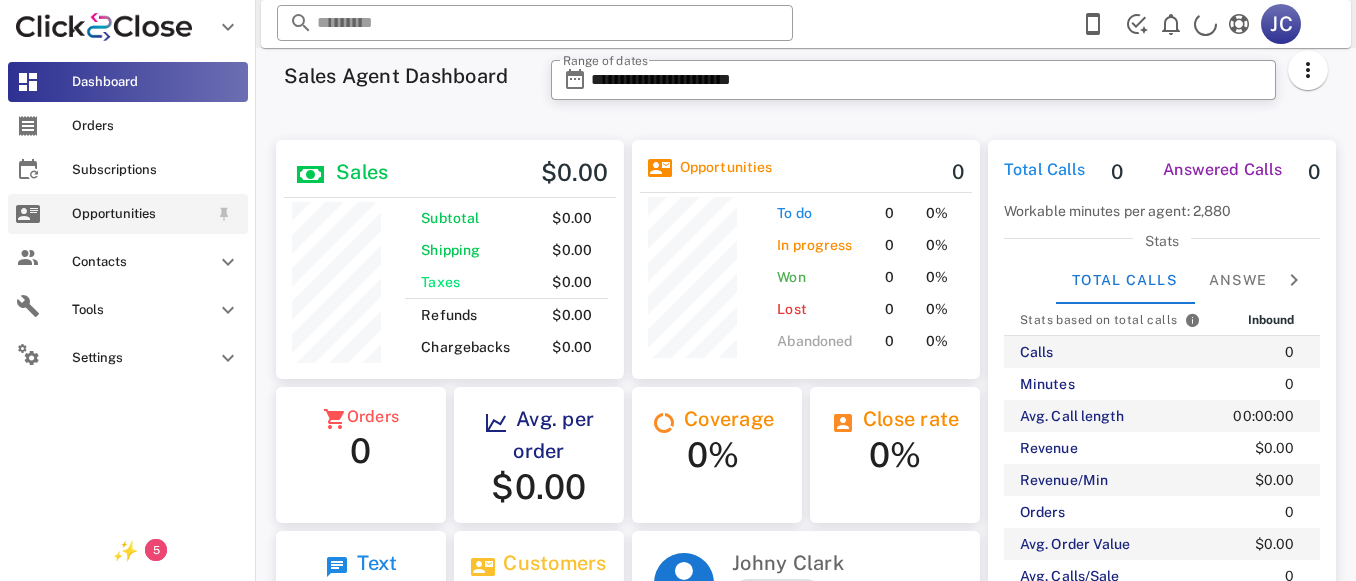 click on "Opportunities" at bounding box center (140, 214) 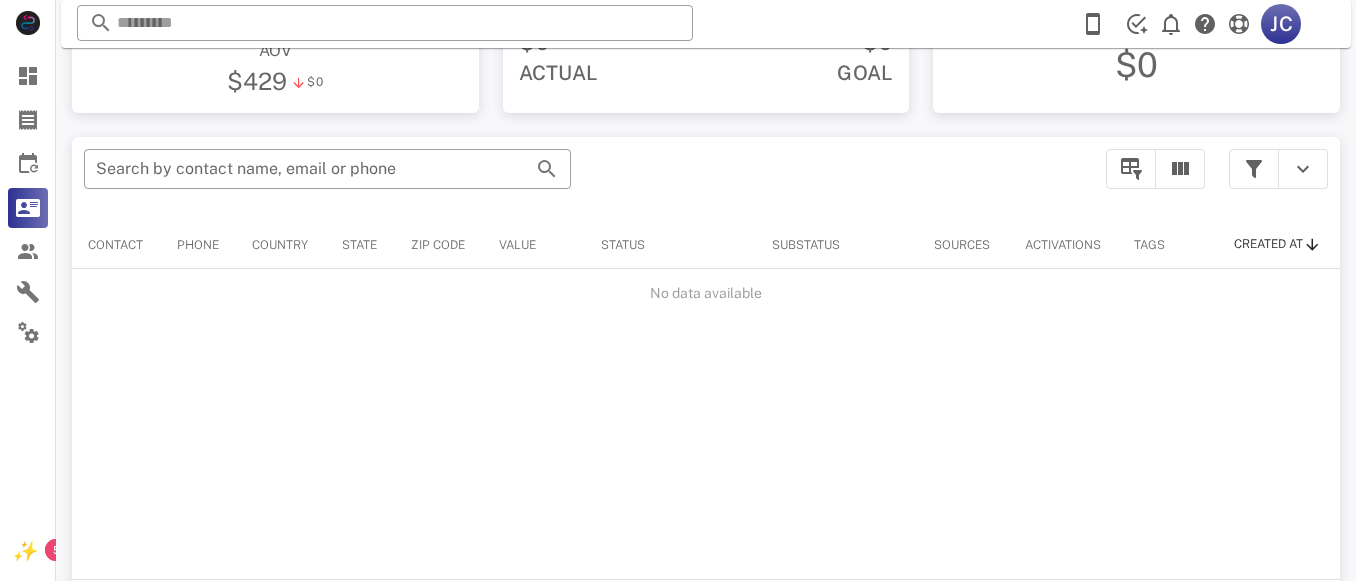scroll, scrollTop: 0, scrollLeft: 0, axis: both 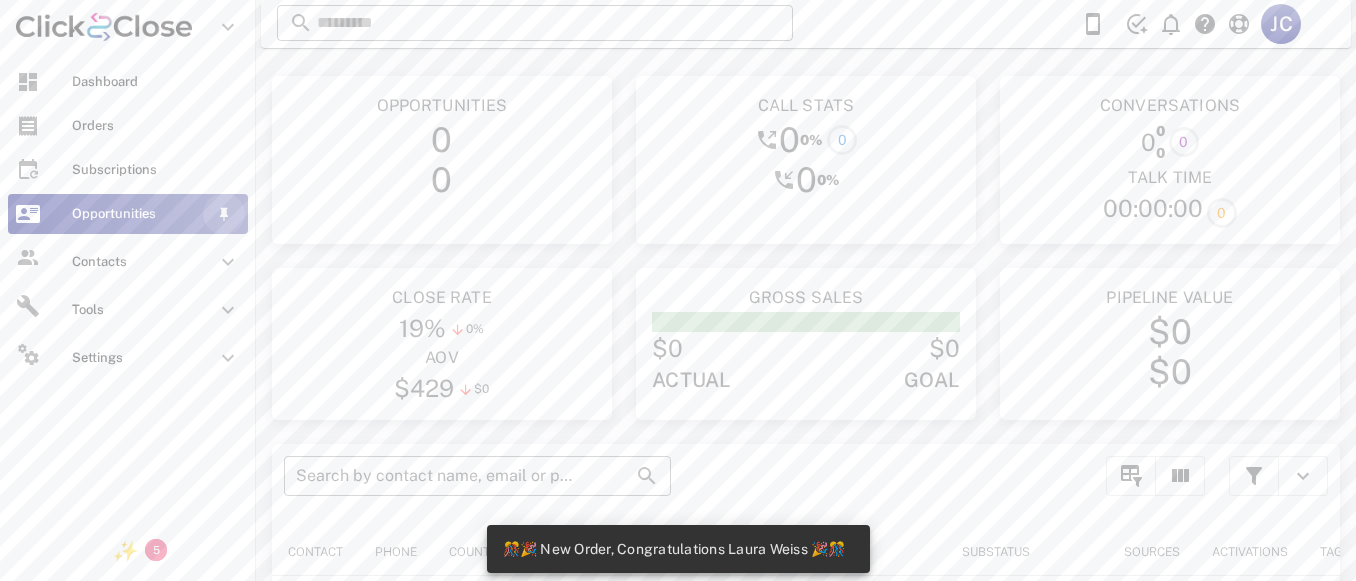 click at bounding box center (224, 214) 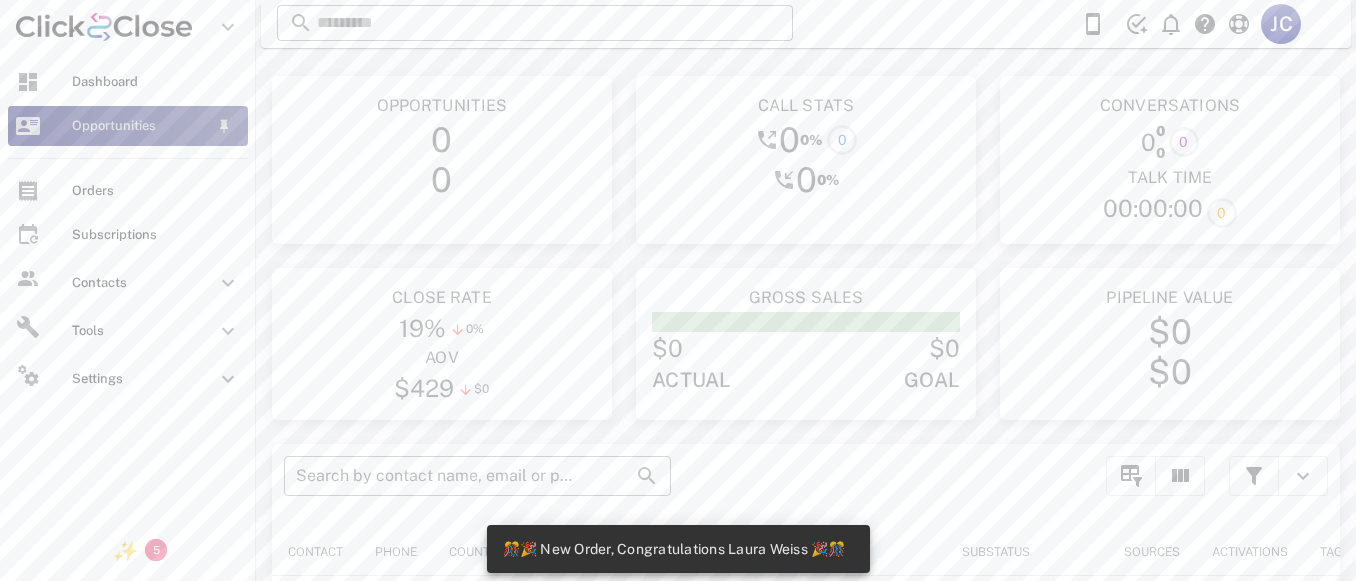 click on "Opportunities" at bounding box center [128, 126] 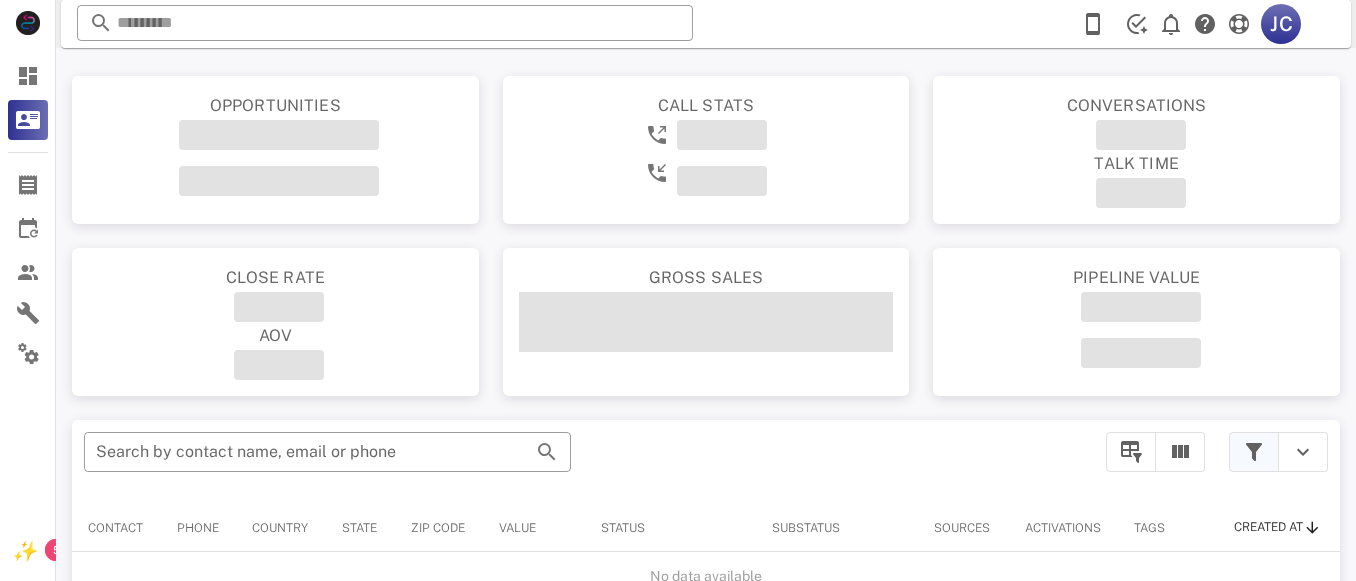 click at bounding box center [1254, 452] 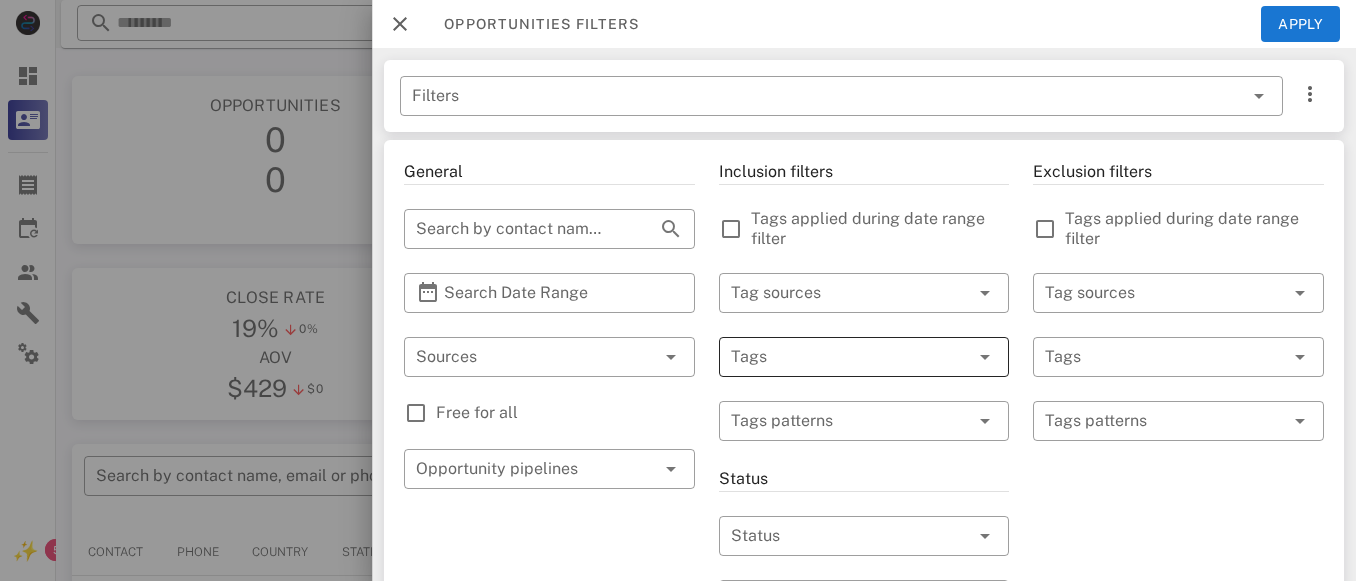 click on "Tags" at bounding box center (864, 357) 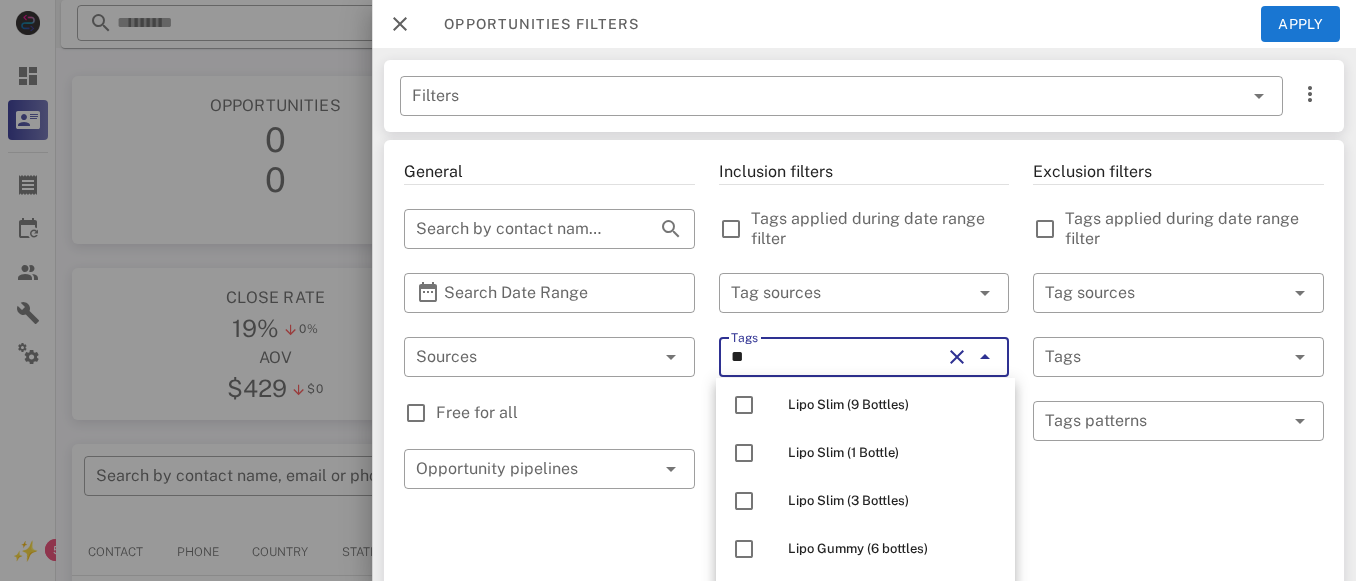 scroll, scrollTop: 103, scrollLeft: 0, axis: vertical 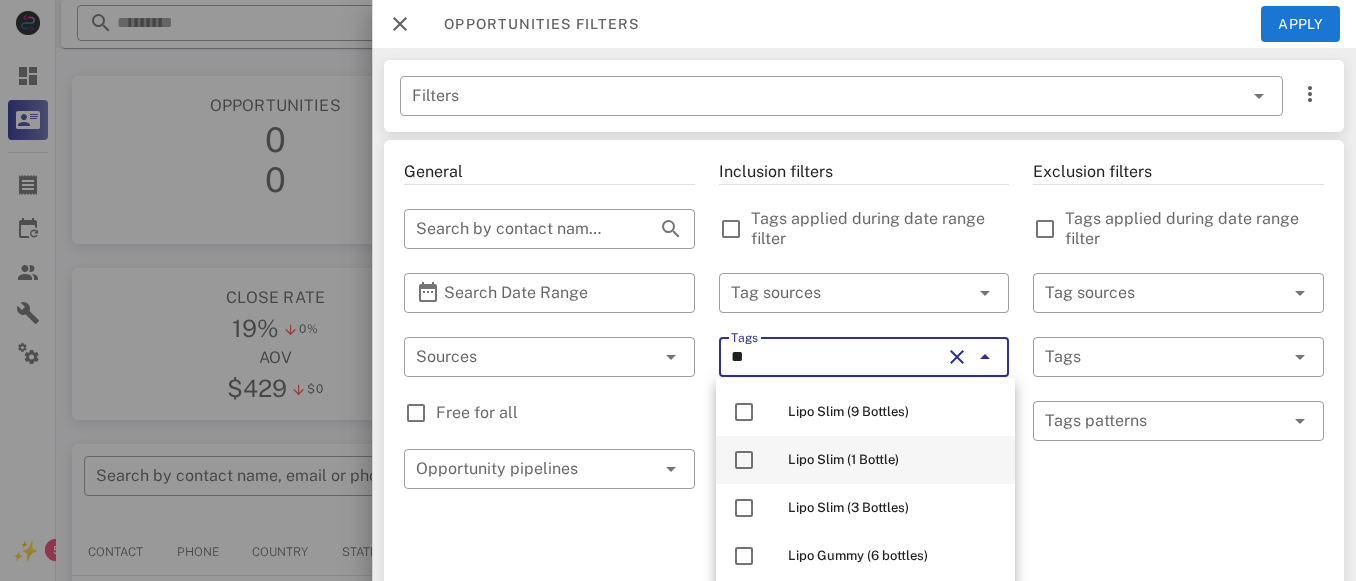 click on "Lipo Slim (1 Bottle)" at bounding box center [843, 459] 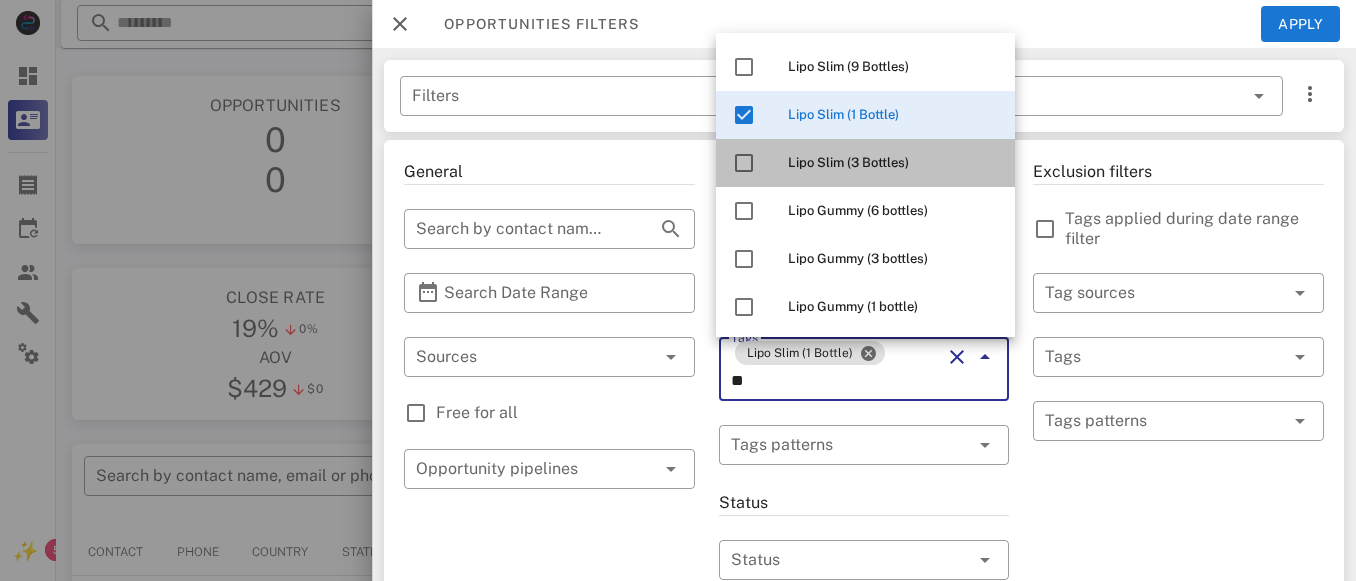 click on "Lipo Slim (3 Bottles)" at bounding box center [848, 162] 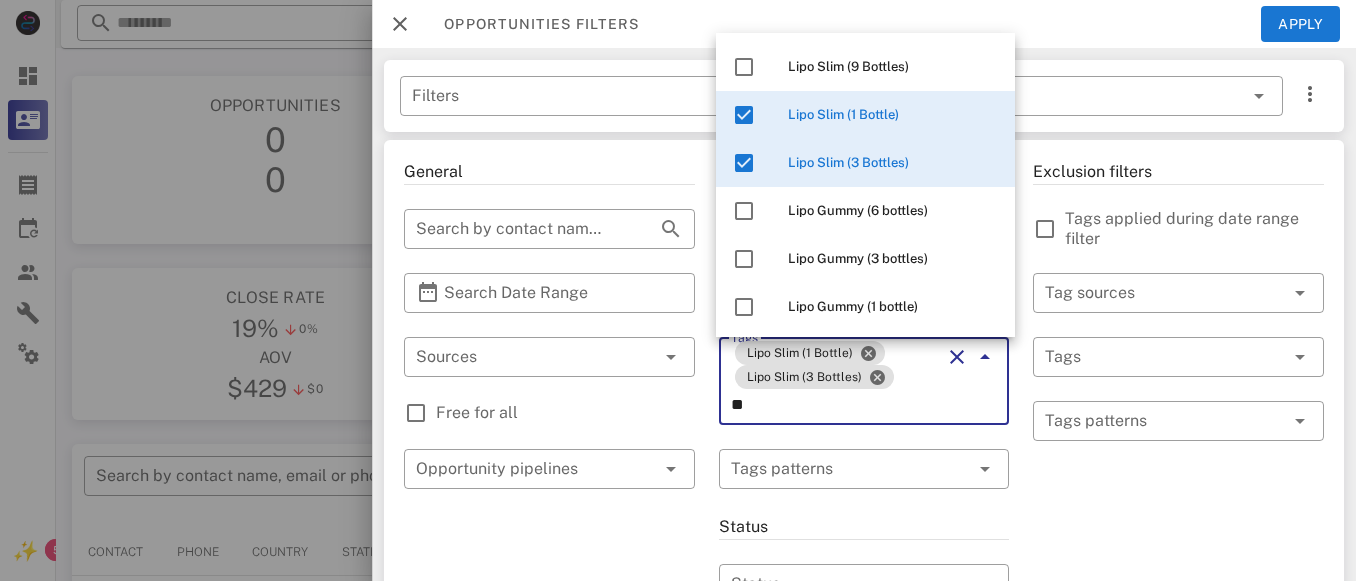 type on "**" 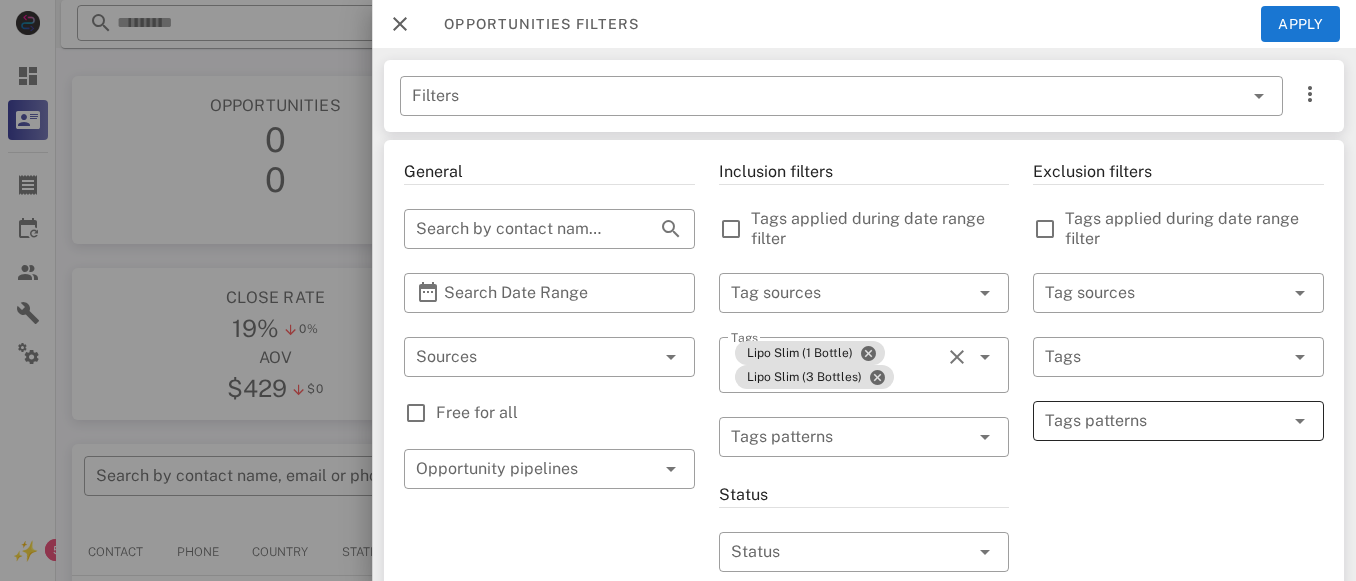 click at bounding box center [1164, 421] 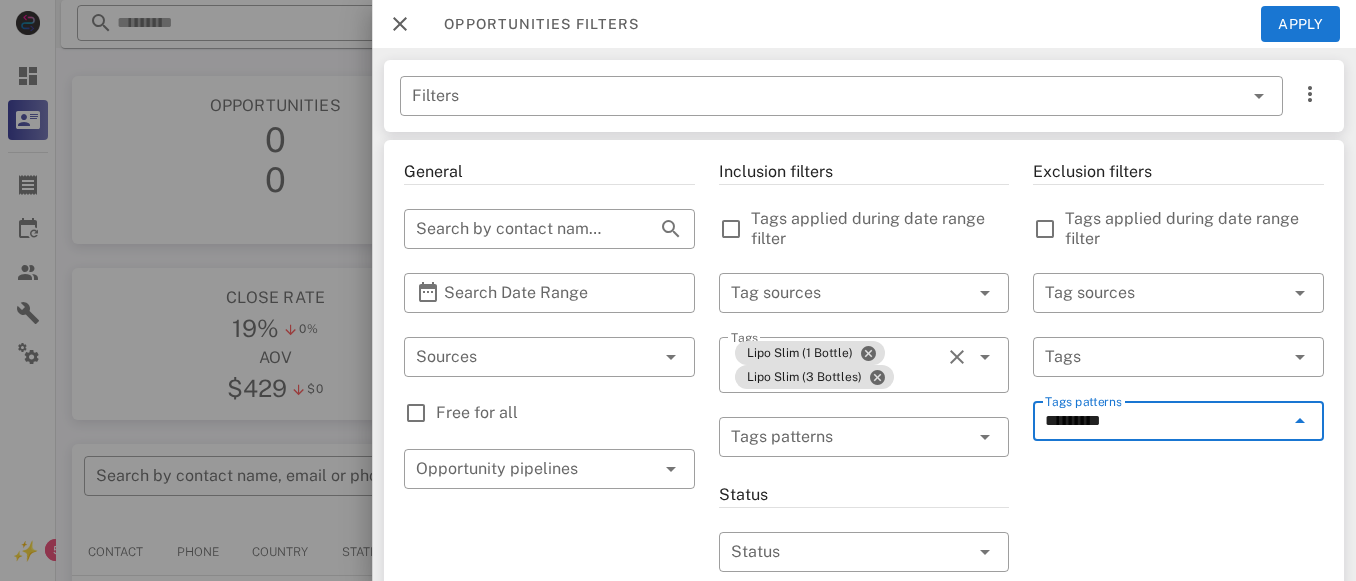 type on "*********" 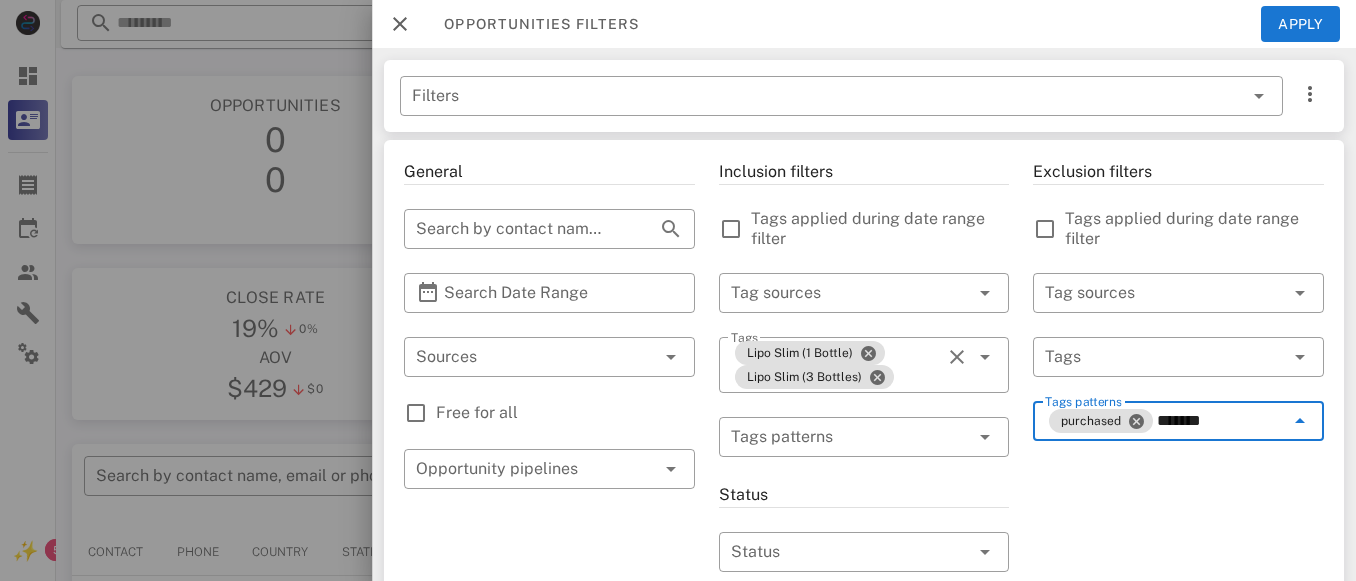 type on "********" 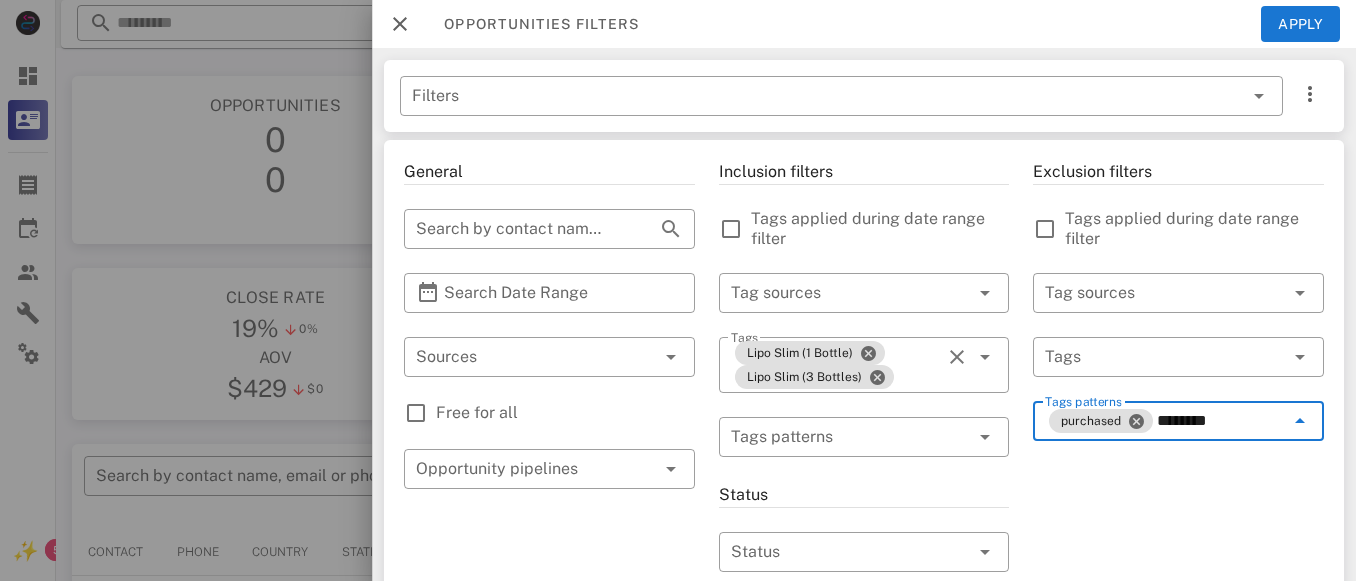 type 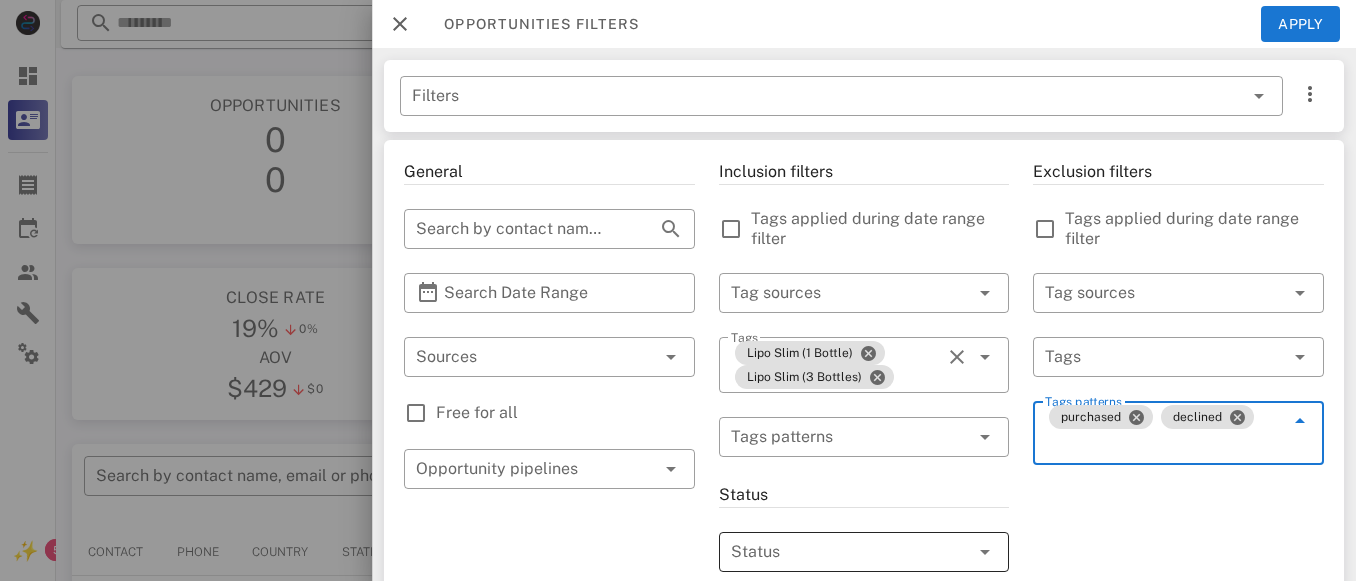 click at bounding box center [836, 552] 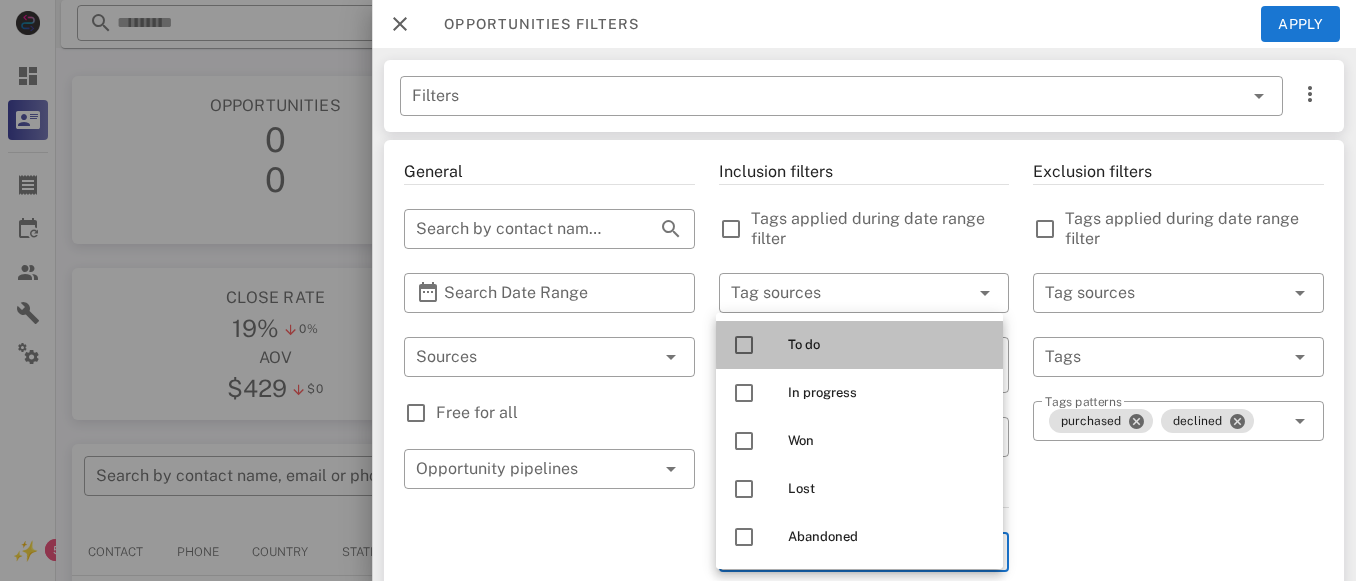 click on "To do" at bounding box center [887, 345] 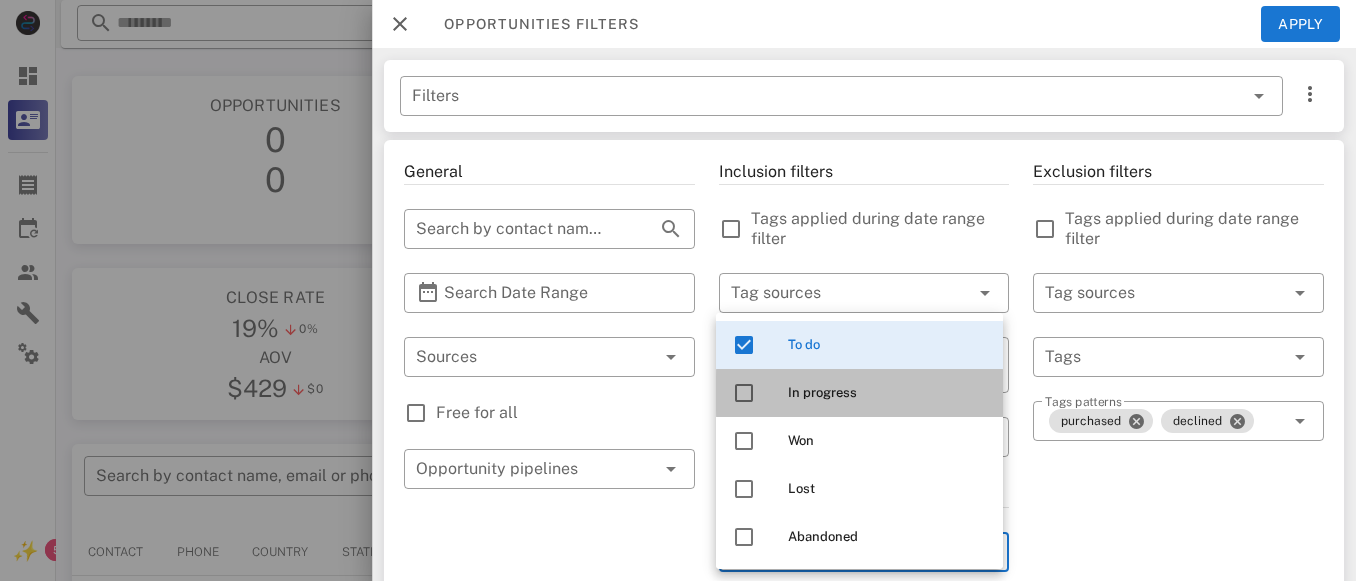click on "In progress" at bounding box center (887, 393) 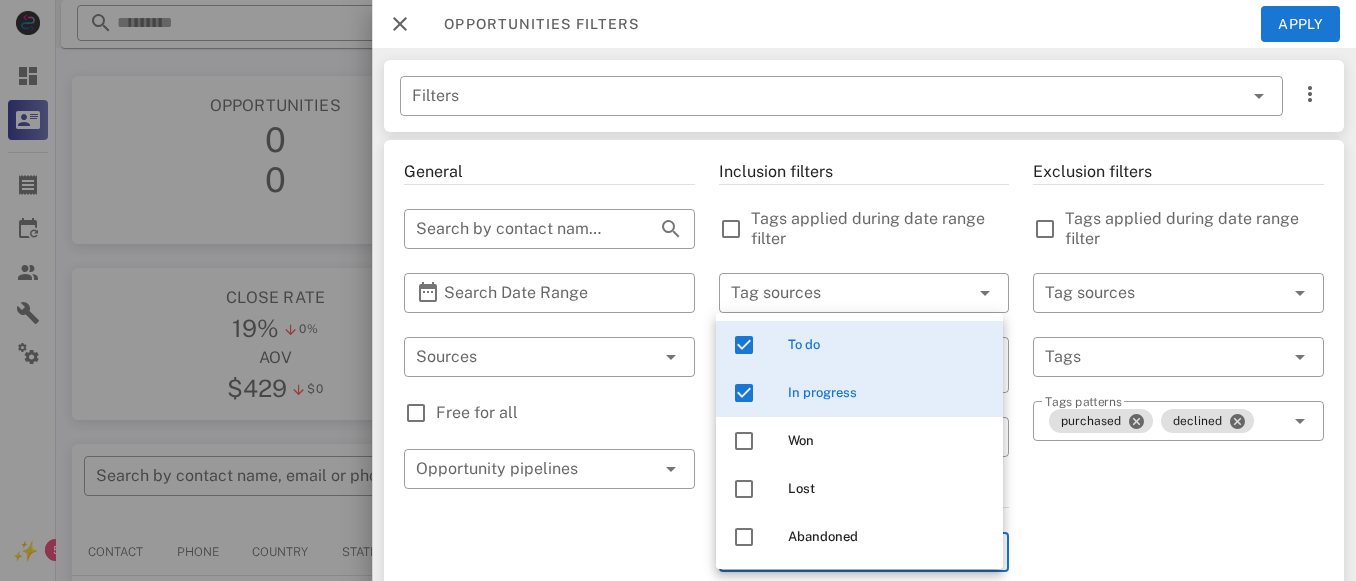 click on "Exclusion filters Tags applied during date range filter ​ Tag sources ​ Tags ​ Tags patterns purchased  declined" at bounding box center [1178, 725] 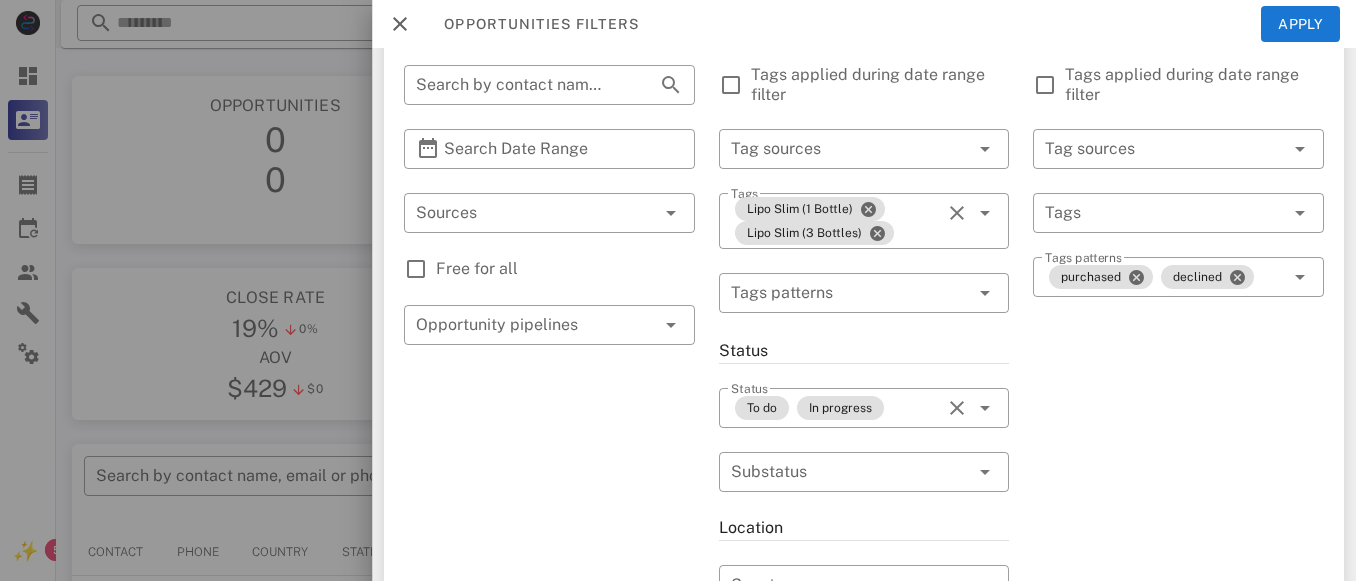 scroll, scrollTop: 134, scrollLeft: 0, axis: vertical 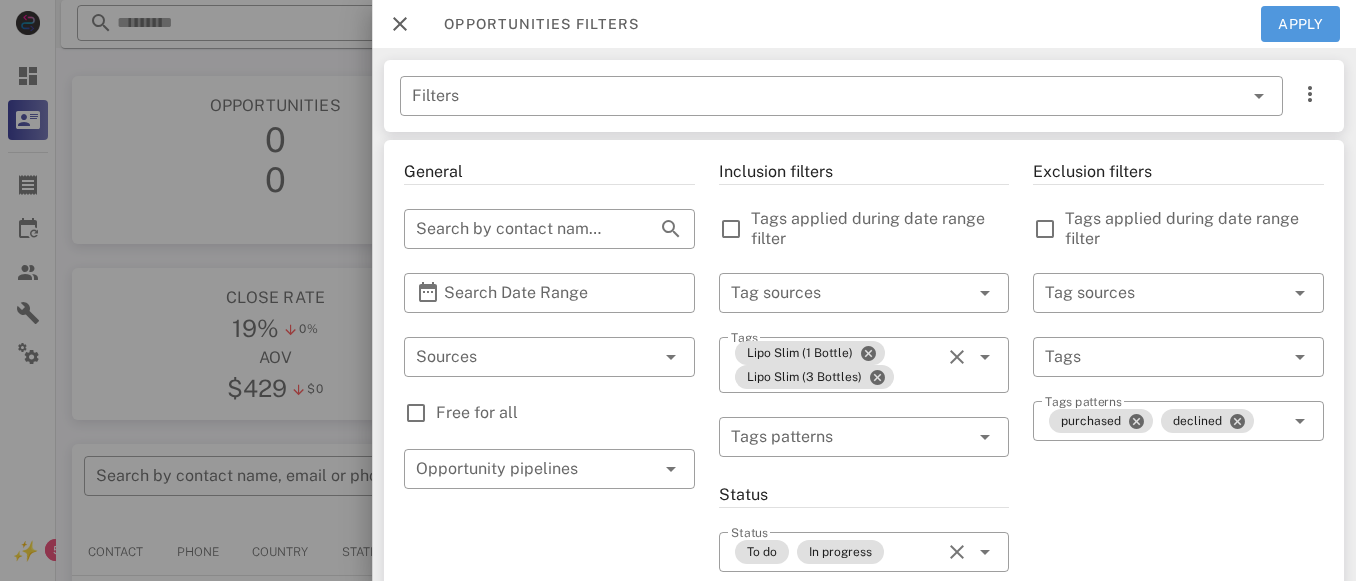 click on "Apply" at bounding box center (1301, 24) 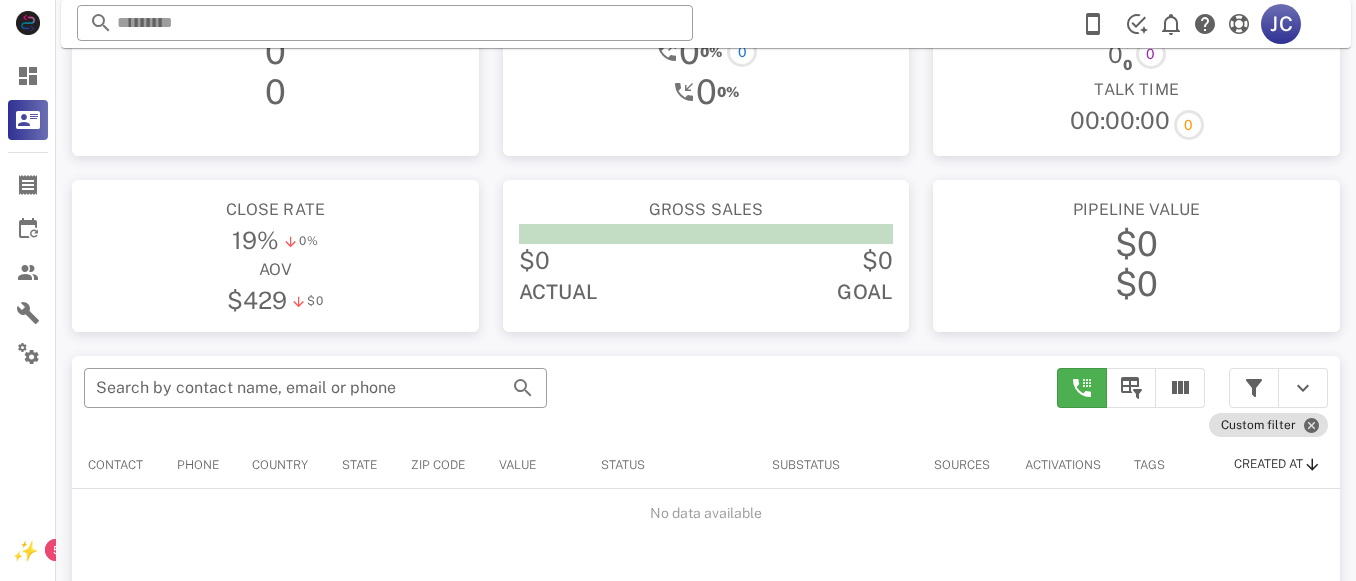 scroll, scrollTop: 85, scrollLeft: 0, axis: vertical 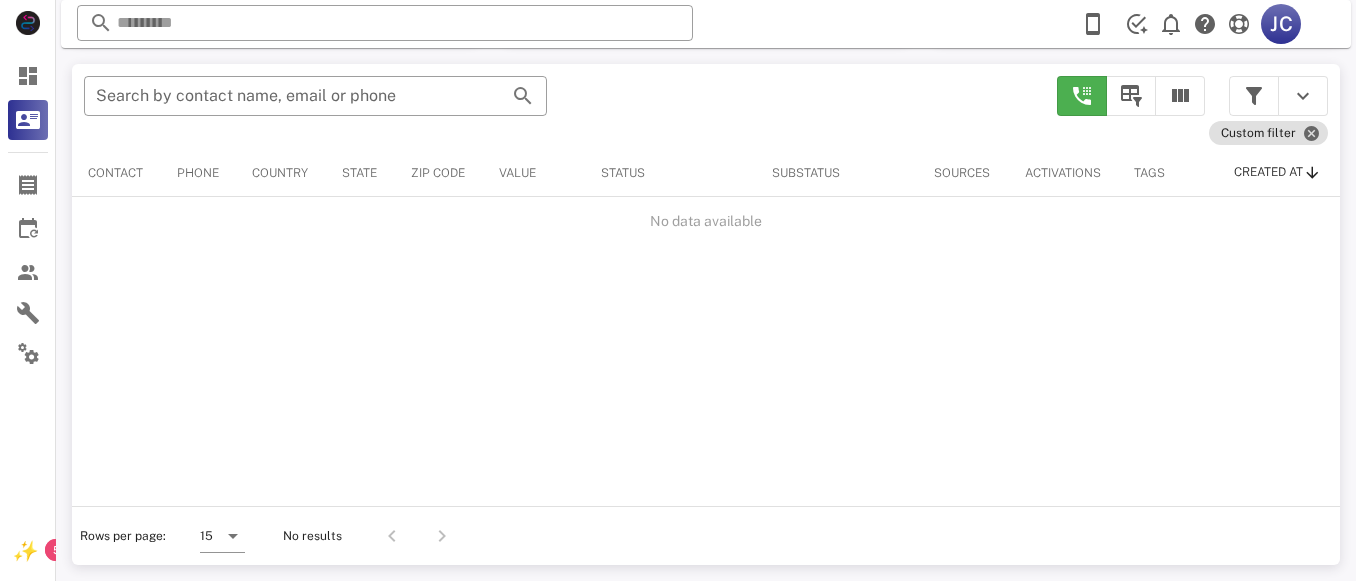 click at bounding box center [395, 536] 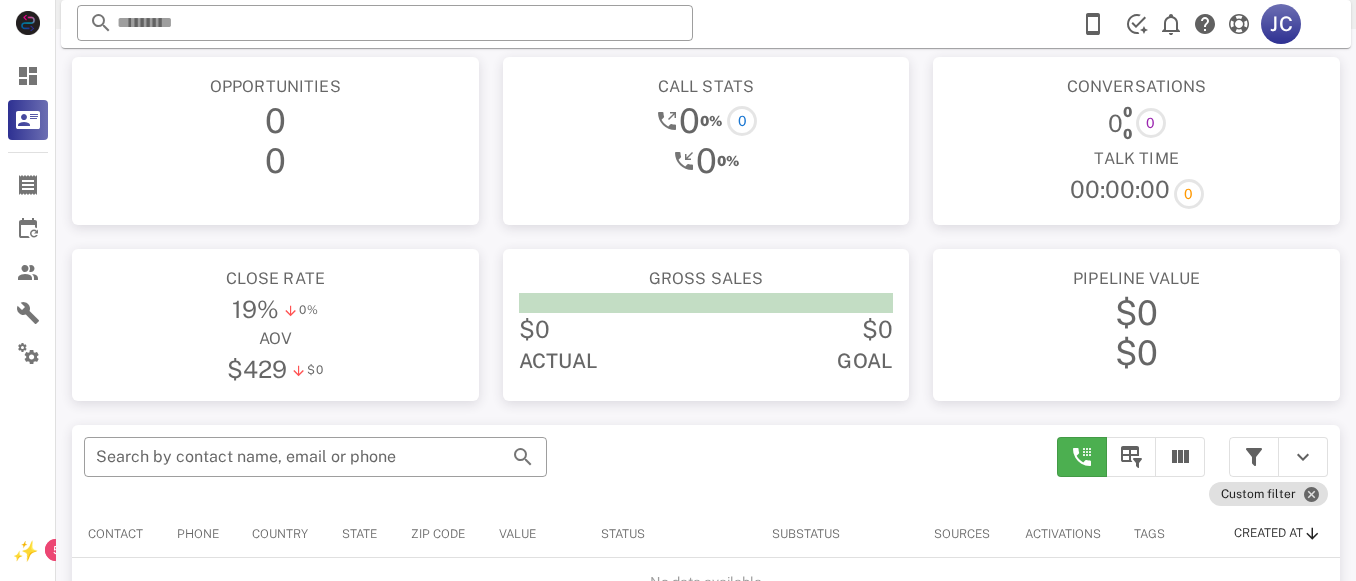 scroll, scrollTop: 0, scrollLeft: 0, axis: both 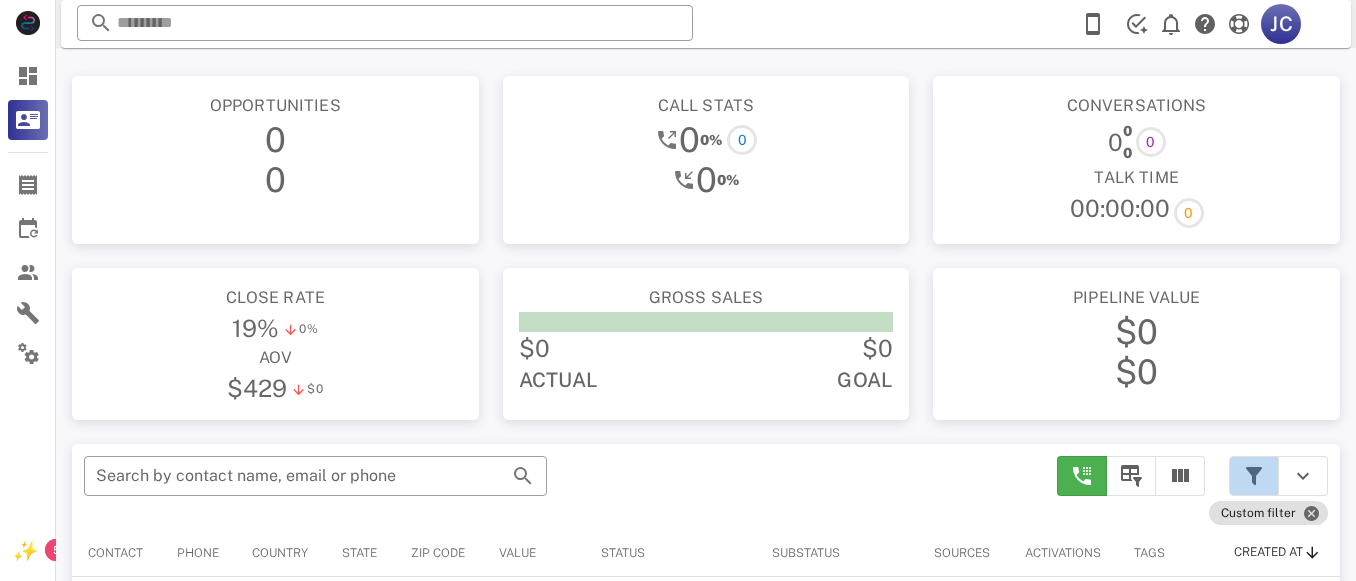 click at bounding box center [1254, 476] 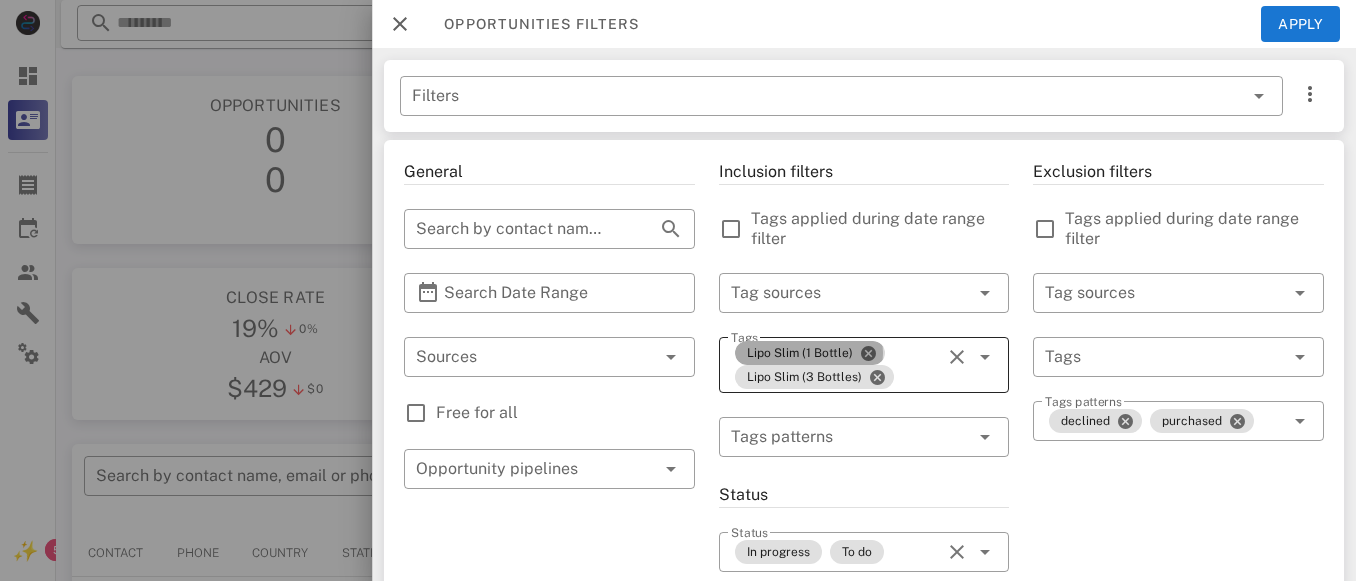 click on "Lipo Slim (1 Bottle)" at bounding box center [810, 353] 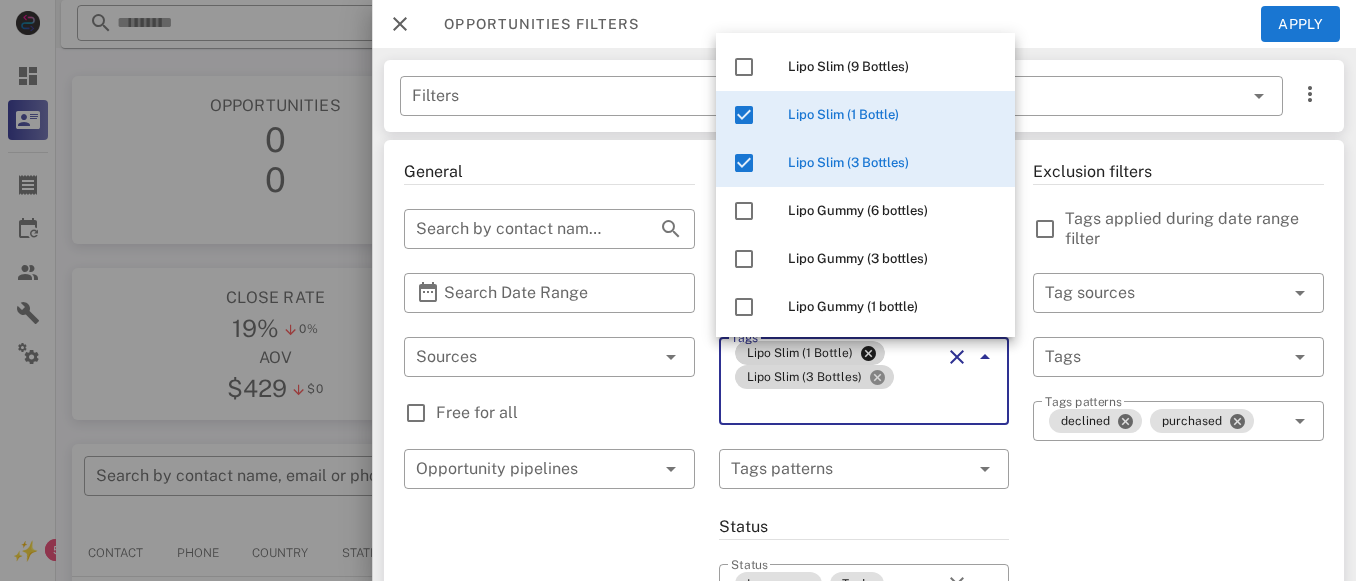 click at bounding box center [877, 377] 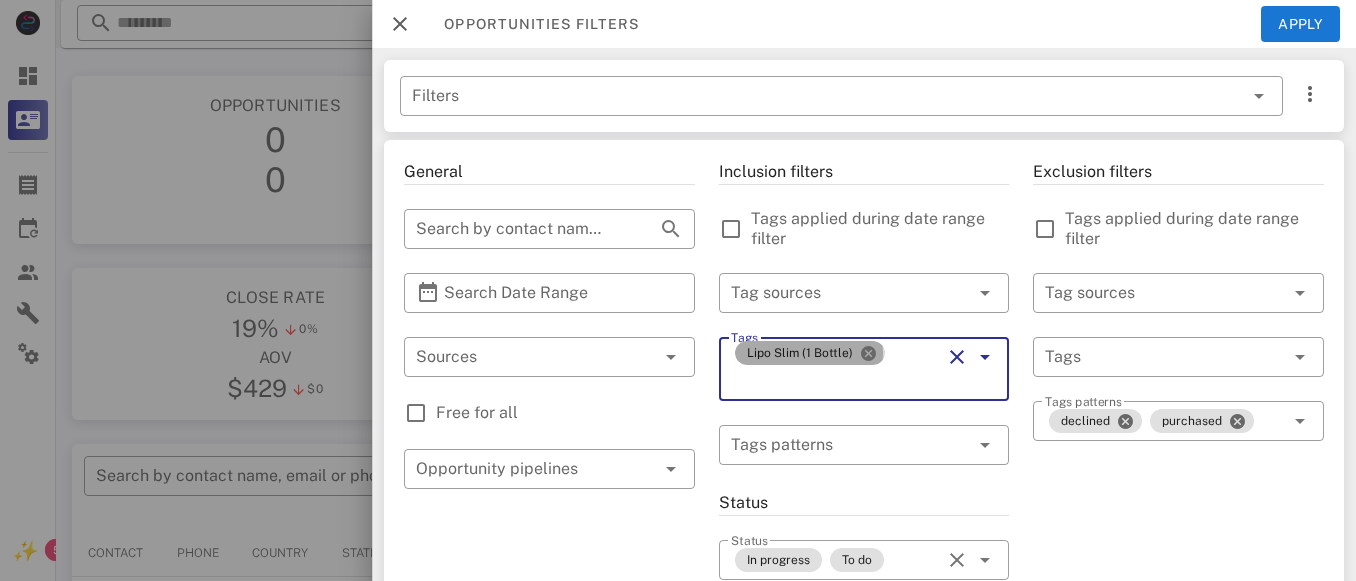 click at bounding box center [868, 353] 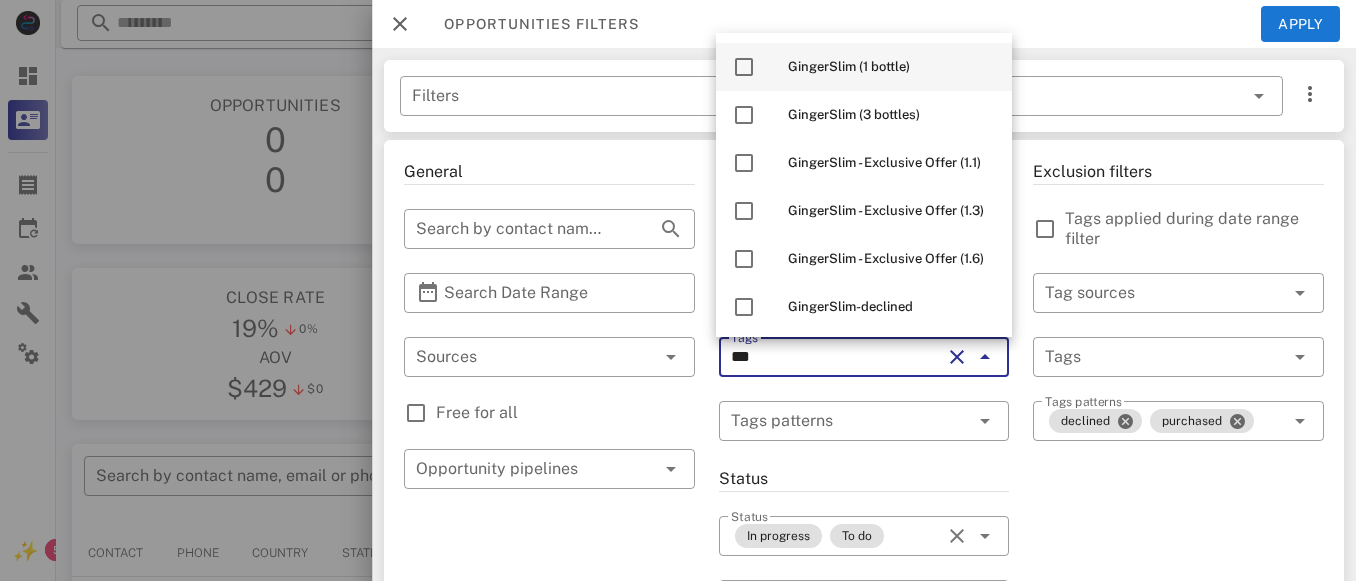 click on "GingerSlim (1 bottle)" at bounding box center (892, 67) 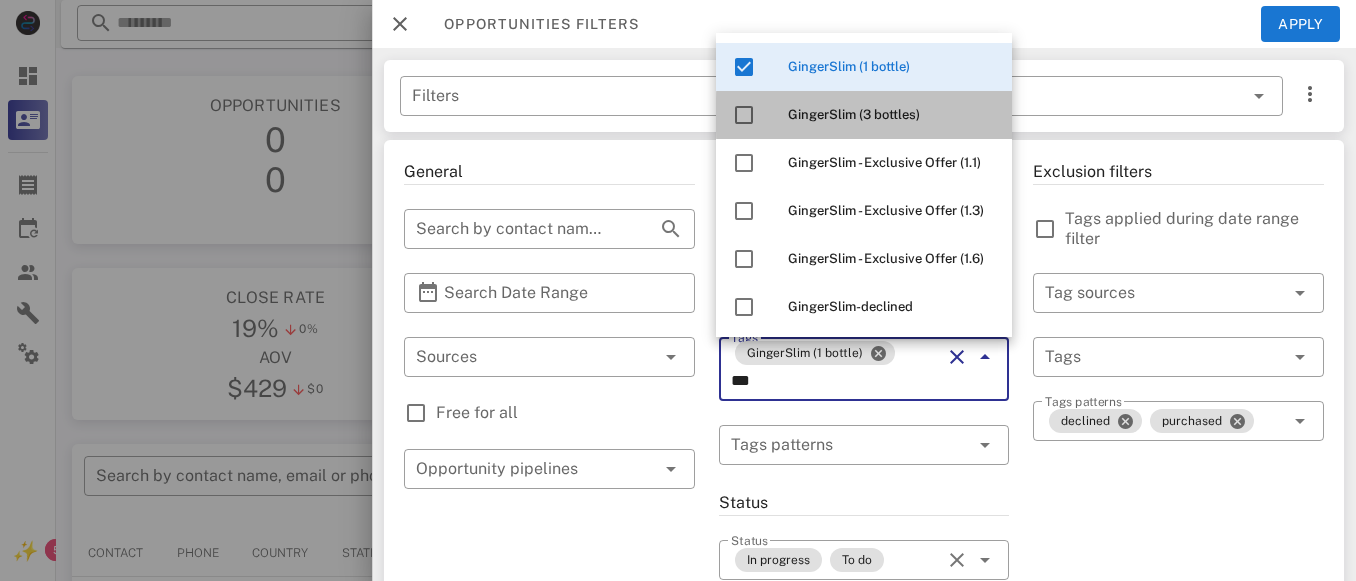 click on "GingerSlim (3 bottles)" at bounding box center (854, 114) 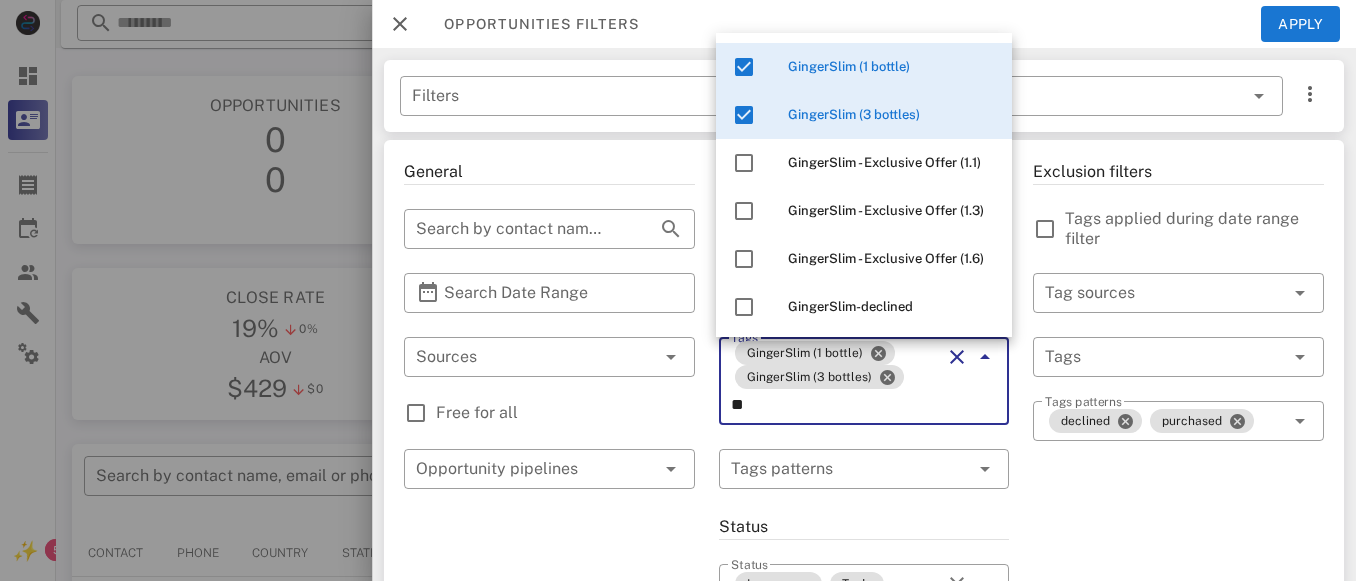 type on "*" 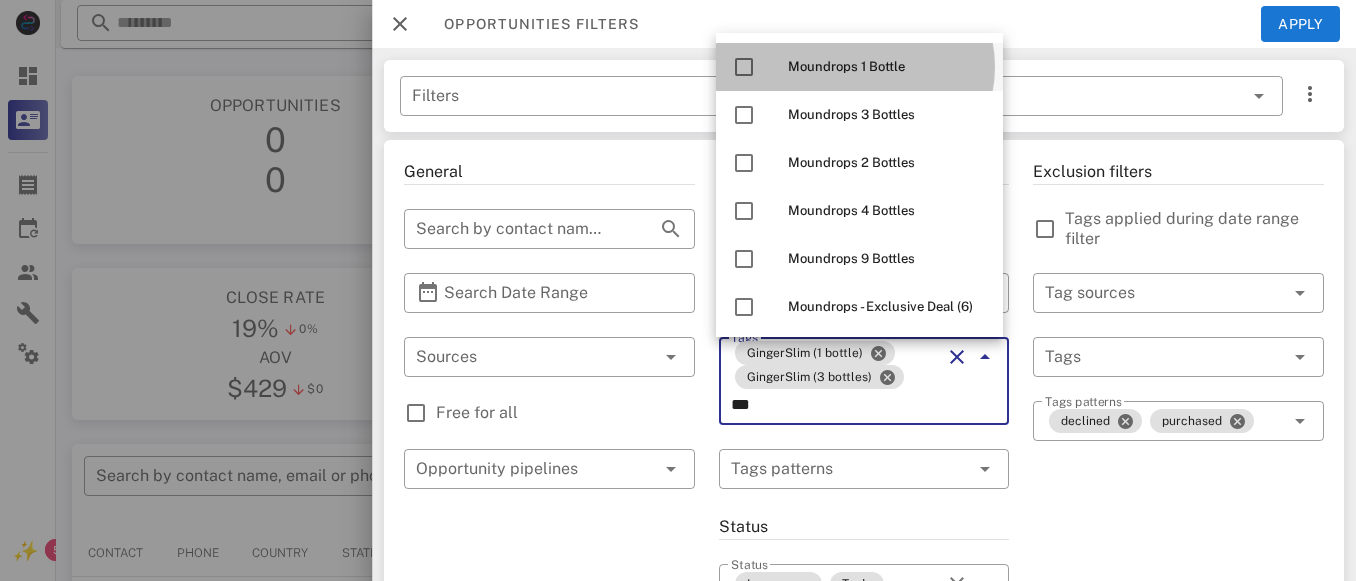 click on "Moundrops 1 Bottle" at bounding box center (887, 67) 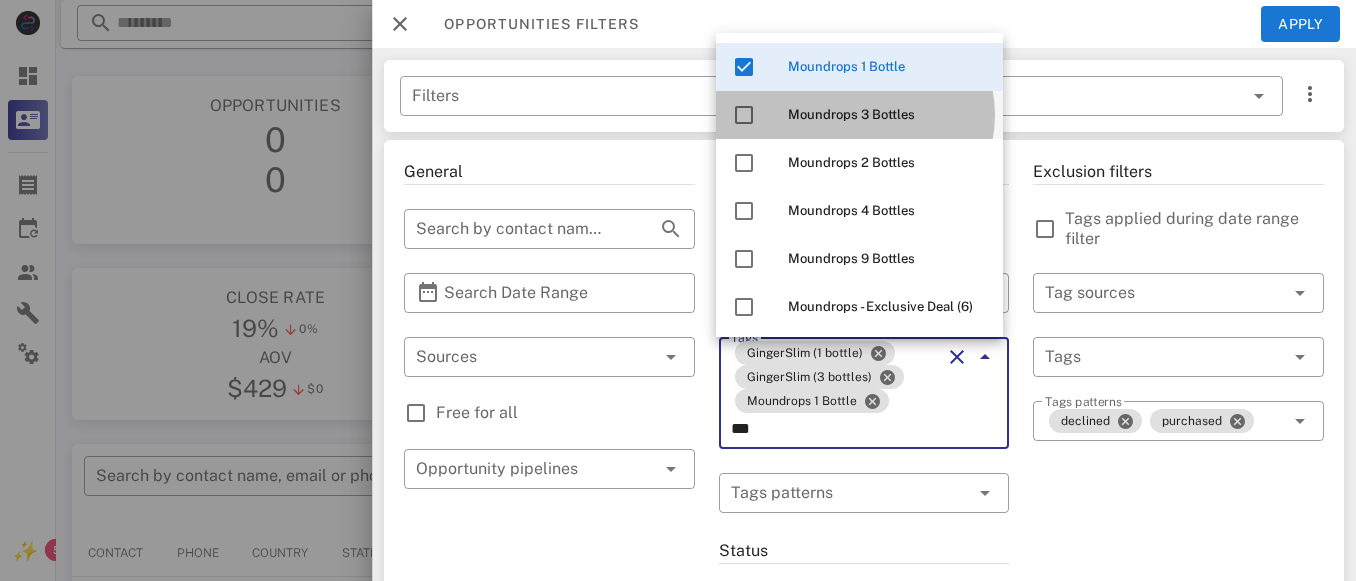click on "Moundrops 3 Bottles" at bounding box center (887, 115) 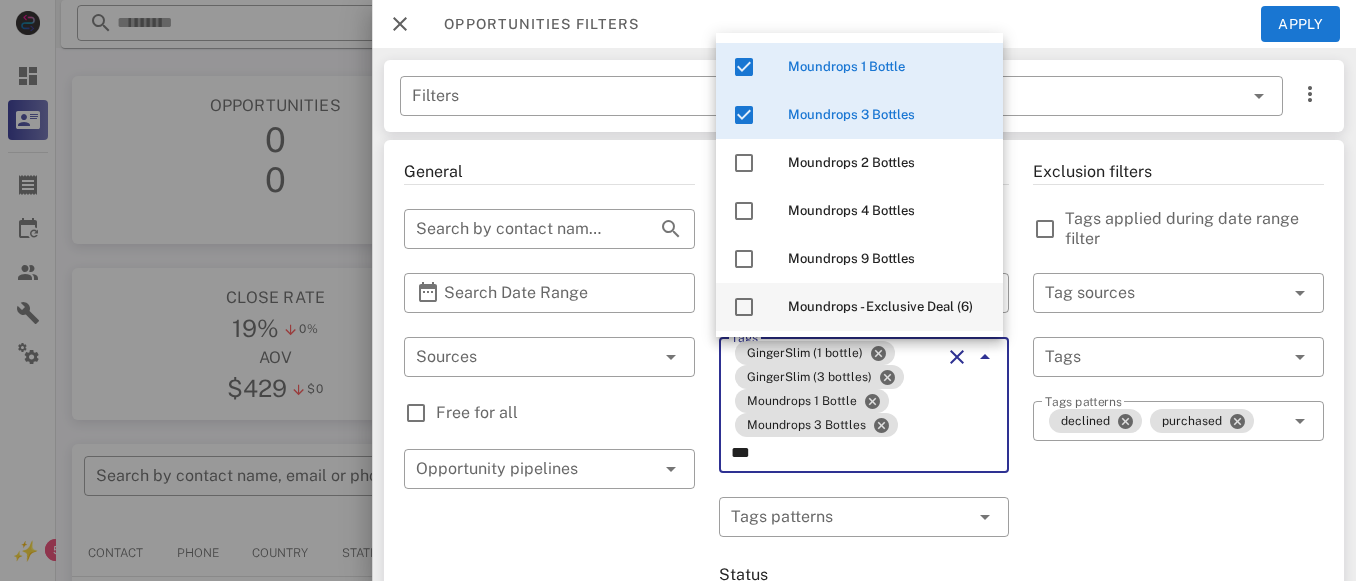 click on "Moundrops - Exclusive Deal (6)" at bounding box center (880, 306) 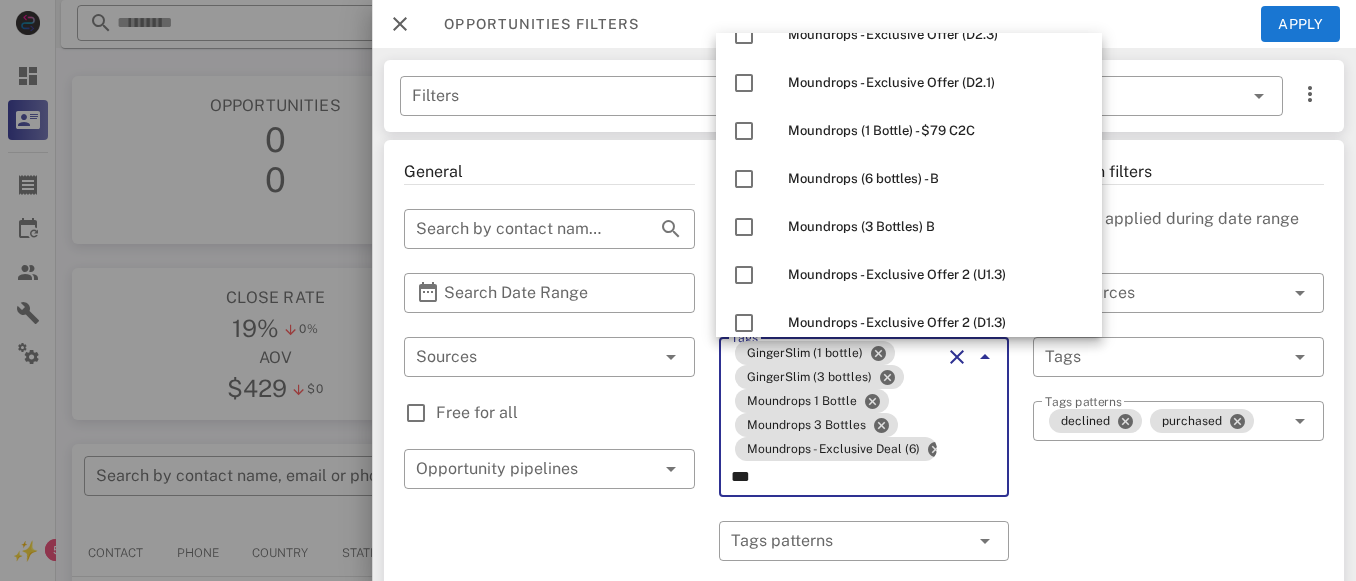 scroll, scrollTop: 103, scrollLeft: 0, axis: vertical 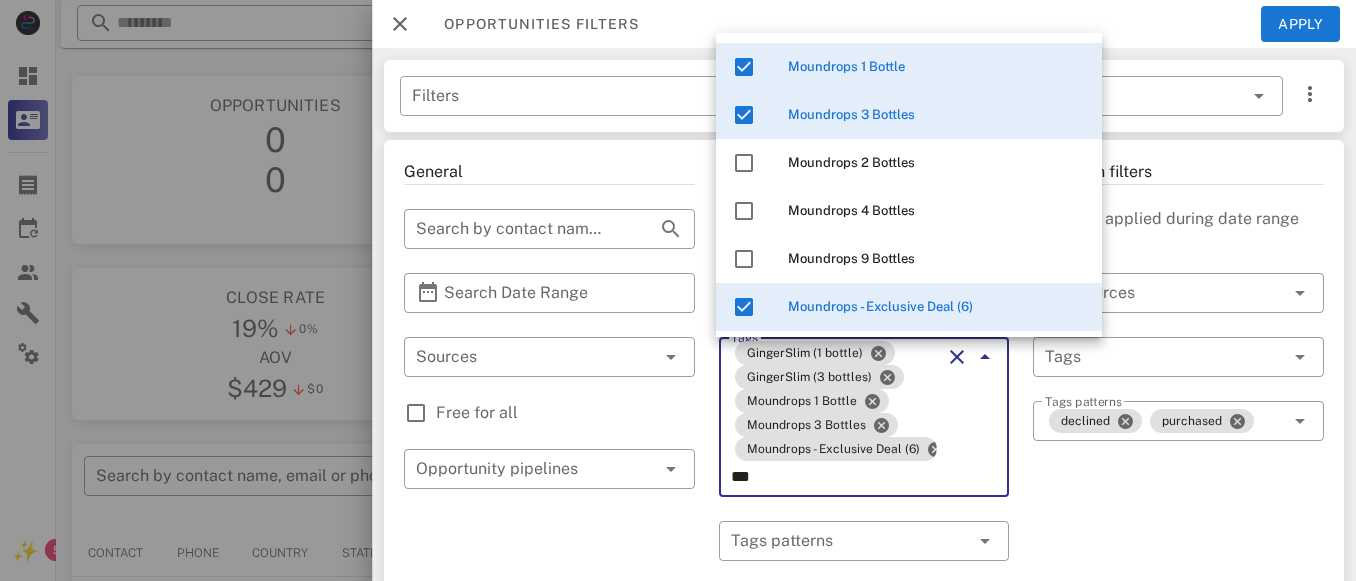 click on "Exclusion filters Tags applied during date range filter ​ Tag sources ​ Tags ​ Tags patterns declined purchased" at bounding box center (1178, 777) 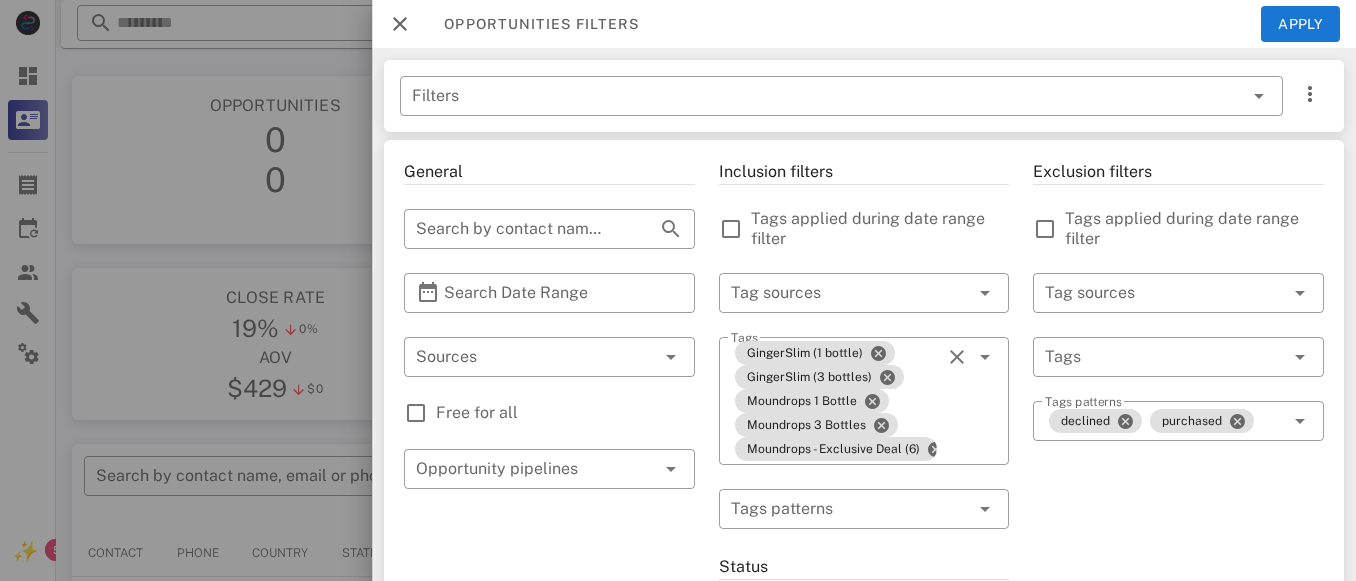 scroll, scrollTop: 47, scrollLeft: 0, axis: vertical 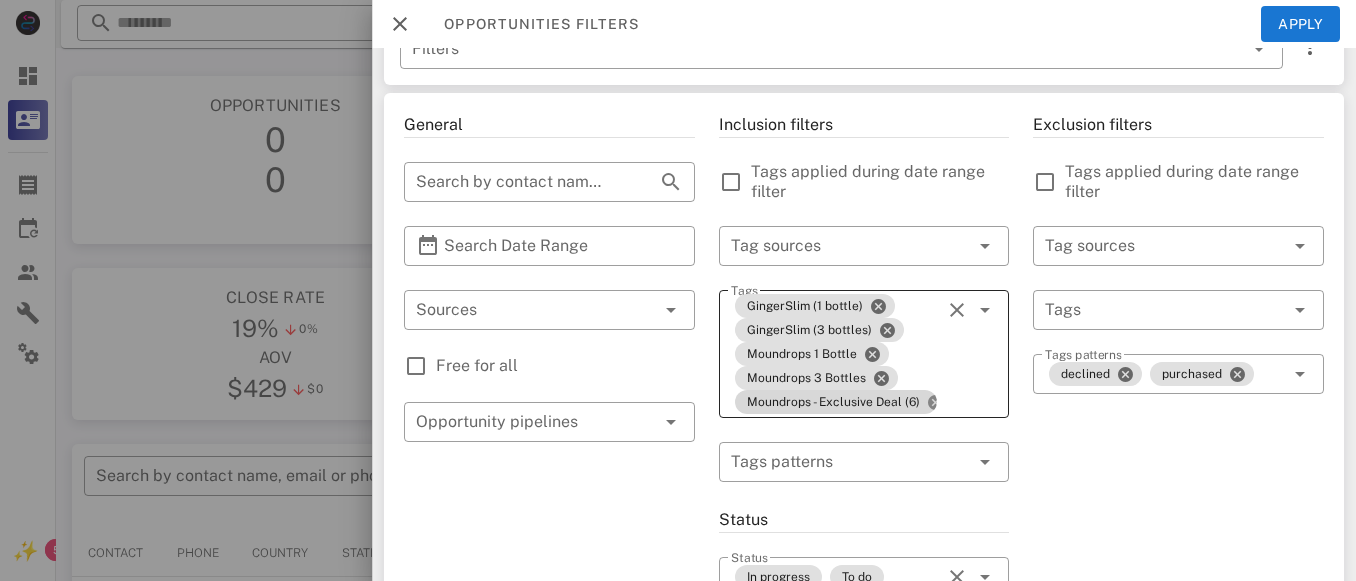 click at bounding box center [935, 402] 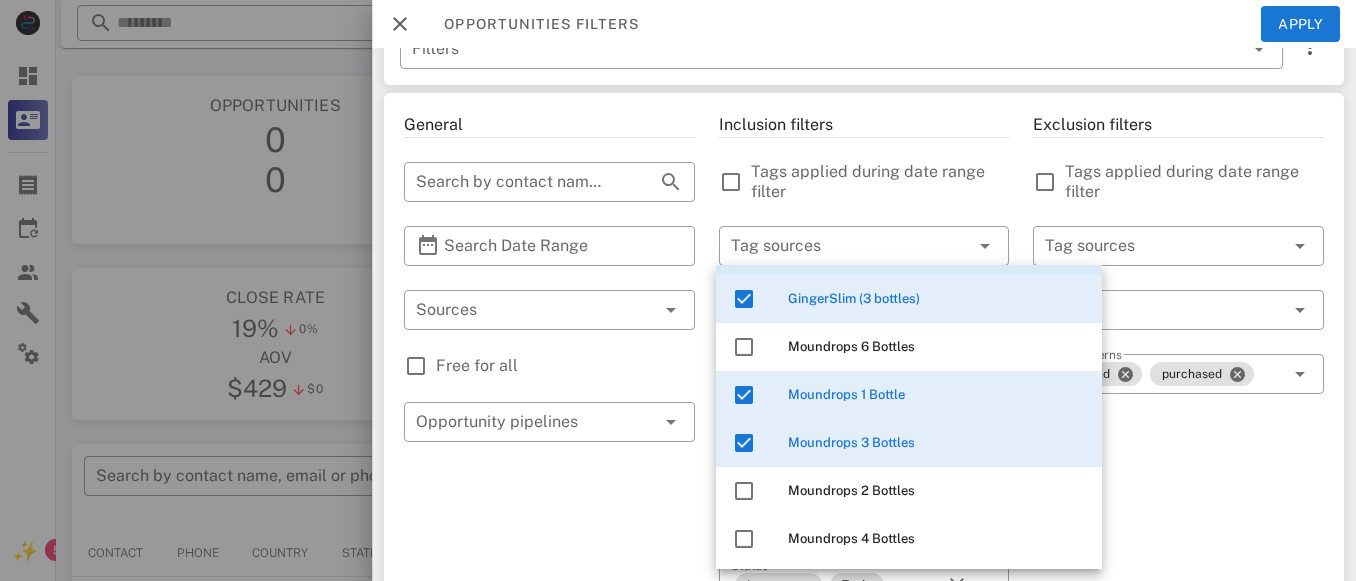 scroll, scrollTop: 17, scrollLeft: 0, axis: vertical 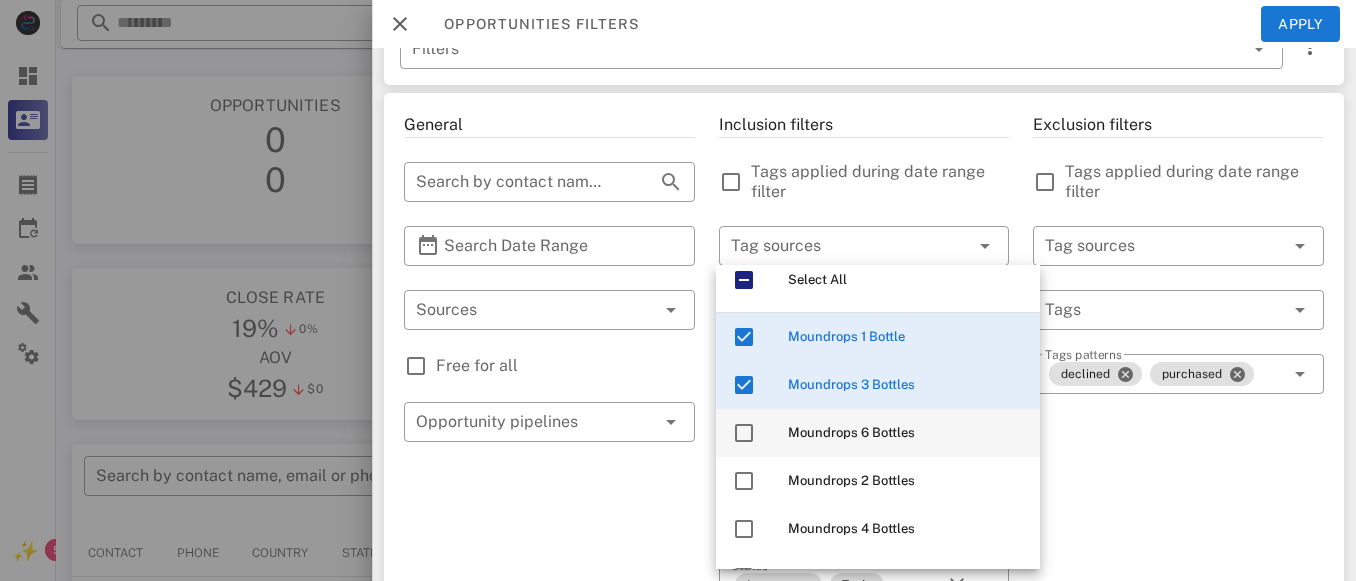 click on "Moundrops 6 Bottles" at bounding box center (851, 432) 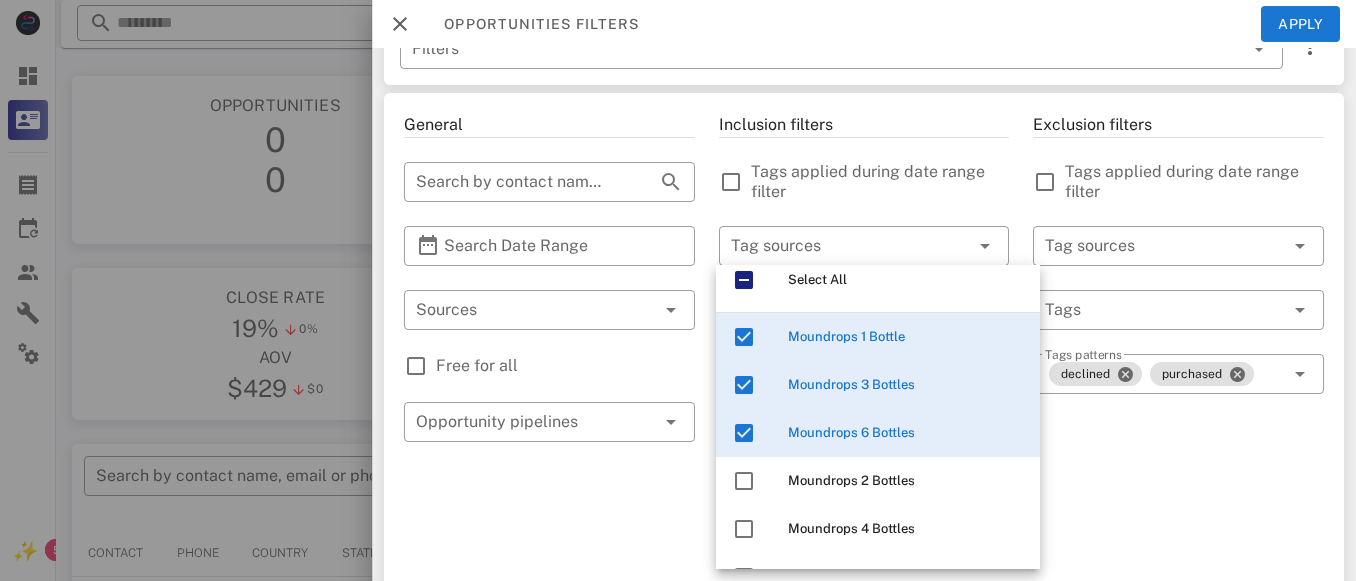 type on "**" 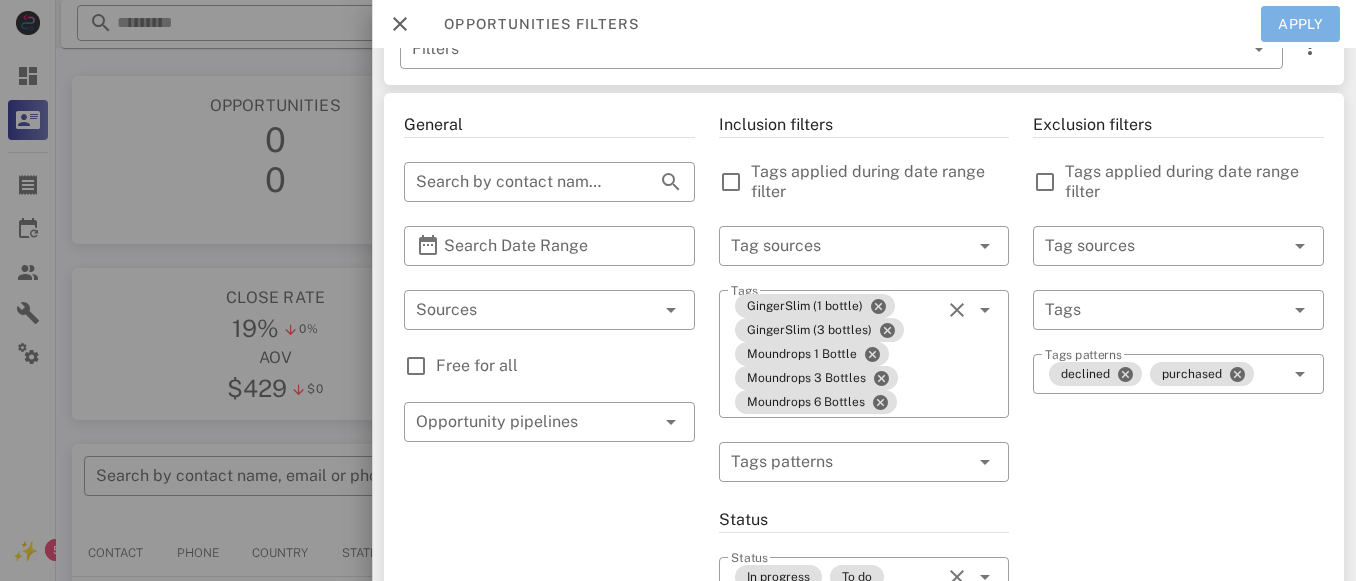 click on "Apply" at bounding box center [1301, 24] 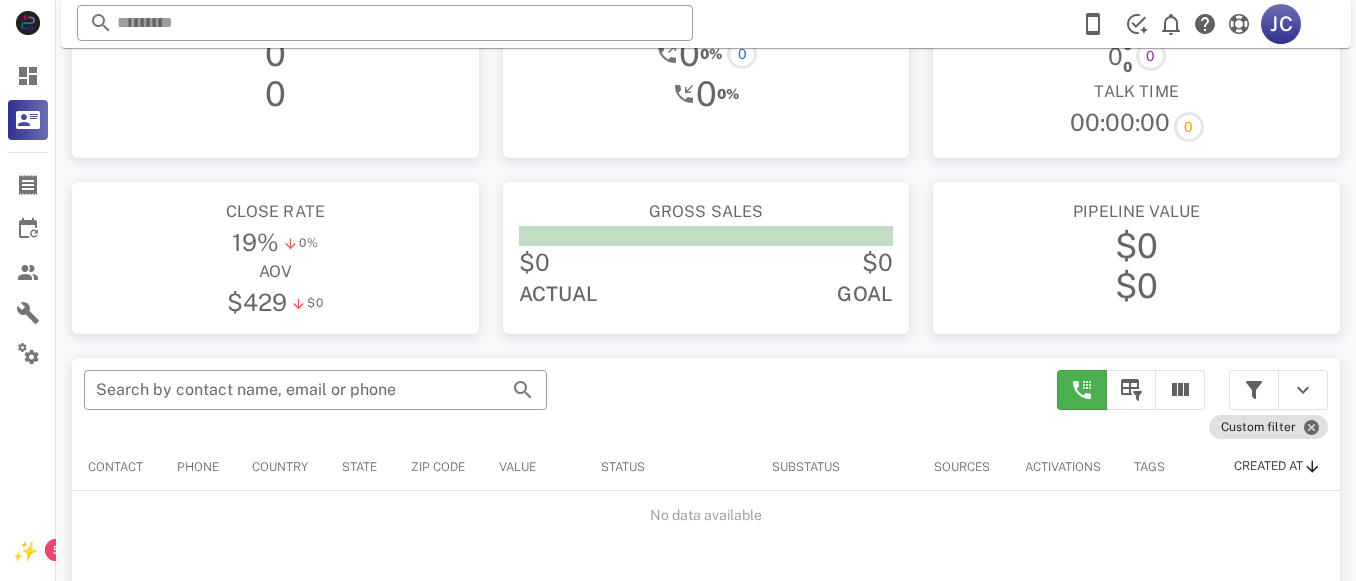 scroll, scrollTop: 90, scrollLeft: 0, axis: vertical 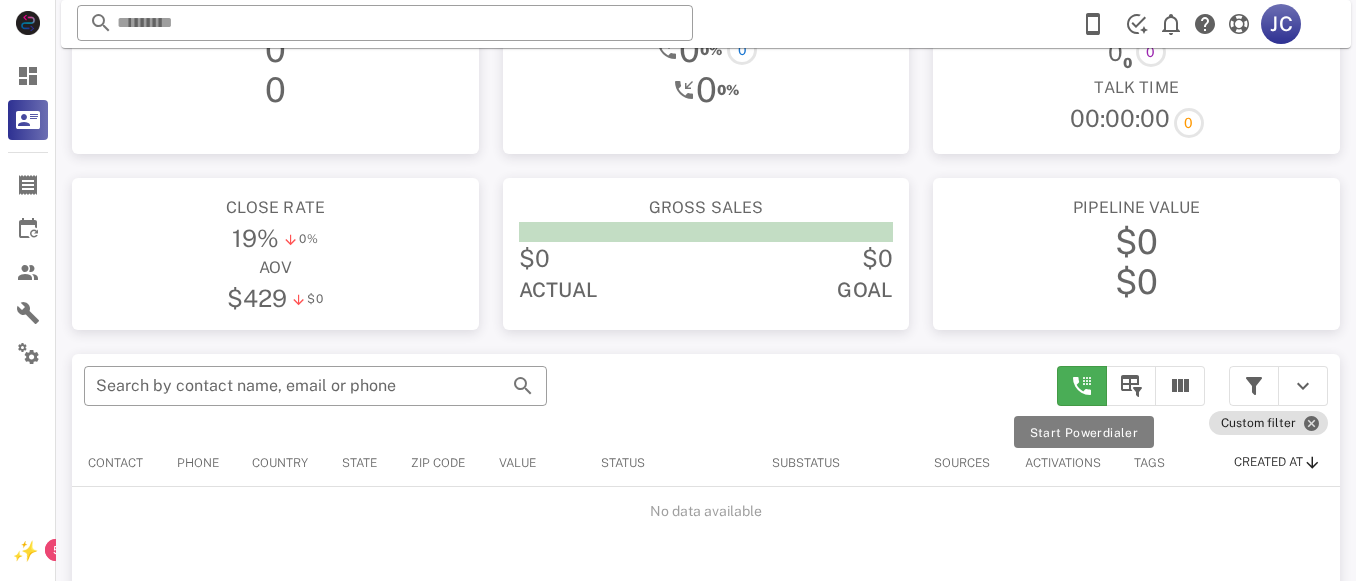 click at bounding box center (1082, 386) 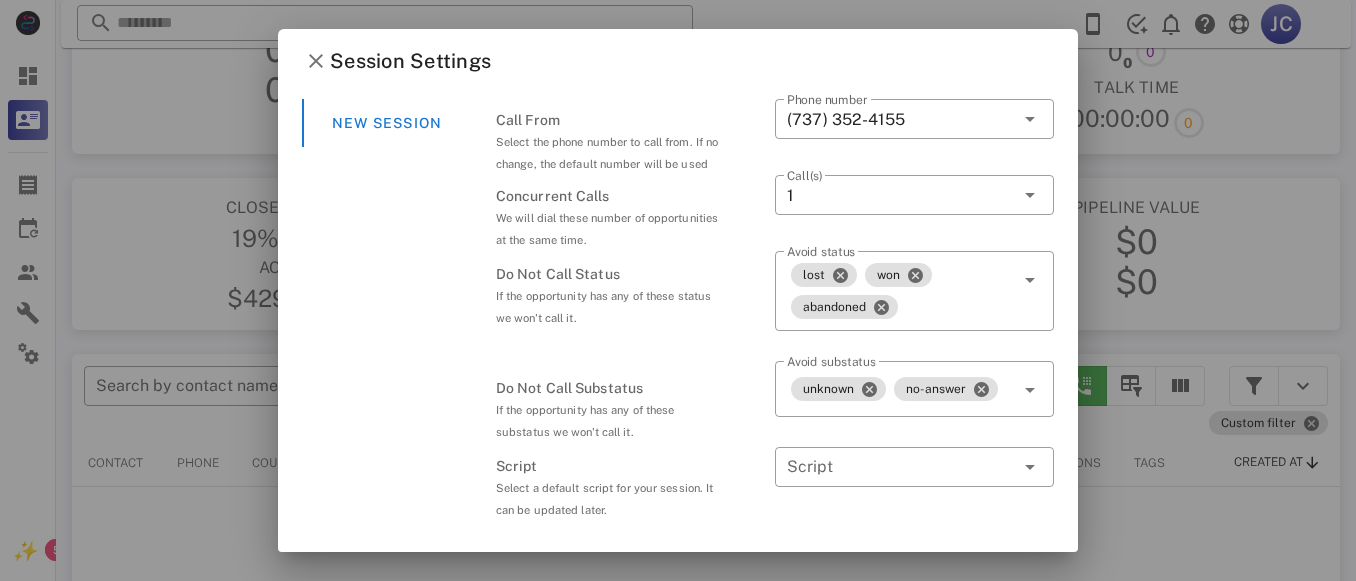 click at bounding box center [678, 290] 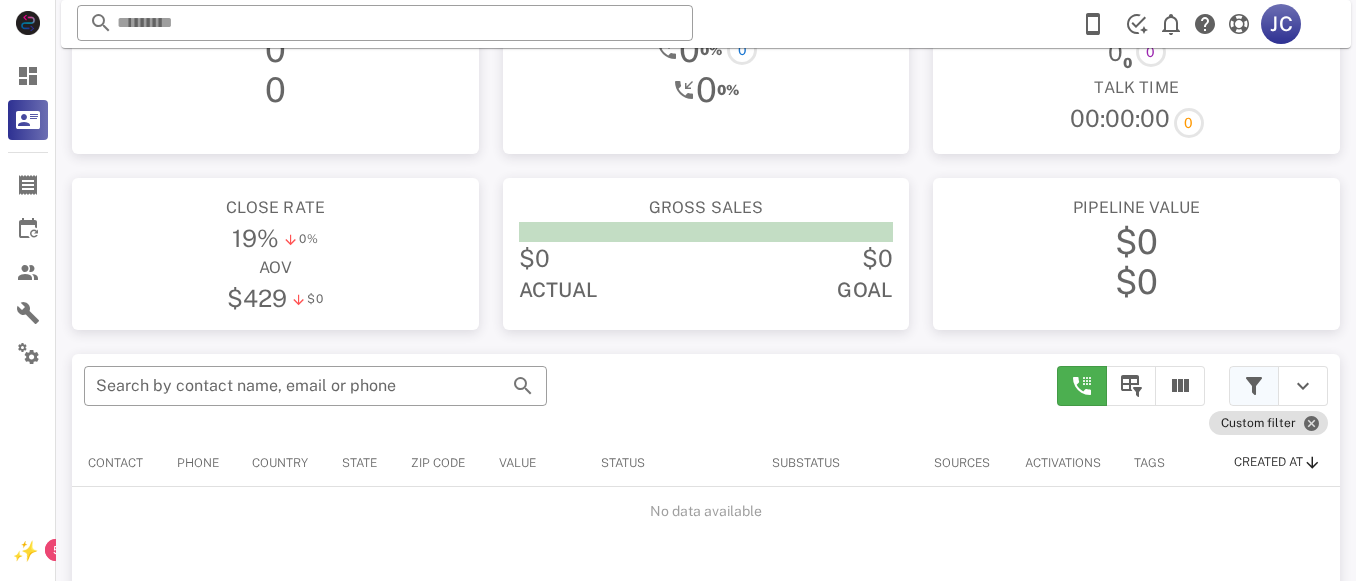 click at bounding box center (1254, 386) 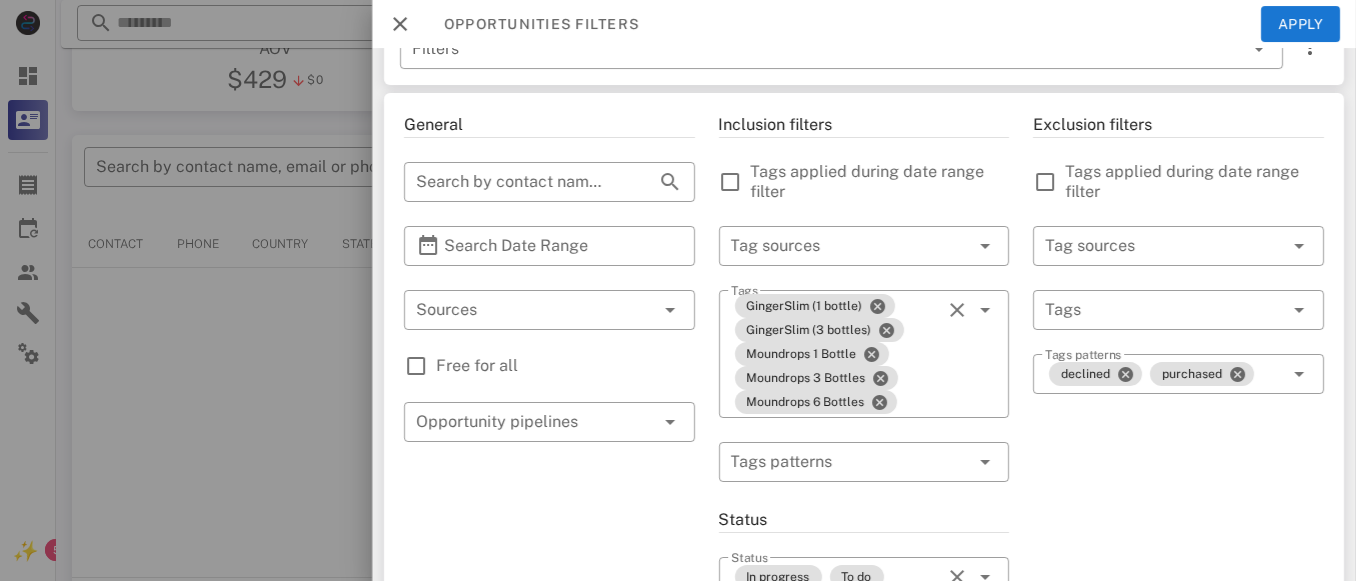 scroll, scrollTop: 311, scrollLeft: 0, axis: vertical 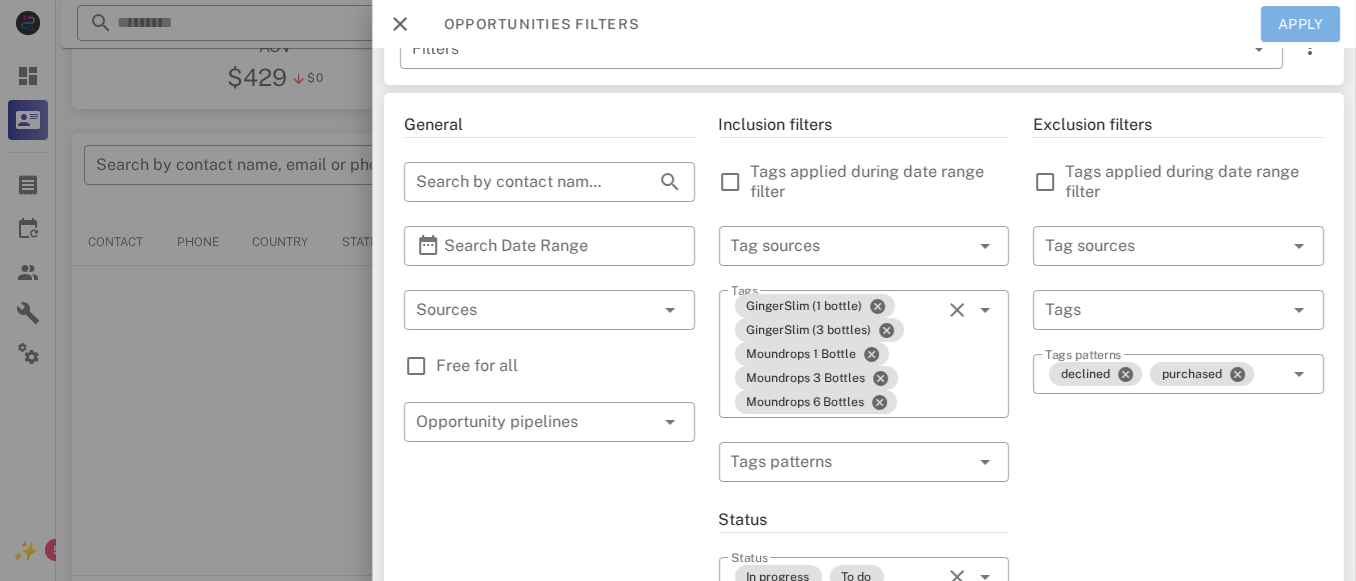 click on "Apply" at bounding box center (1301, 24) 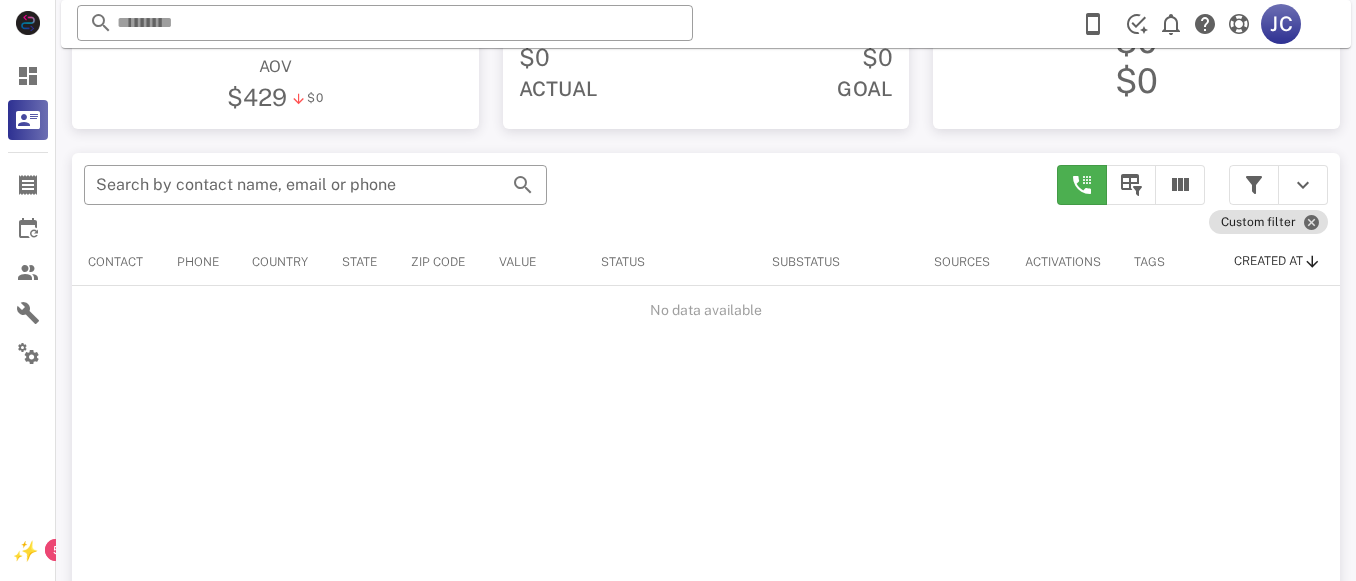 scroll, scrollTop: 311, scrollLeft: 0, axis: vertical 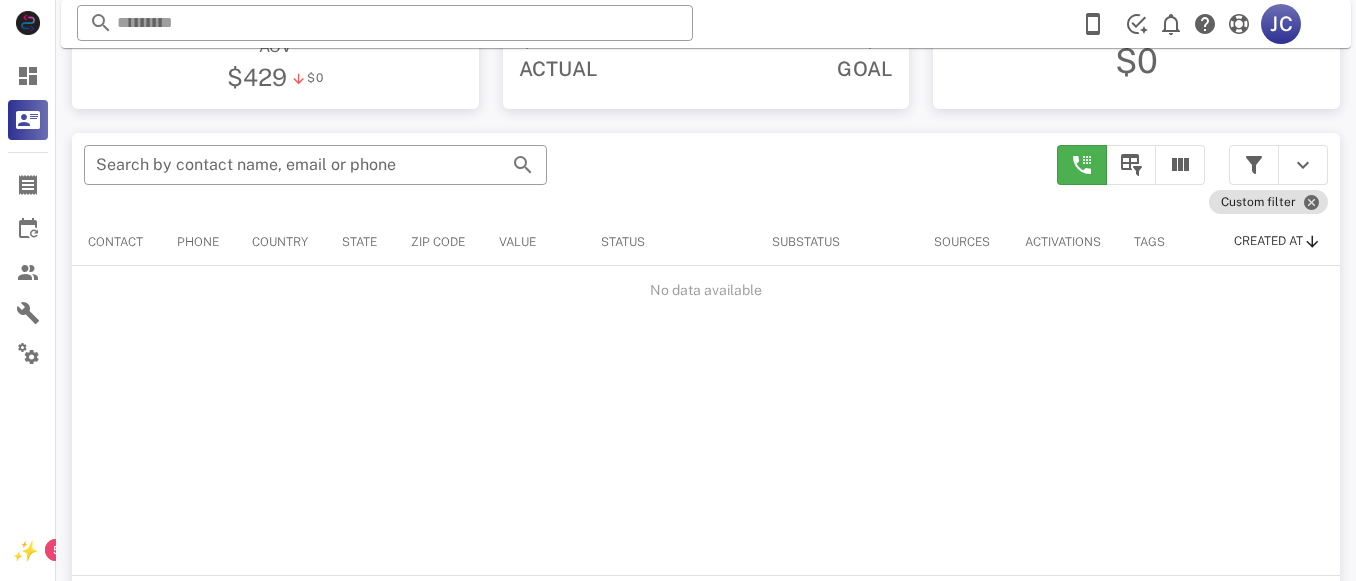 click on "Substatus" at bounding box center (805, 242) 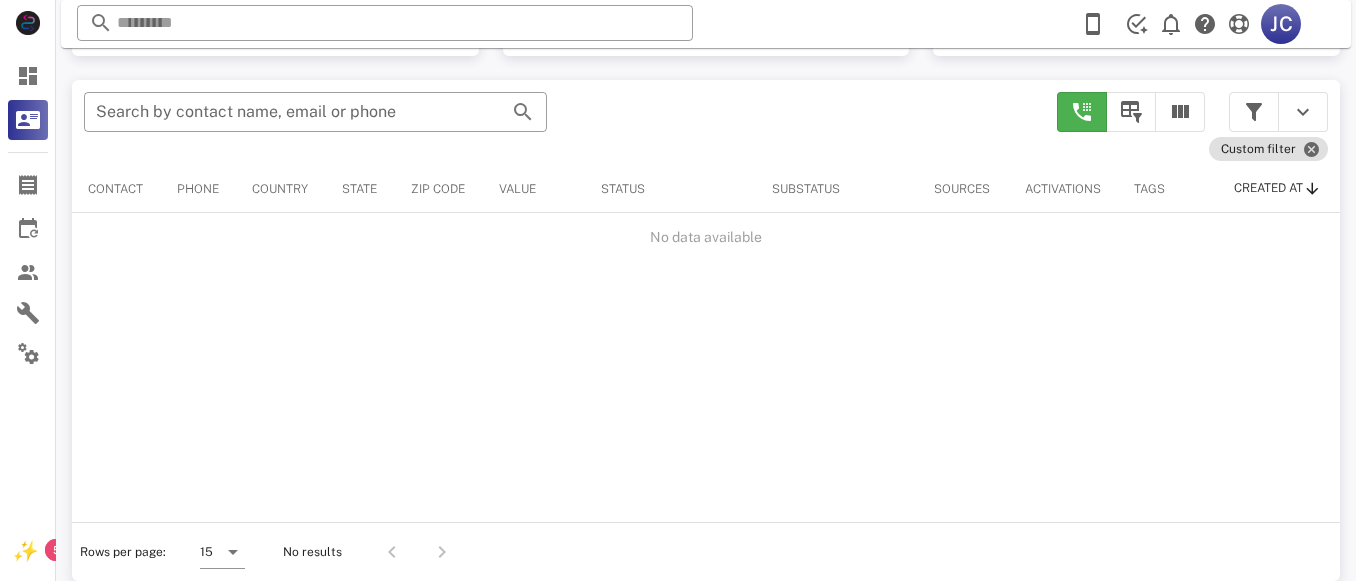 scroll, scrollTop: 380, scrollLeft: 0, axis: vertical 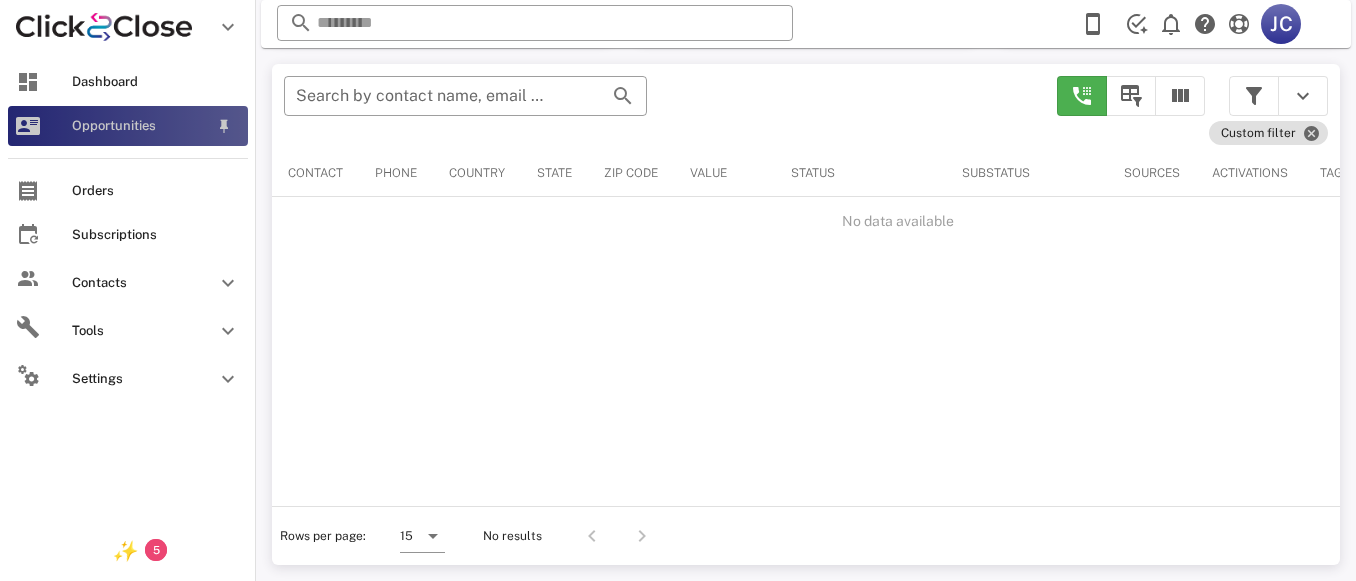 click on "Opportunities" at bounding box center (140, 126) 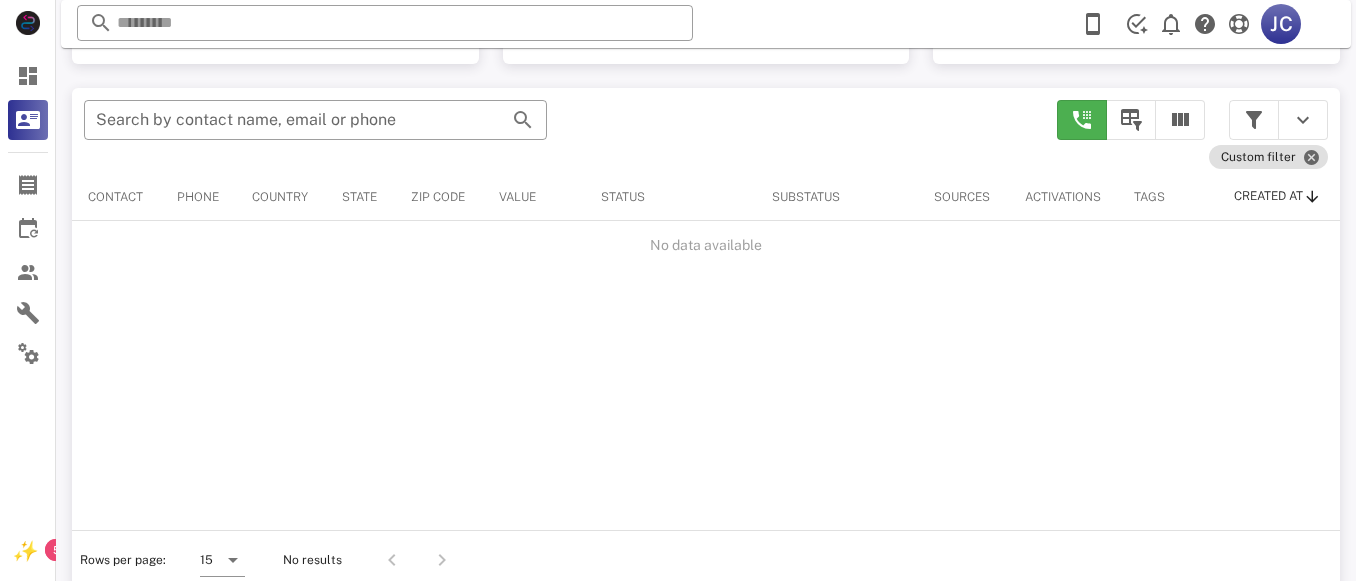 scroll, scrollTop: 378, scrollLeft: 0, axis: vertical 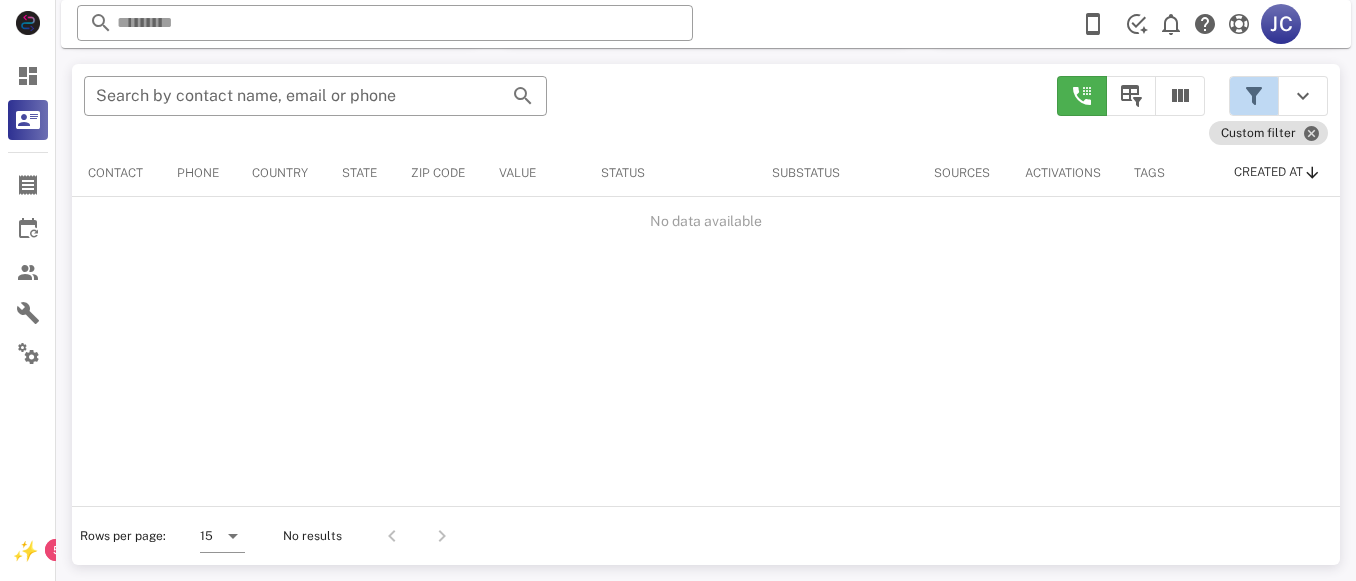 click at bounding box center (1254, 96) 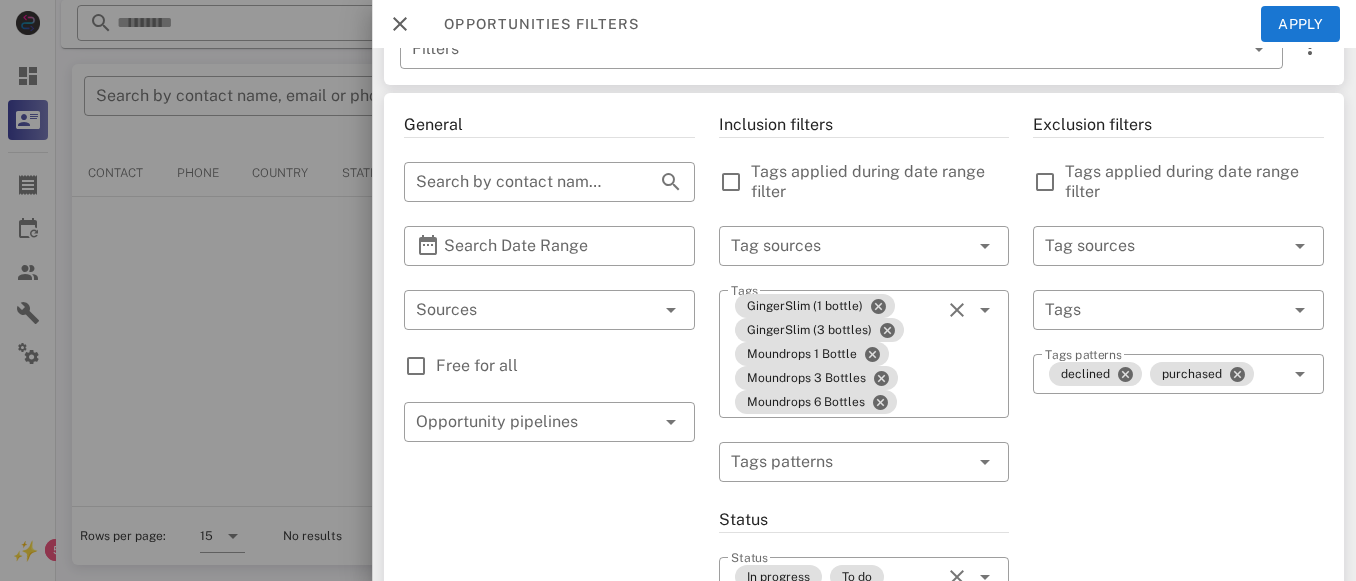 scroll, scrollTop: 0, scrollLeft: 0, axis: both 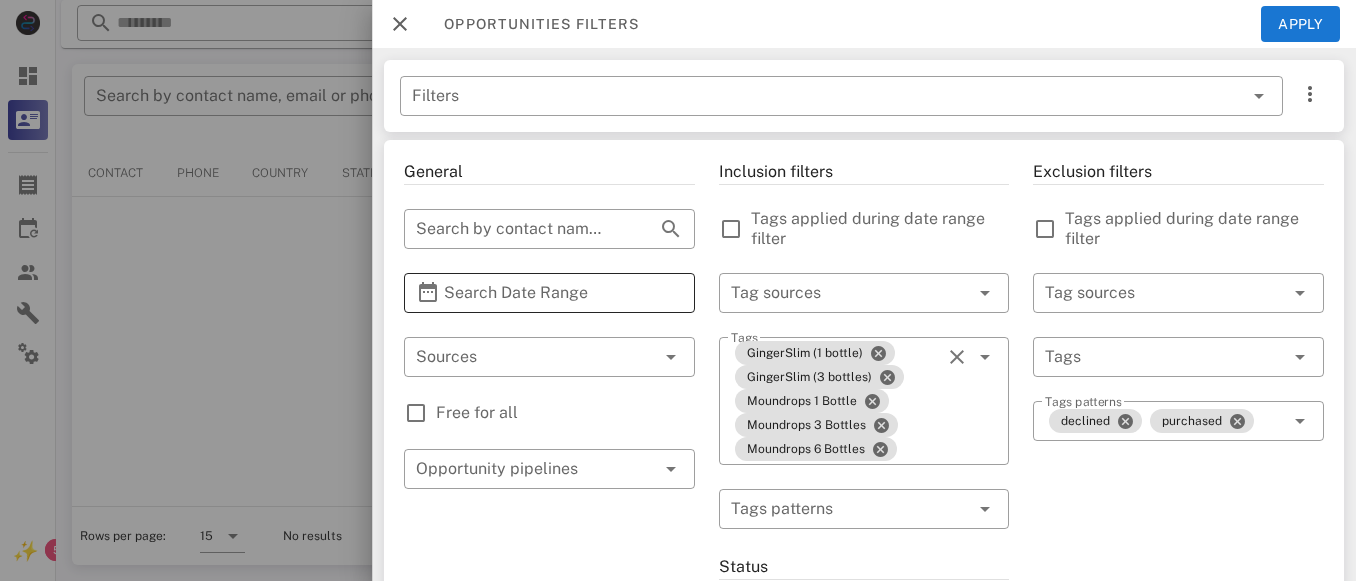 click at bounding box center (428, 293) 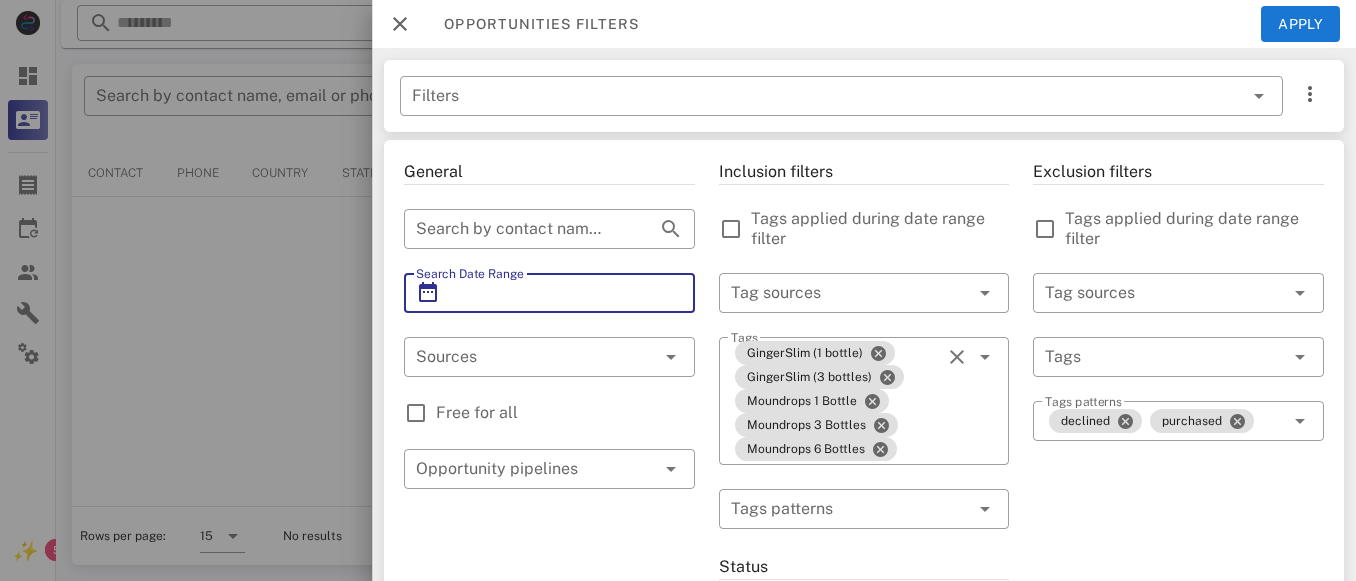 click at bounding box center [428, 293] 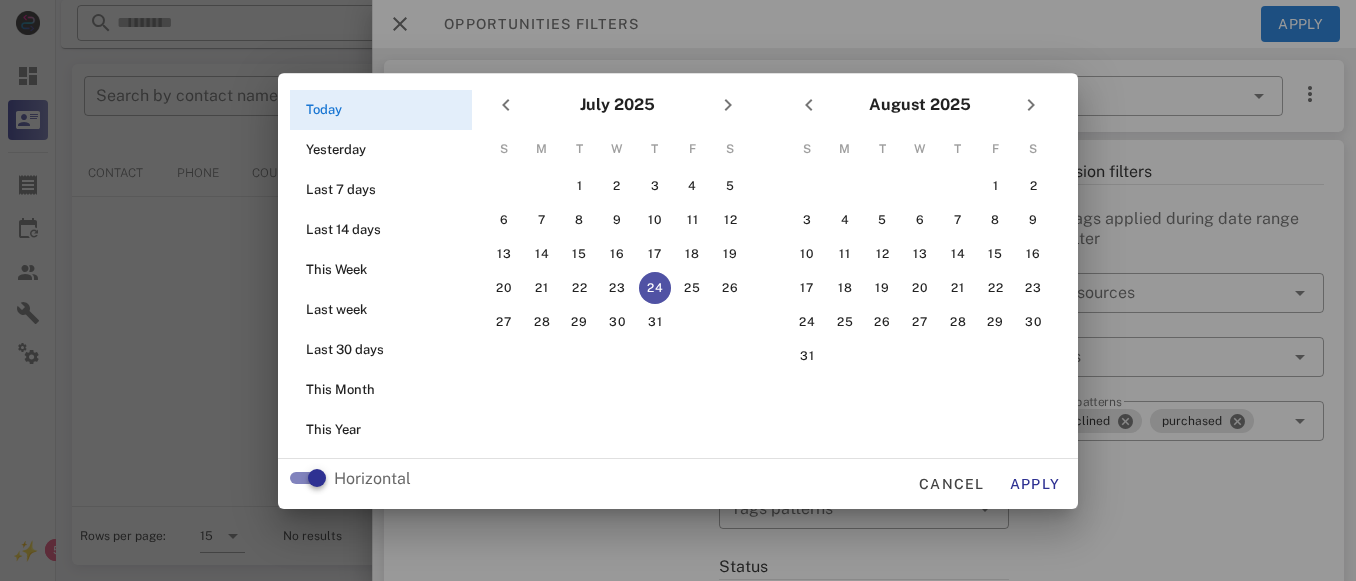 click on "24" at bounding box center (655, 288) 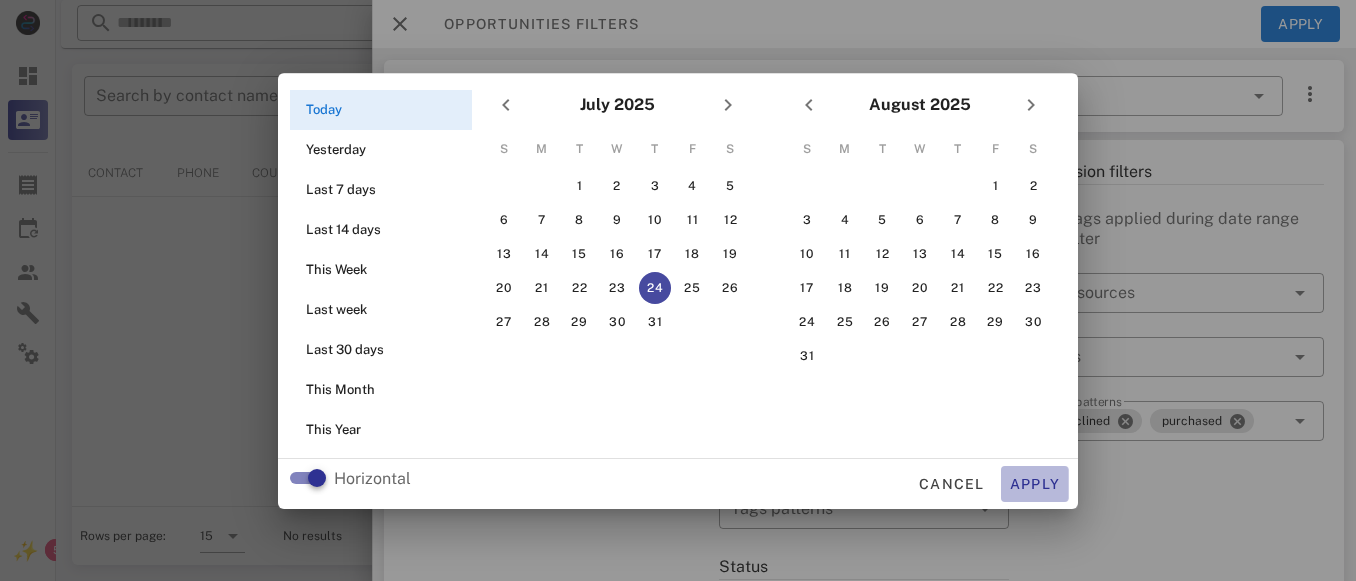click on "Apply" at bounding box center [1035, 484] 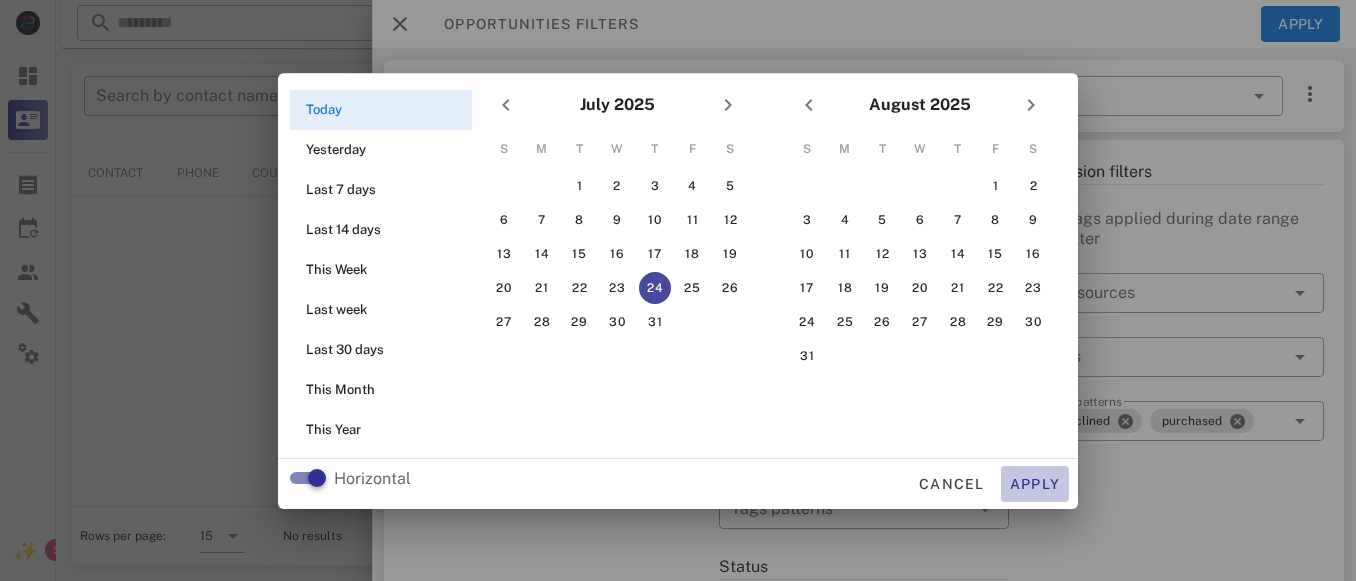 type on "**********" 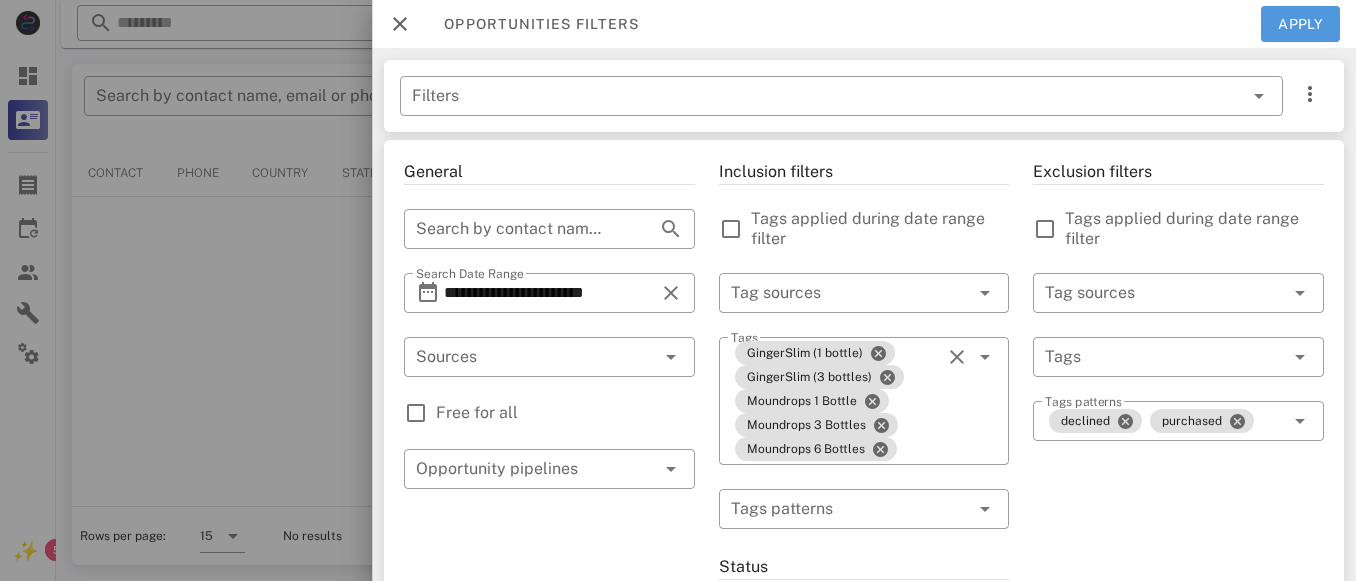 click on "Apply" at bounding box center [1301, 24] 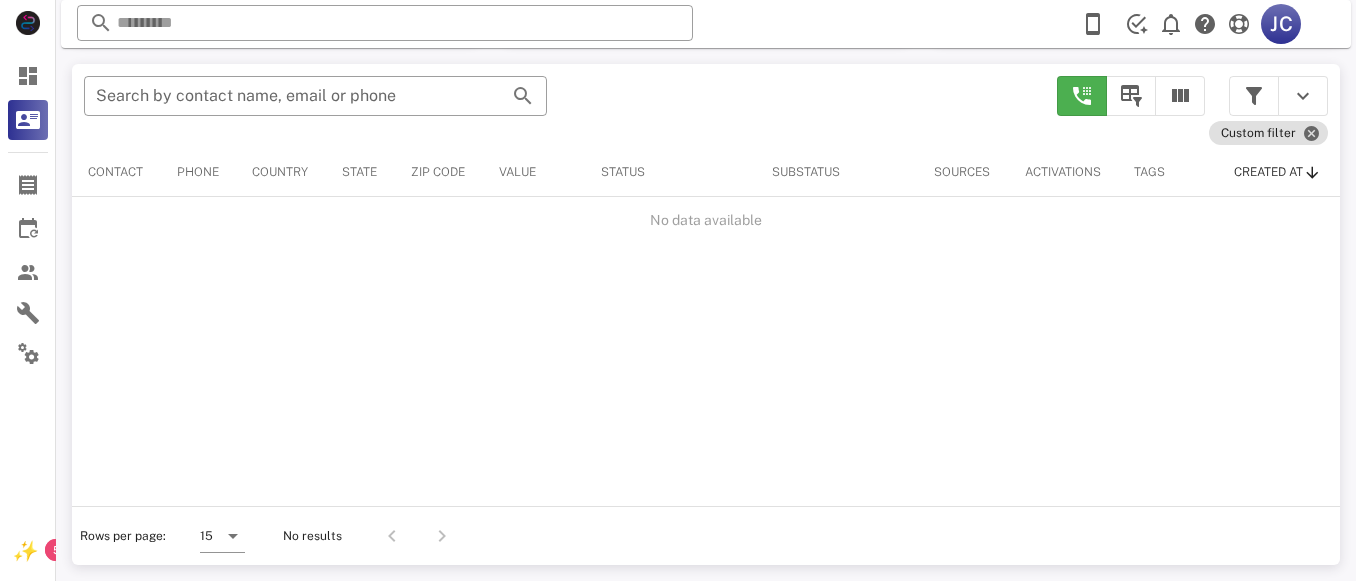 scroll, scrollTop: 380, scrollLeft: 0, axis: vertical 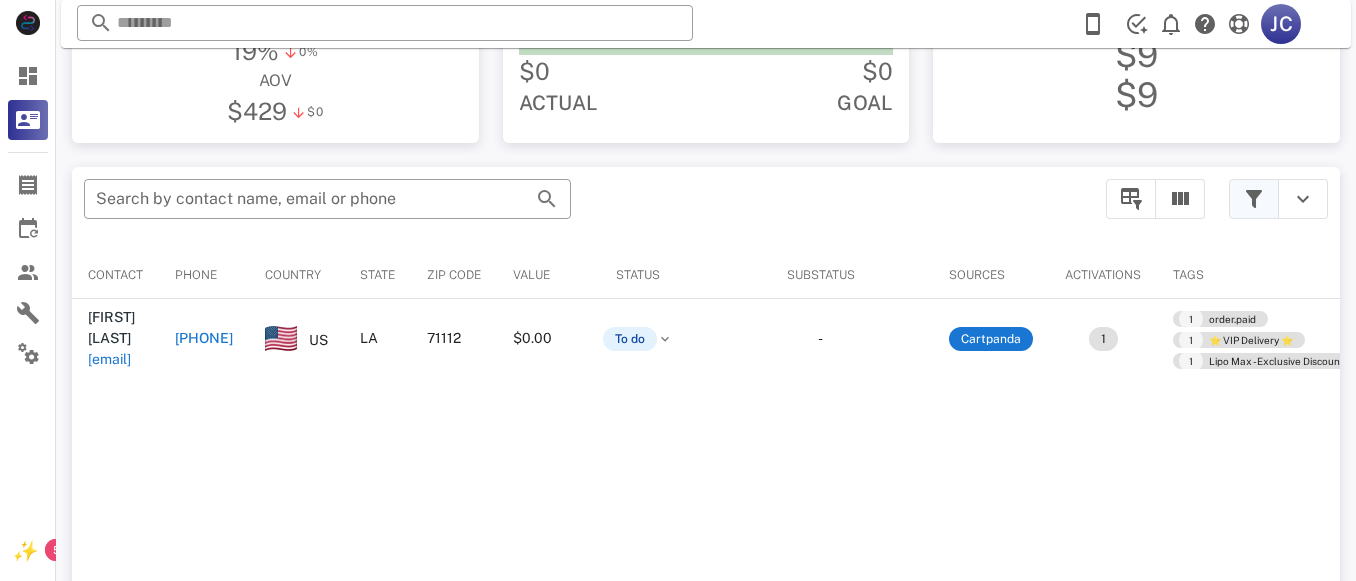 click at bounding box center (1254, 199) 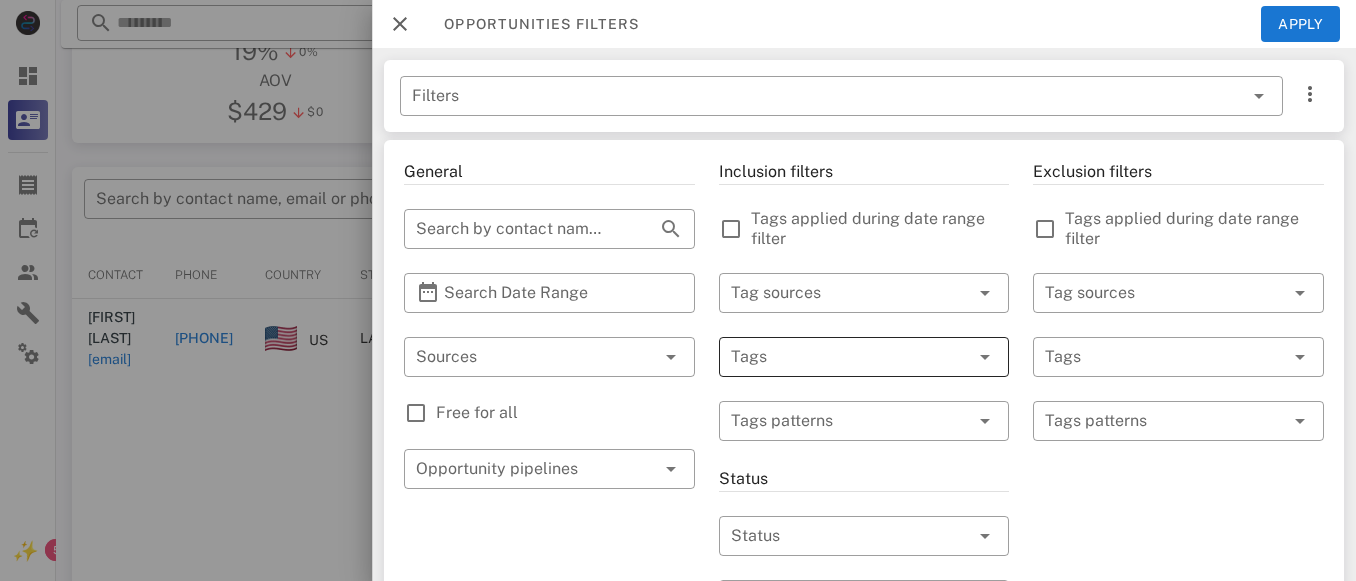 click at bounding box center (836, 357) 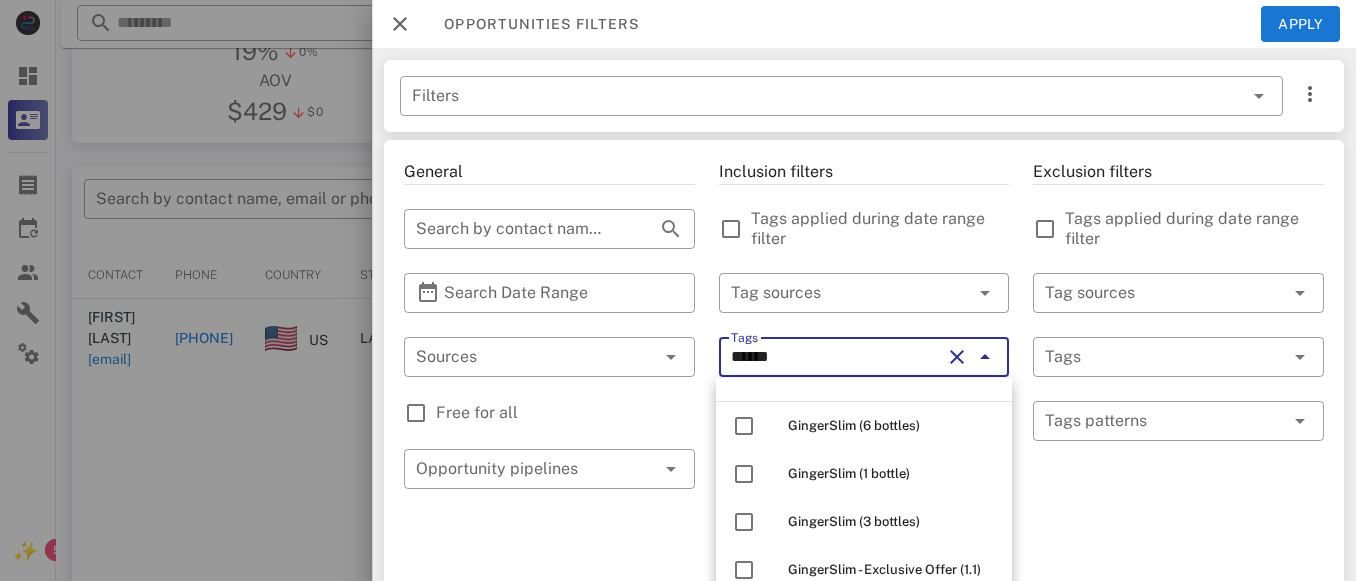 scroll, scrollTop: 44, scrollLeft: 0, axis: vertical 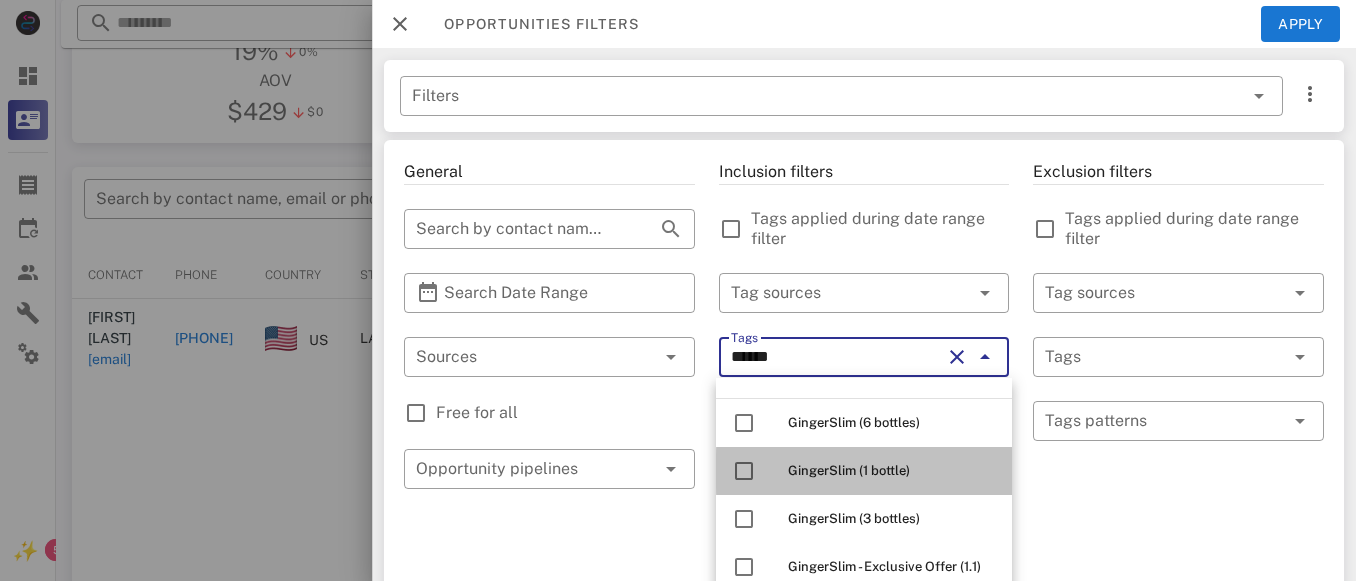 click on "GingerSlim (1 bottle)" at bounding box center (849, 470) 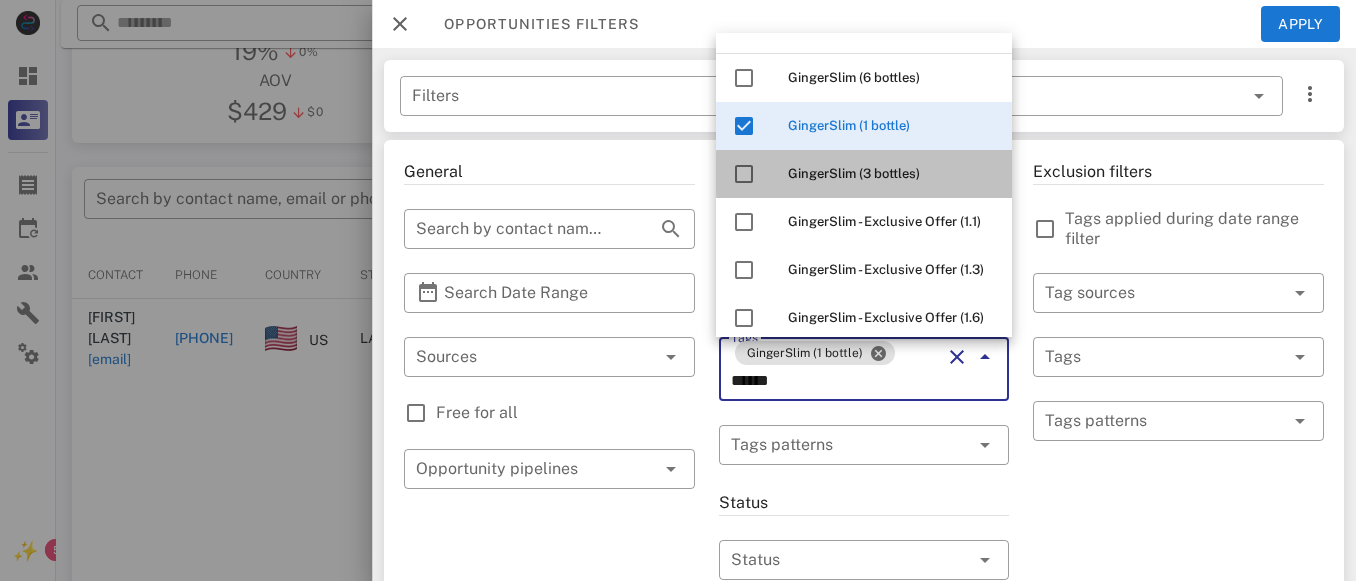 click on "GingerSlim (3 bottles)" at bounding box center [854, 173] 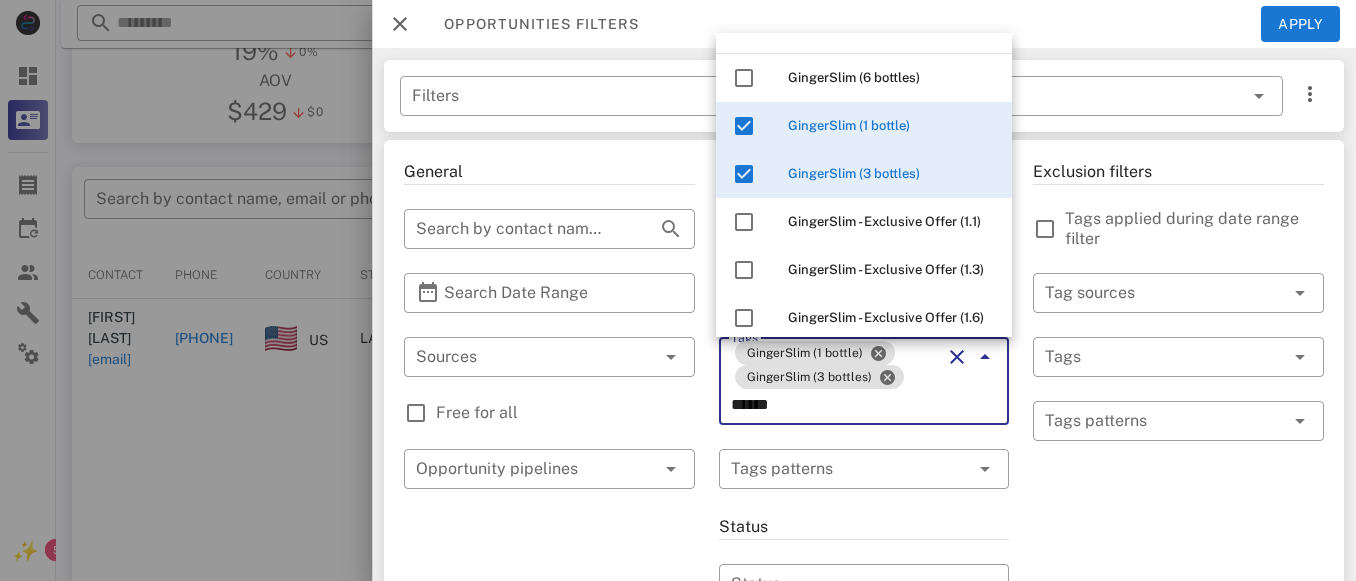 click on "Exclusion filters Tags applied during date range filter ​ Tag sources ​ Tags ​ Tags patterns" at bounding box center [1178, 741] 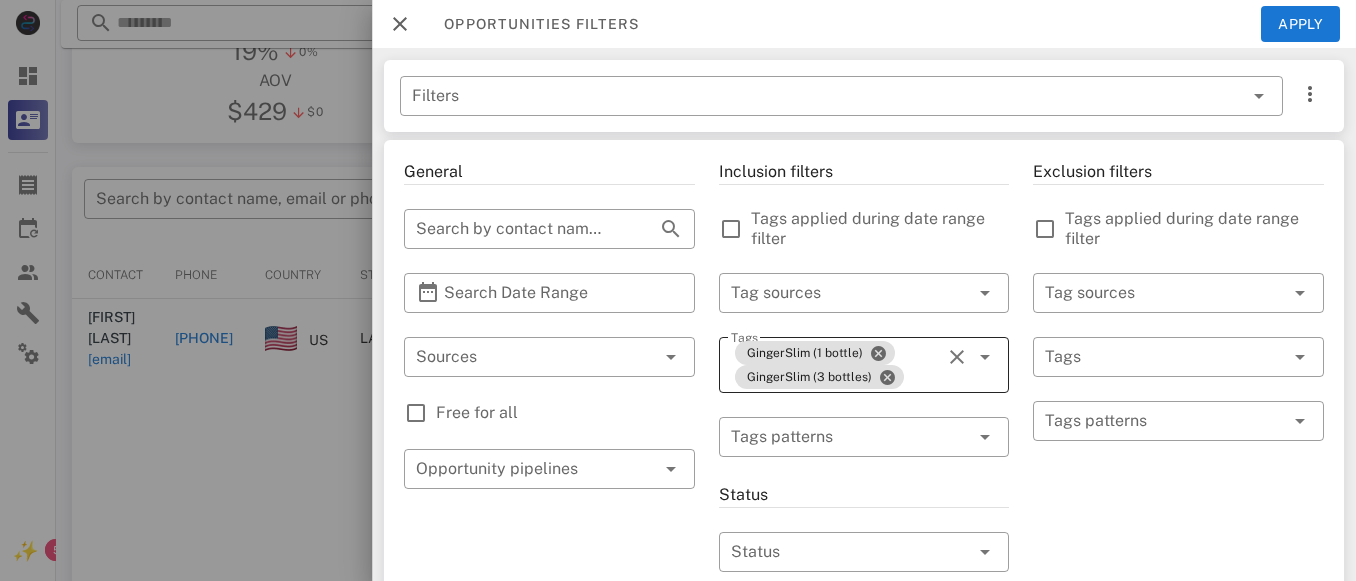 click on "Tags GingerSlim (1 bottle) GingerSlim (3 bottles)" at bounding box center (864, 365) 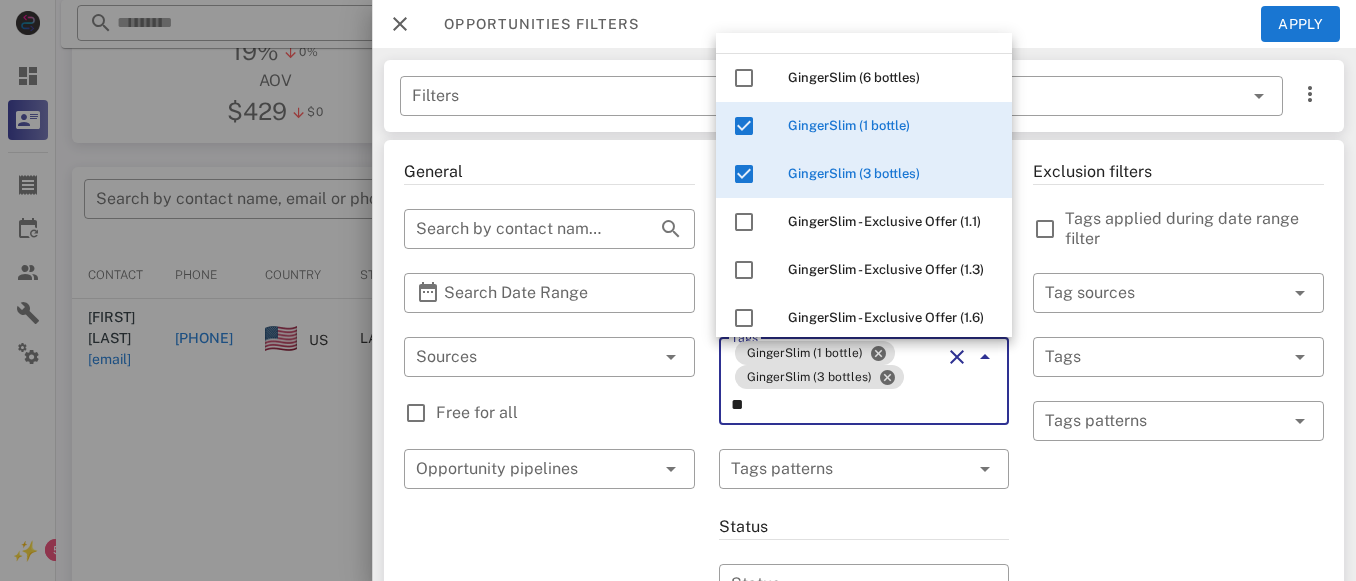 scroll, scrollTop: 0, scrollLeft: 0, axis: both 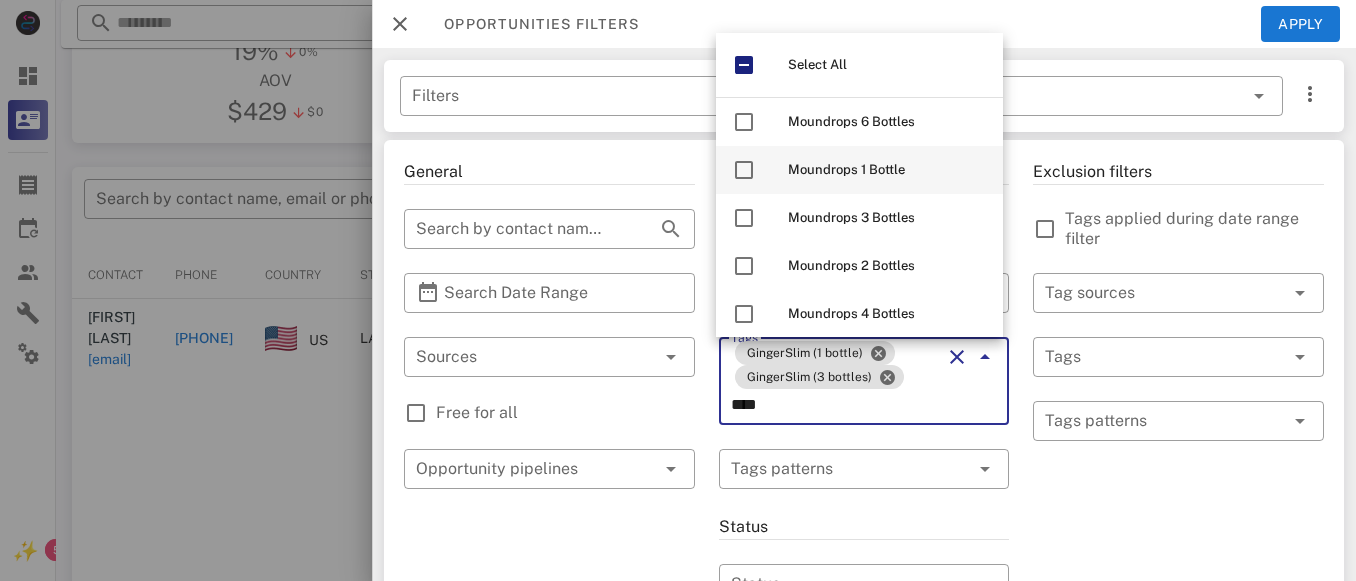 click on "Moundrops 1 Bottle" at bounding box center (846, 169) 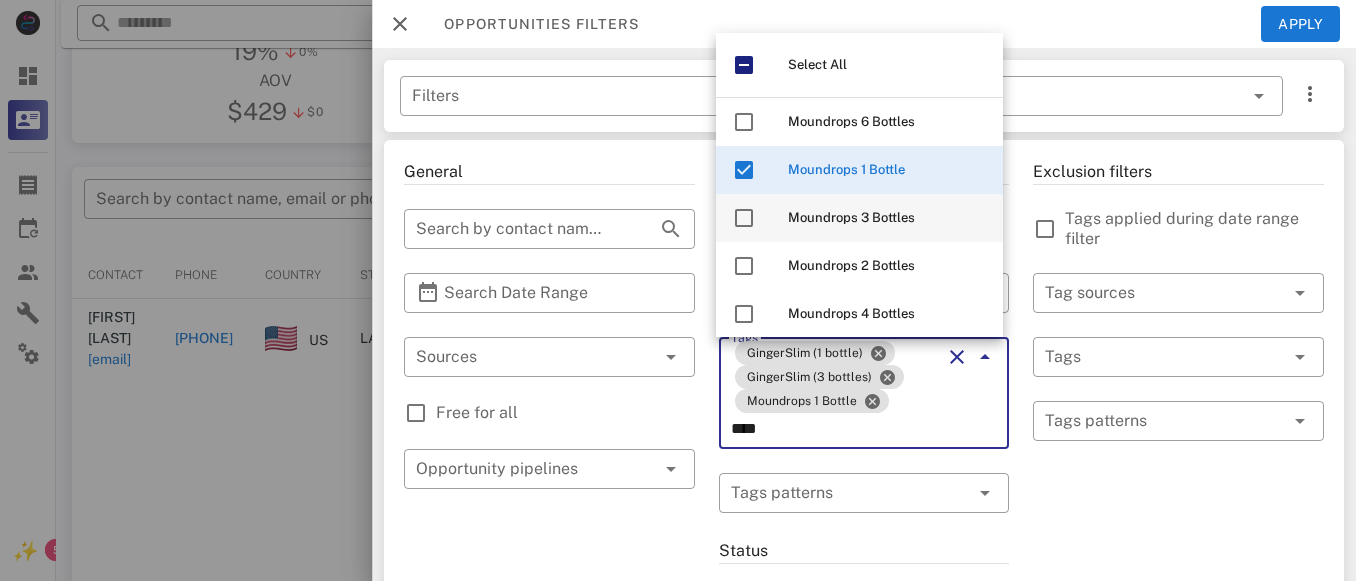 click on "Moundrops 3 Bottles" at bounding box center [851, 217] 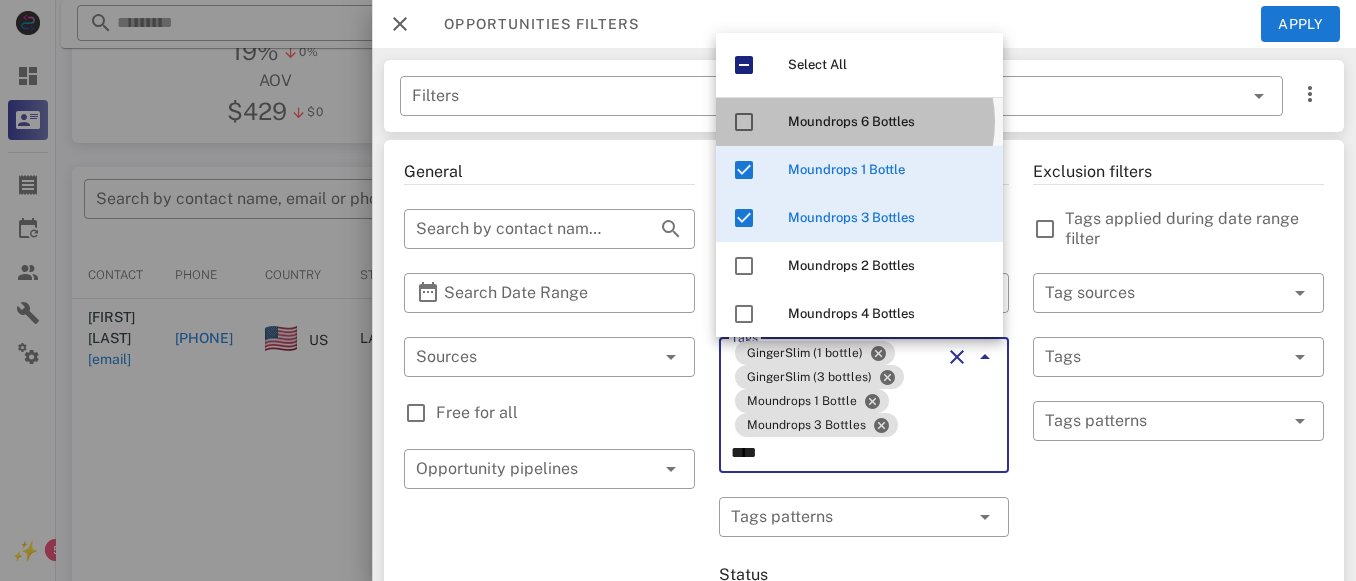 click on "Moundrops 6 Bottles" at bounding box center [851, 121] 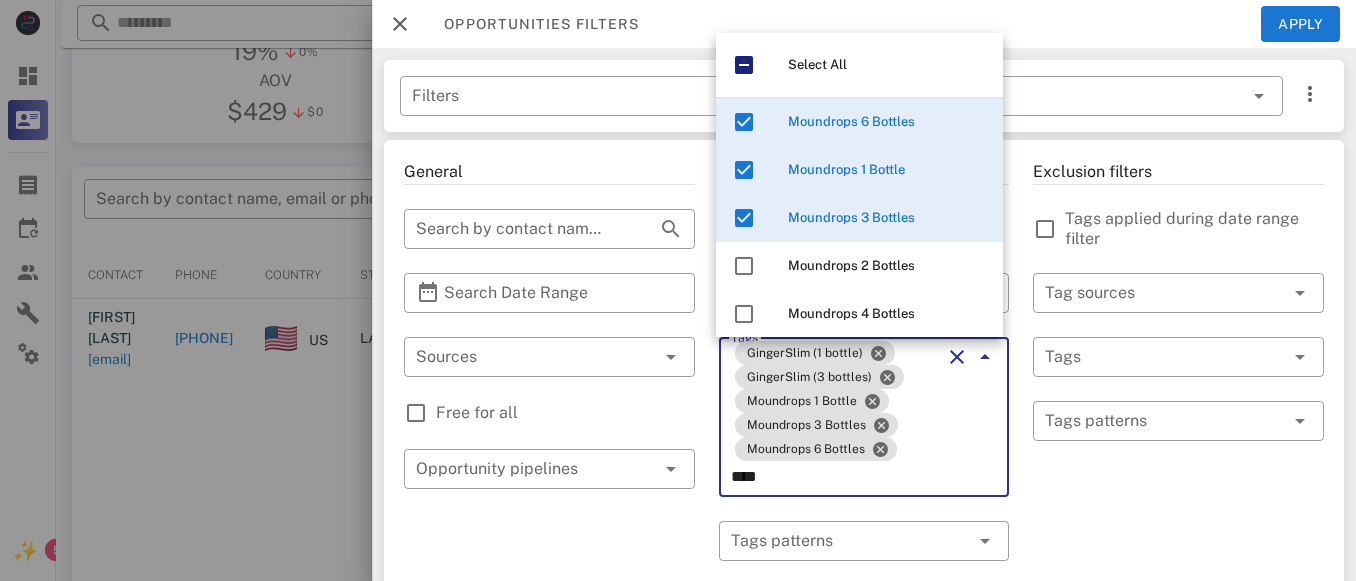 type on "****" 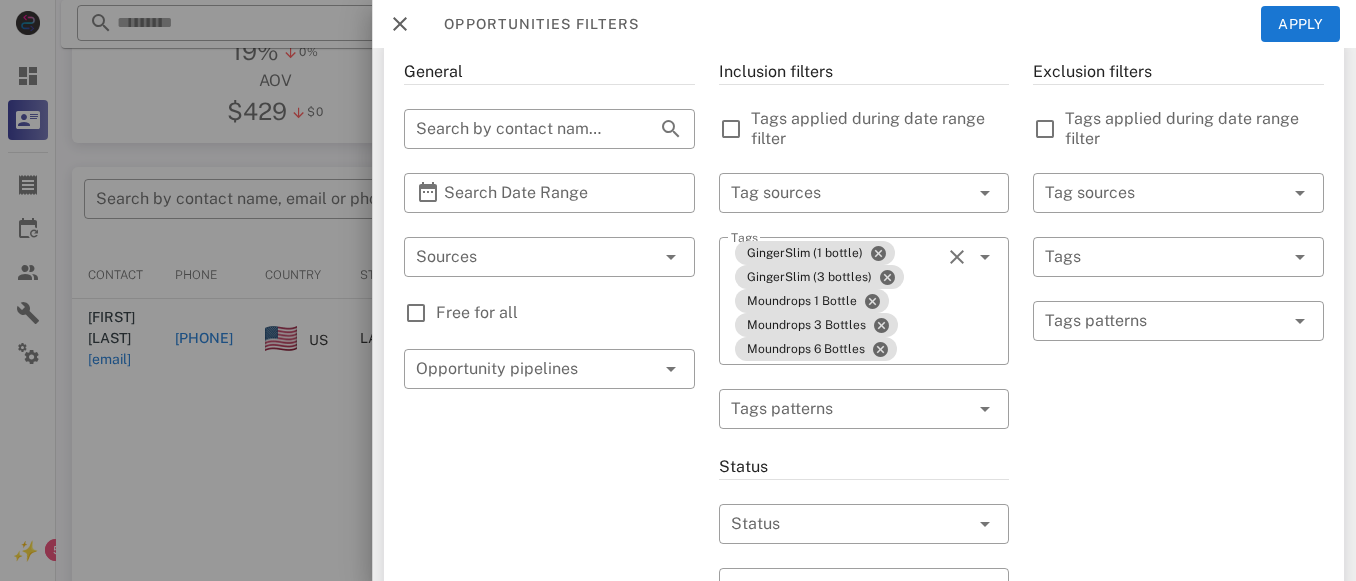 scroll, scrollTop: 0, scrollLeft: 0, axis: both 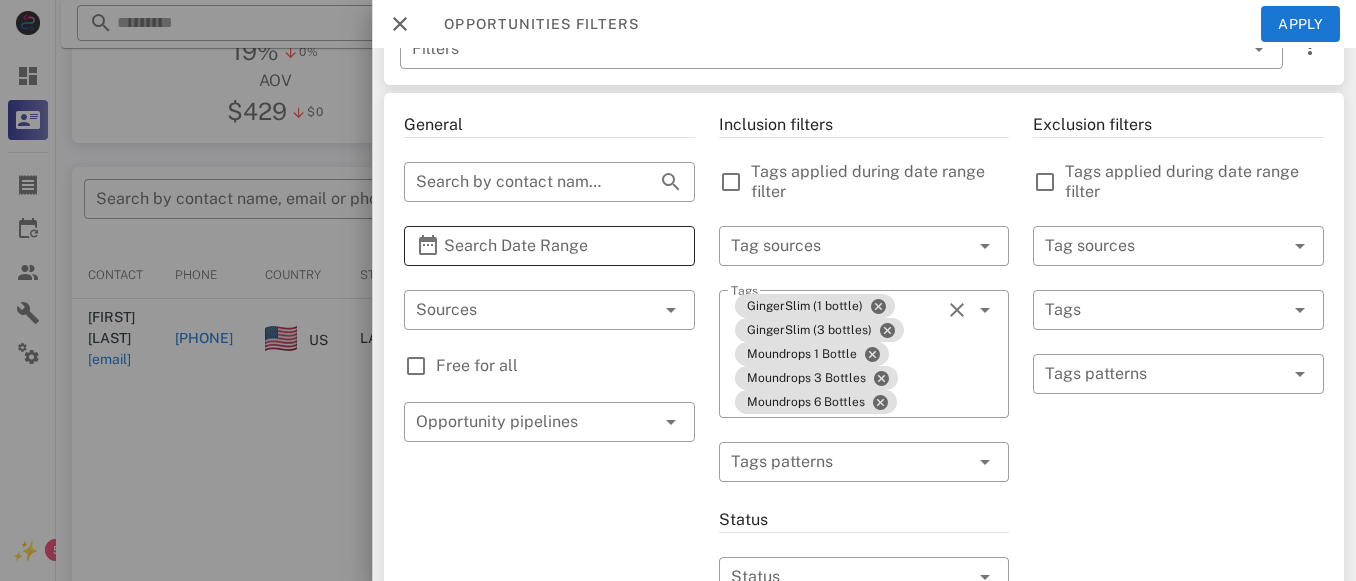 click at bounding box center (428, 246) 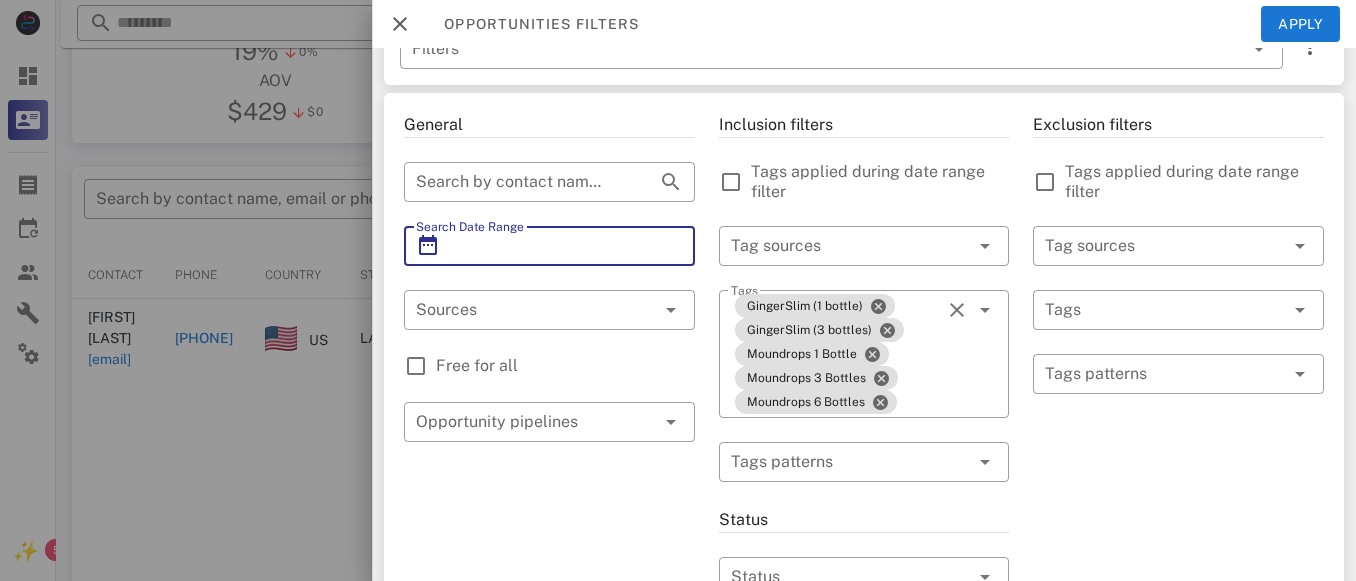 click at bounding box center [428, 246] 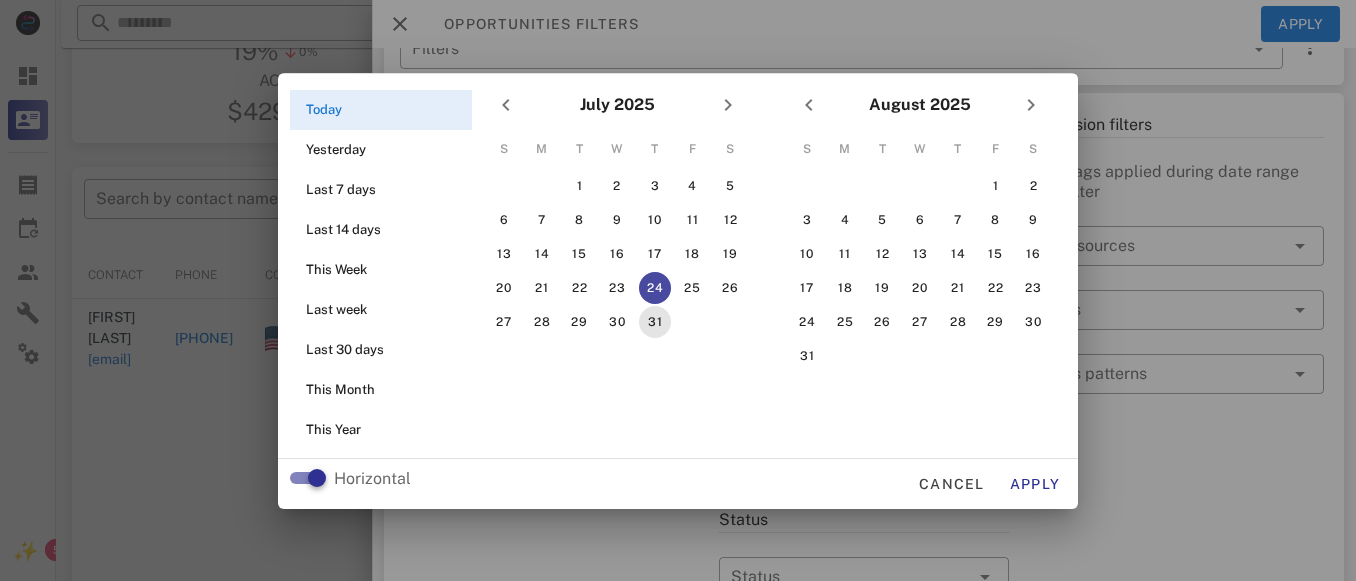 drag, startPoint x: 664, startPoint y: 313, endPoint x: 766, endPoint y: 299, distance: 102.9563 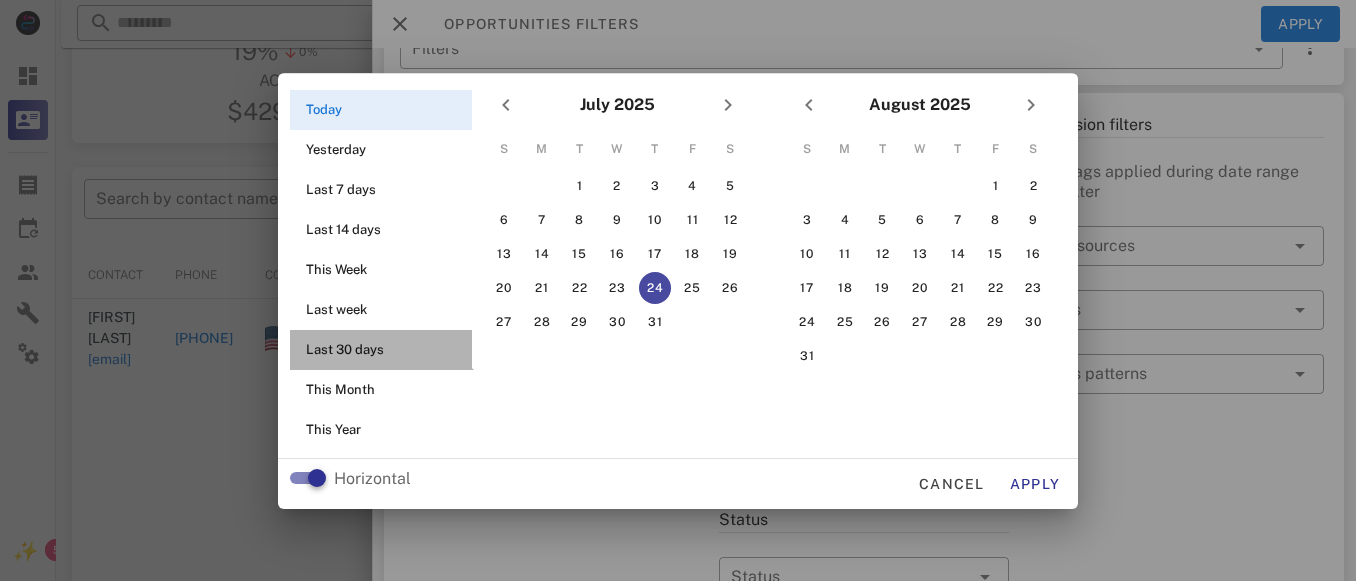 click on "Last 30 days" at bounding box center [387, 350] 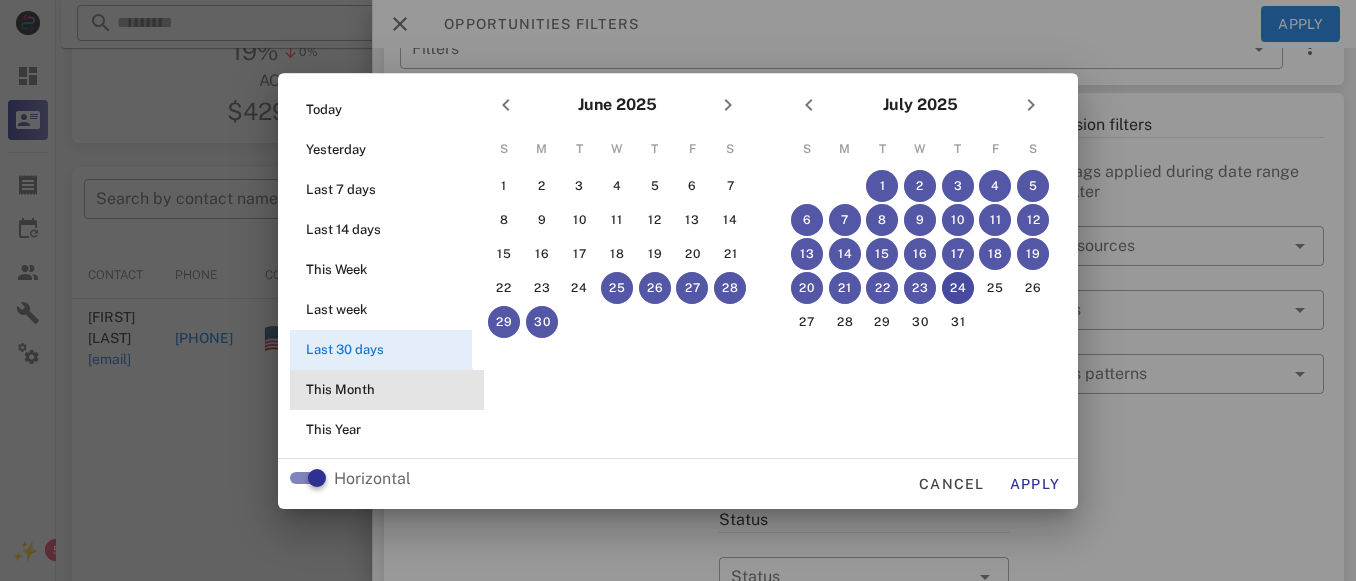 click on "This Month" at bounding box center (387, 390) 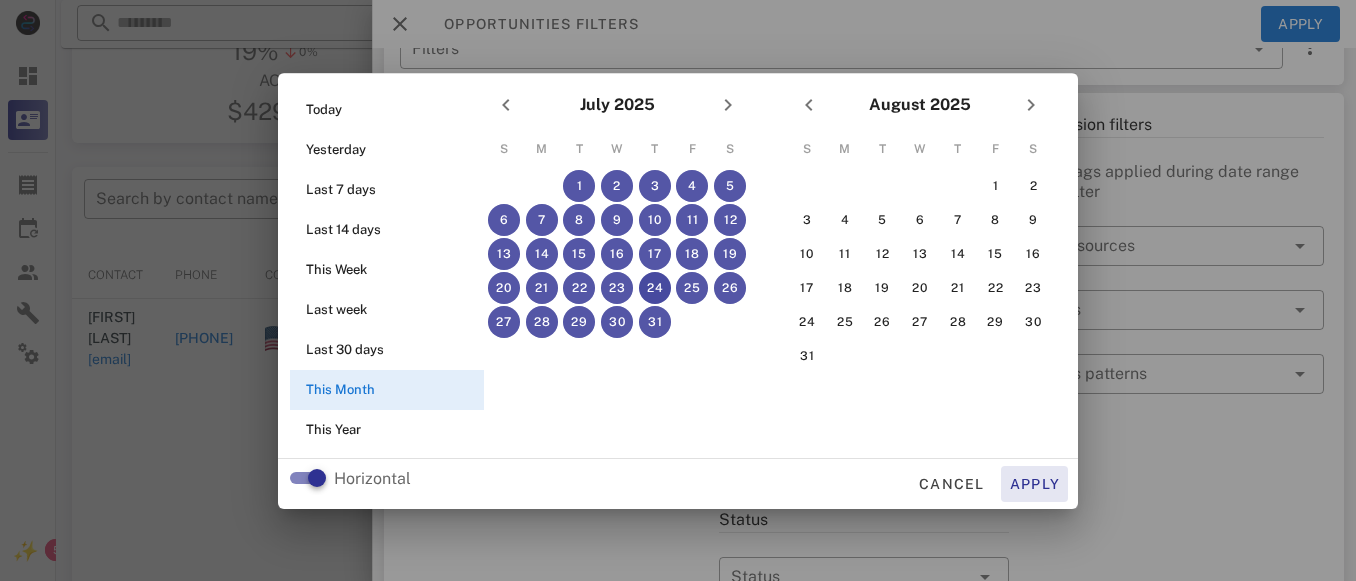 click on "Apply" at bounding box center (1035, 484) 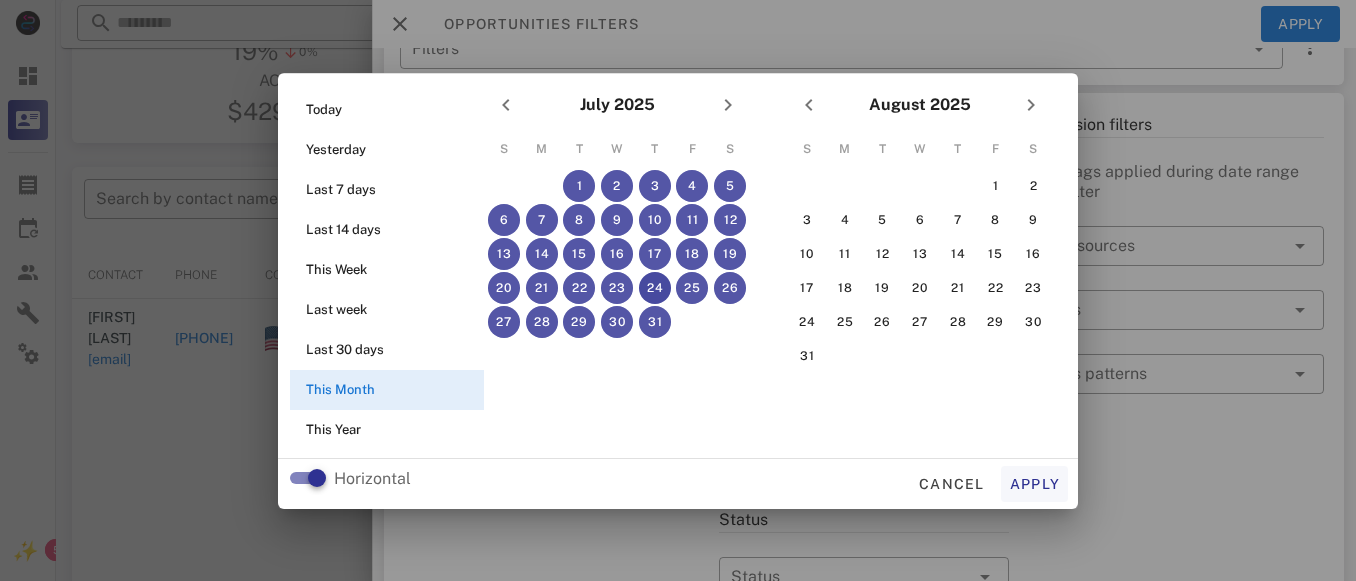 type on "**********" 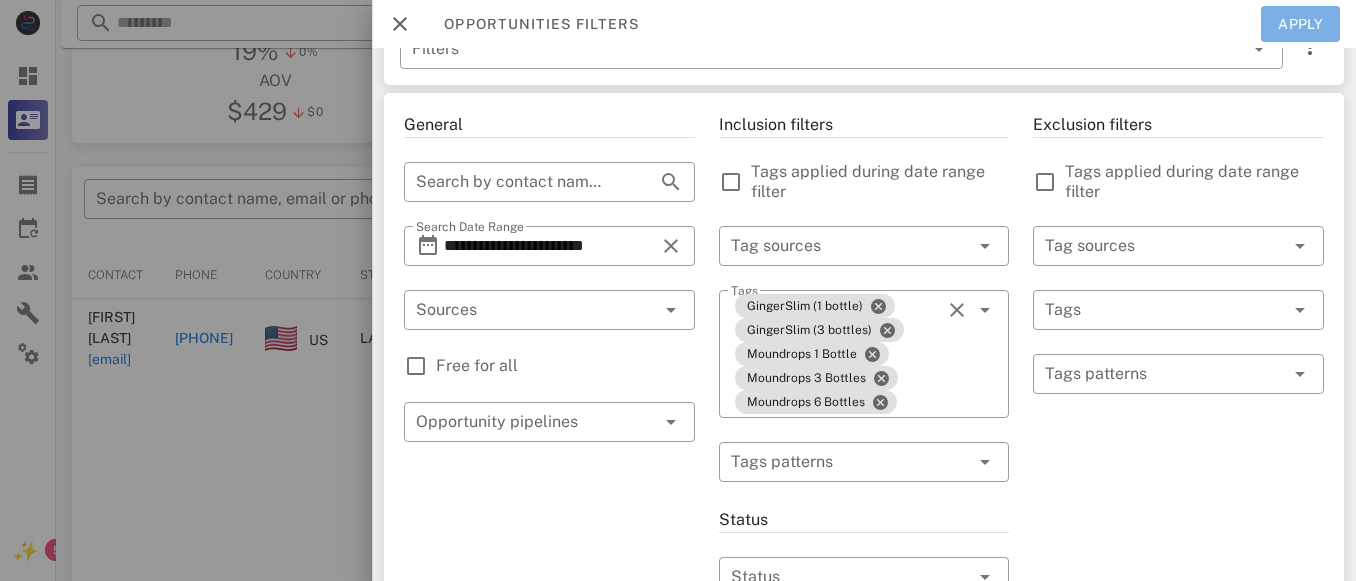 click on "Apply" at bounding box center [1301, 24] 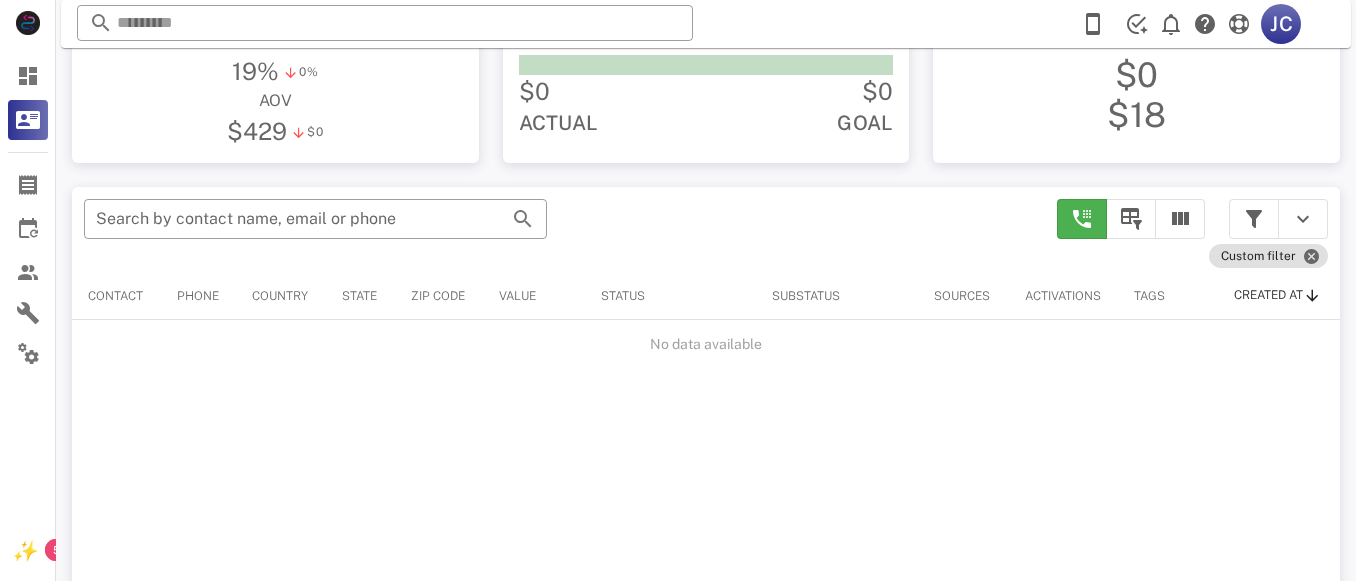scroll, scrollTop: 277, scrollLeft: 0, axis: vertical 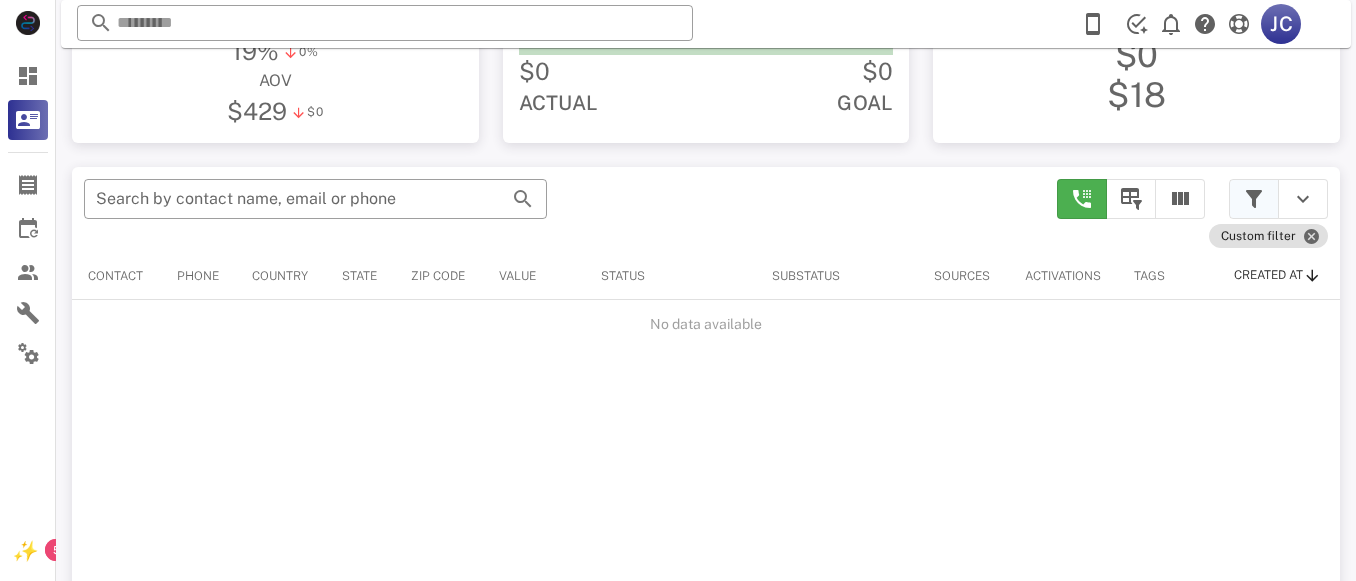click at bounding box center [1254, 199] 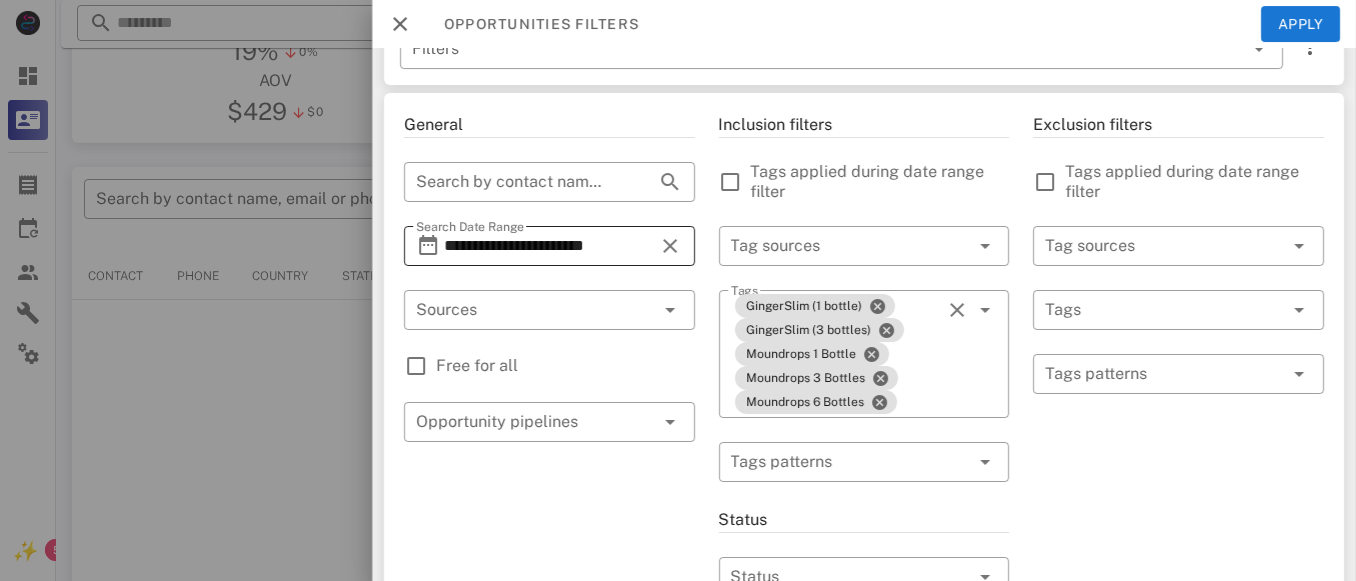 click at bounding box center [428, 246] 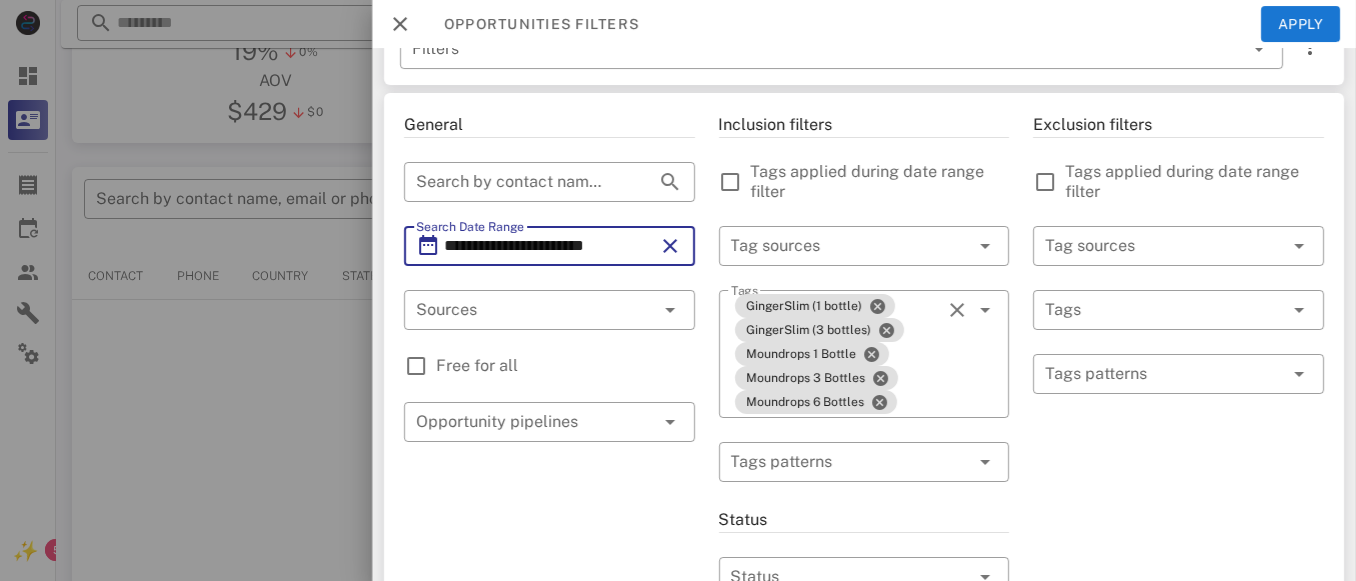 click at bounding box center (671, 246) 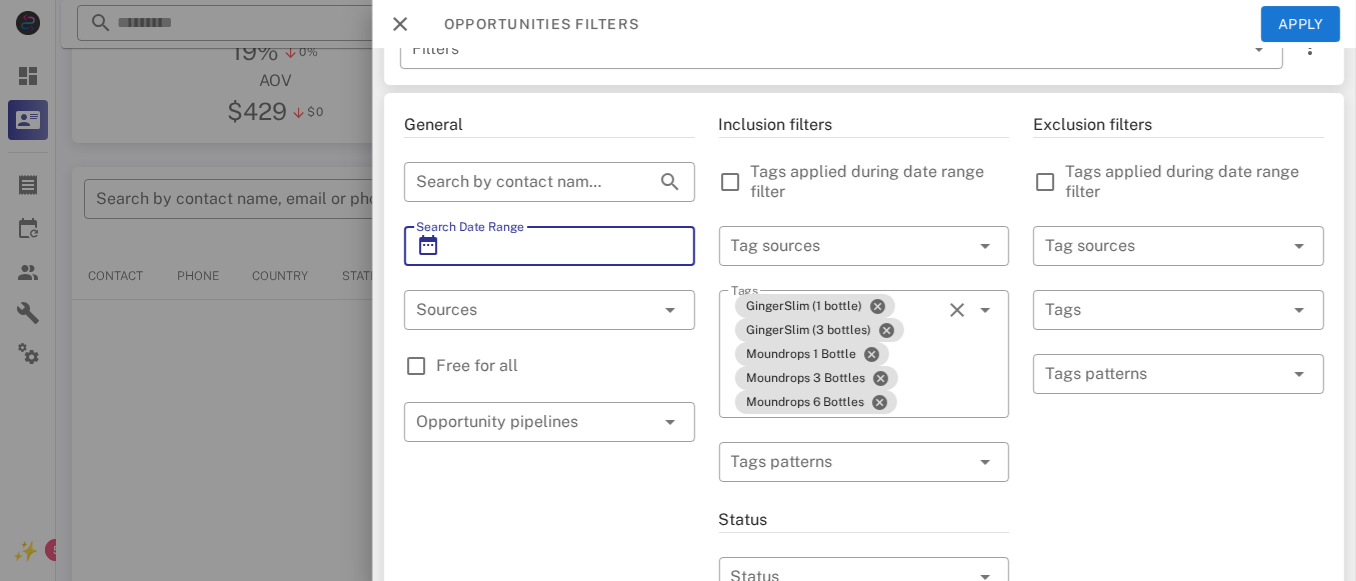 click at bounding box center [428, 246] 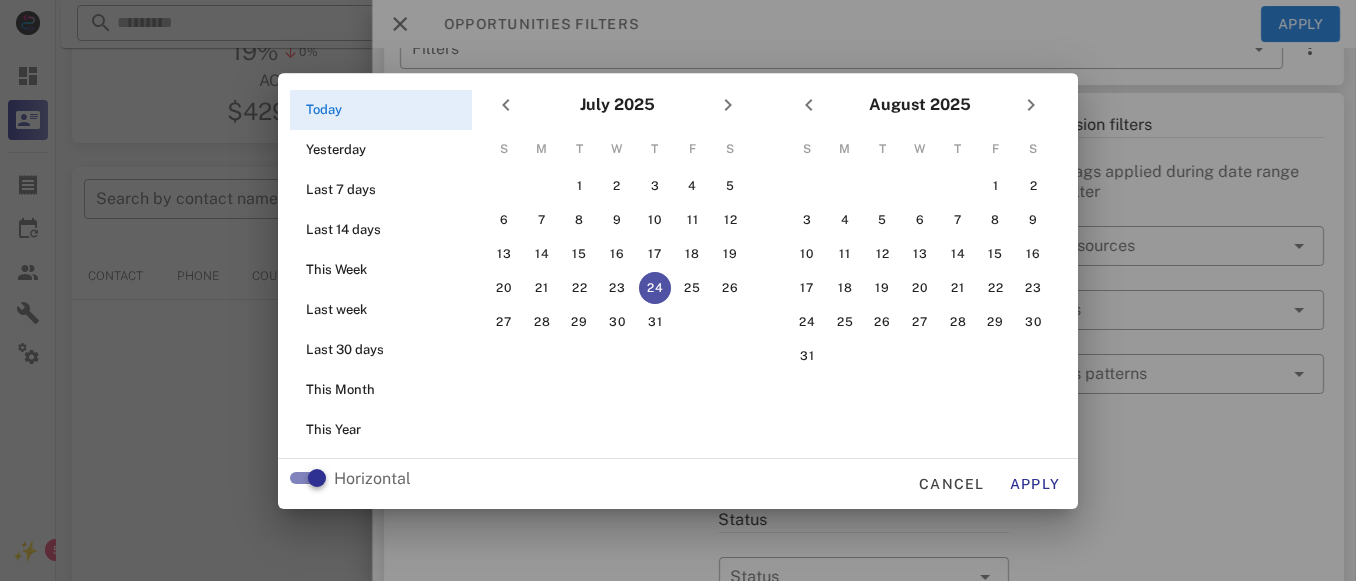 click on "24" at bounding box center [655, 288] 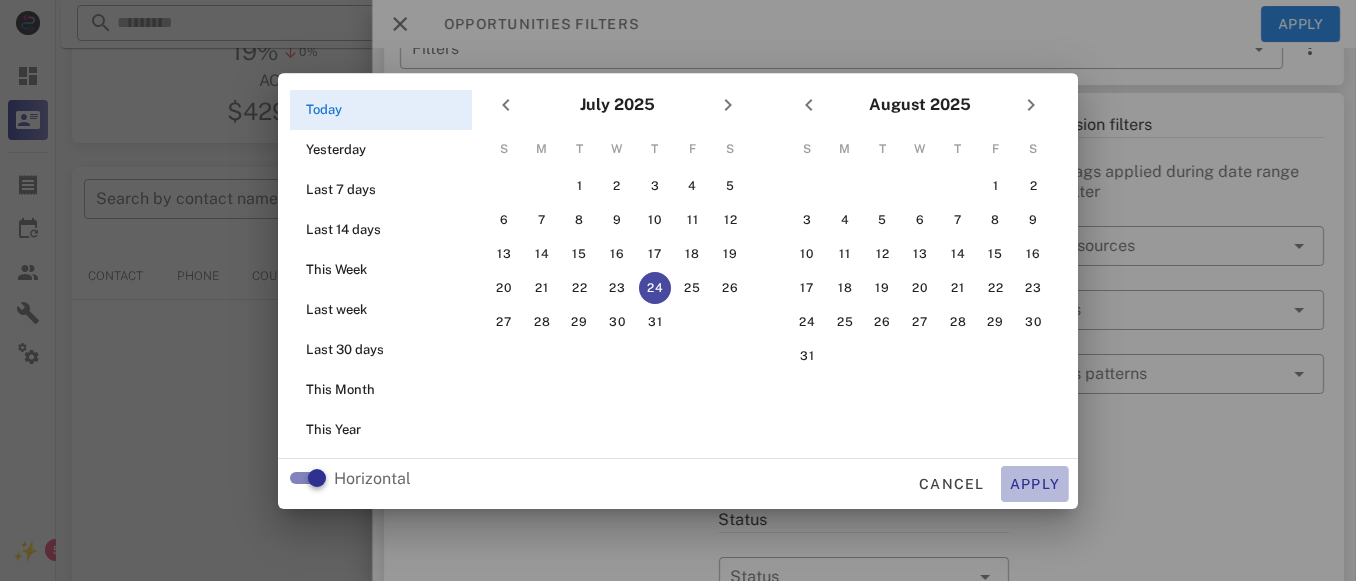 click on "Apply" at bounding box center [1035, 484] 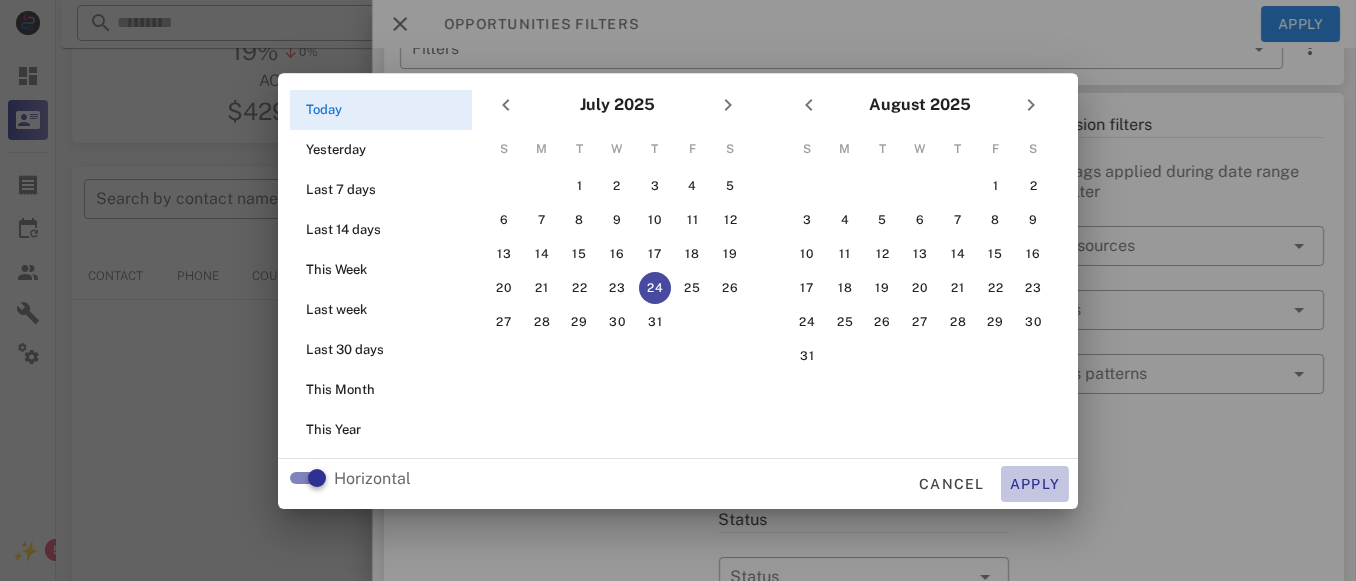 type on "**********" 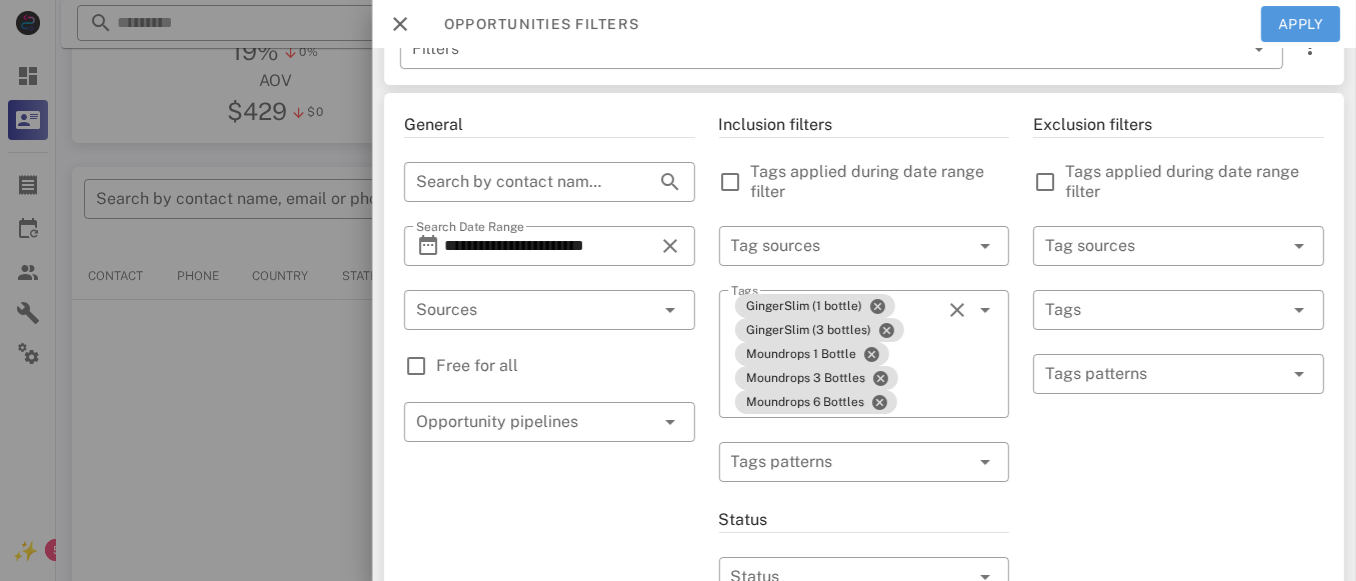 click on "Apply" at bounding box center [1301, 24] 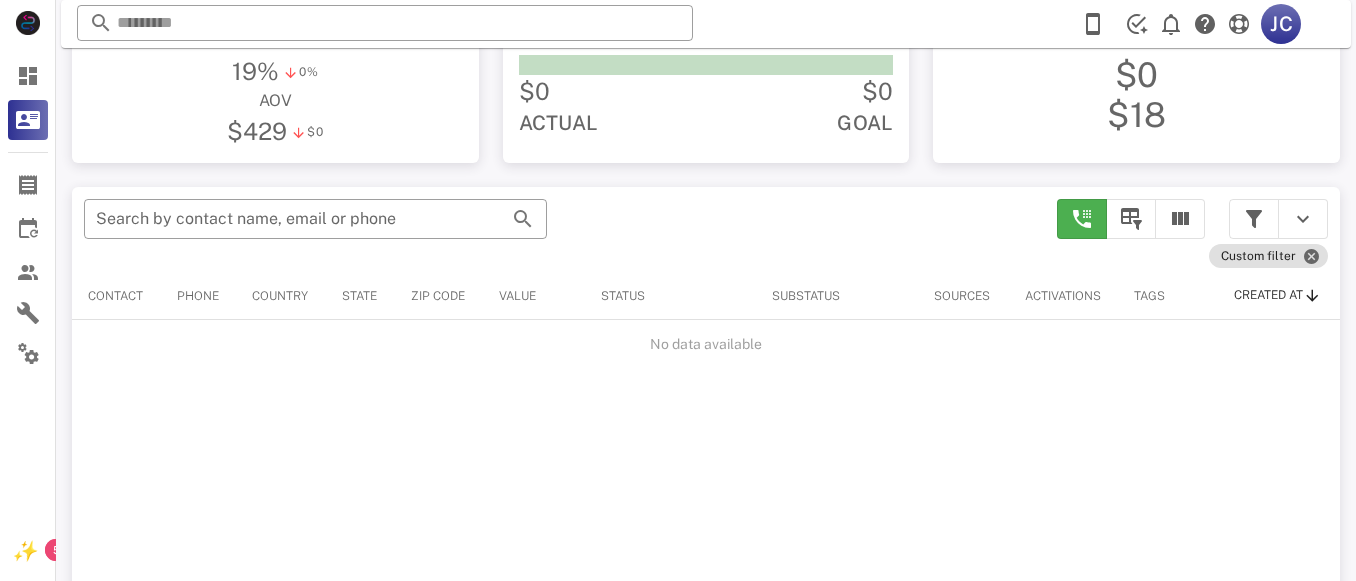 scroll, scrollTop: 277, scrollLeft: 0, axis: vertical 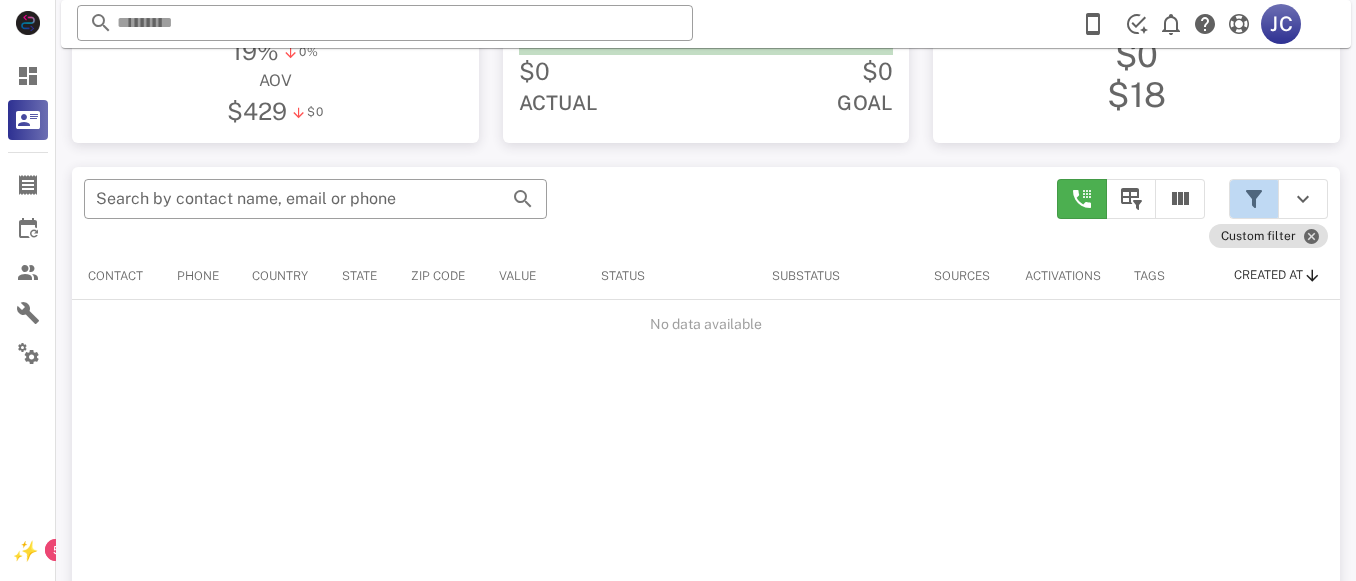 click at bounding box center [1254, 199] 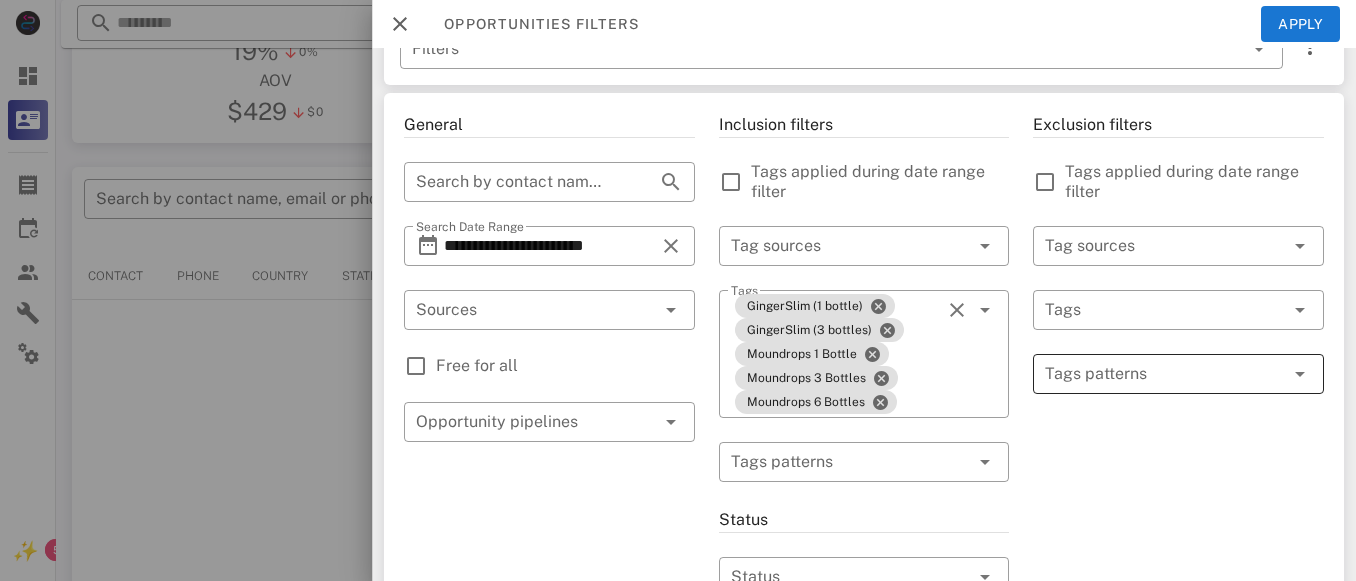 click at bounding box center (1164, 374) 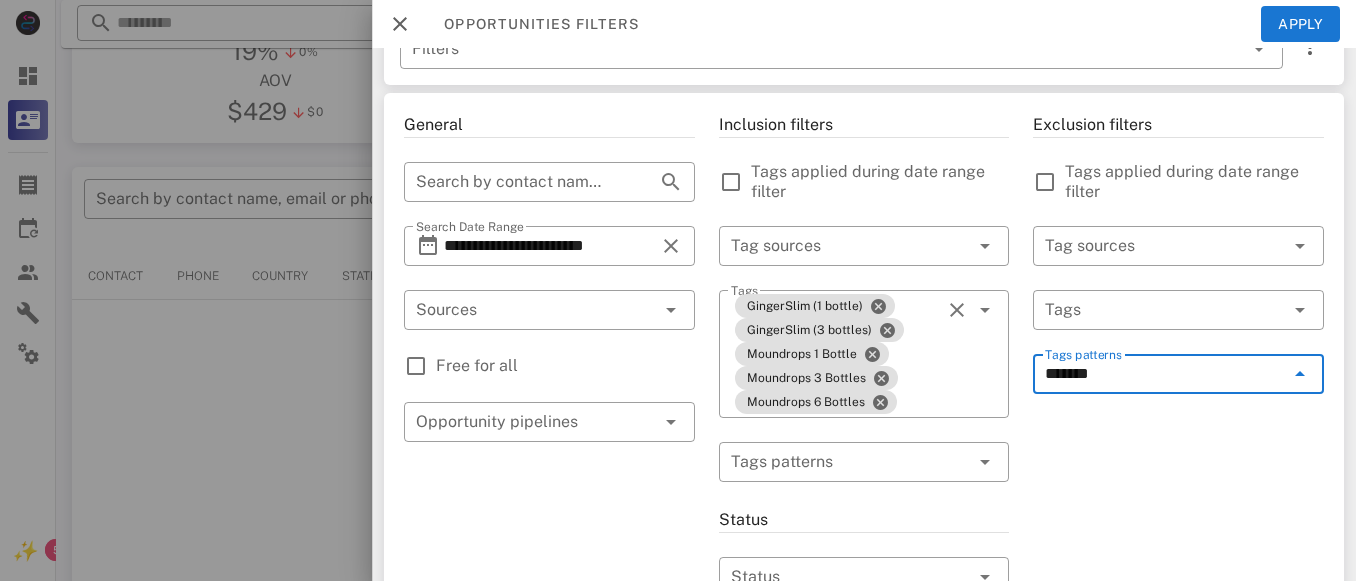 type on "********" 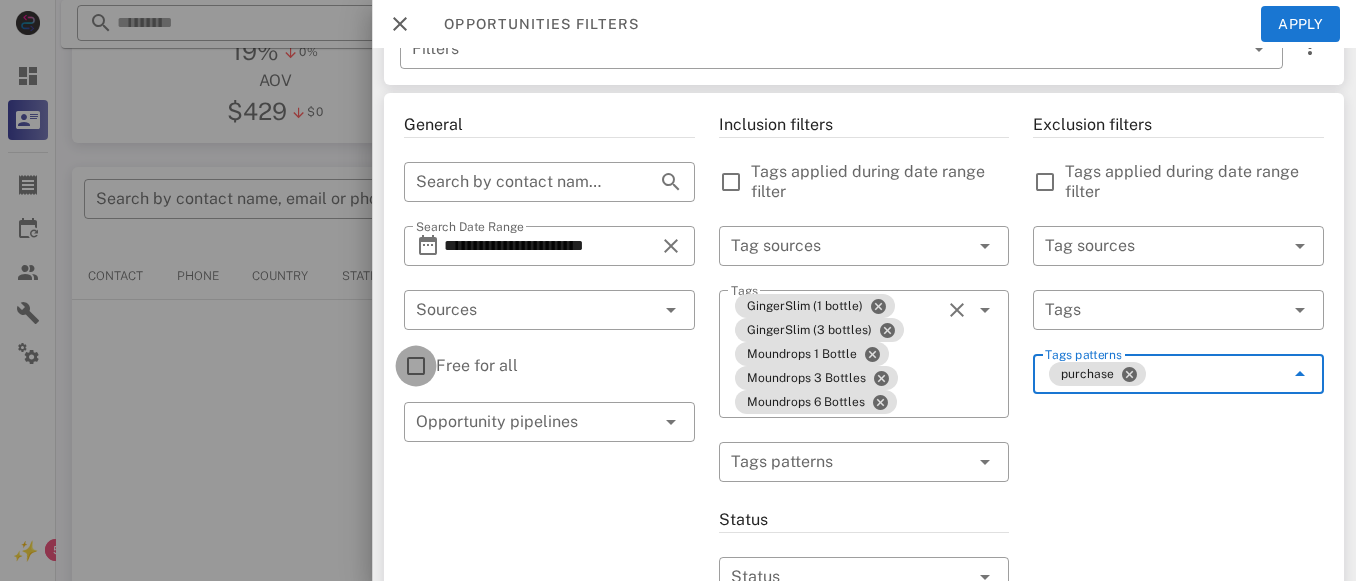 click at bounding box center [416, 366] 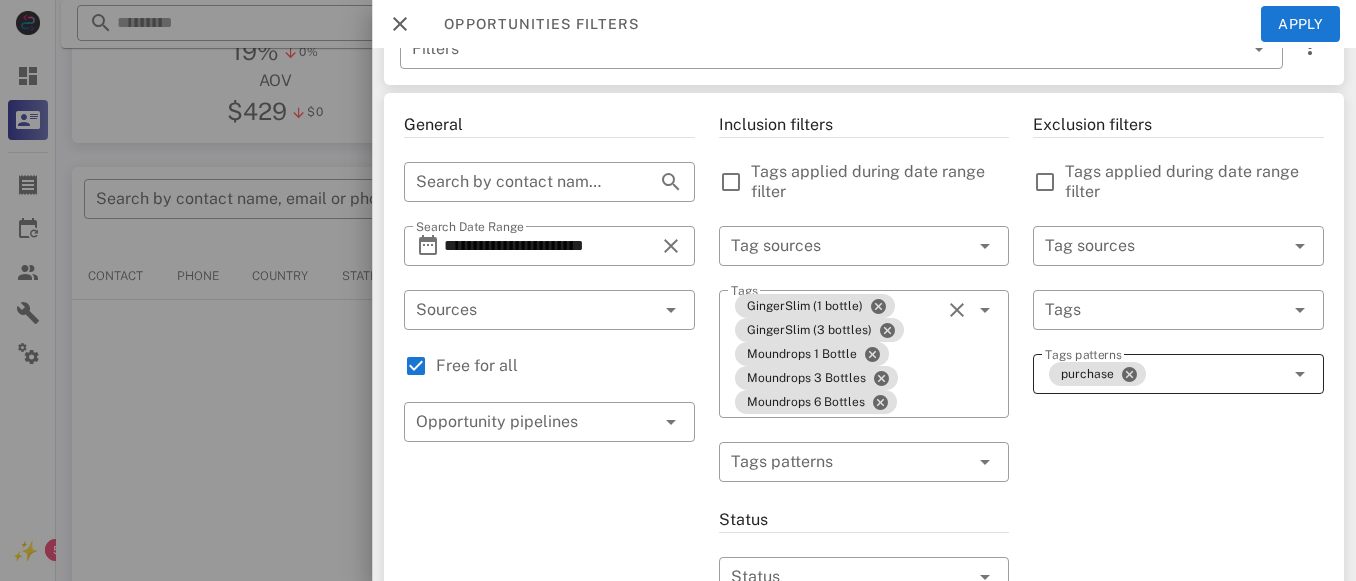 click on "purchase" at bounding box center [1164, 374] 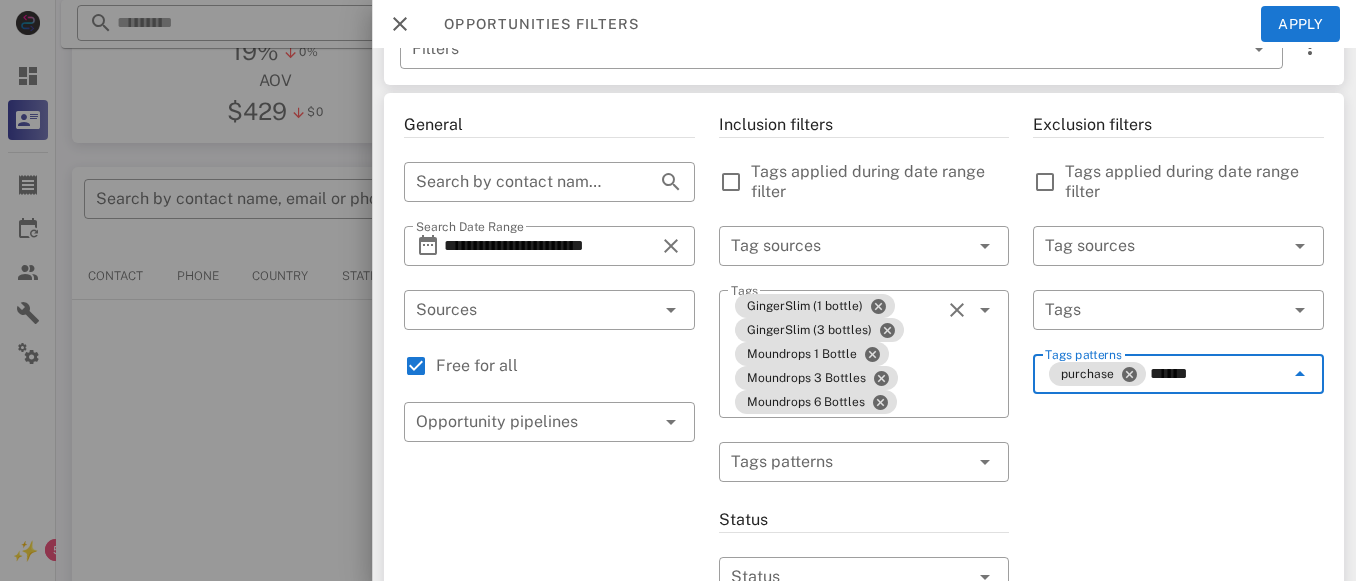 type on "*******" 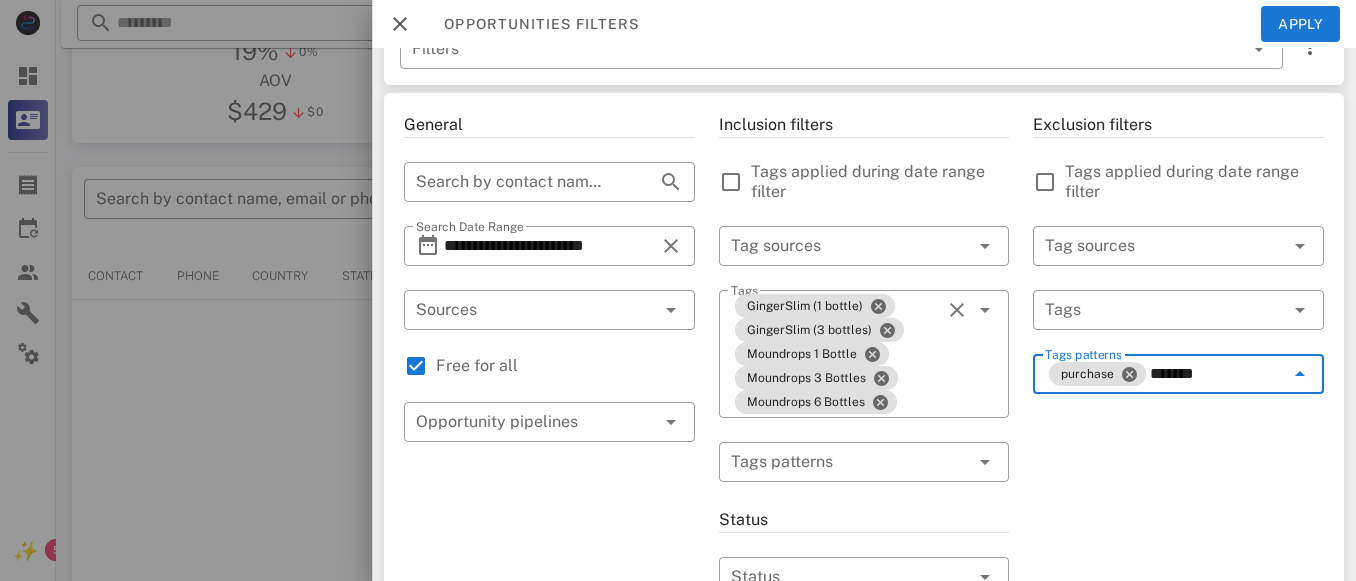 type 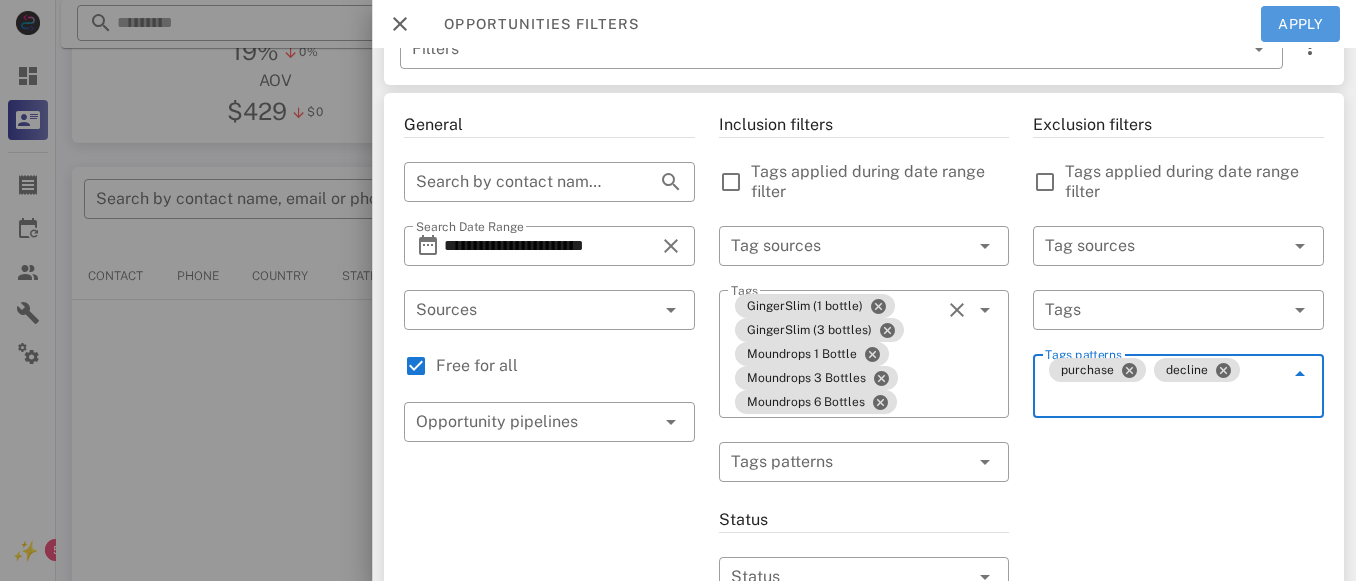 click on "Apply" at bounding box center [1301, 24] 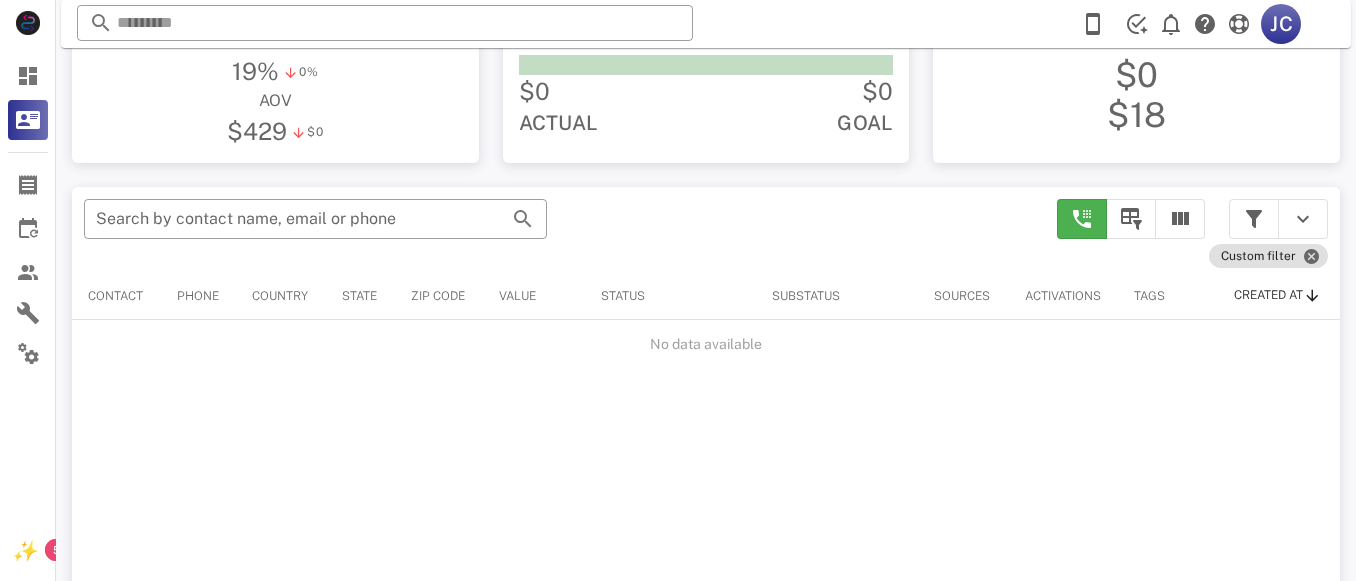 scroll, scrollTop: 277, scrollLeft: 0, axis: vertical 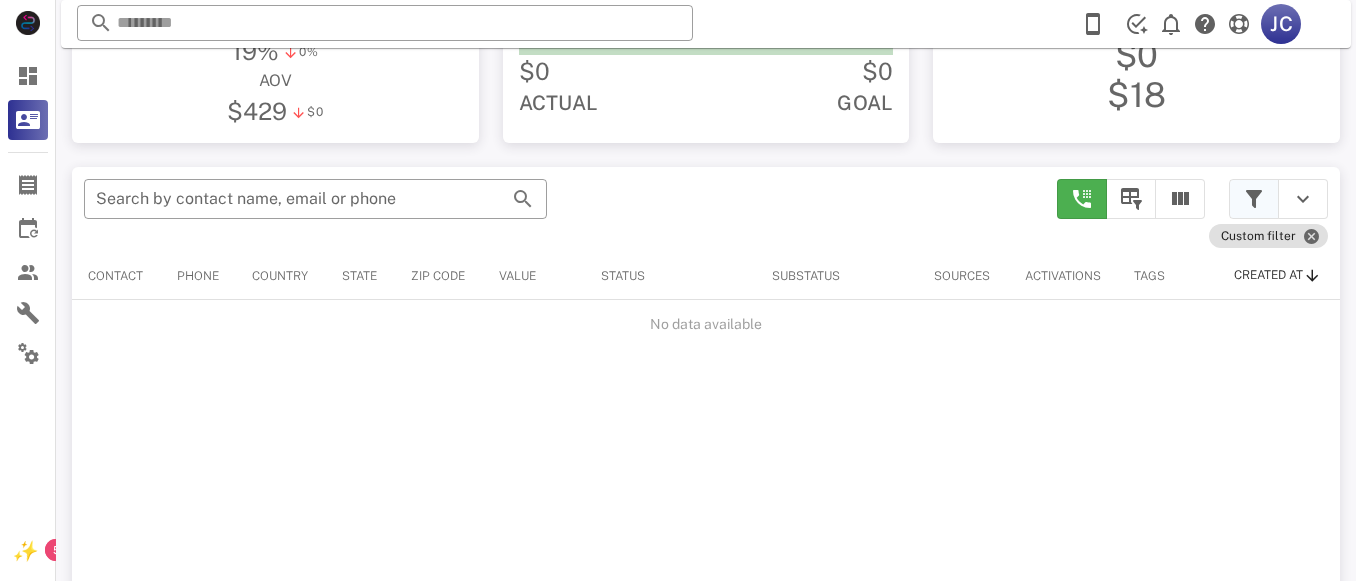 click at bounding box center (1254, 199) 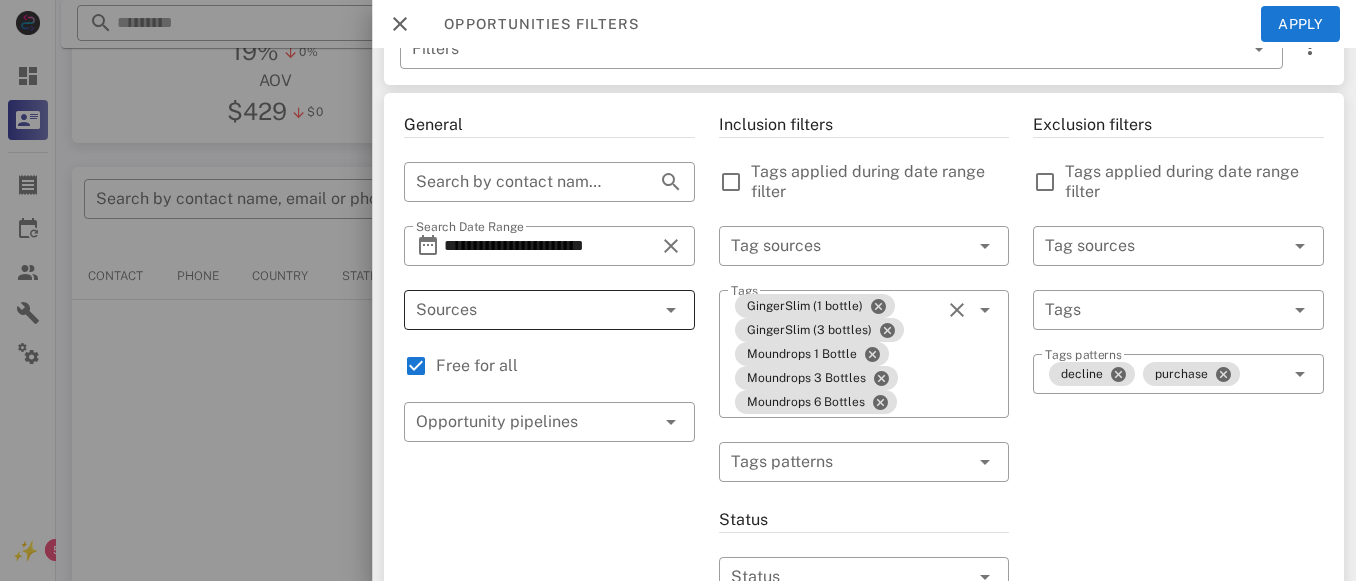 click at bounding box center (643, 310) 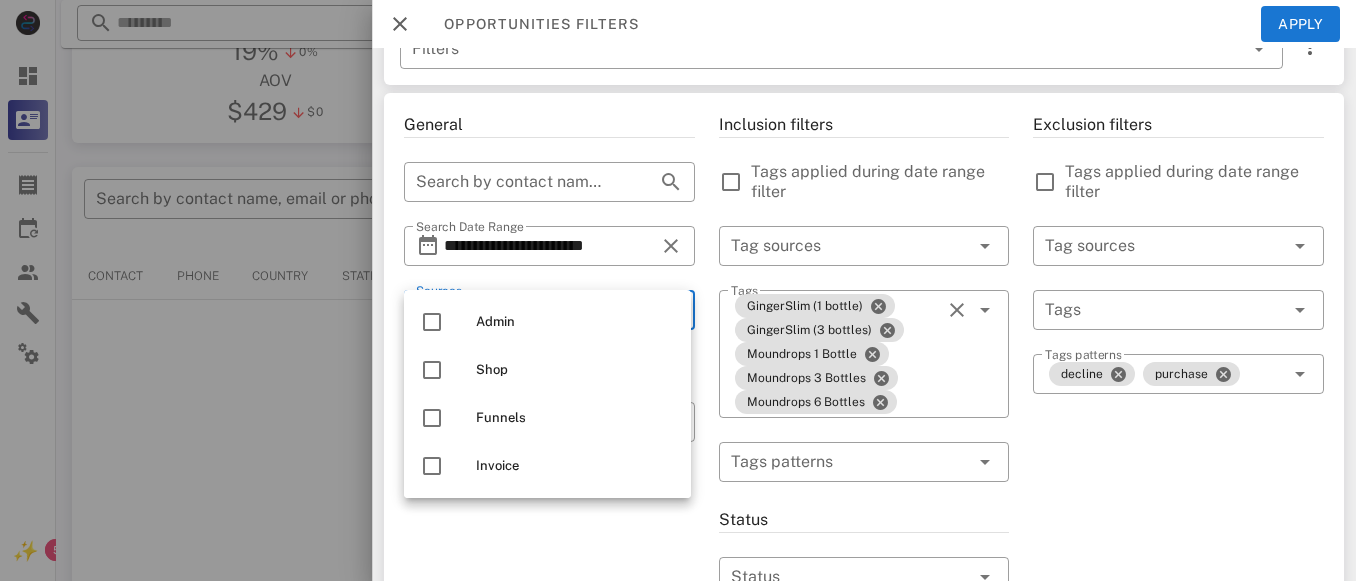 click on "**********" at bounding box center (549, 714) 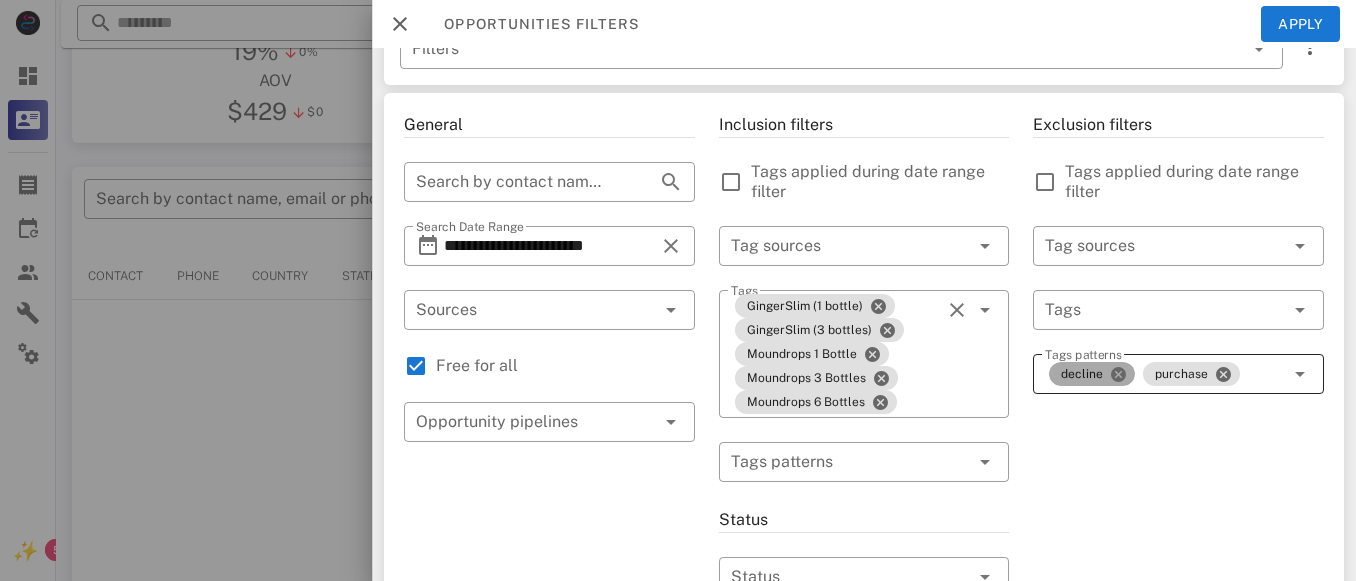 click at bounding box center [1118, 374] 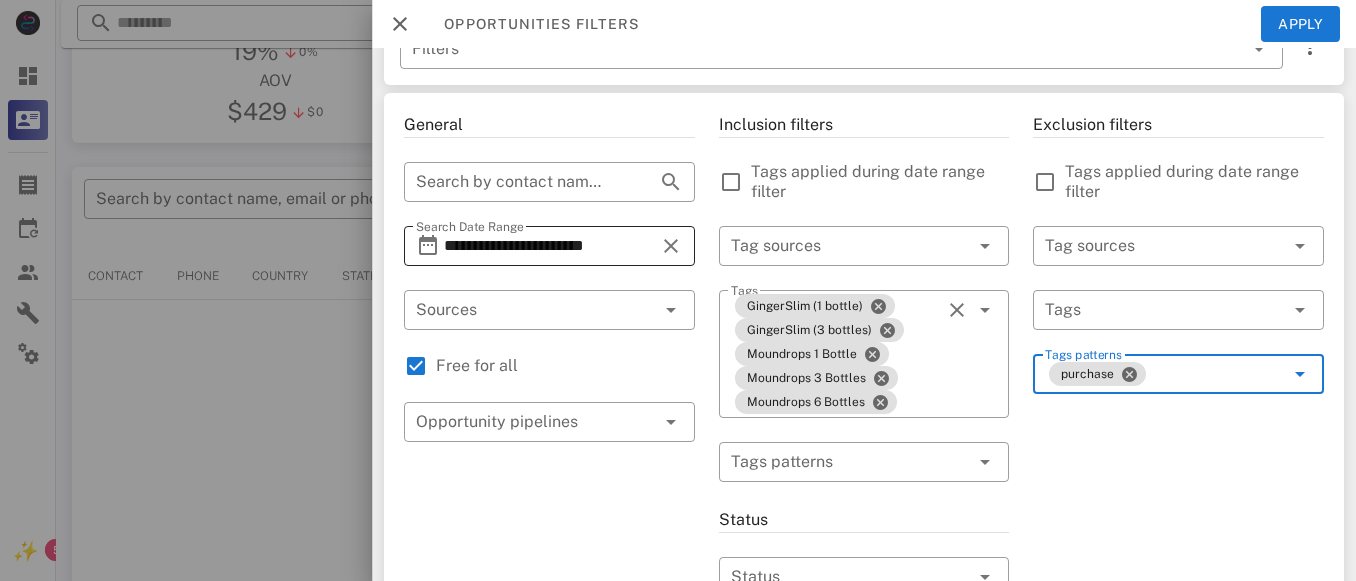 click at bounding box center (428, 246) 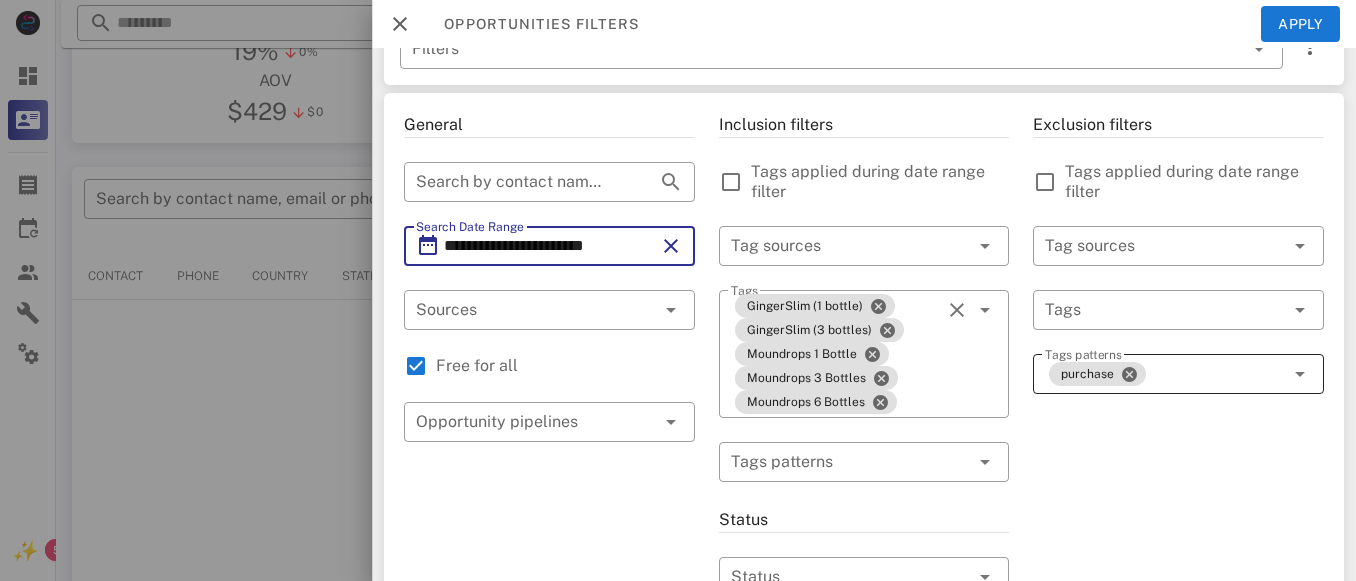 click at bounding box center [671, 246] 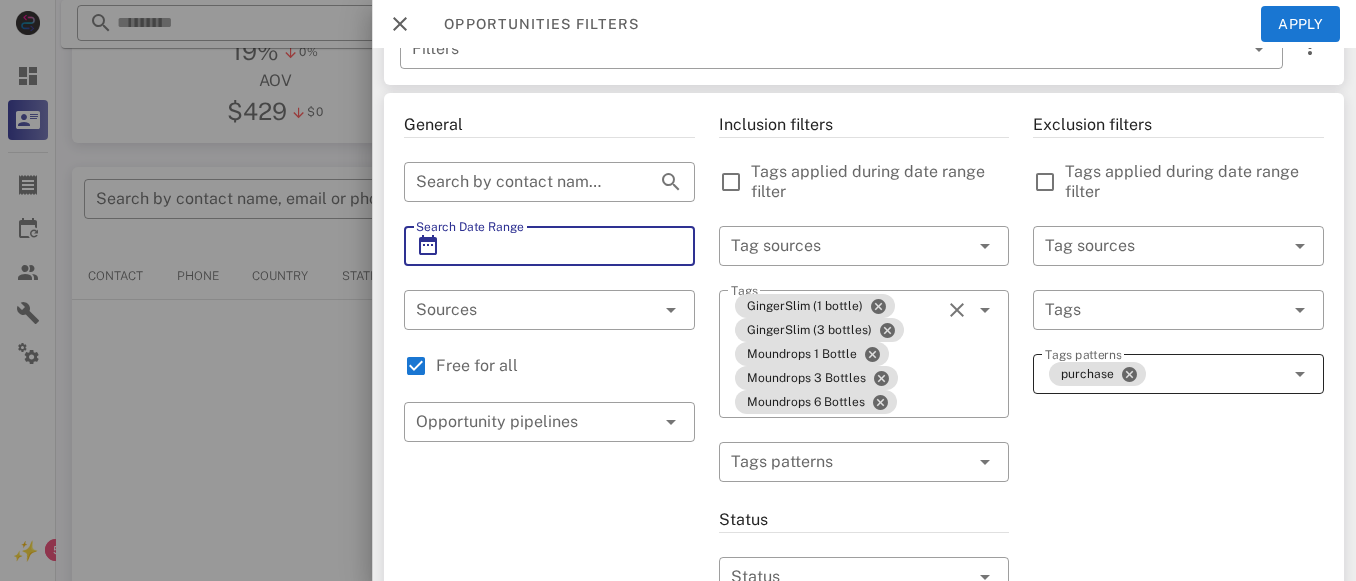 click at bounding box center (428, 246) 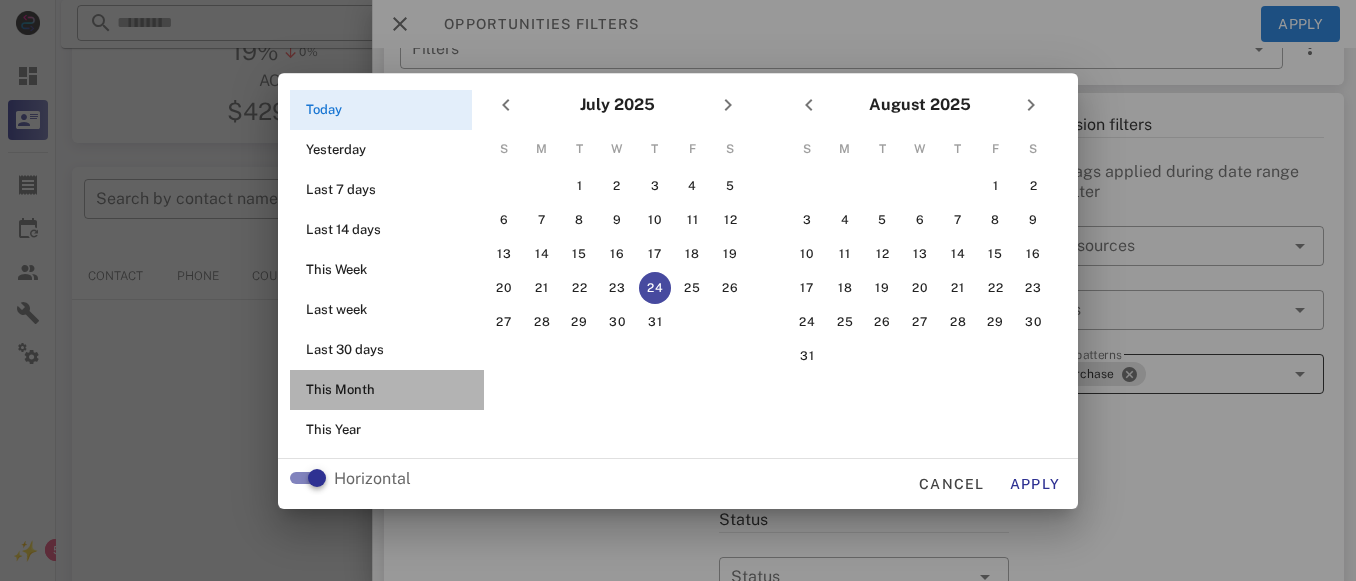 click on "This Month" at bounding box center [387, 390] 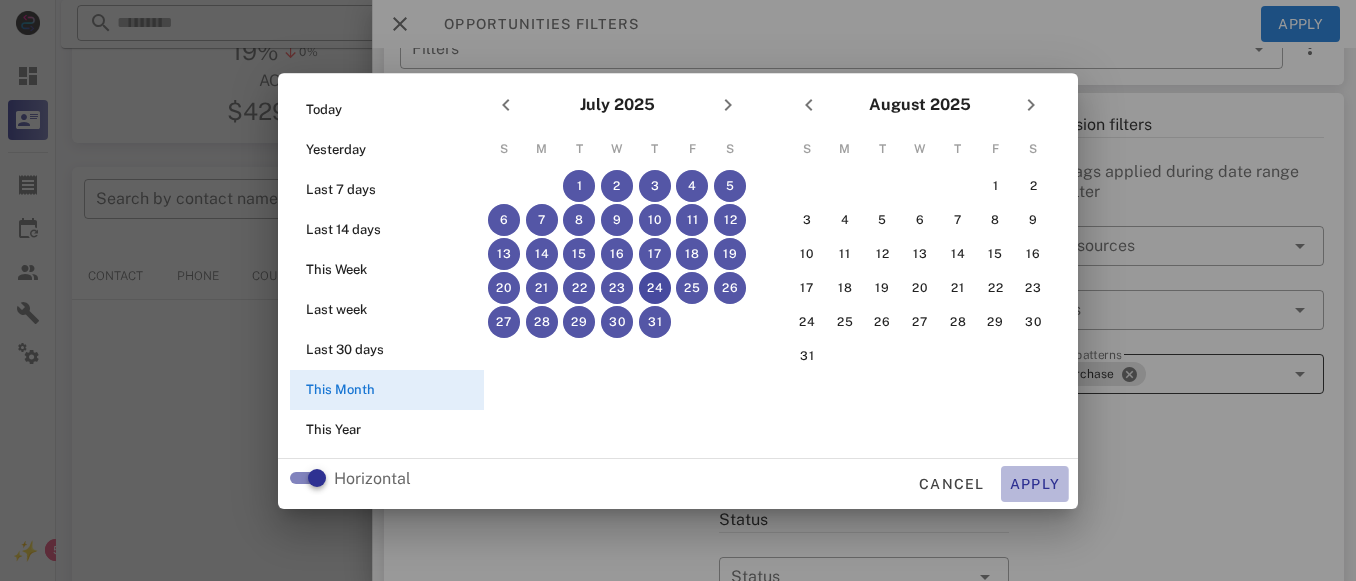 click on "Apply" at bounding box center [1035, 484] 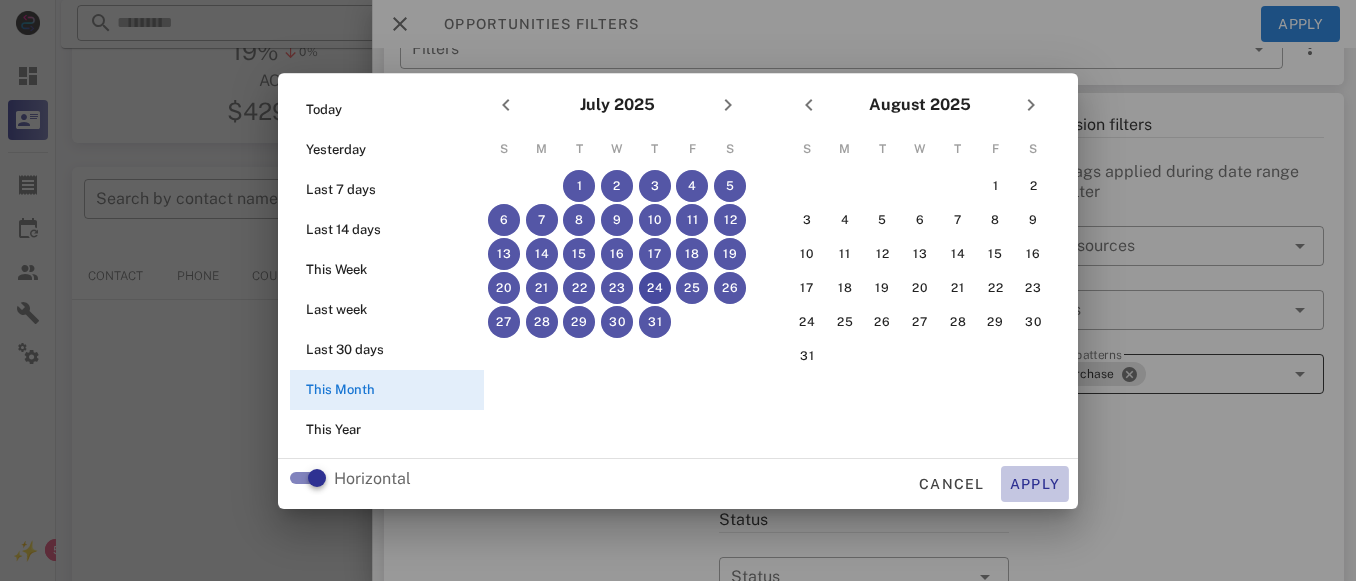 type on "**********" 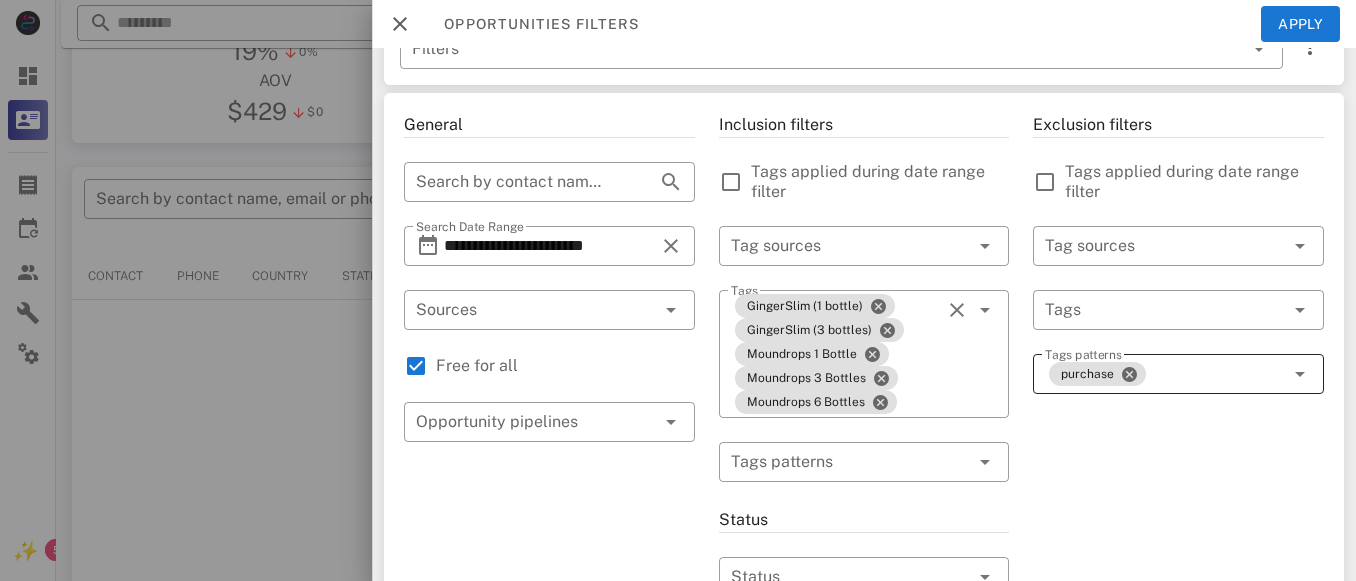 click on "purchase" at bounding box center [1164, 374] 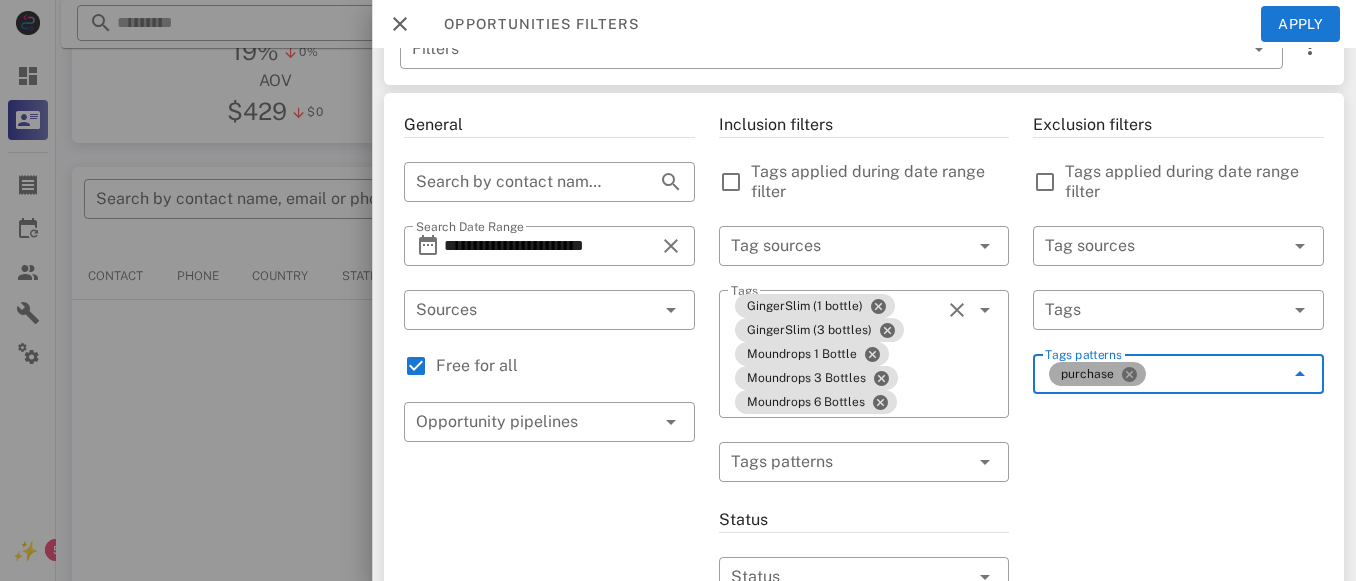 click at bounding box center [1129, 374] 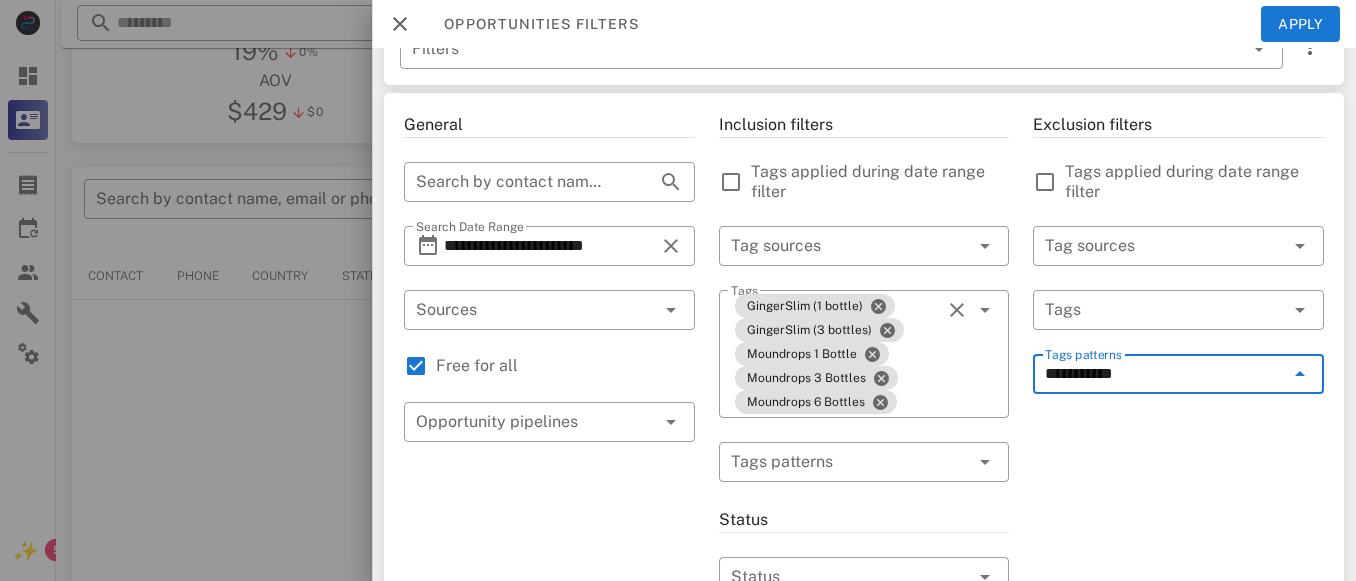 type on "*********" 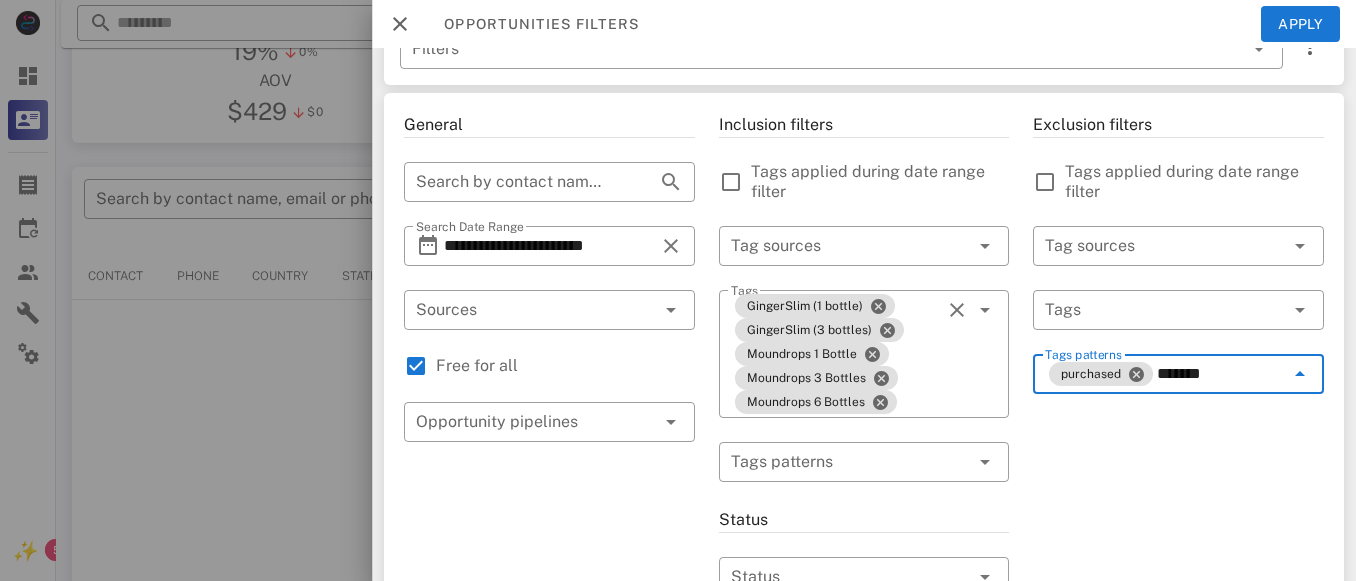 type on "********" 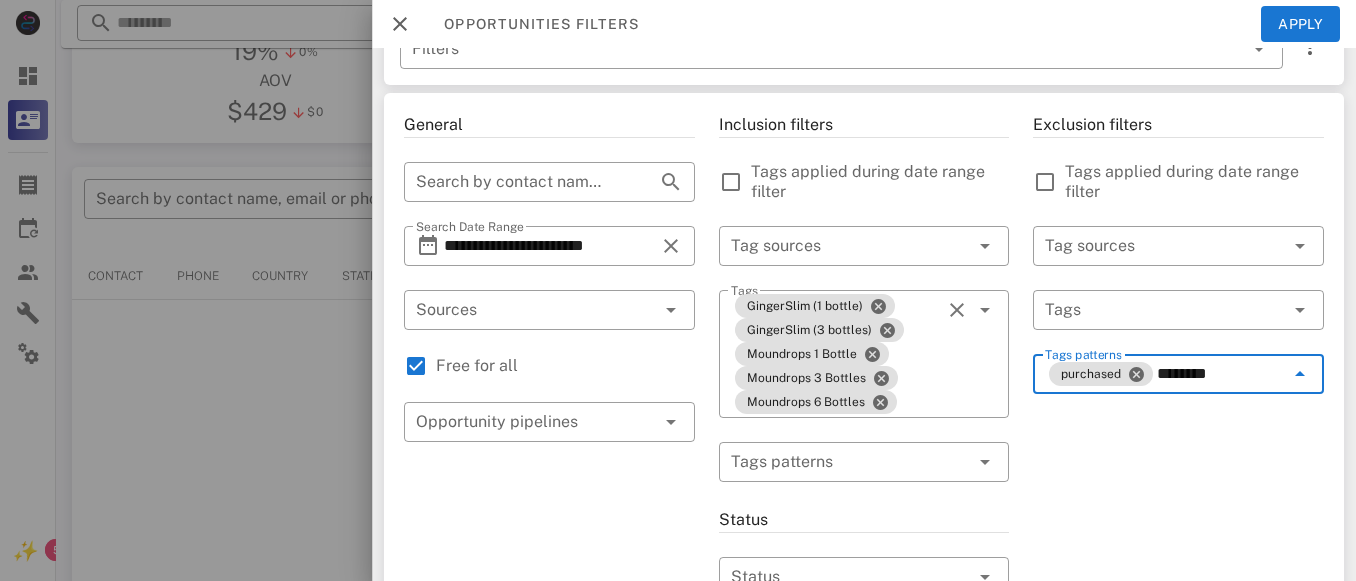 type 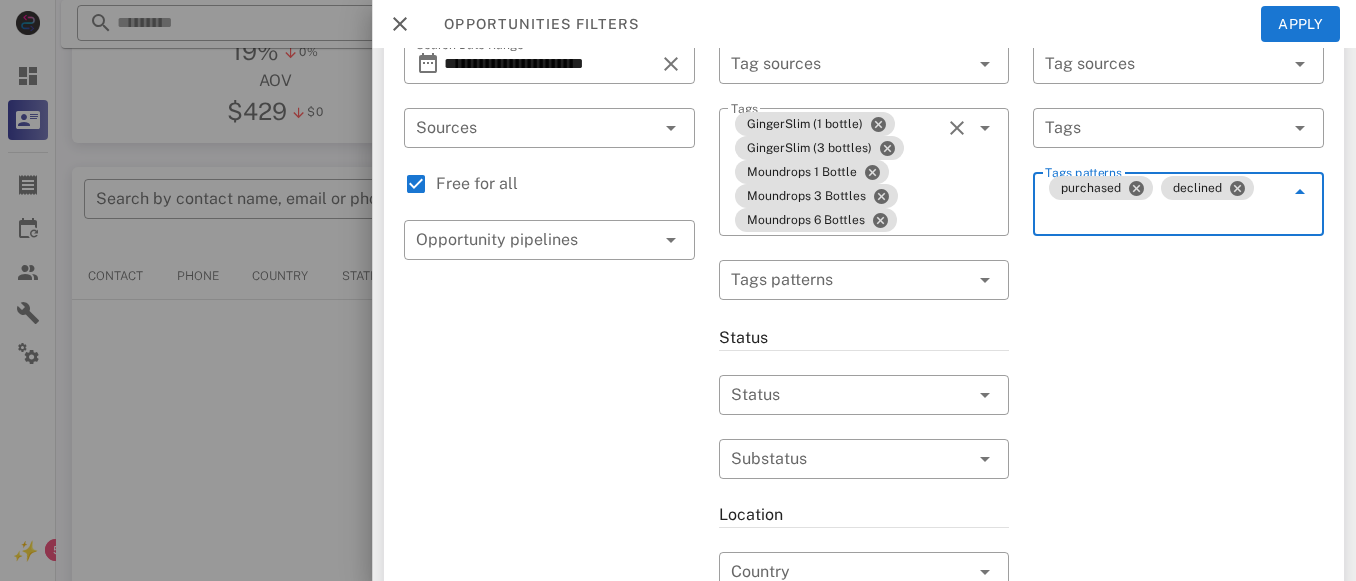 scroll, scrollTop: 240, scrollLeft: 0, axis: vertical 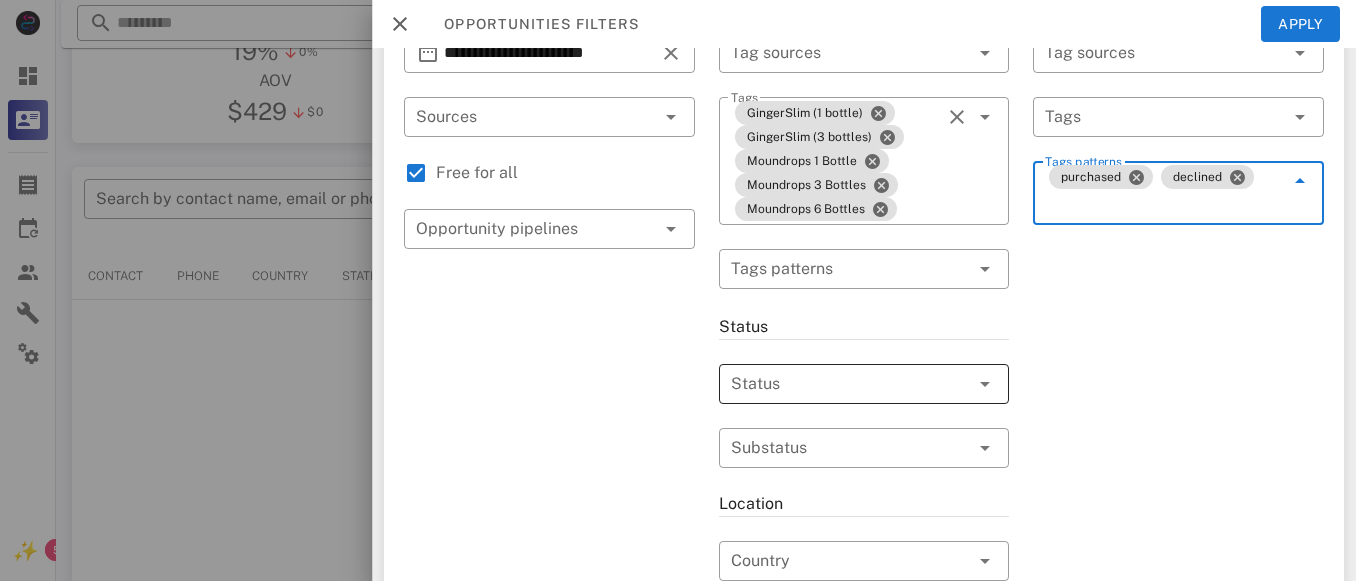 click at bounding box center [955, 384] 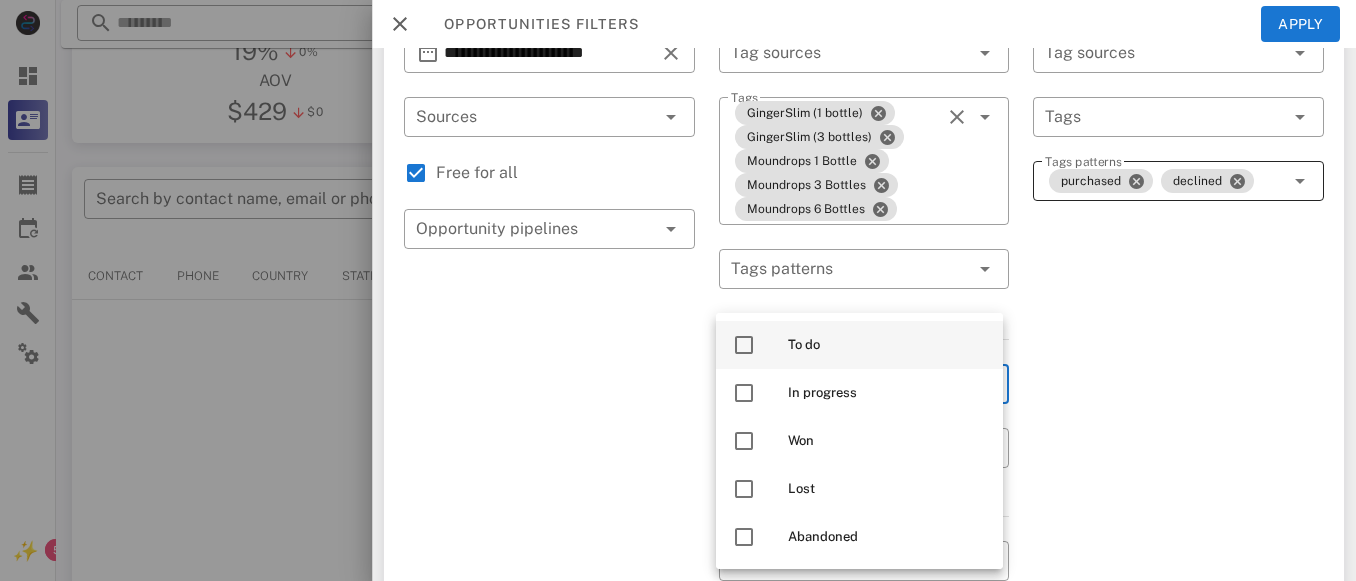 click on "To do" at bounding box center [887, 345] 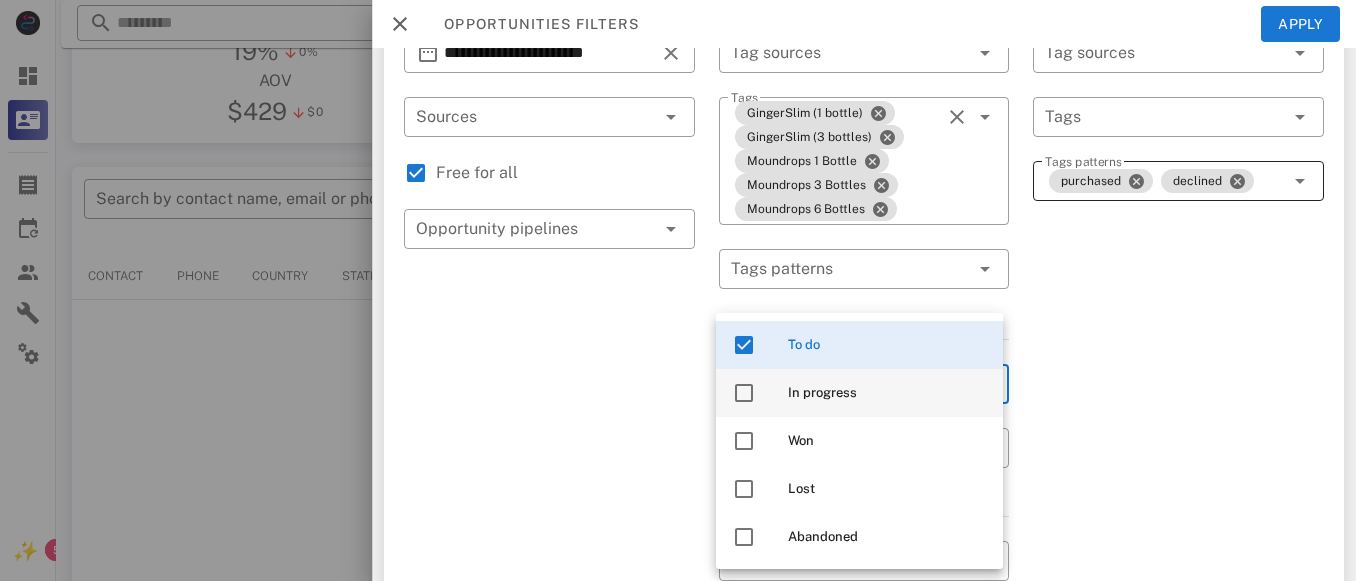 click on "In progress" at bounding box center (887, 393) 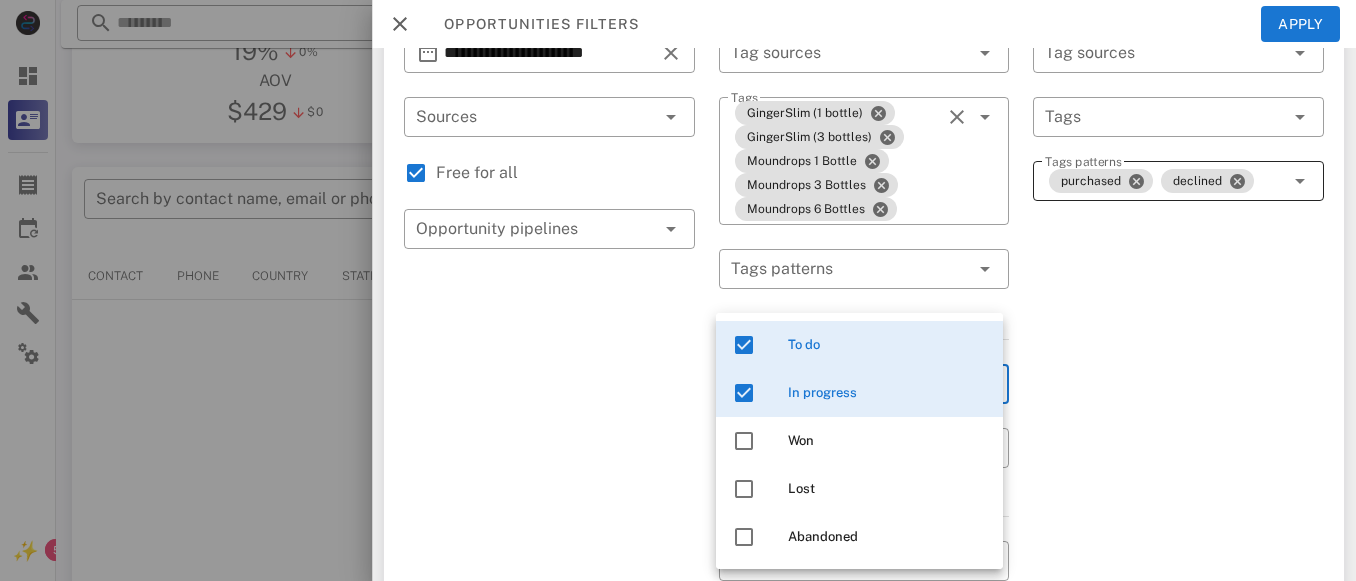 click on "Exclusion filters Tags applied during date range filter ​ Tag sources ​ Tags ​ Tags patterns purchased  declined" at bounding box center (1178, 521) 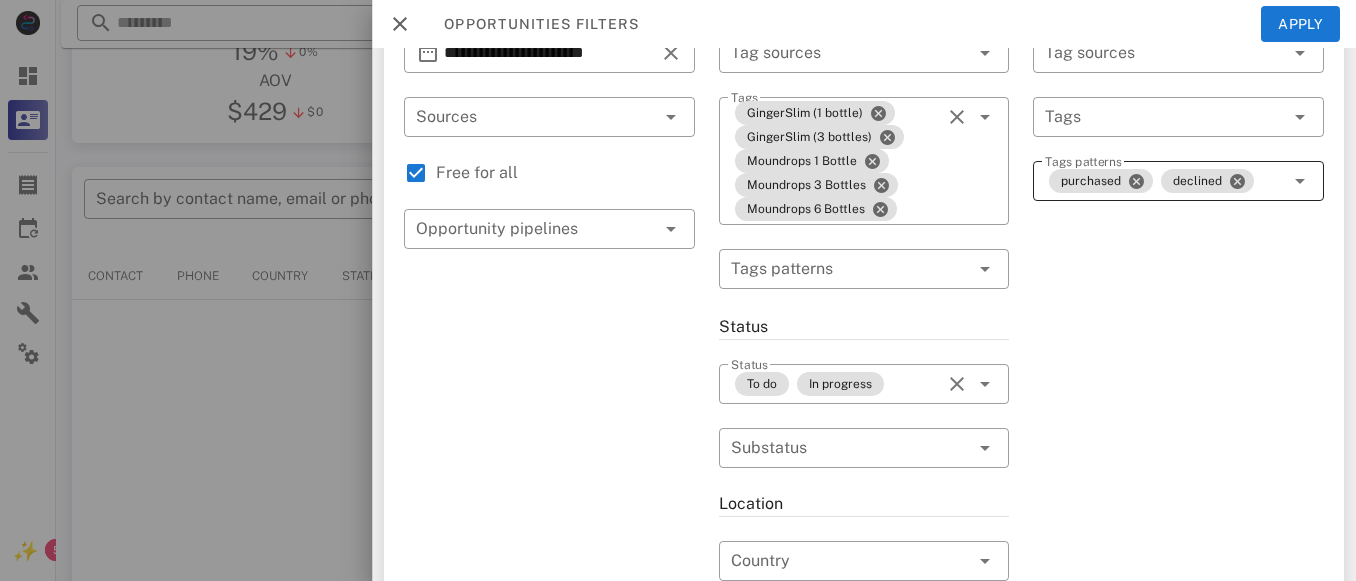 scroll, scrollTop: 0, scrollLeft: 0, axis: both 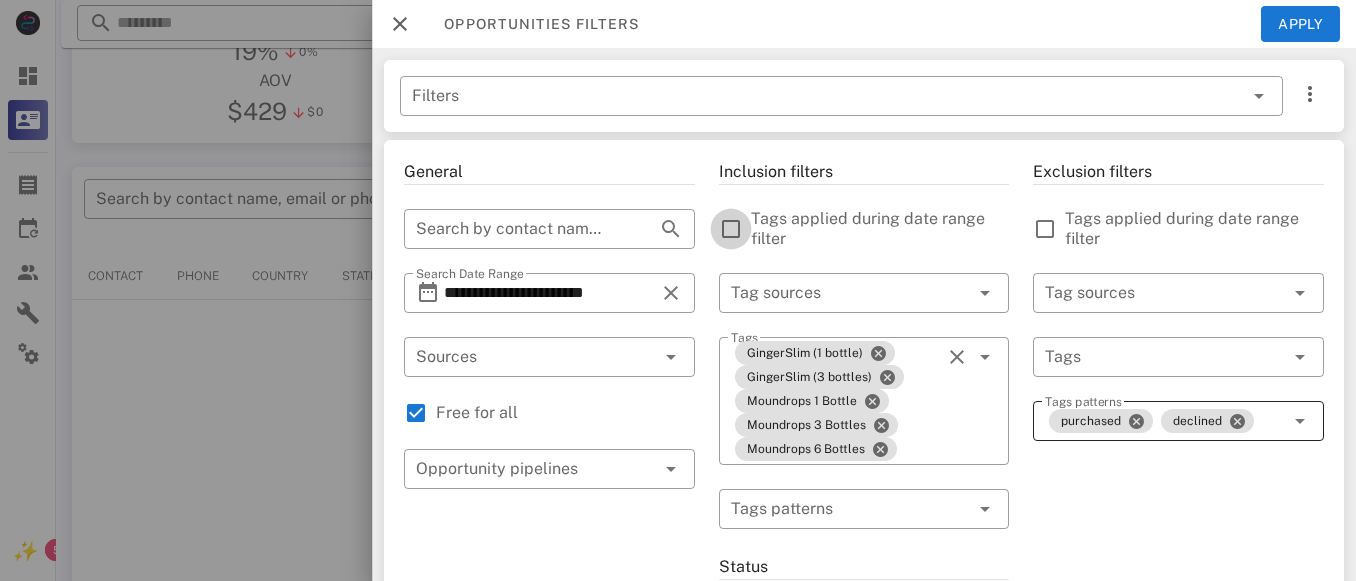 click at bounding box center [731, 229] 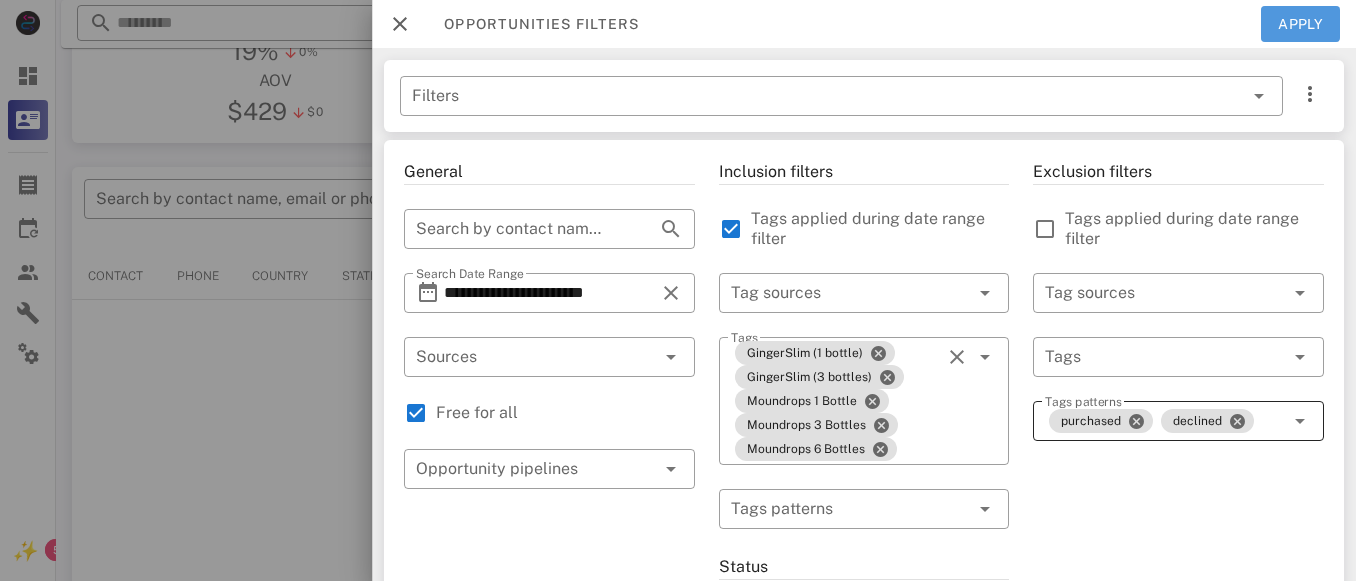 click on "Apply" at bounding box center (1301, 24) 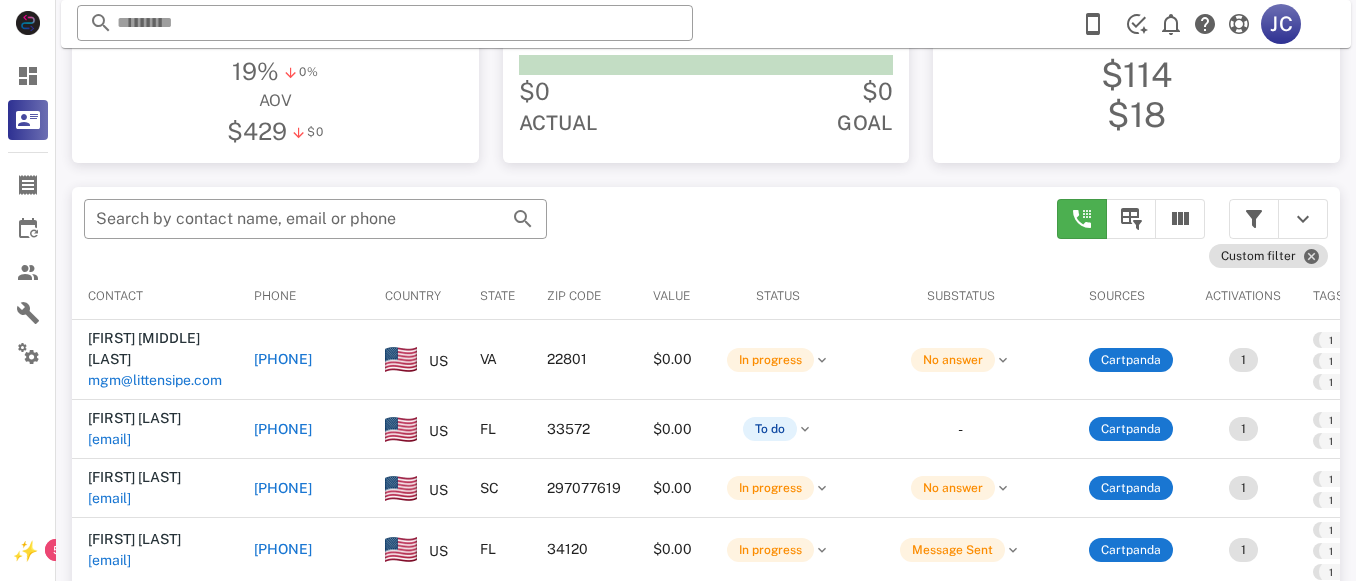 scroll, scrollTop: 277, scrollLeft: 0, axis: vertical 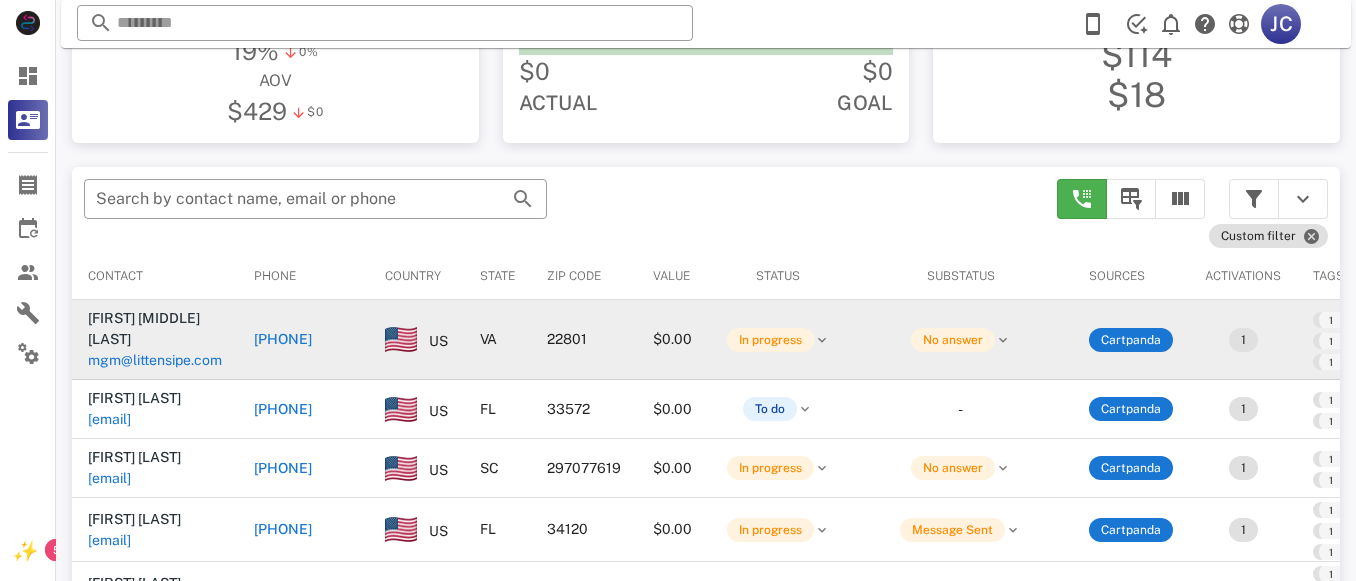 click on "[PHONE]" at bounding box center (283, 339) 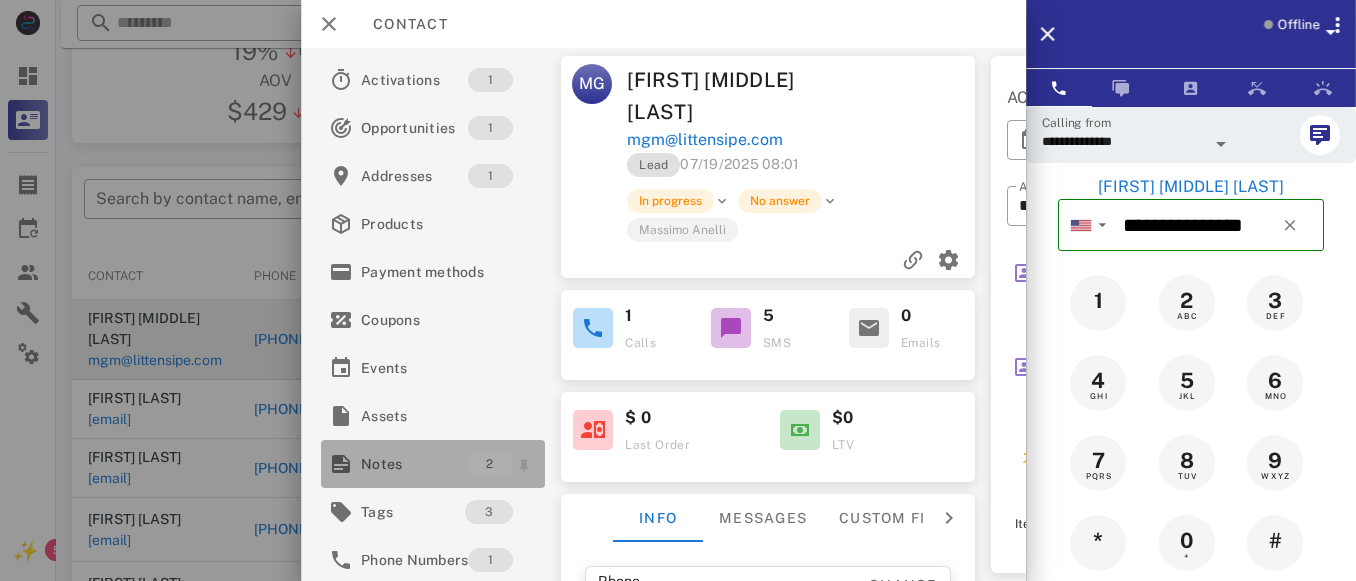 click on "Notes" at bounding box center (413, 464) 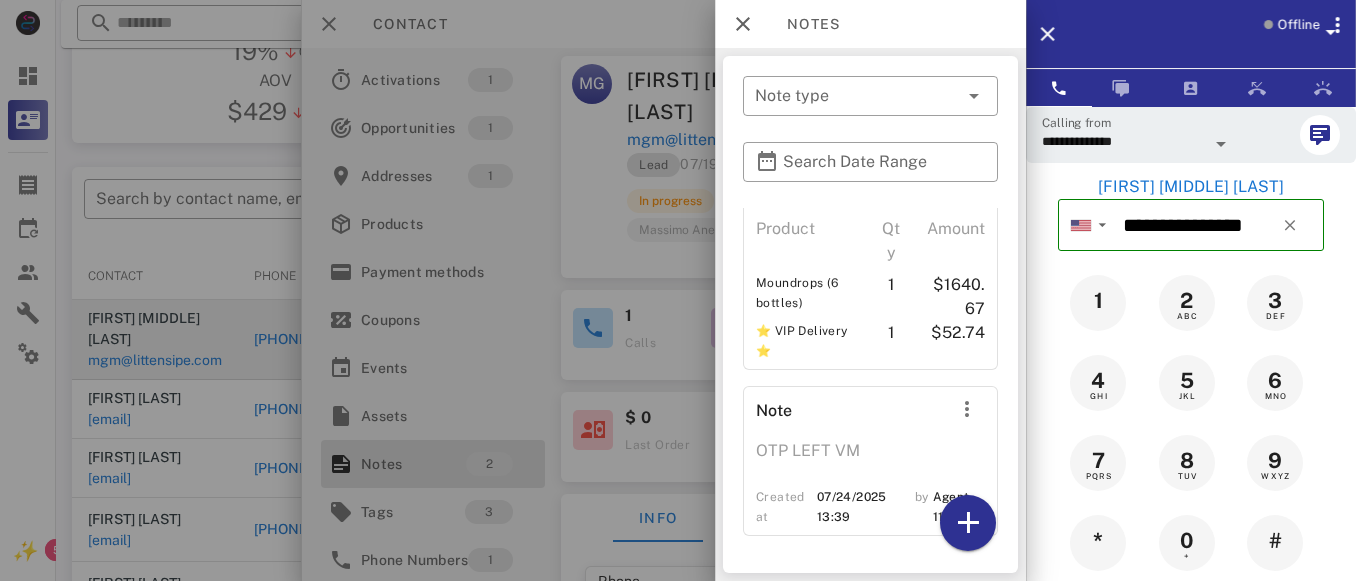 scroll, scrollTop: 0, scrollLeft: 0, axis: both 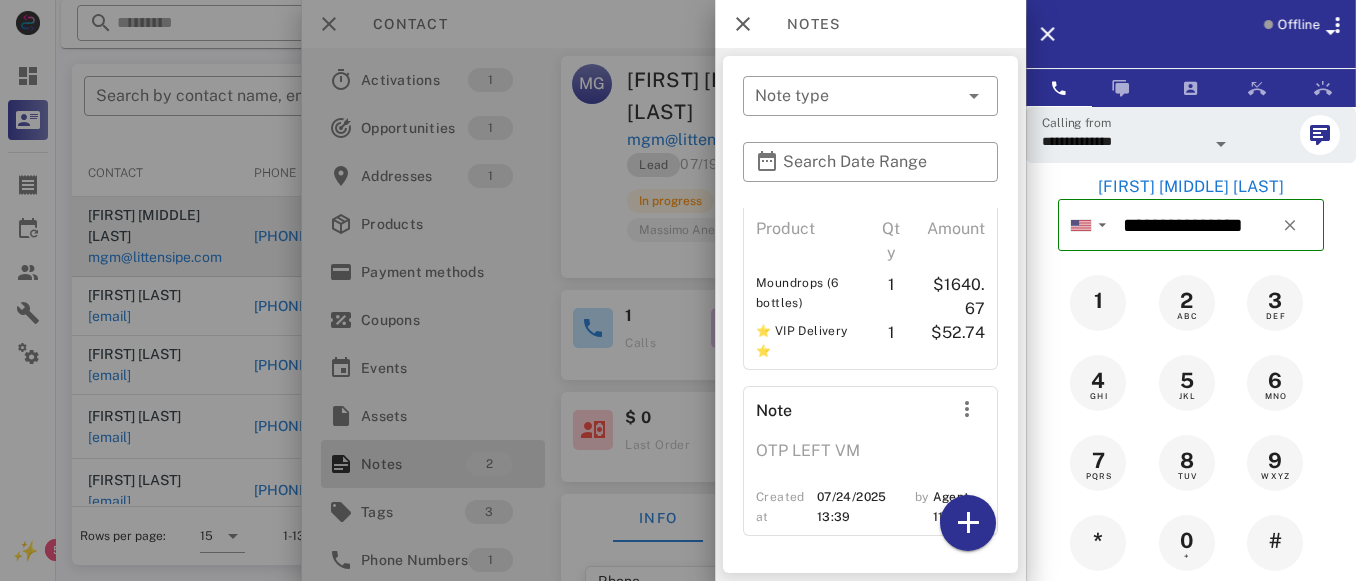 click on "Note" at bounding box center [849, 413] 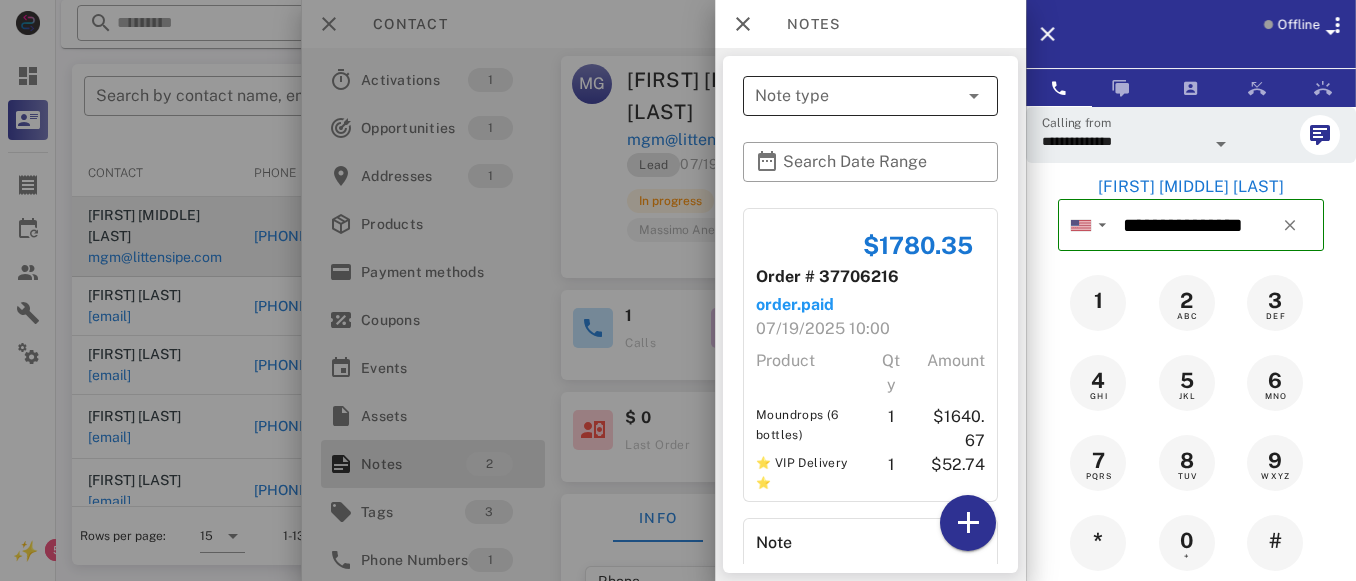 click on "Note type" at bounding box center (856, 96) 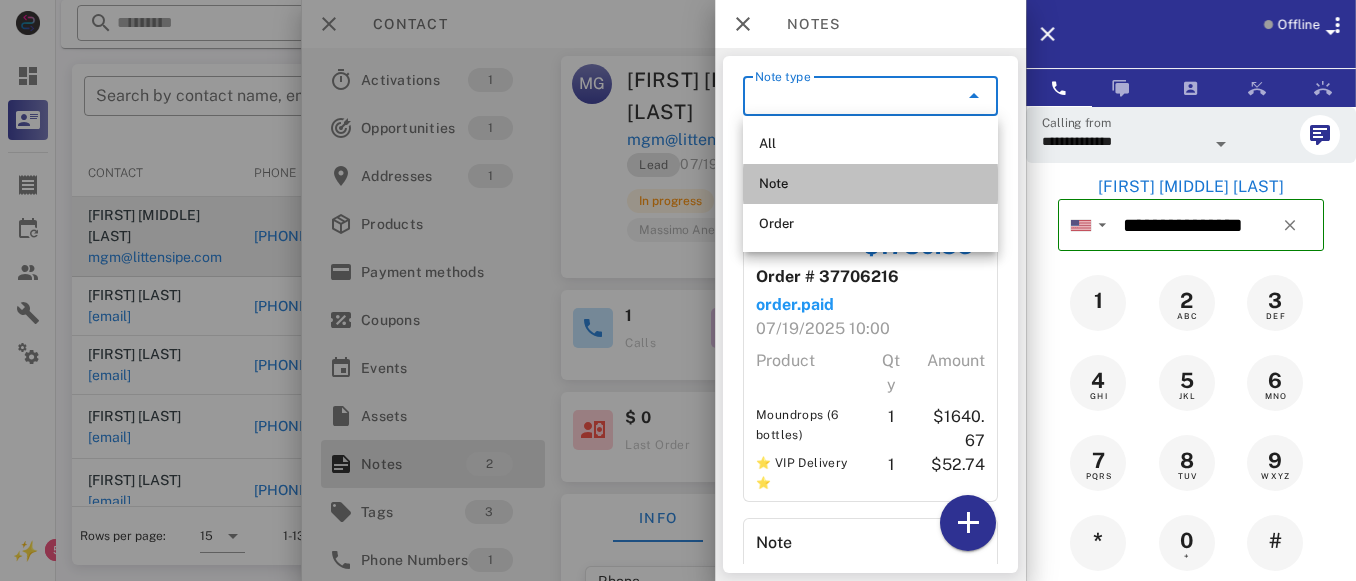 click on "Note" at bounding box center (870, 184) 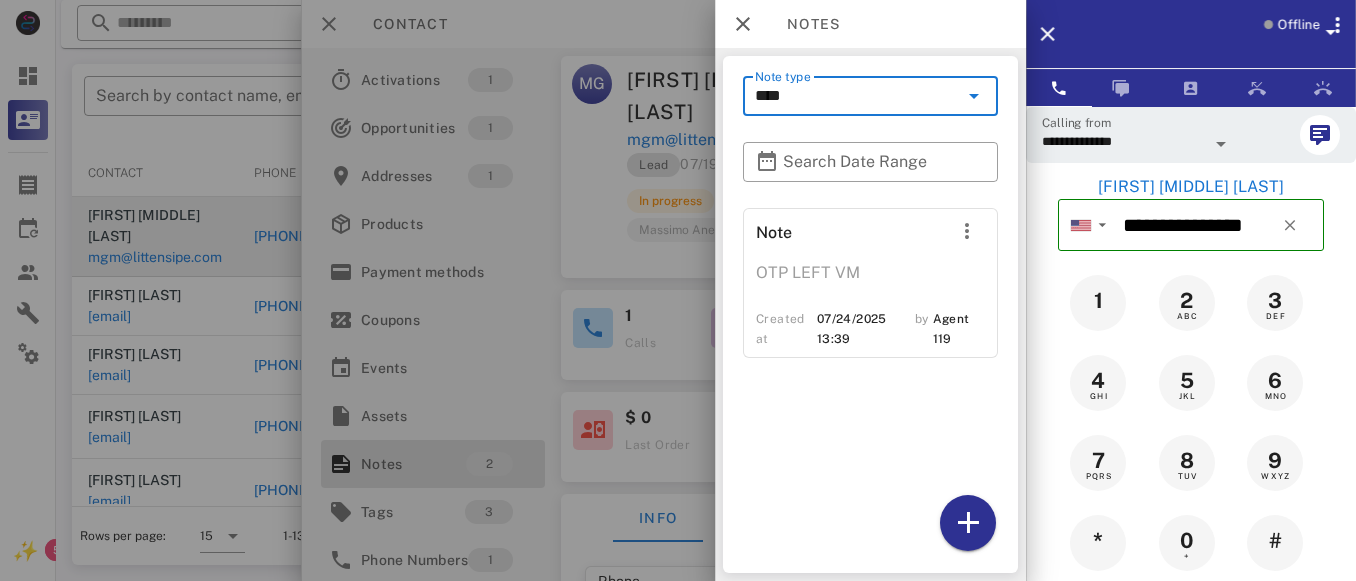 click on "****" at bounding box center [856, 96] 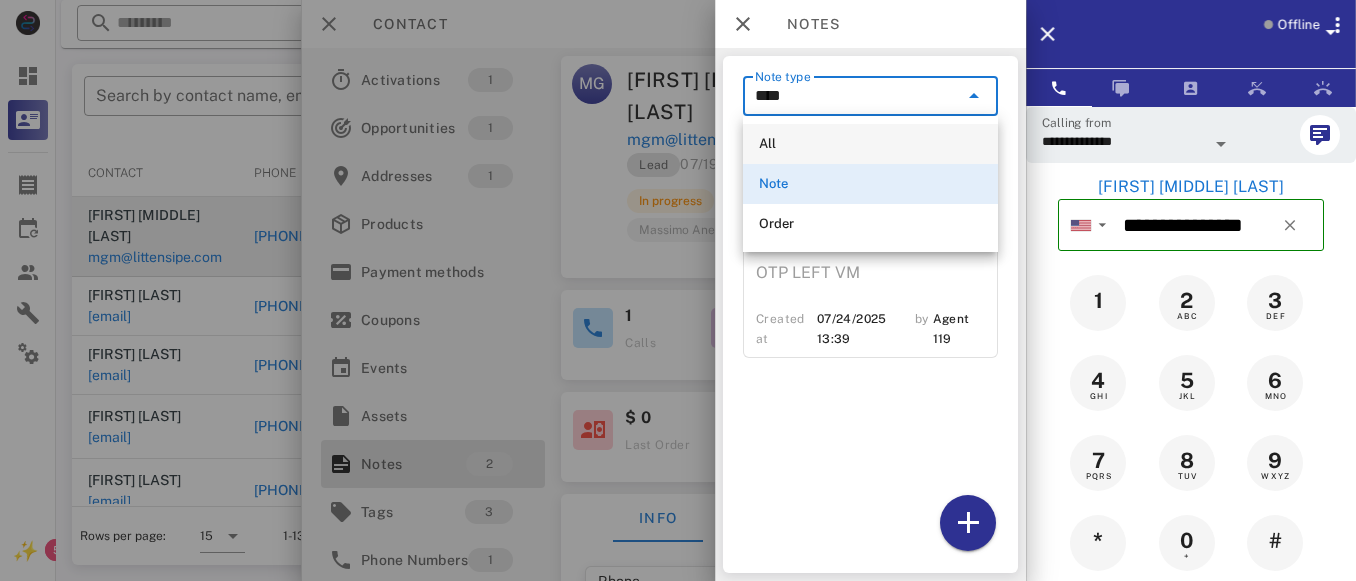 click on "All" at bounding box center (870, 144) 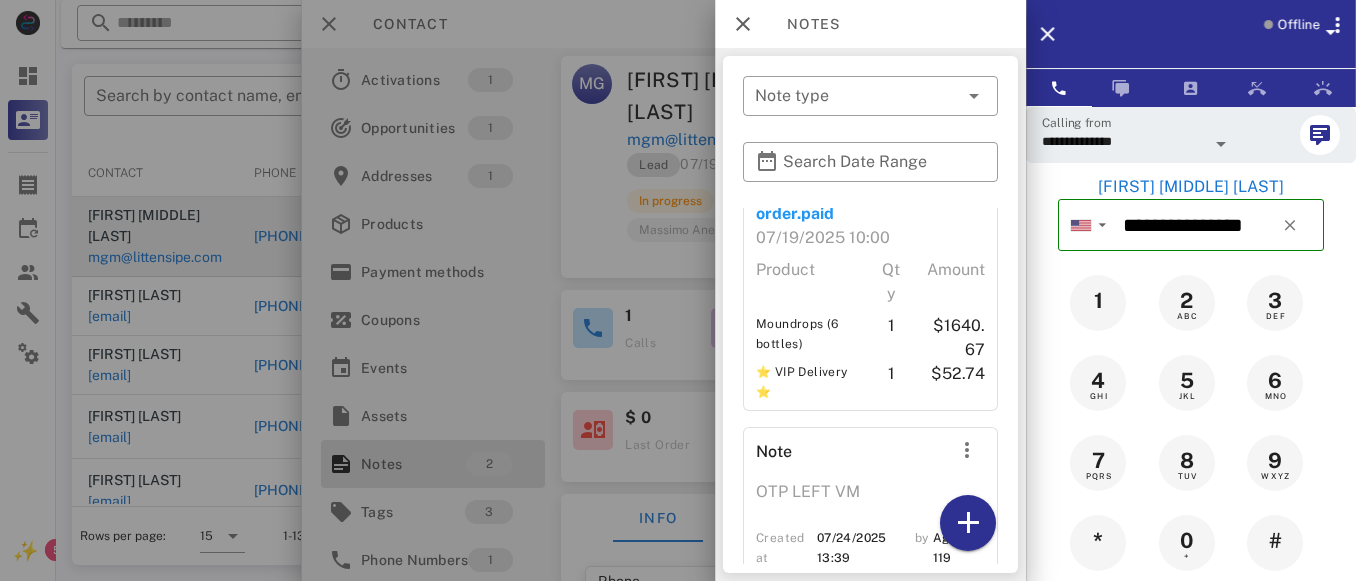 scroll, scrollTop: 92, scrollLeft: 0, axis: vertical 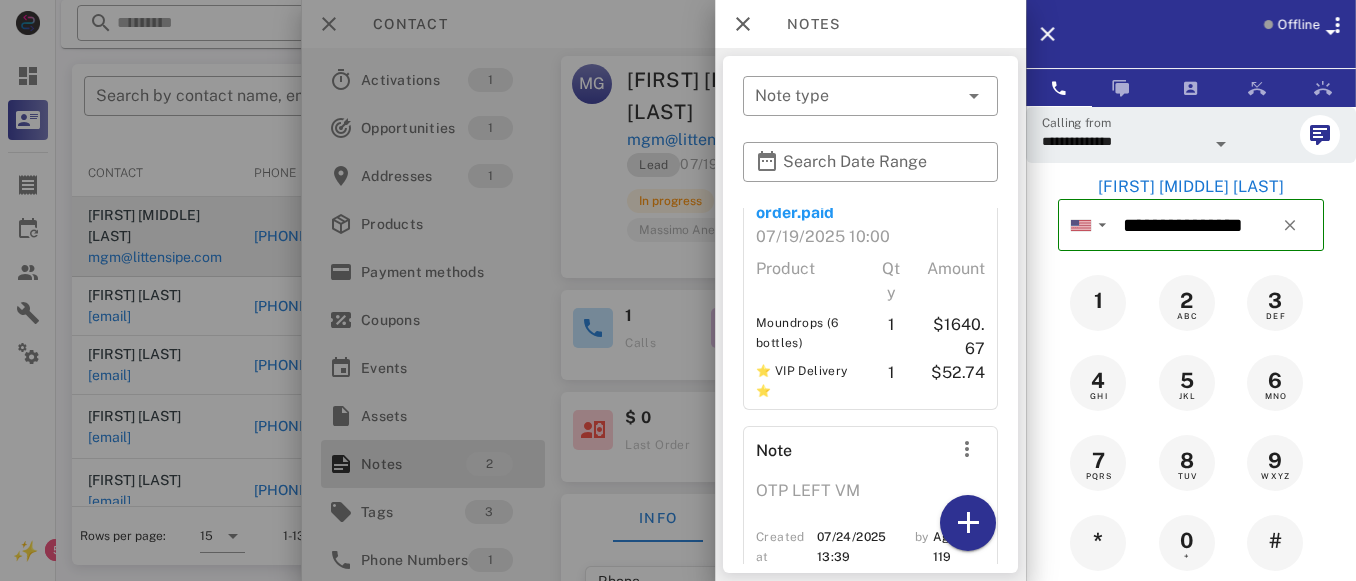 click at bounding box center (678, 290) 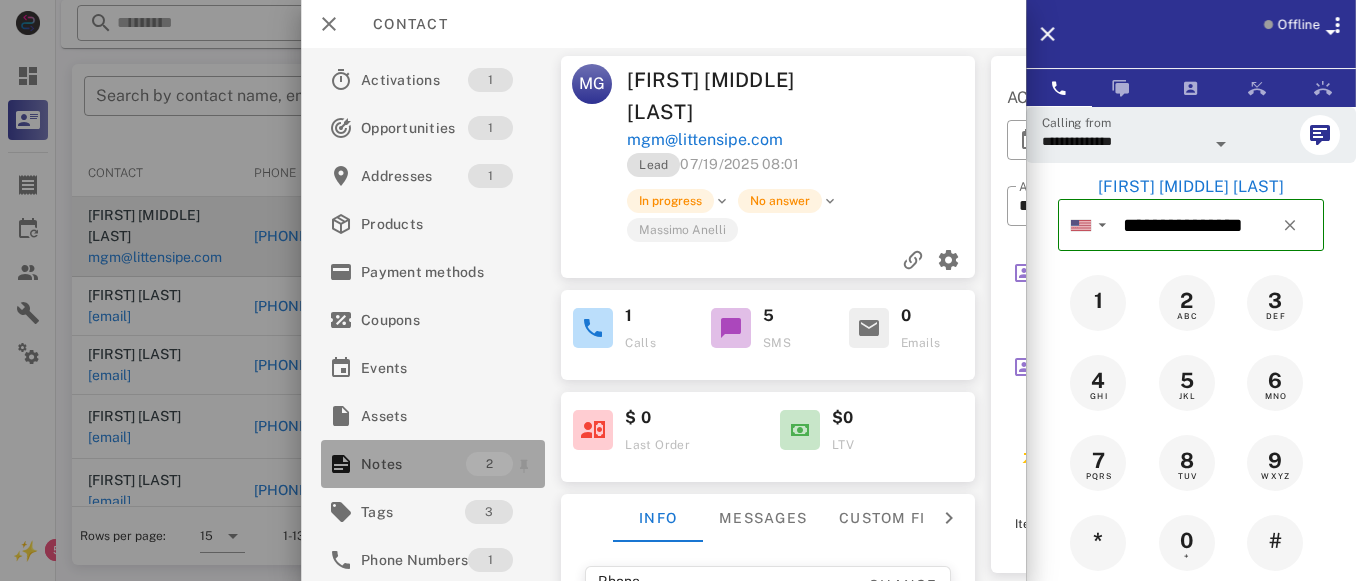 click on "Notes" at bounding box center [413, 464] 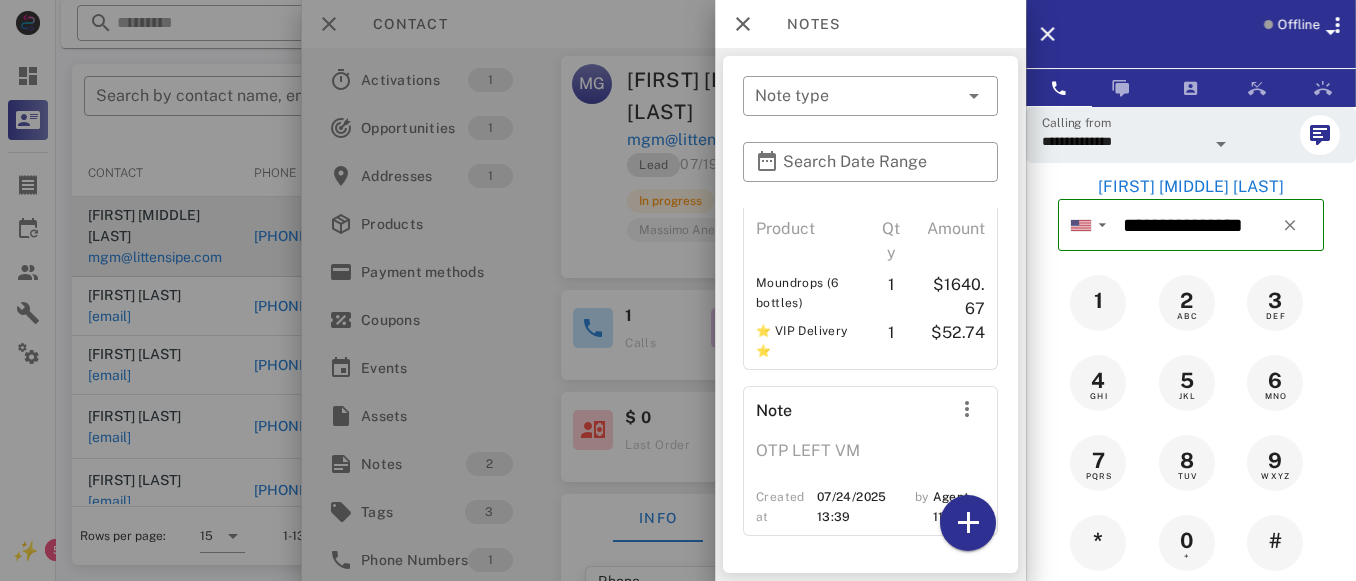 scroll, scrollTop: 0, scrollLeft: 0, axis: both 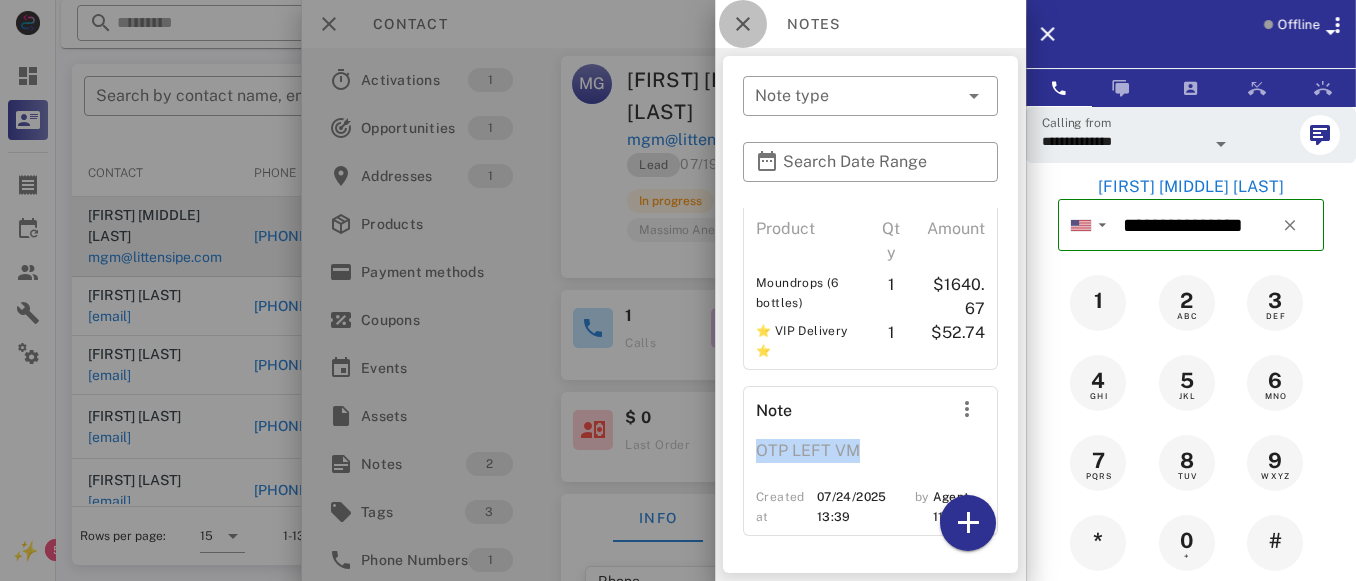 click at bounding box center [743, 24] 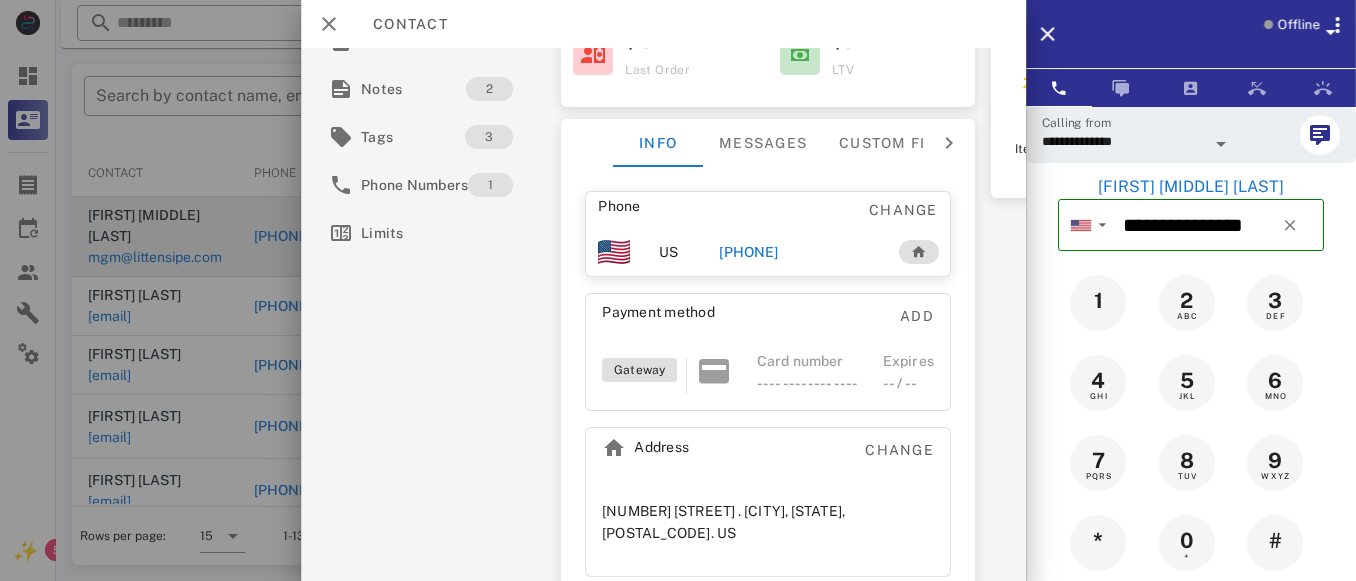 scroll, scrollTop: 405, scrollLeft: 0, axis: vertical 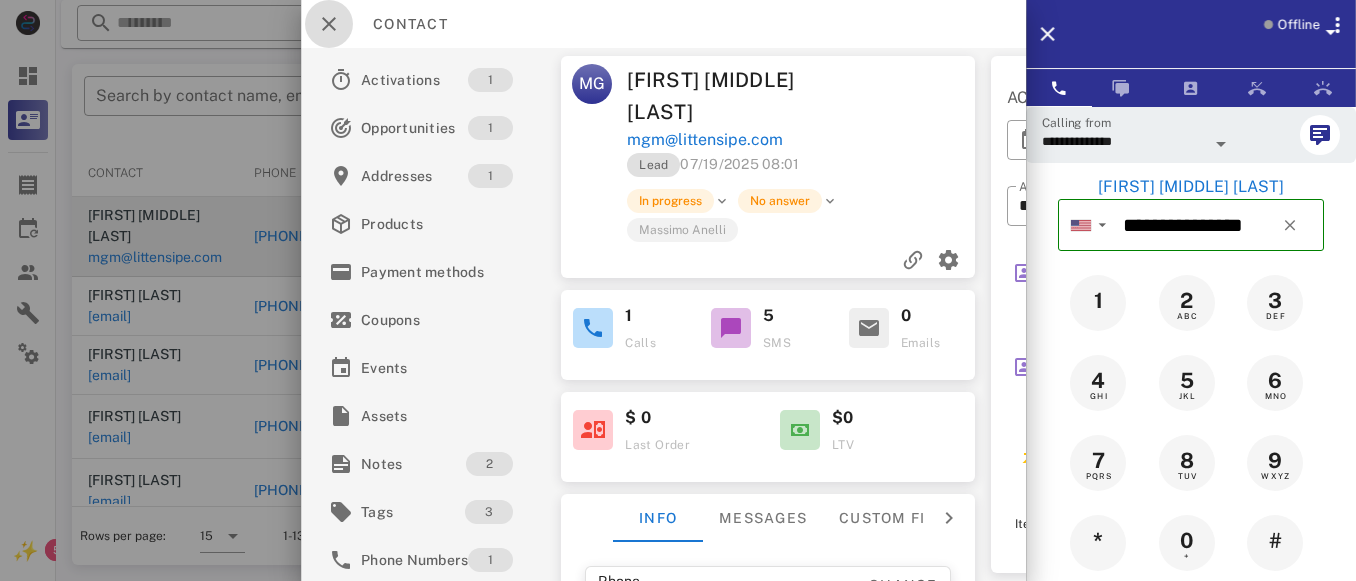 click at bounding box center (329, 24) 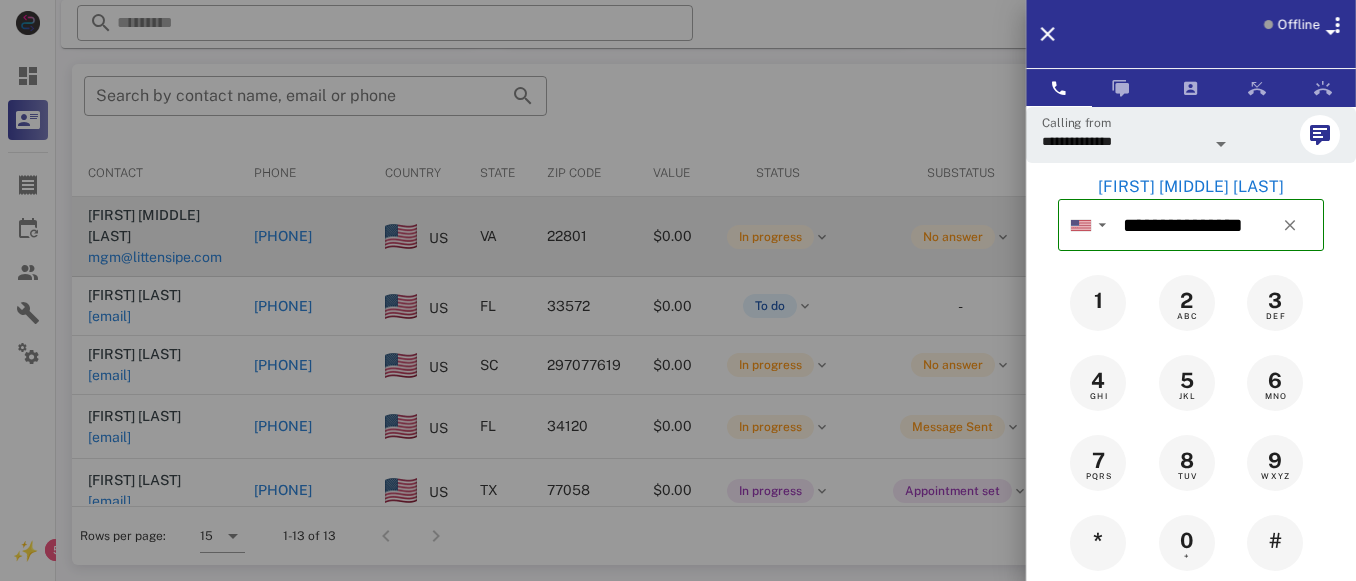 click at bounding box center (678, 290) 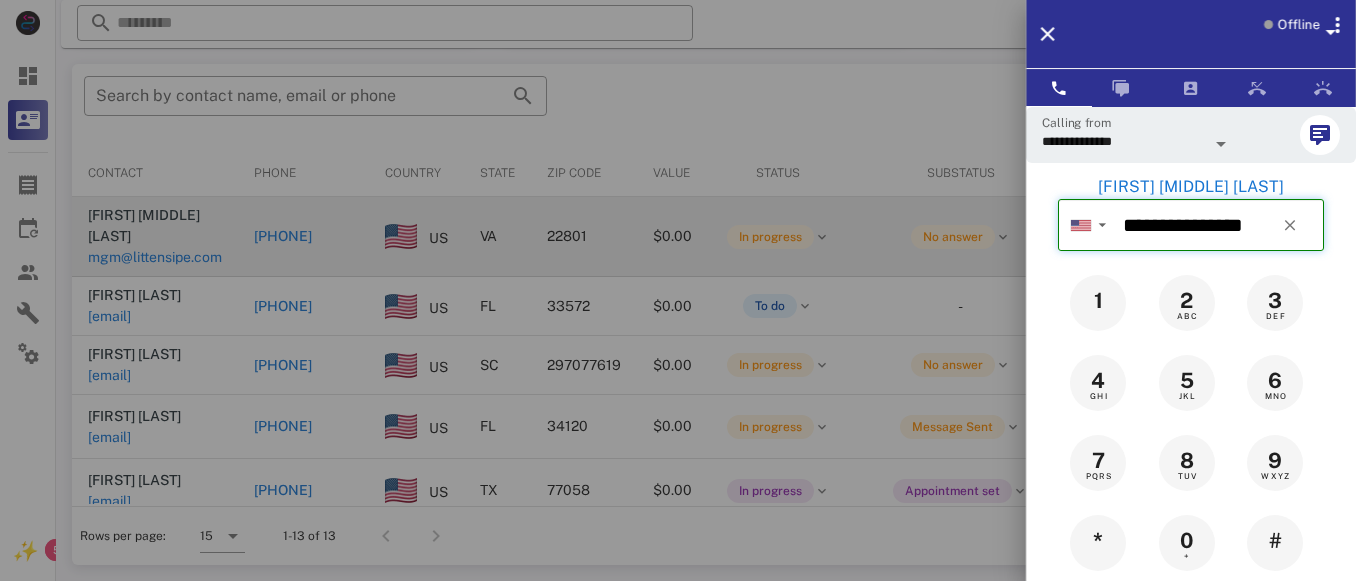 type 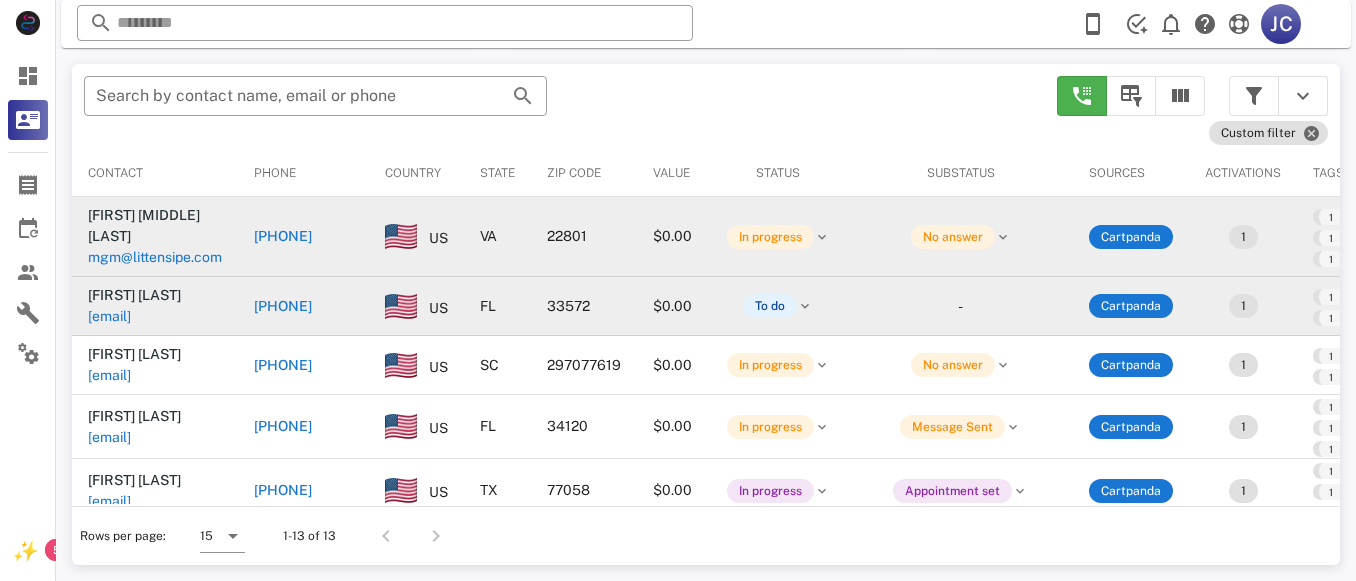 click on "[PHONE]" at bounding box center (283, 306) 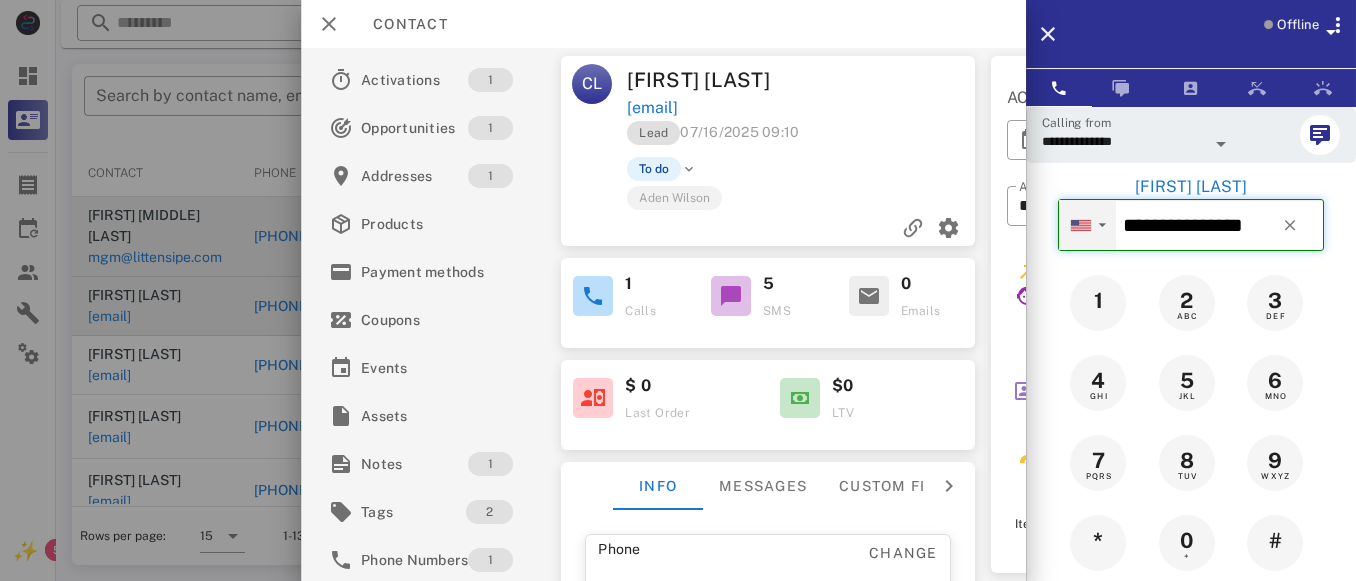 click on "▼     Australia
+61
Canada
+1
Guam
+1671
Mexico (México)
+52
New Zealand
+64
United Kingdom
+44
United States
+1" at bounding box center (1087, 225) 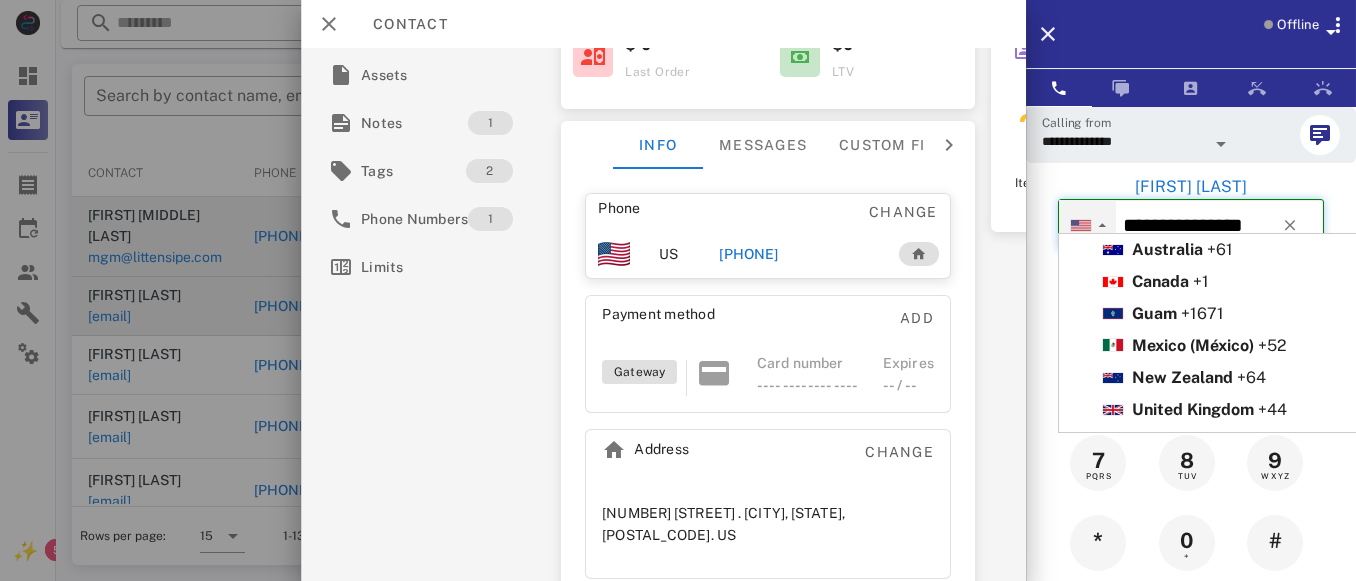 scroll, scrollTop: 373, scrollLeft: 0, axis: vertical 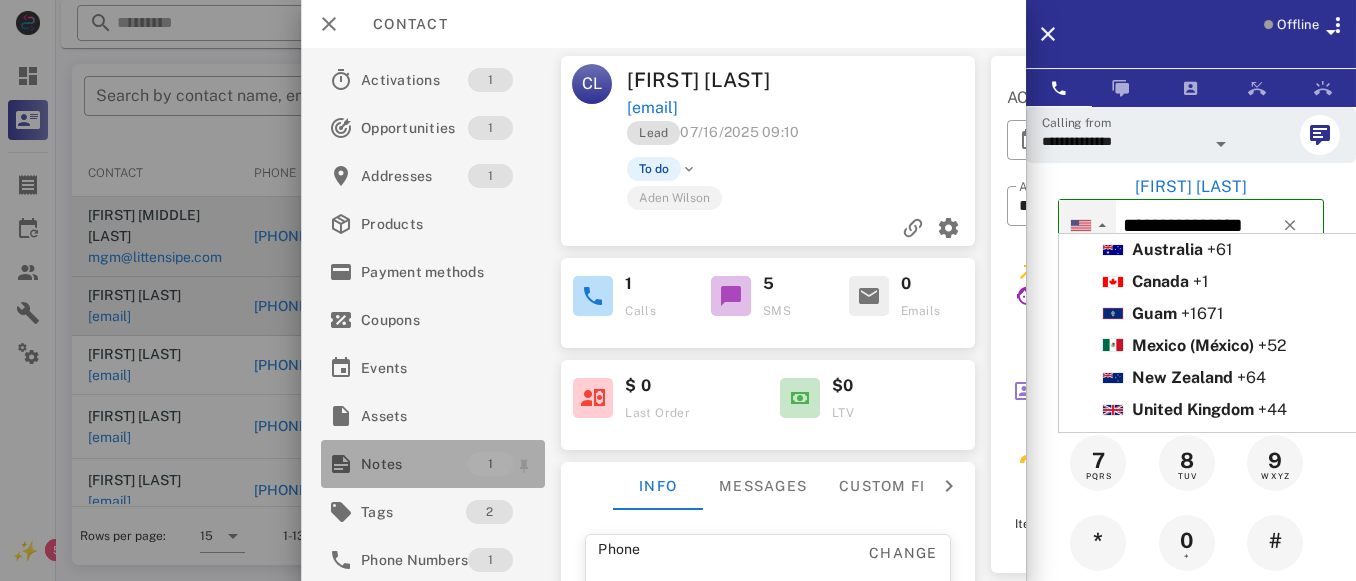 click on "Notes" at bounding box center (414, 464) 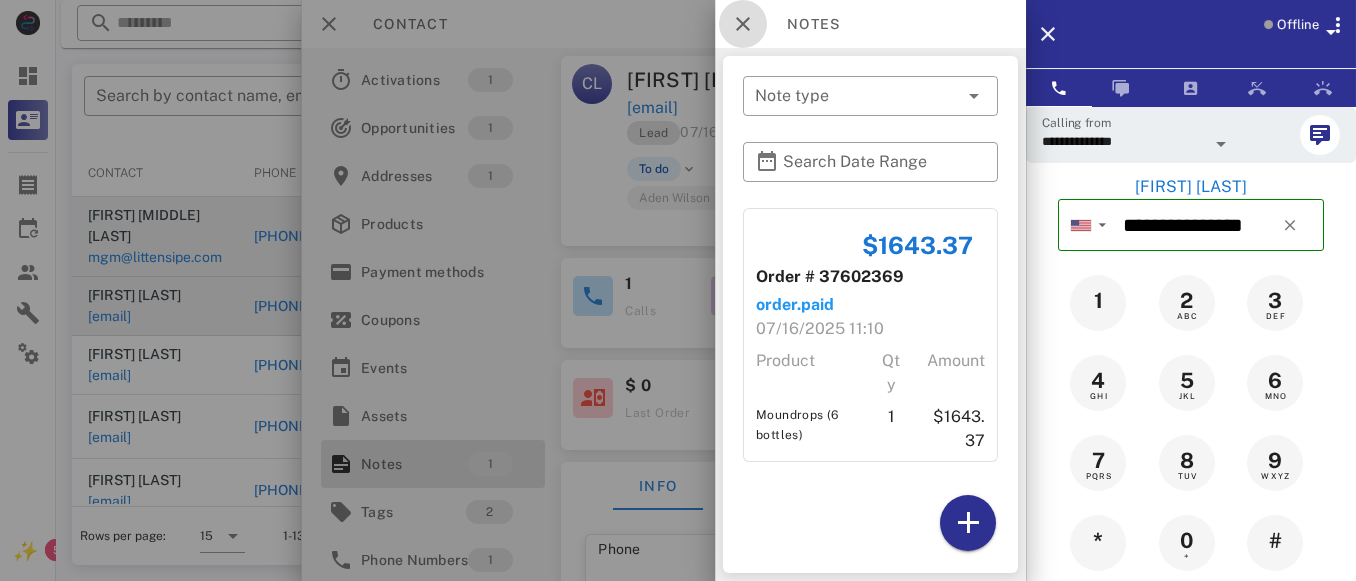 click at bounding box center [743, 24] 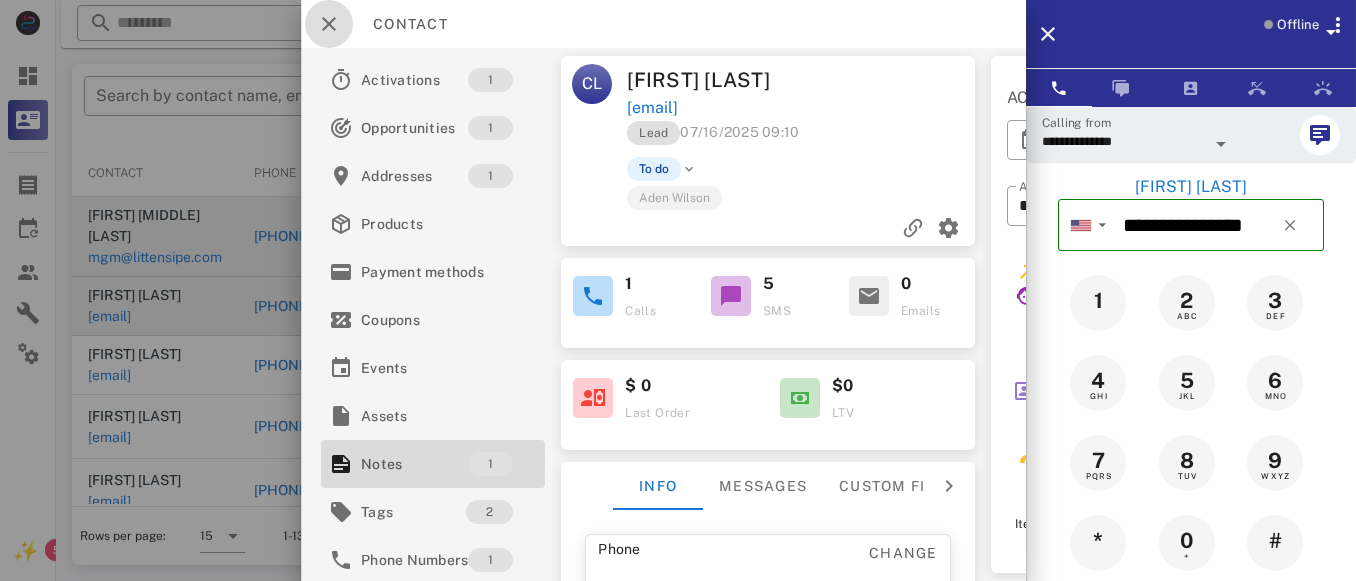 click at bounding box center (329, 24) 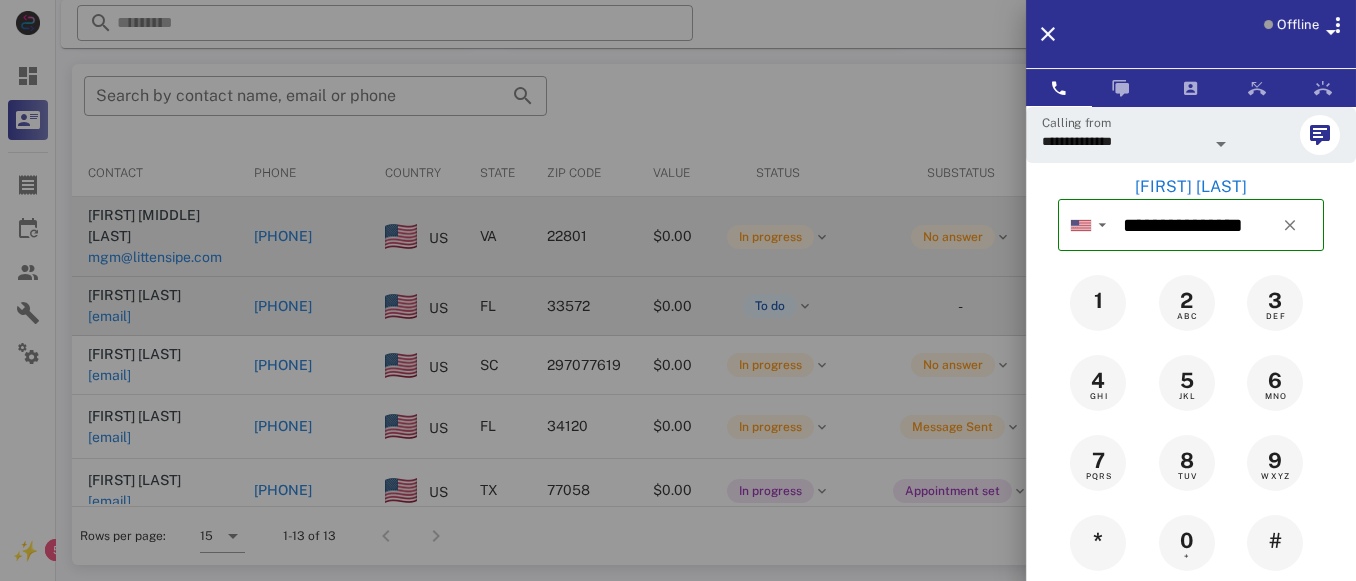 click on "Offline" at bounding box center [1298, 25] 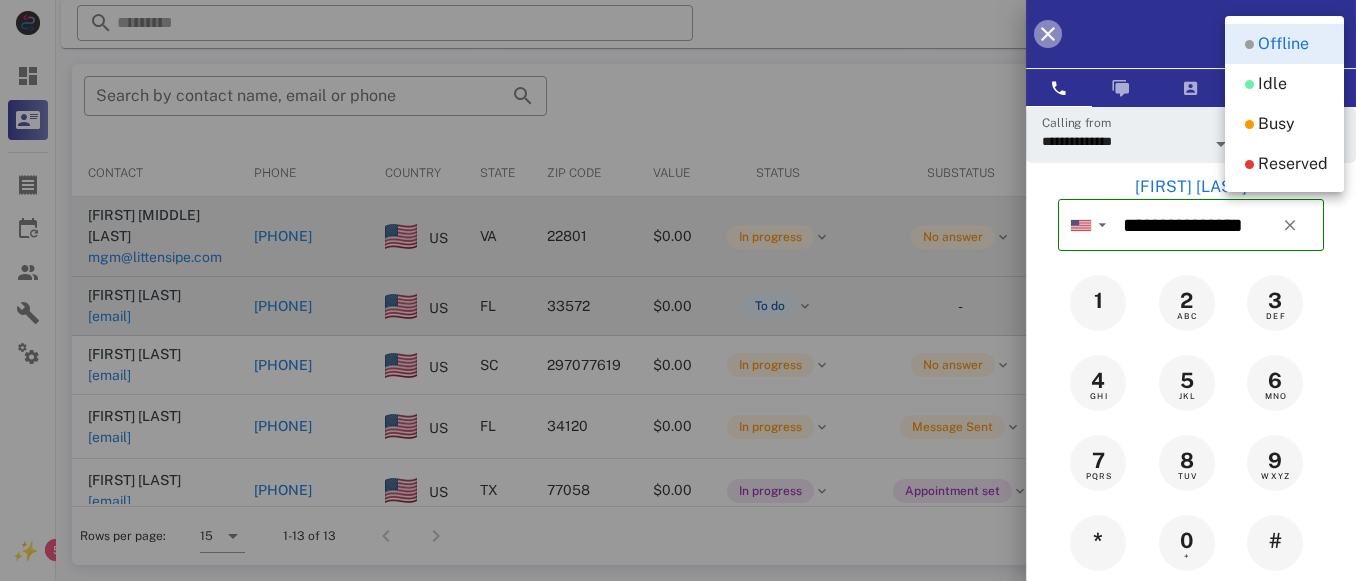 click at bounding box center (1048, 34) 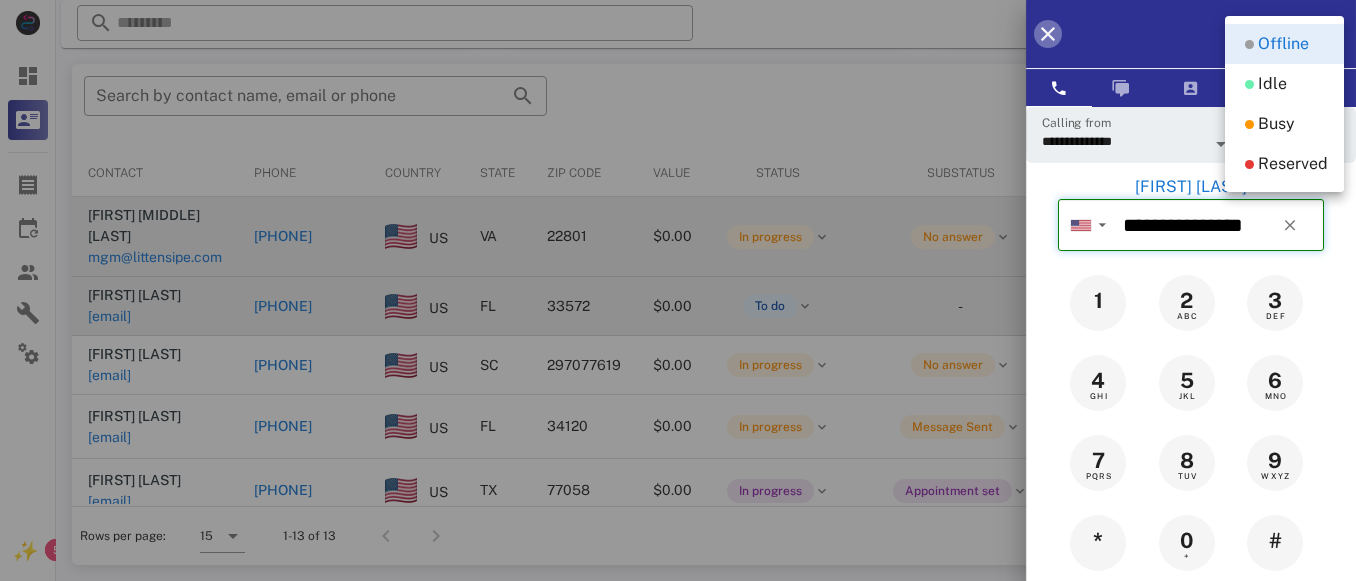 type 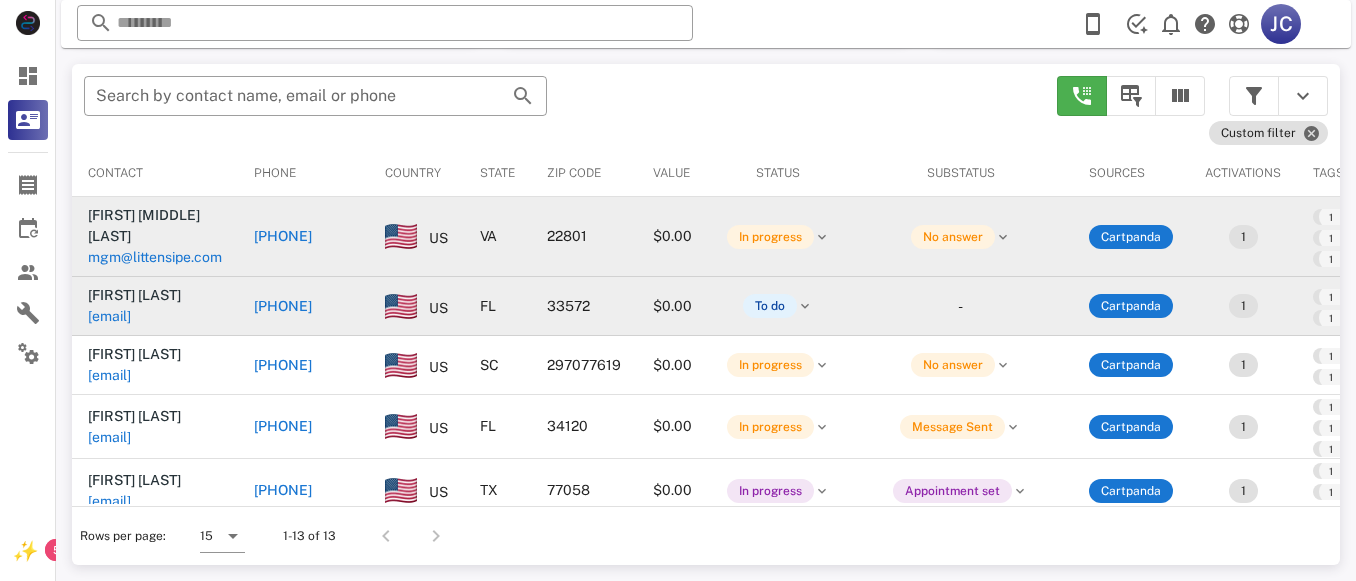 click on "mgm@littensipe.com" at bounding box center (155, 257) 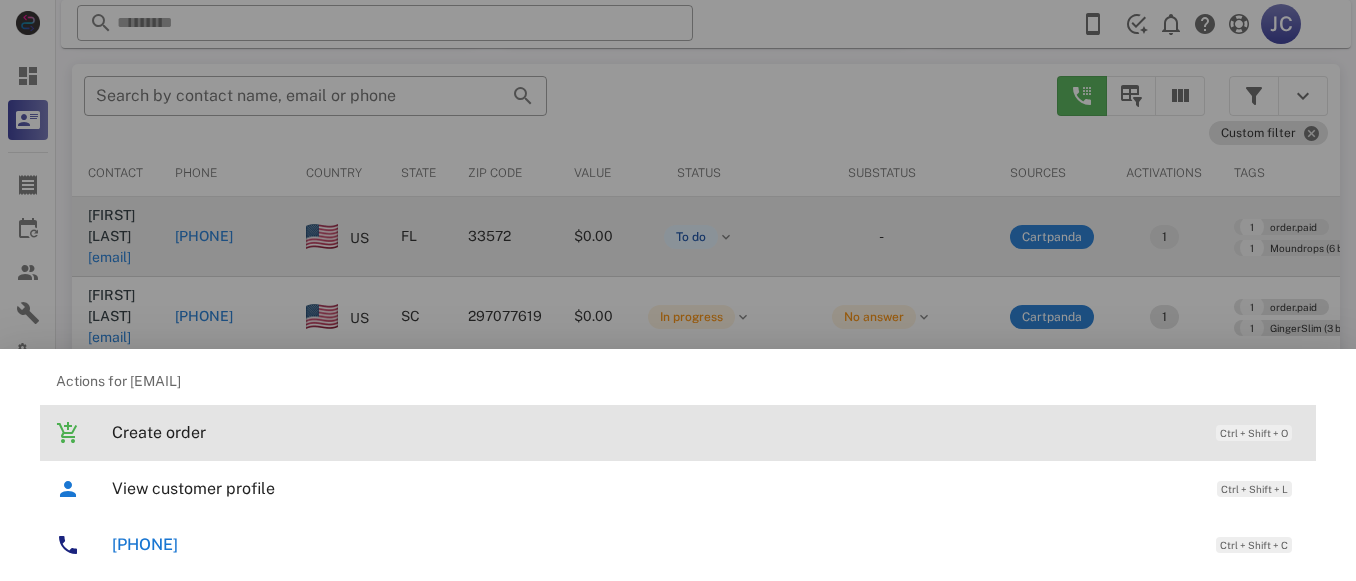 click on "Create order" at bounding box center (654, 432) 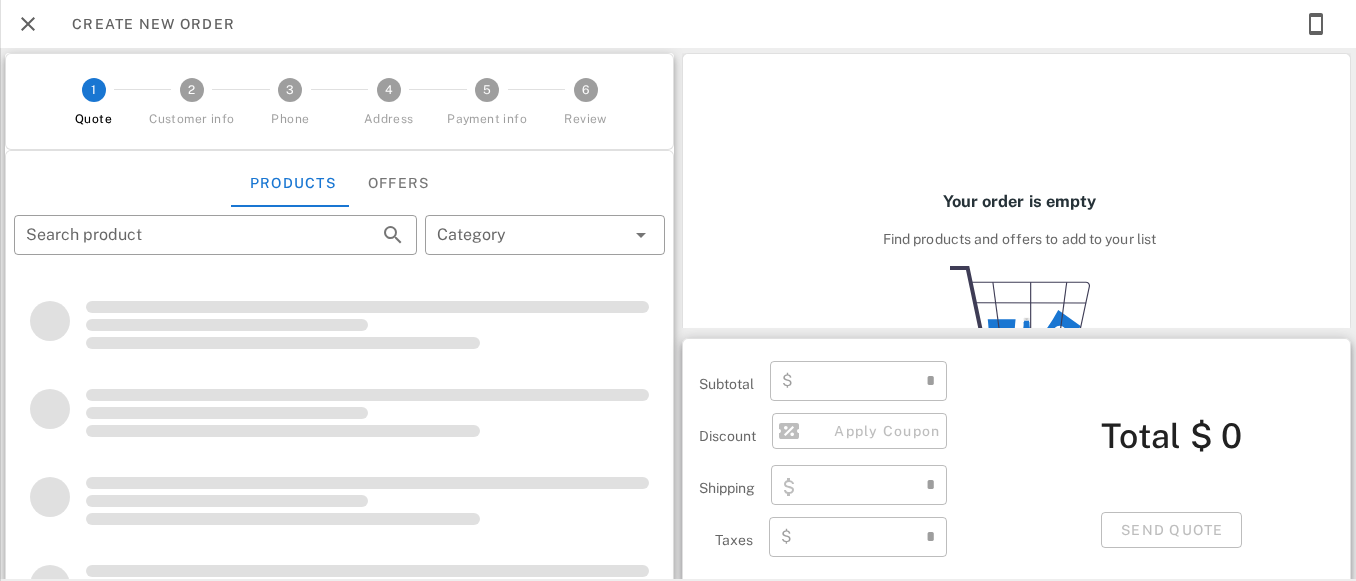 type on "**********" 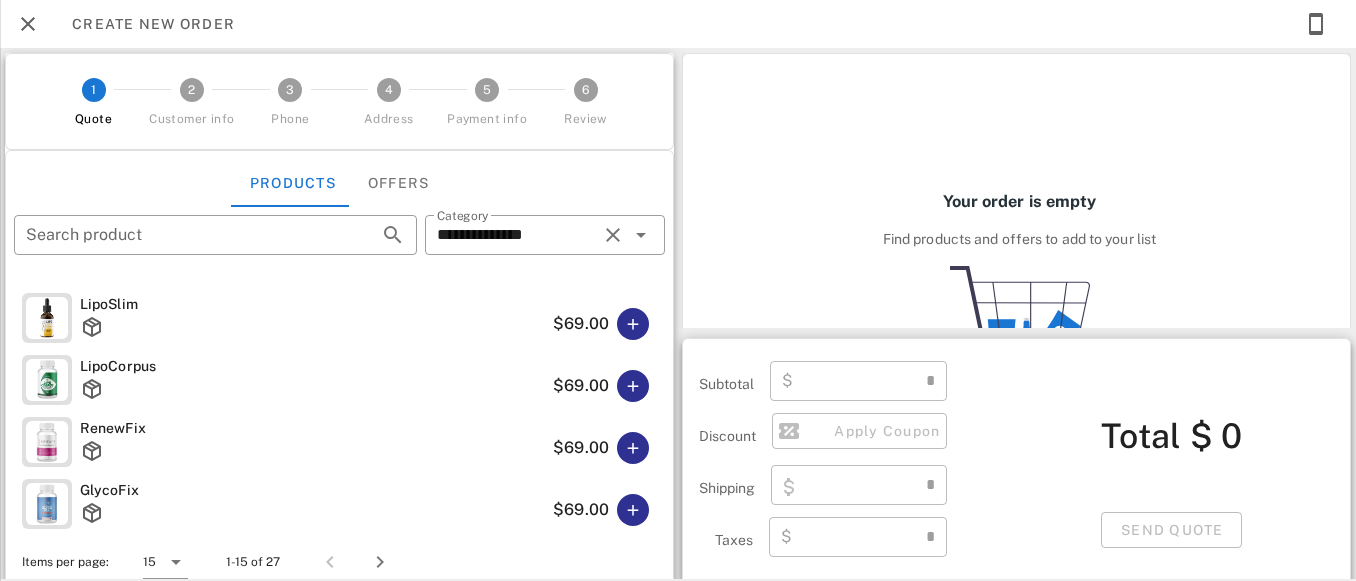 type on "****" 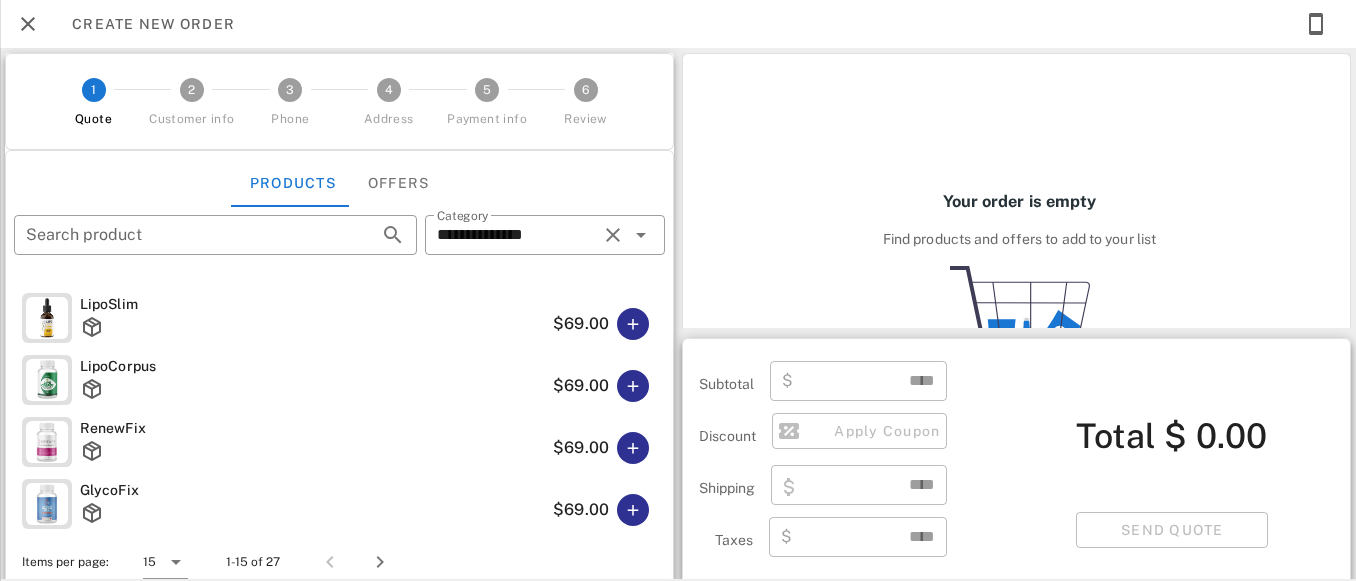 scroll, scrollTop: 0, scrollLeft: 0, axis: both 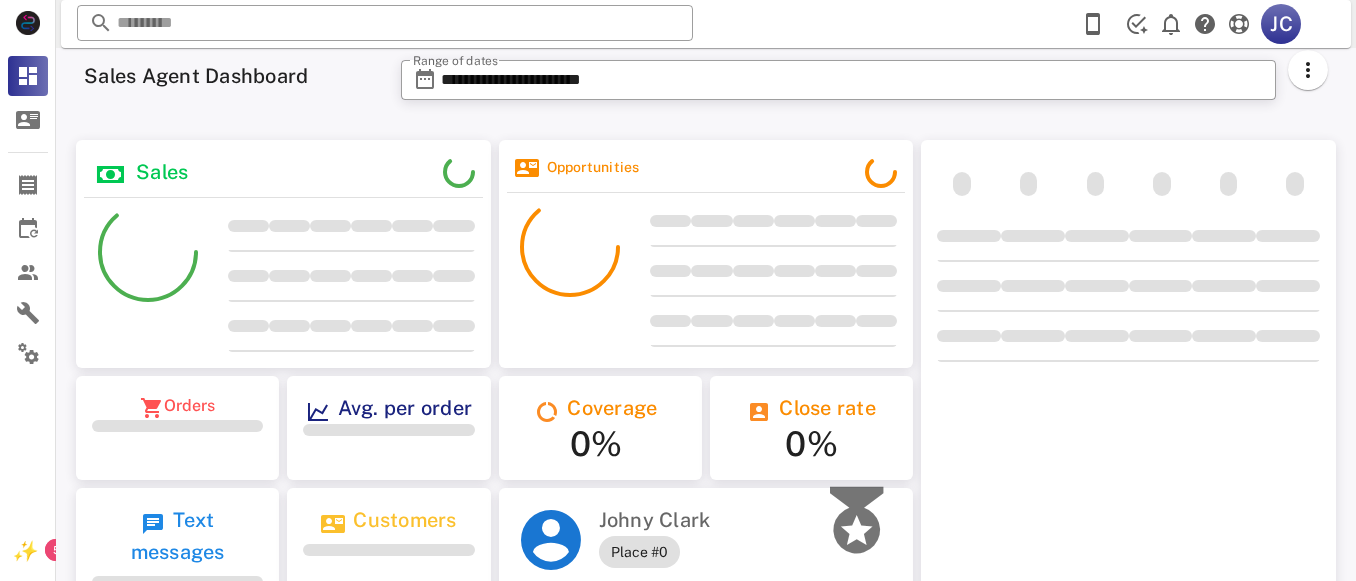 type on "**********" 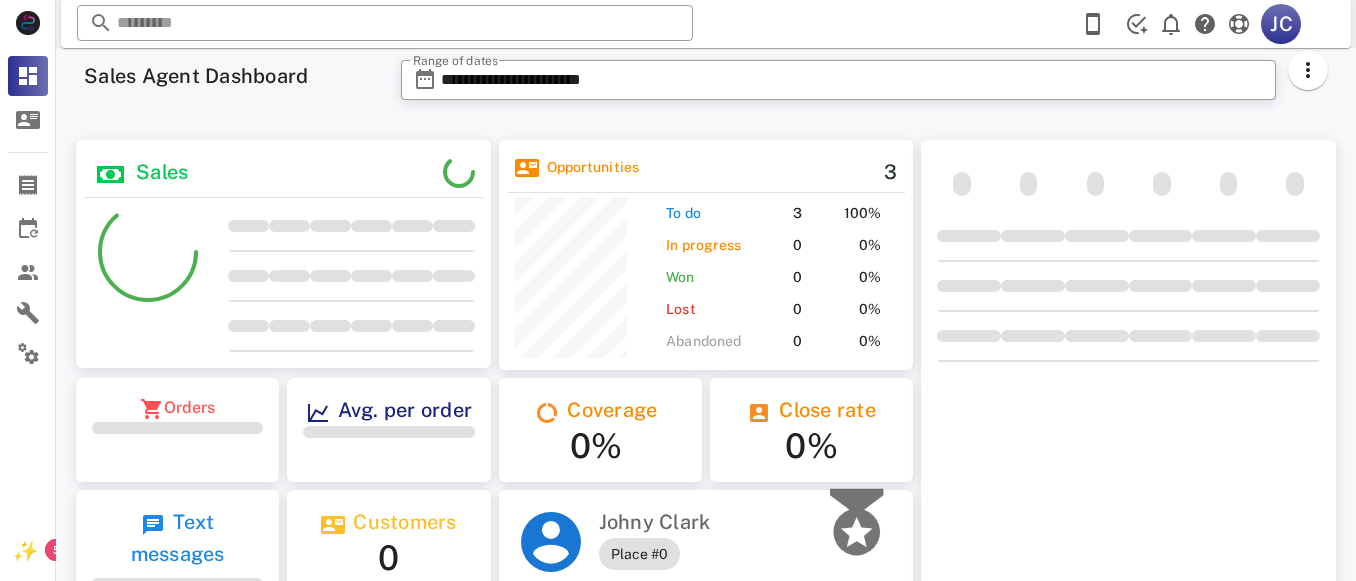 scroll, scrollTop: 999770, scrollLeft: 999585, axis: both 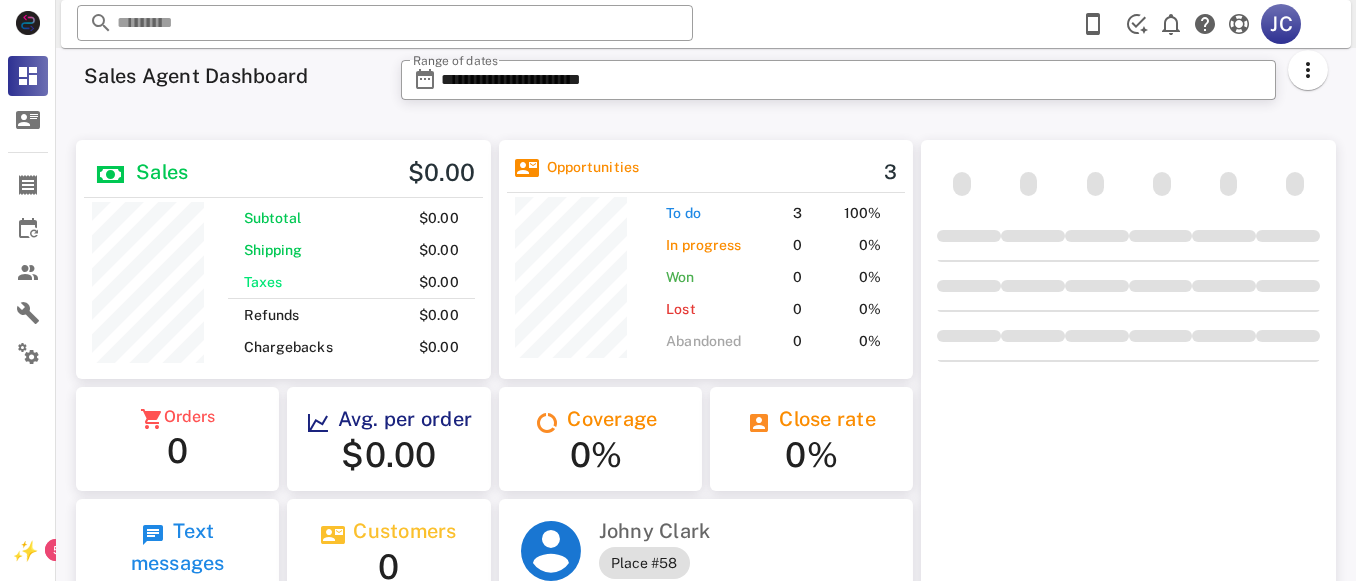 type on "****" 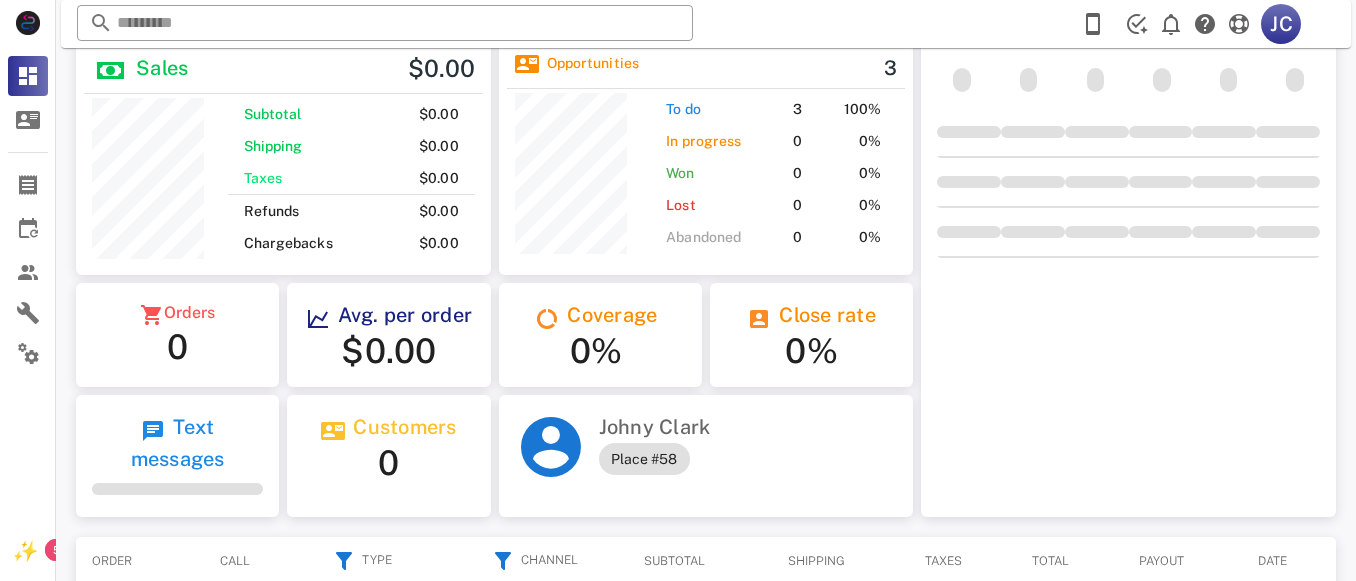 scroll, scrollTop: 235, scrollLeft: 0, axis: vertical 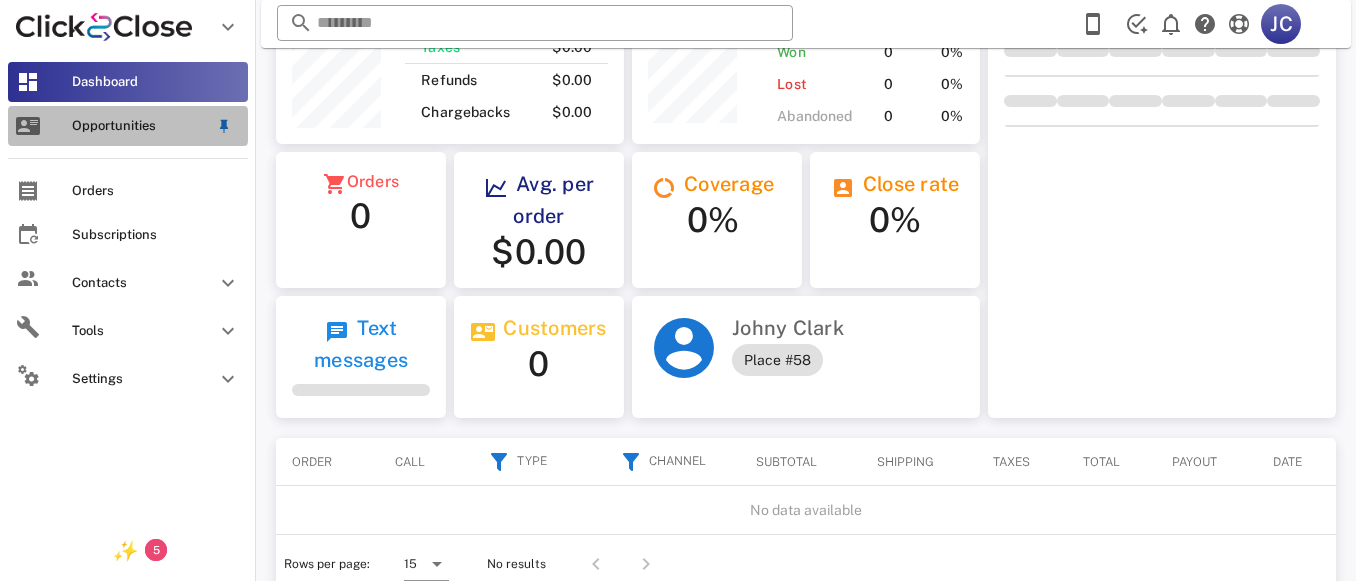 click at bounding box center (28, 126) 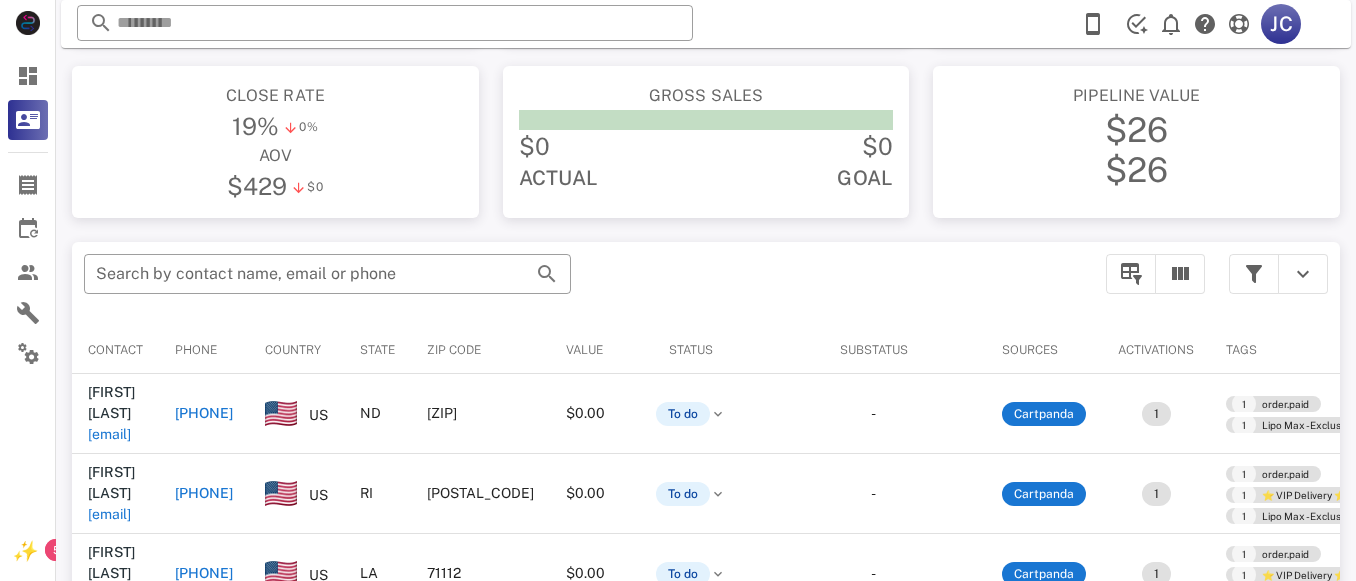 scroll, scrollTop: 197, scrollLeft: 0, axis: vertical 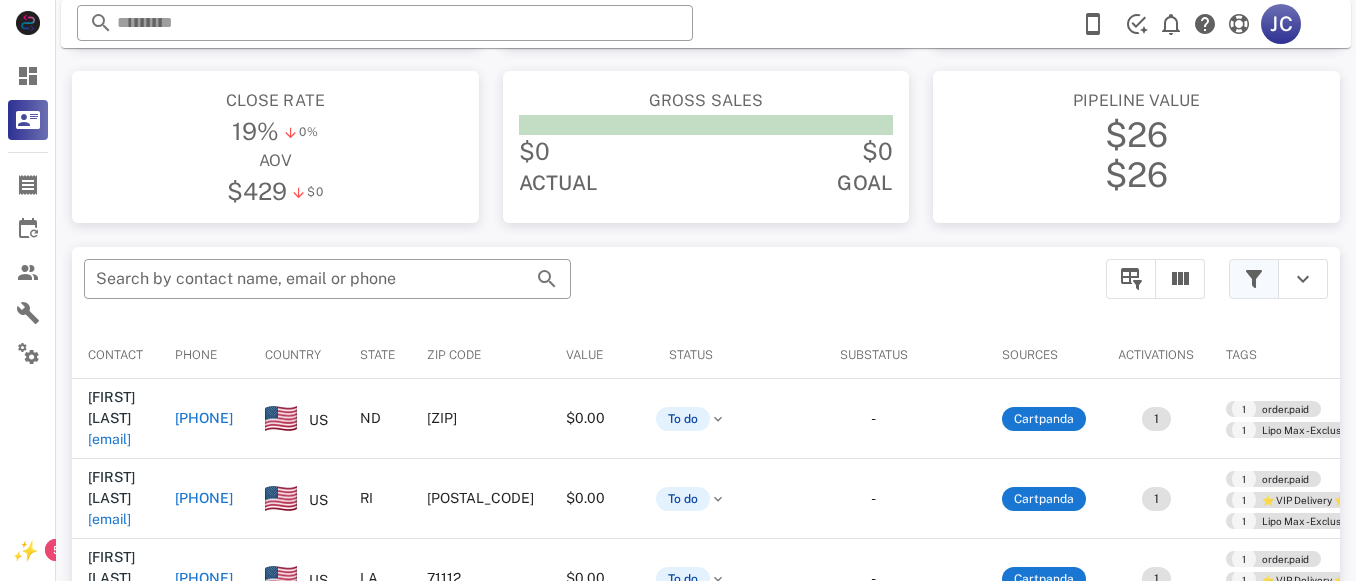 click at bounding box center [1254, 279] 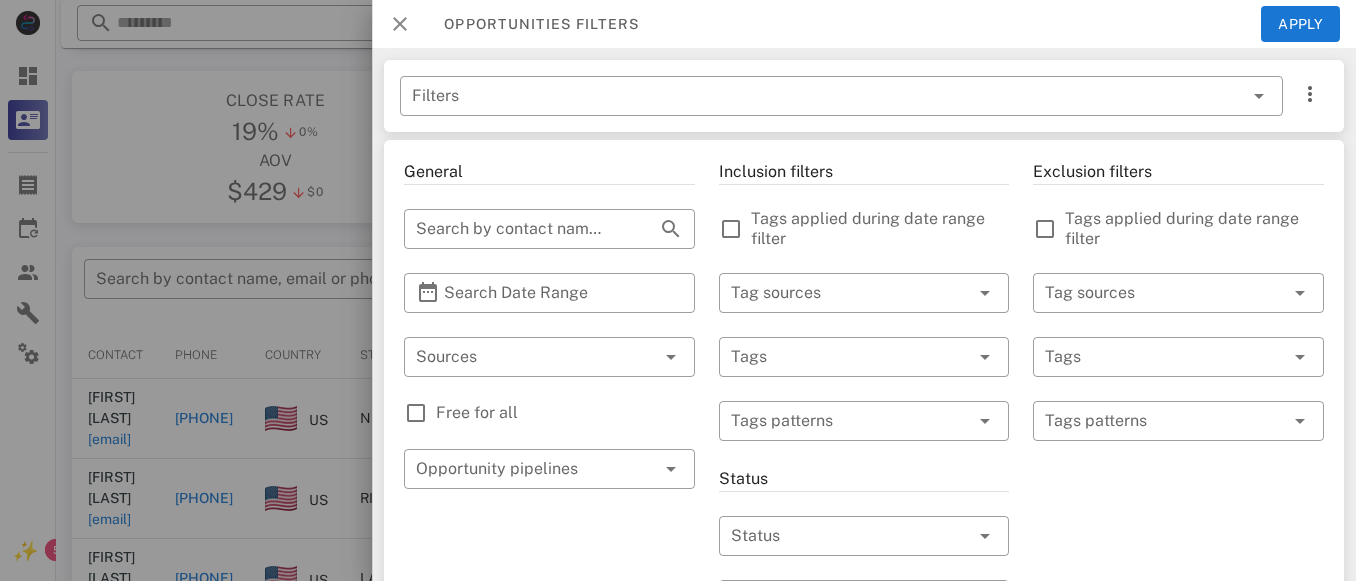 click at bounding box center [400, 24] 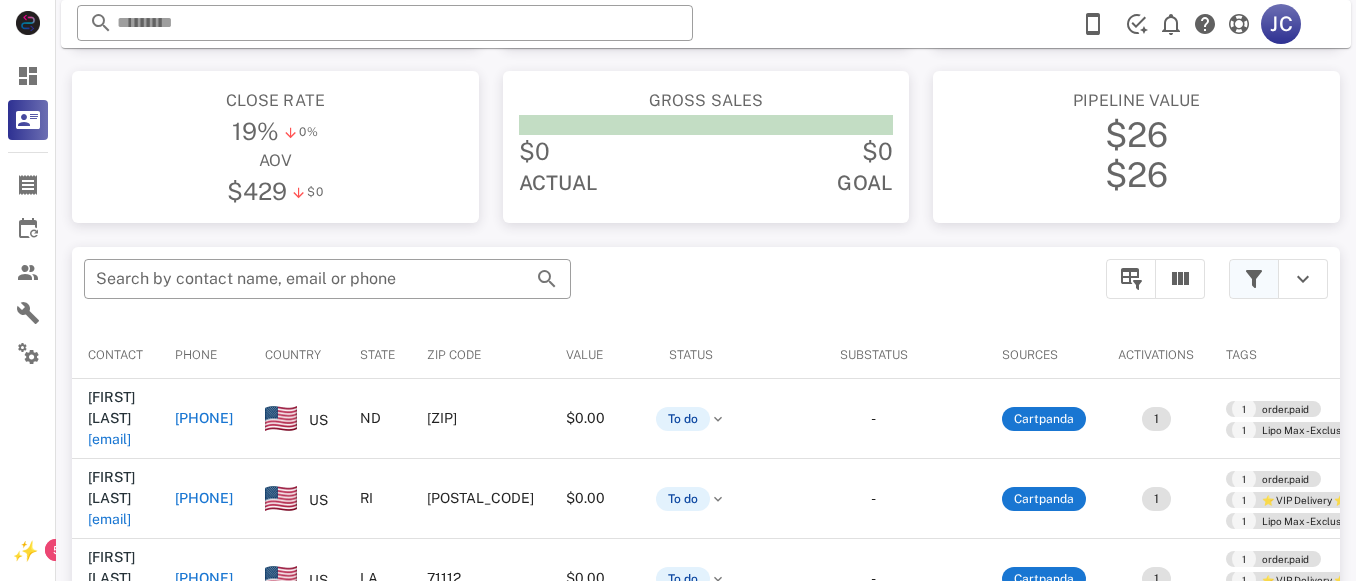 click at bounding box center [1254, 279] 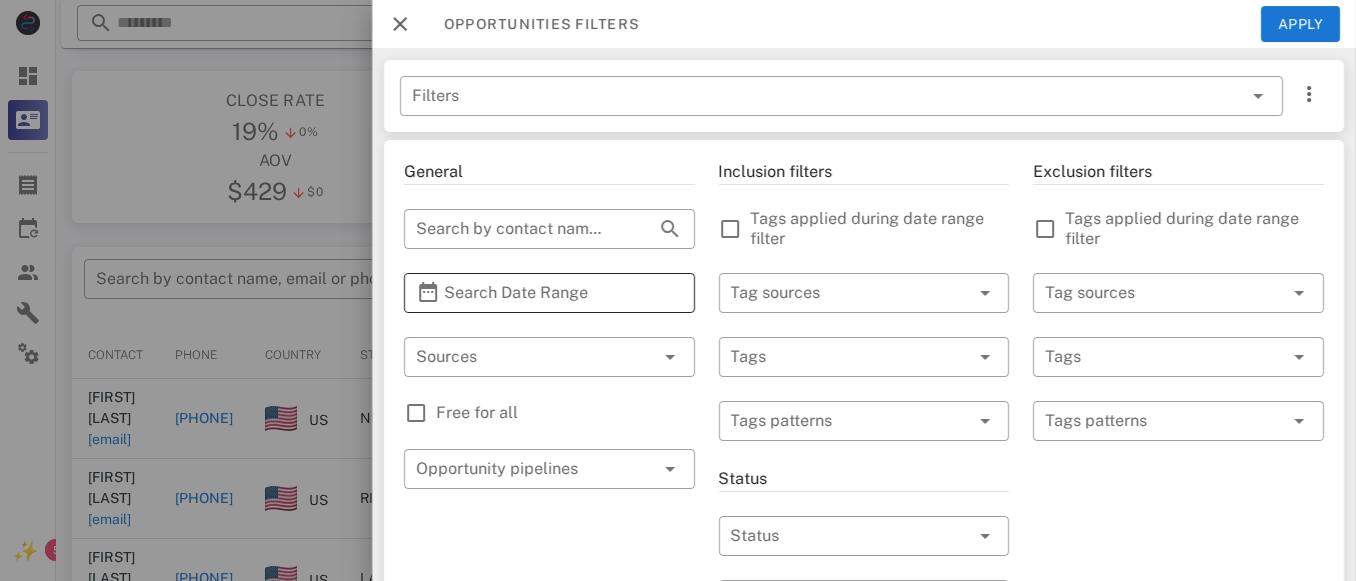 click at bounding box center [428, 293] 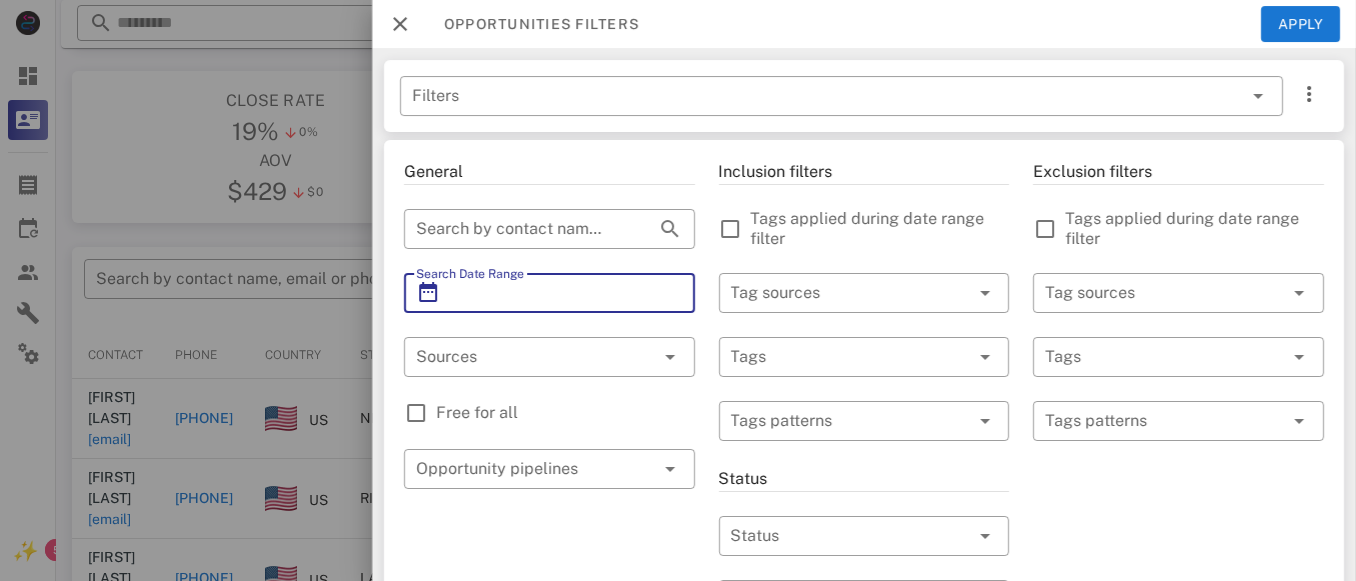 click on "Search Date Range" at bounding box center [549, 293] 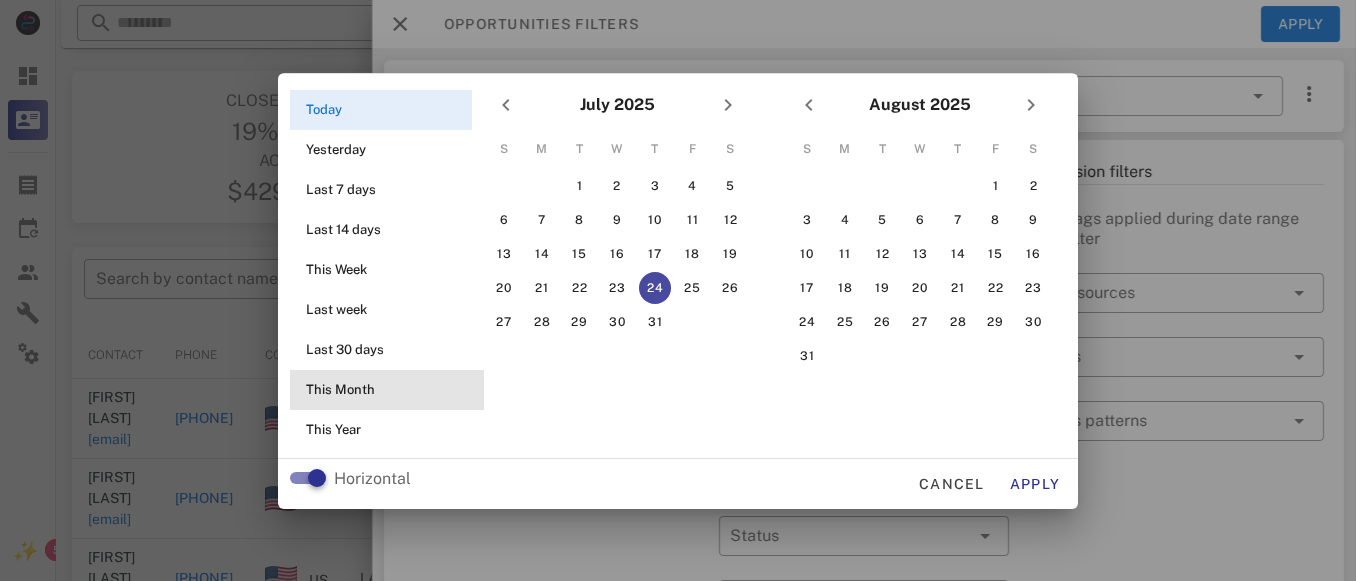 click on "This Month" at bounding box center (387, 390) 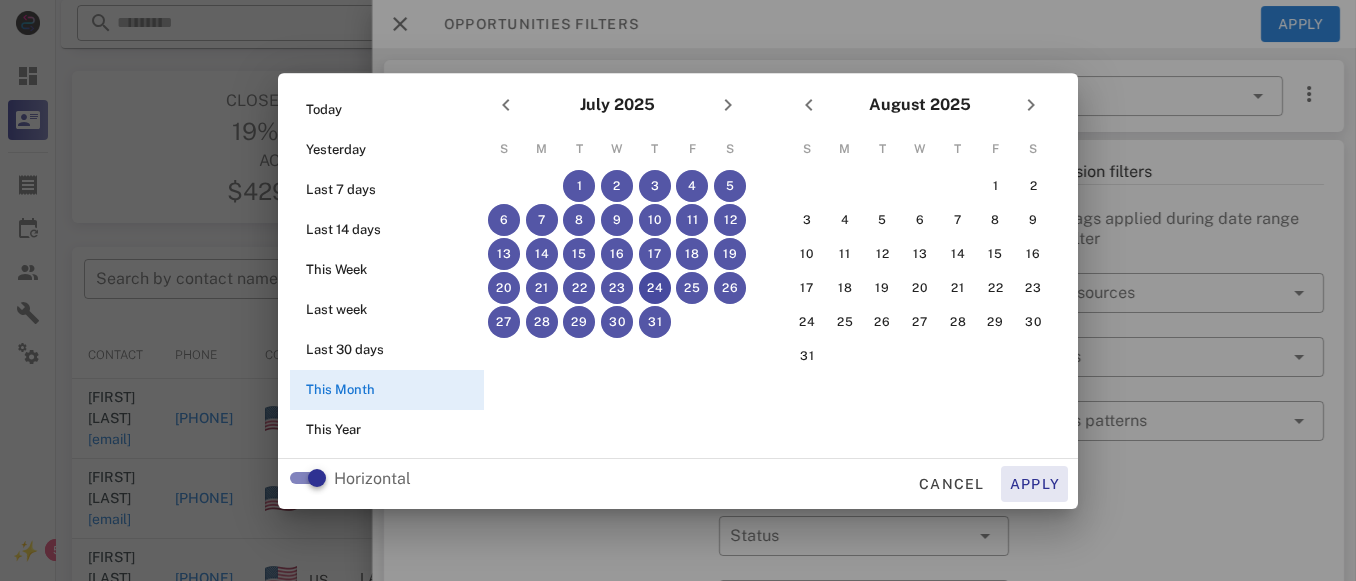 click on "Apply" at bounding box center [1035, 484] 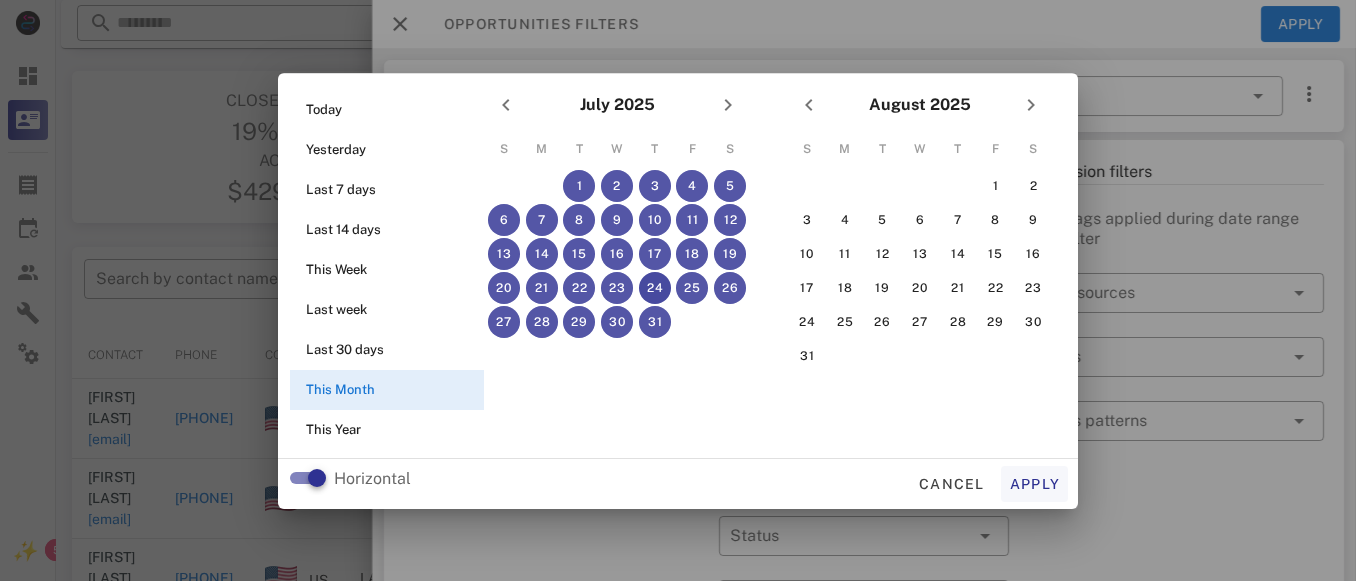type on "**********" 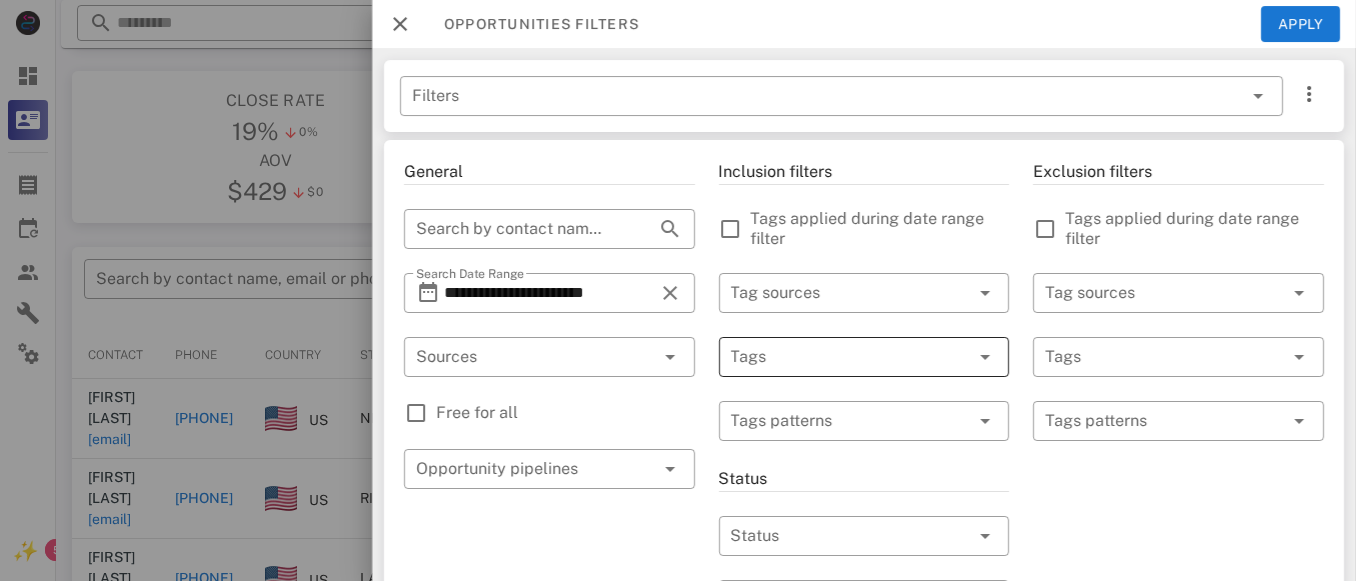 click on "Tags" at bounding box center (864, 357) 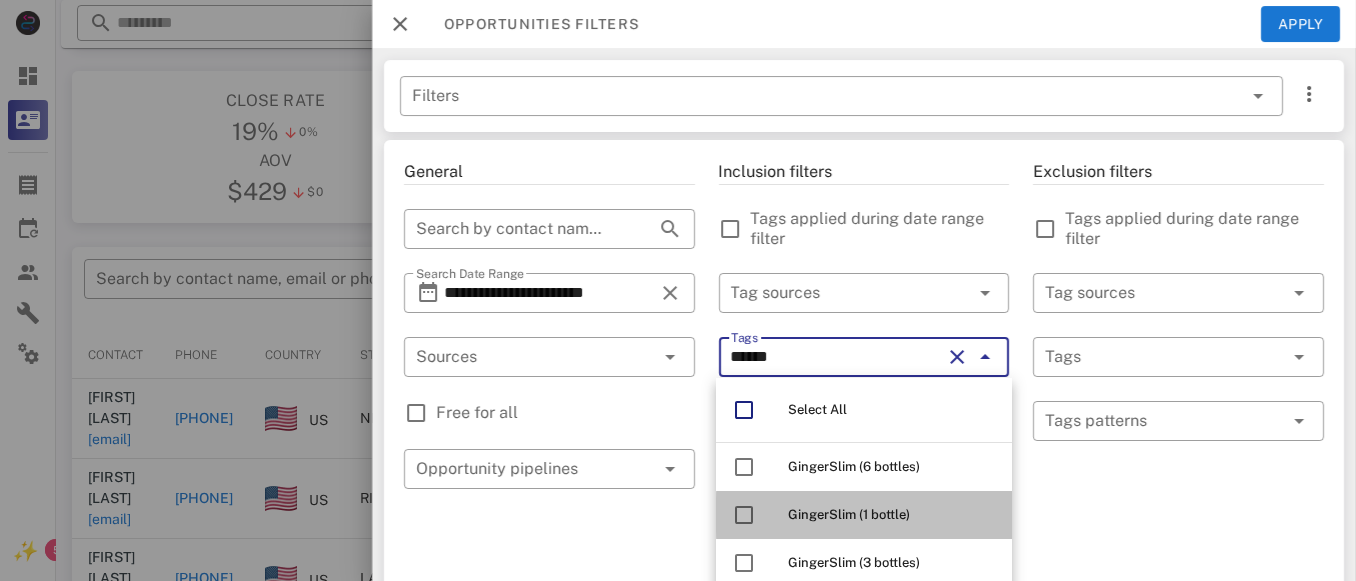 click on "GingerSlim (1 bottle)" at bounding box center (849, 514) 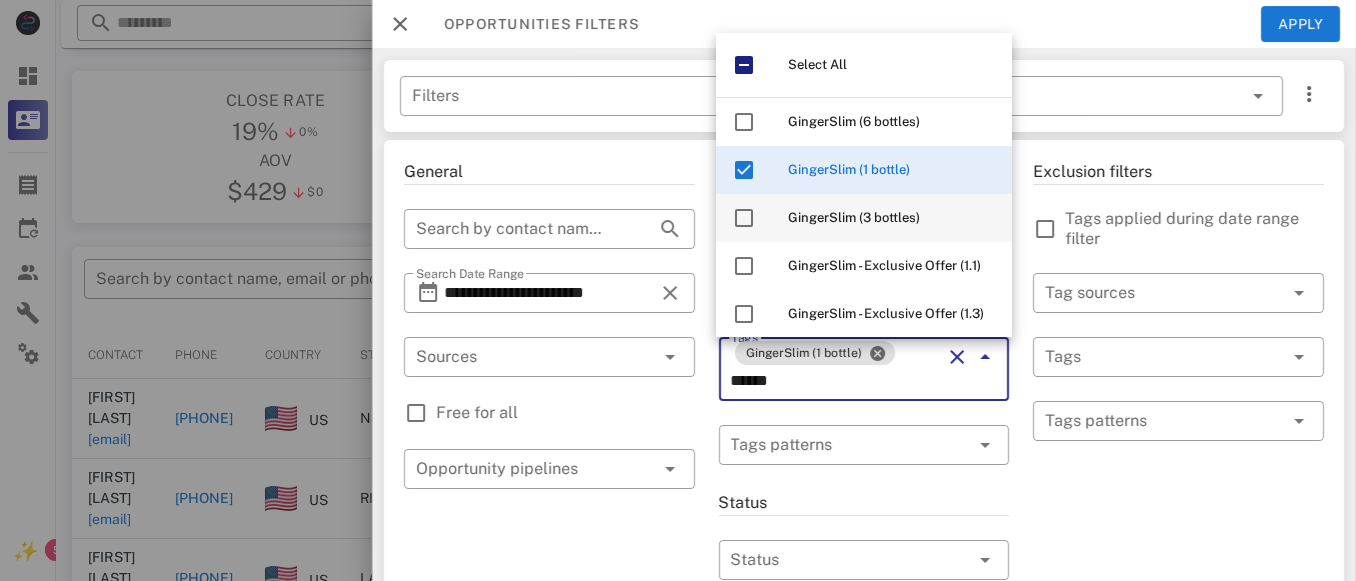 click on "GingerSlim (3 bottles)" at bounding box center (854, 217) 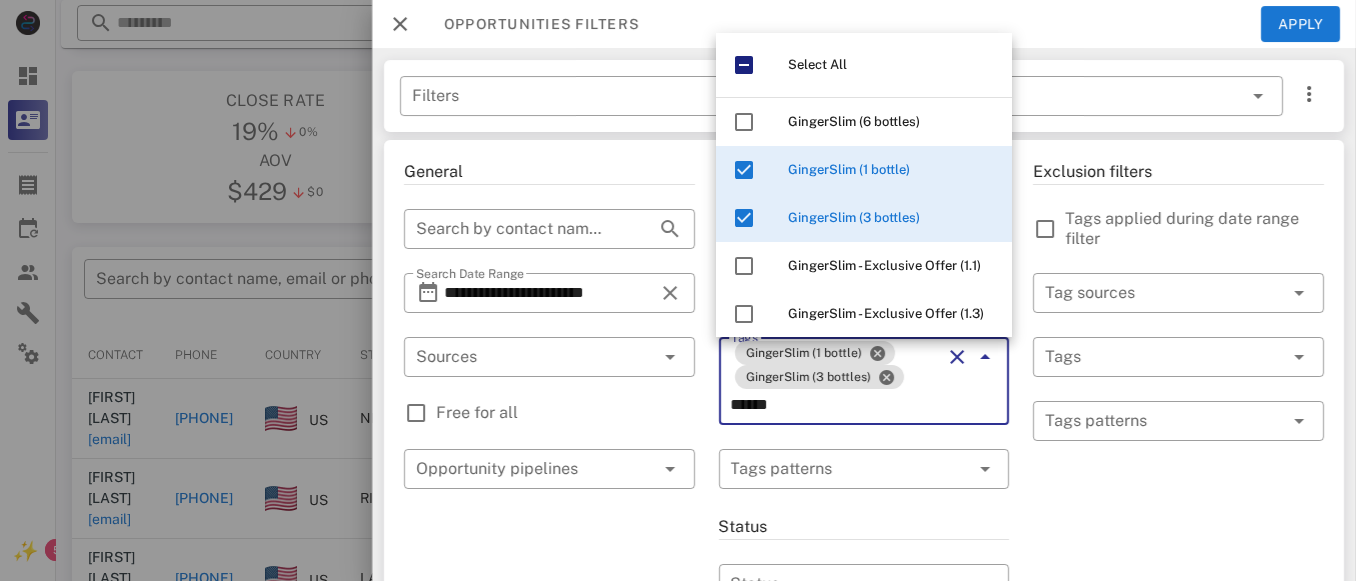 type on "******" 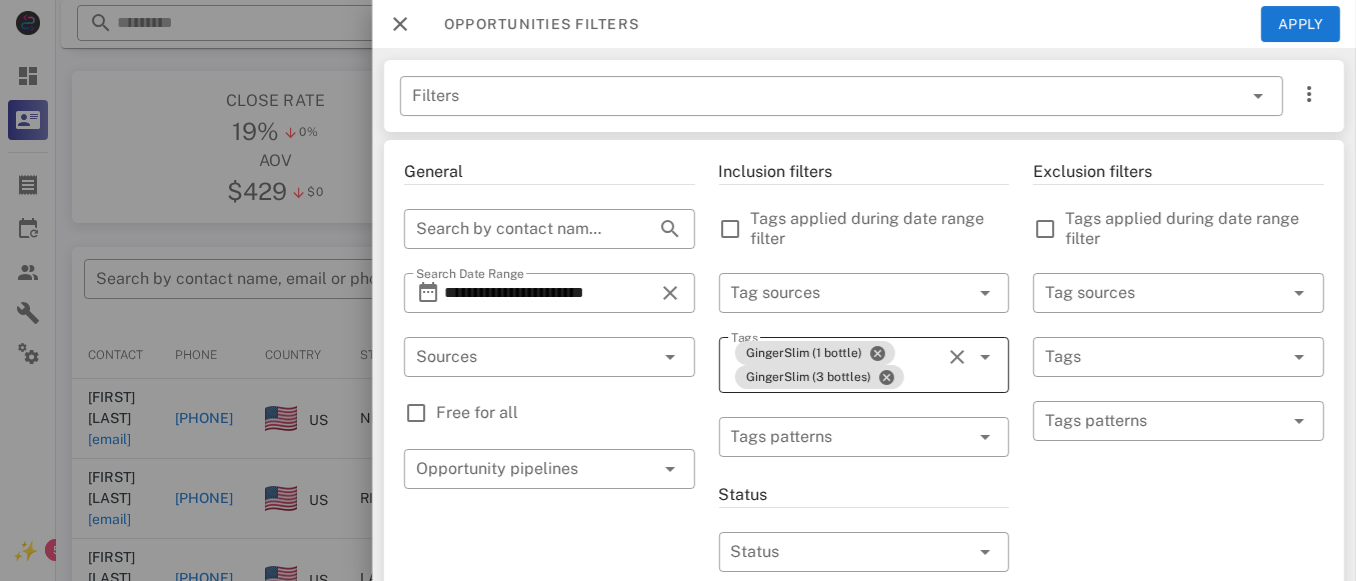 click on "GingerSlim (1 bottle) GingerSlim (3 bottles)" at bounding box center [836, 365] 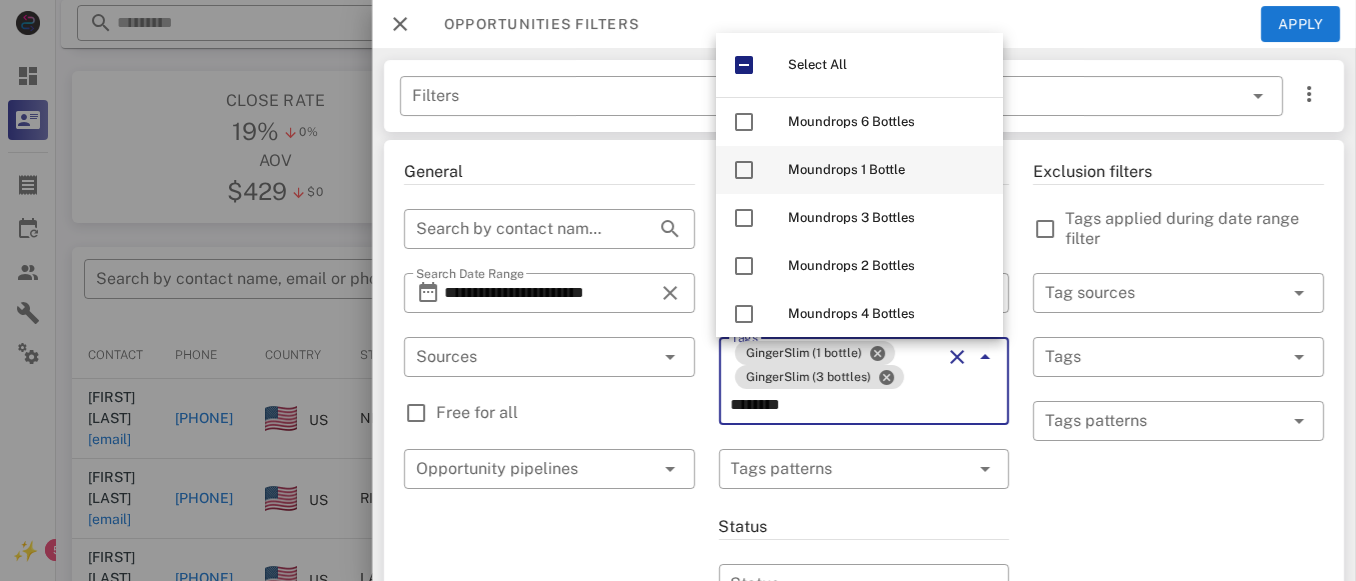 click on "Moundrops 1 Bottle" at bounding box center (846, 169) 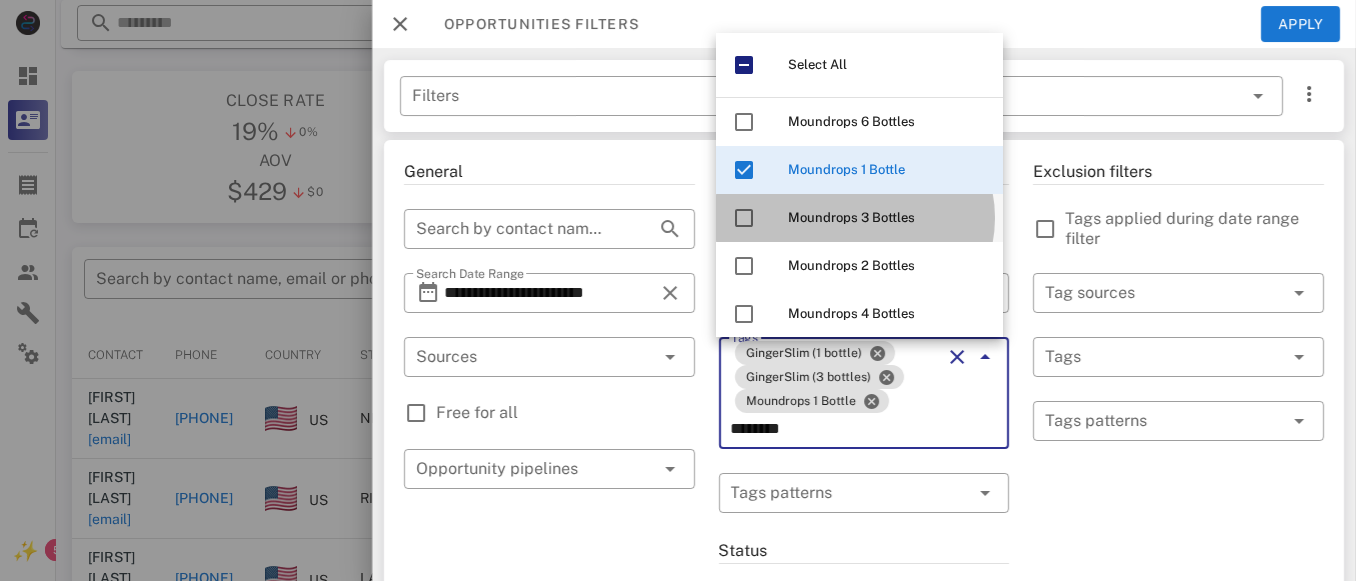 click on "Moundrops 3 Bottles" at bounding box center [851, 217] 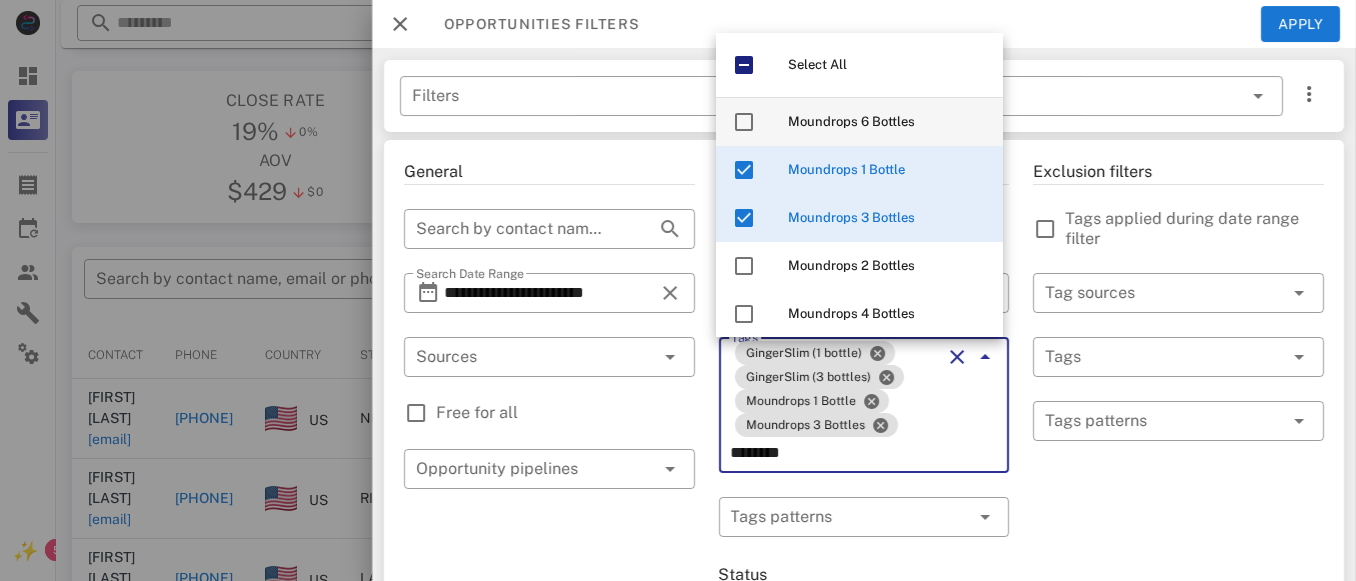 click on "Moundrops 6 Bottles" at bounding box center [851, 121] 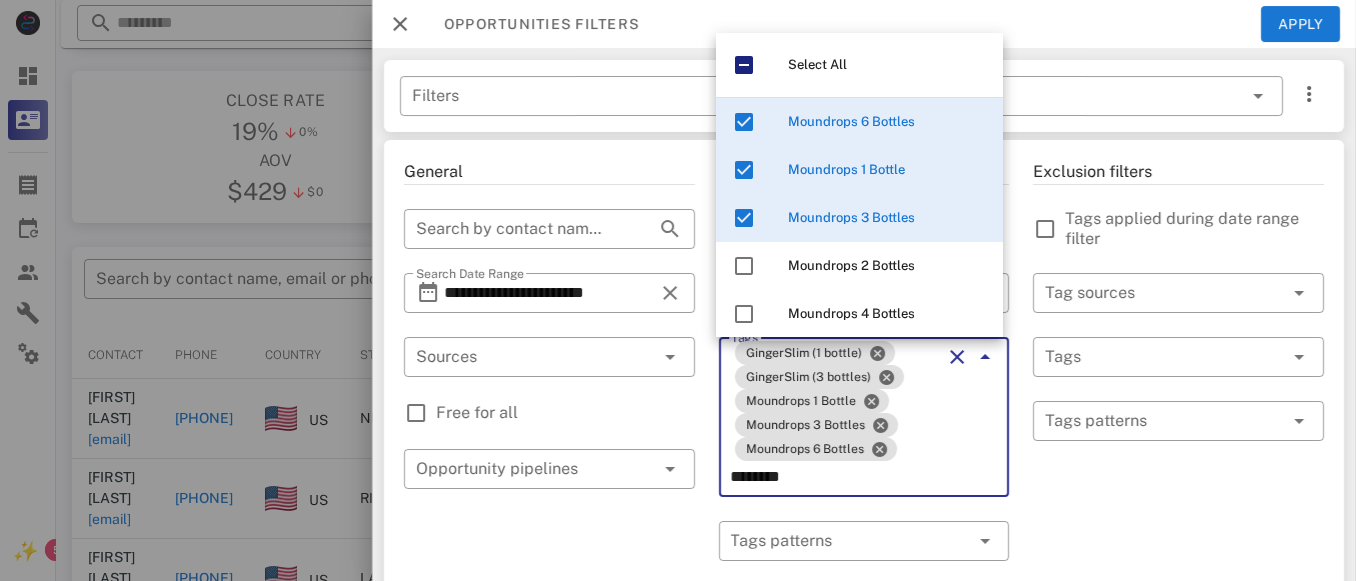 type on "********" 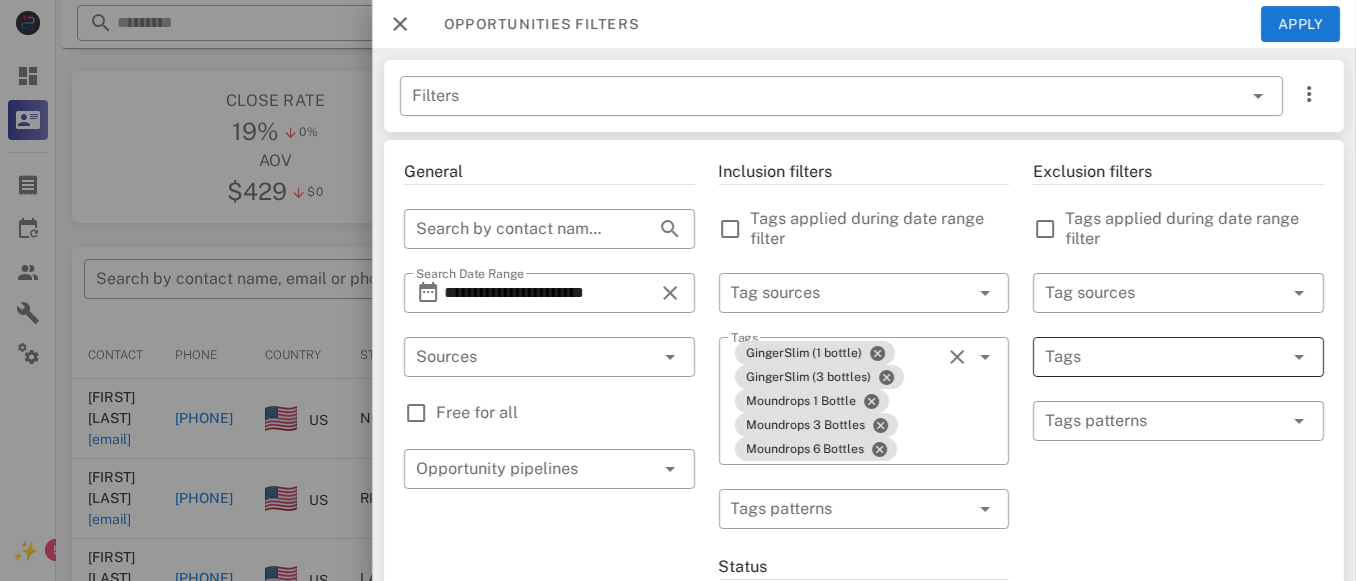 click at bounding box center [1150, 357] 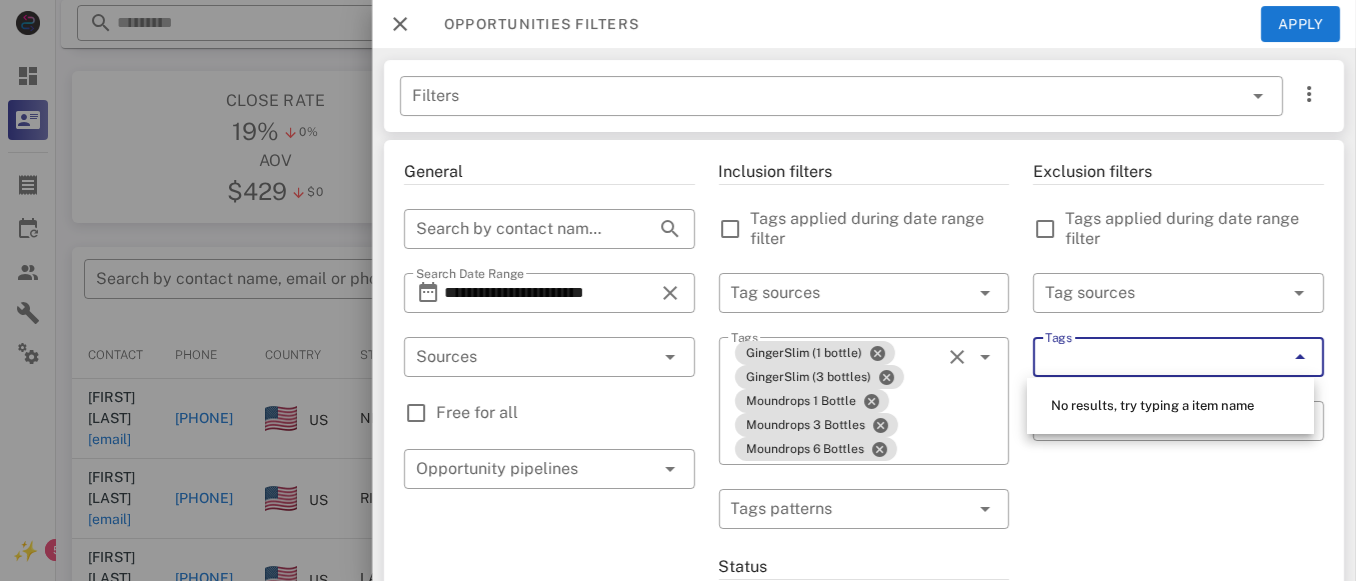 click on "​ Tags patterns" at bounding box center (1178, 434) 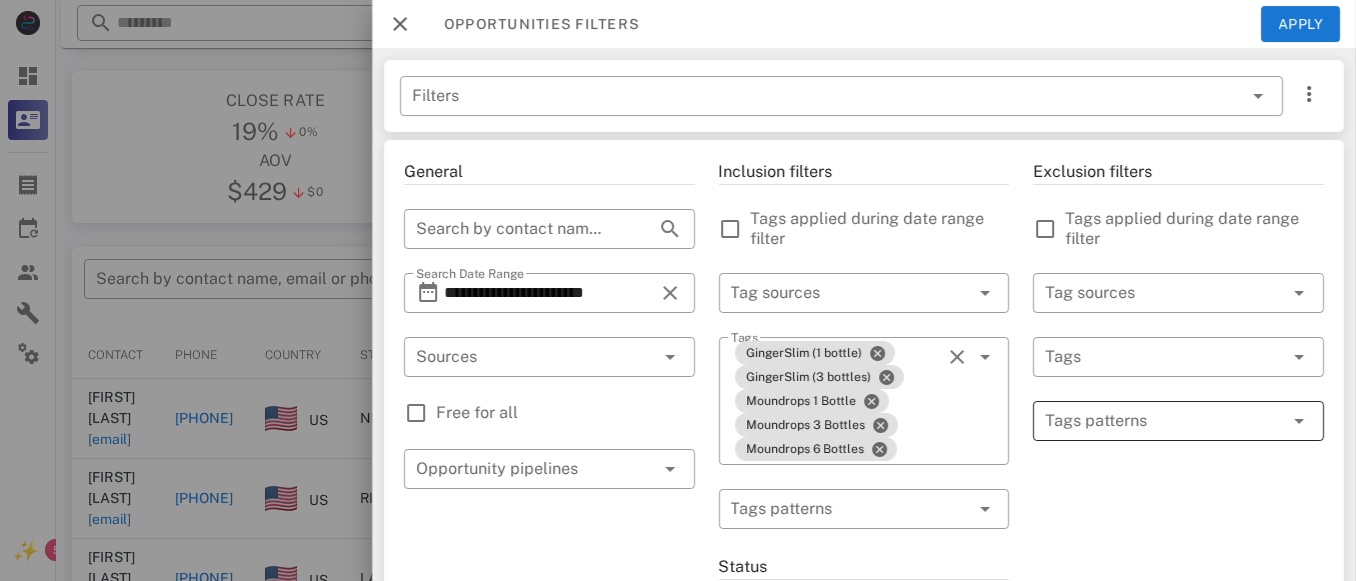 click at bounding box center [1164, 421] 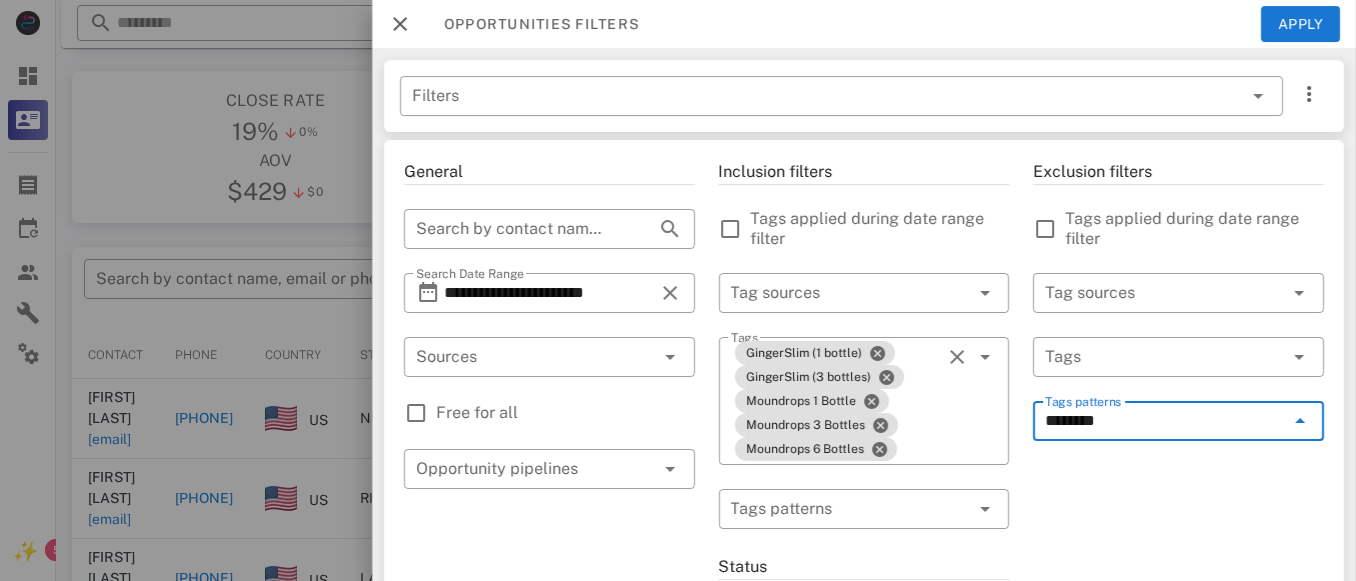 type on "*********" 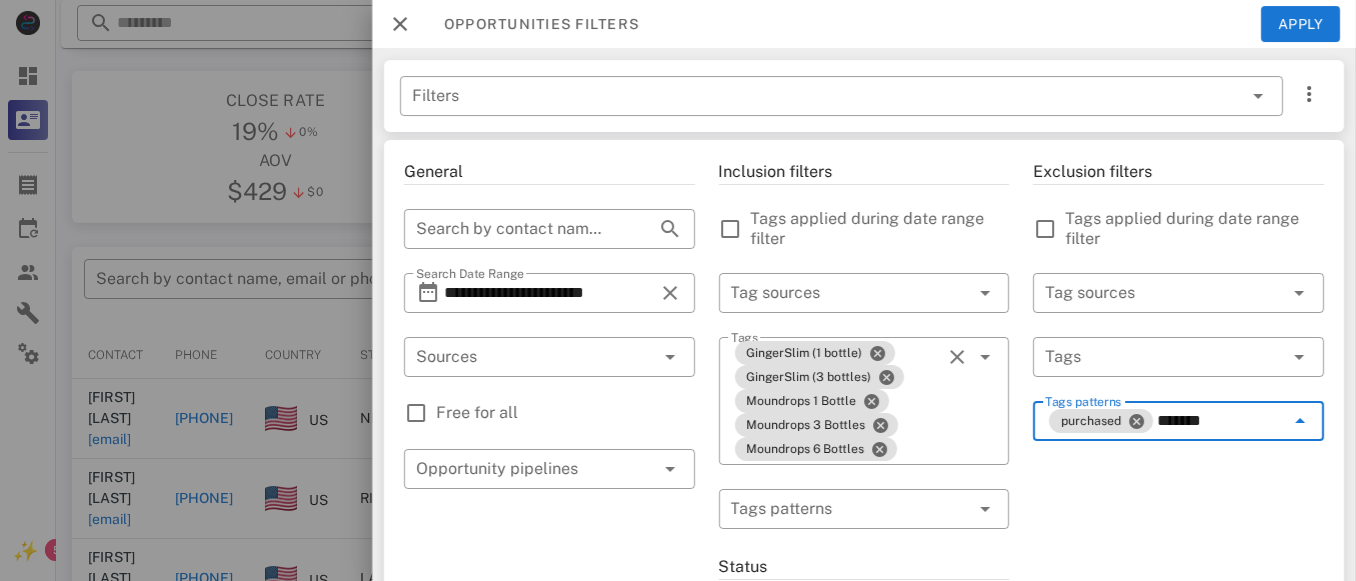 type on "********" 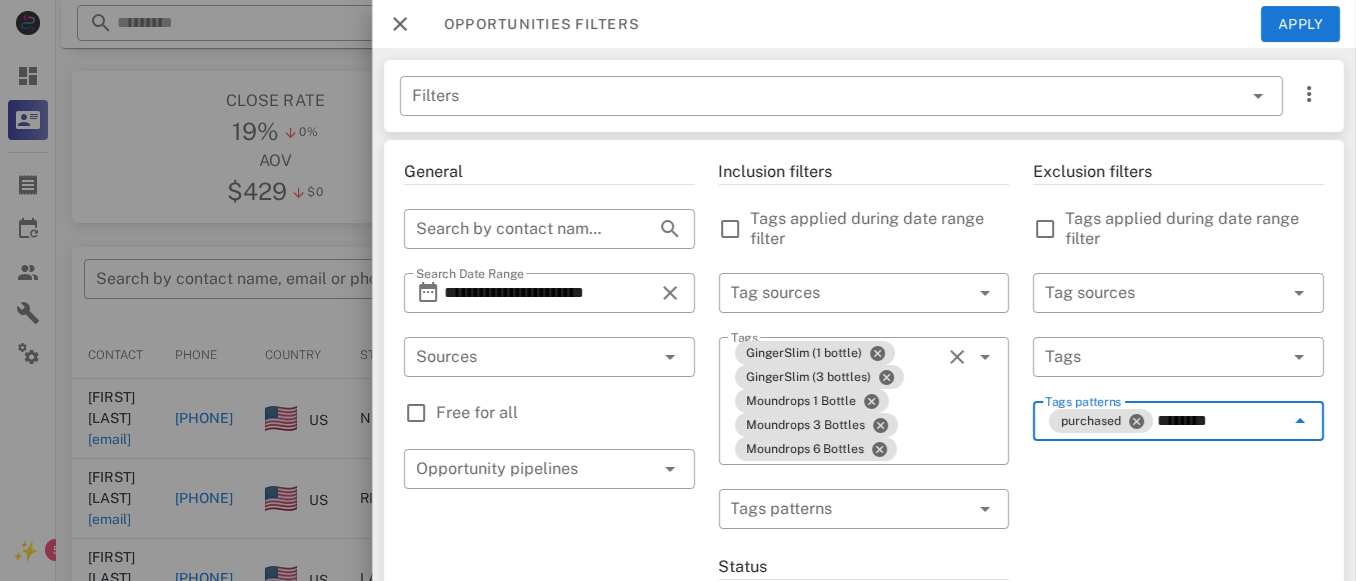 type 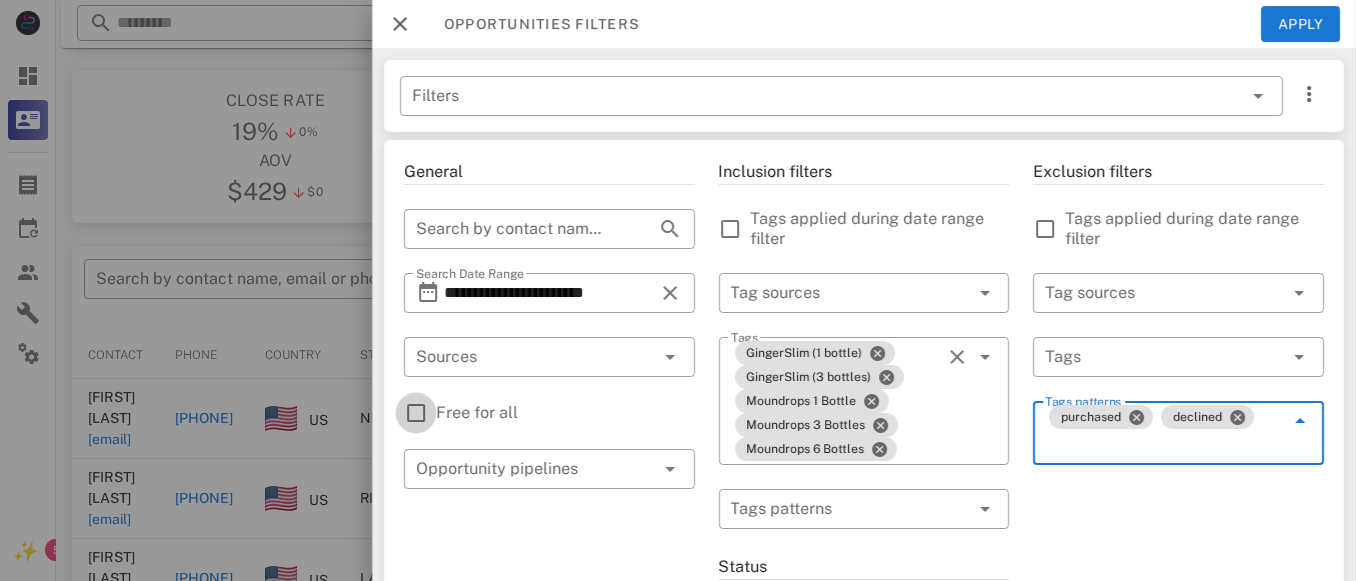 click at bounding box center [416, 413] 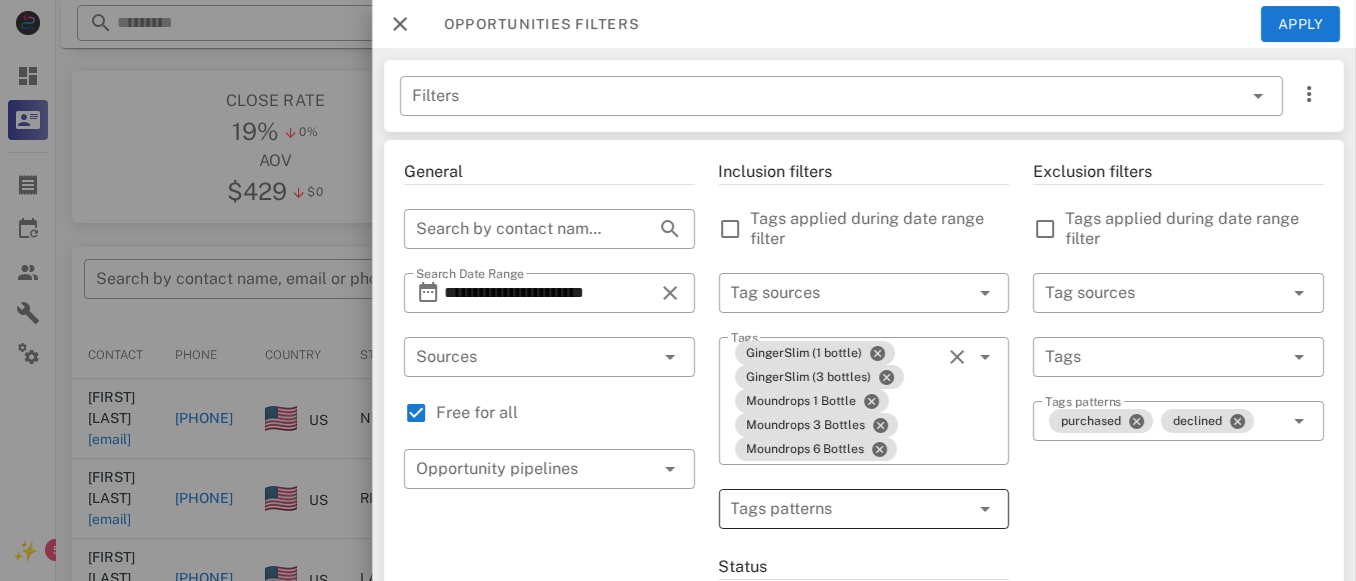 click at bounding box center [850, 509] 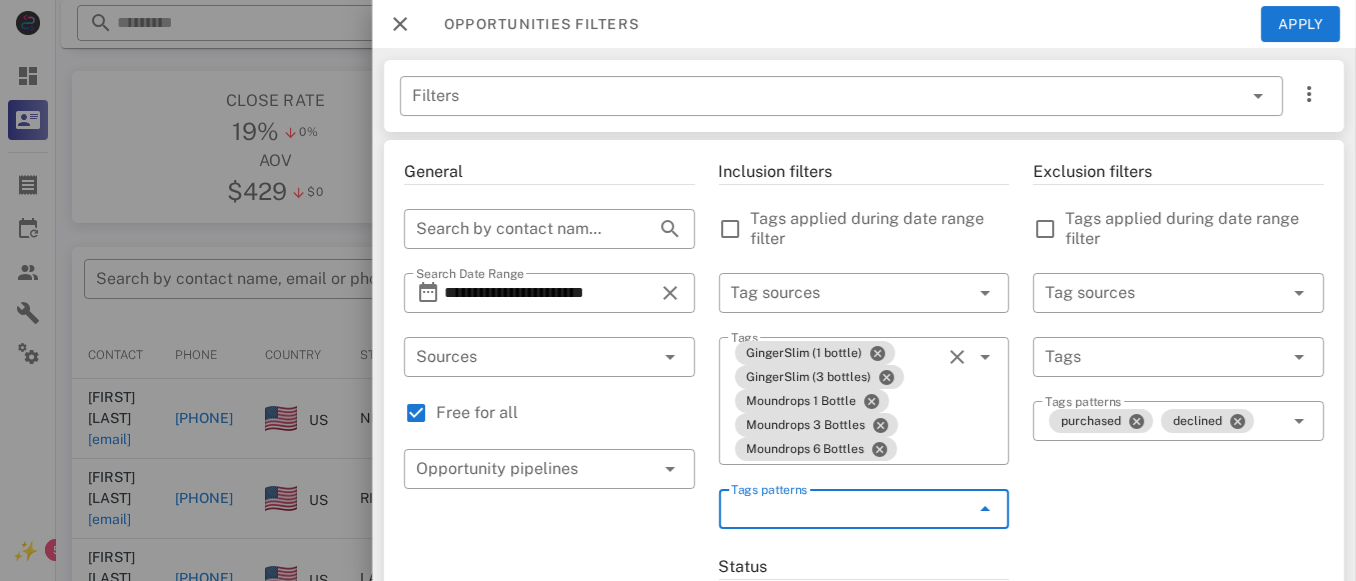click at bounding box center [985, 509] 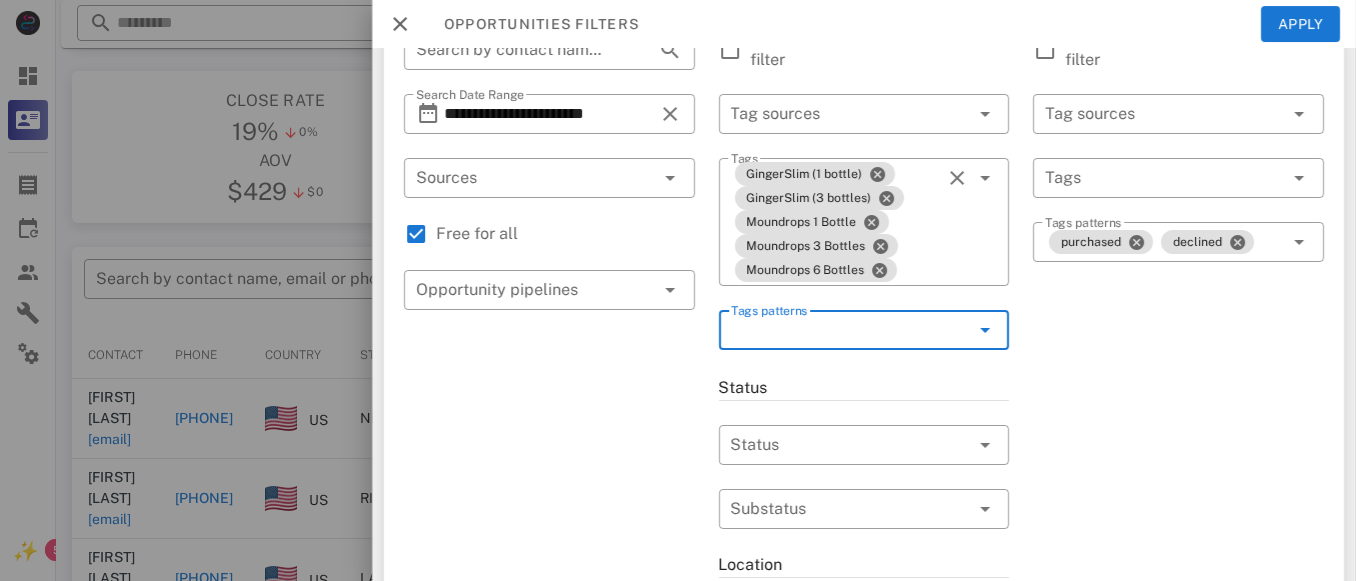scroll, scrollTop: 187, scrollLeft: 0, axis: vertical 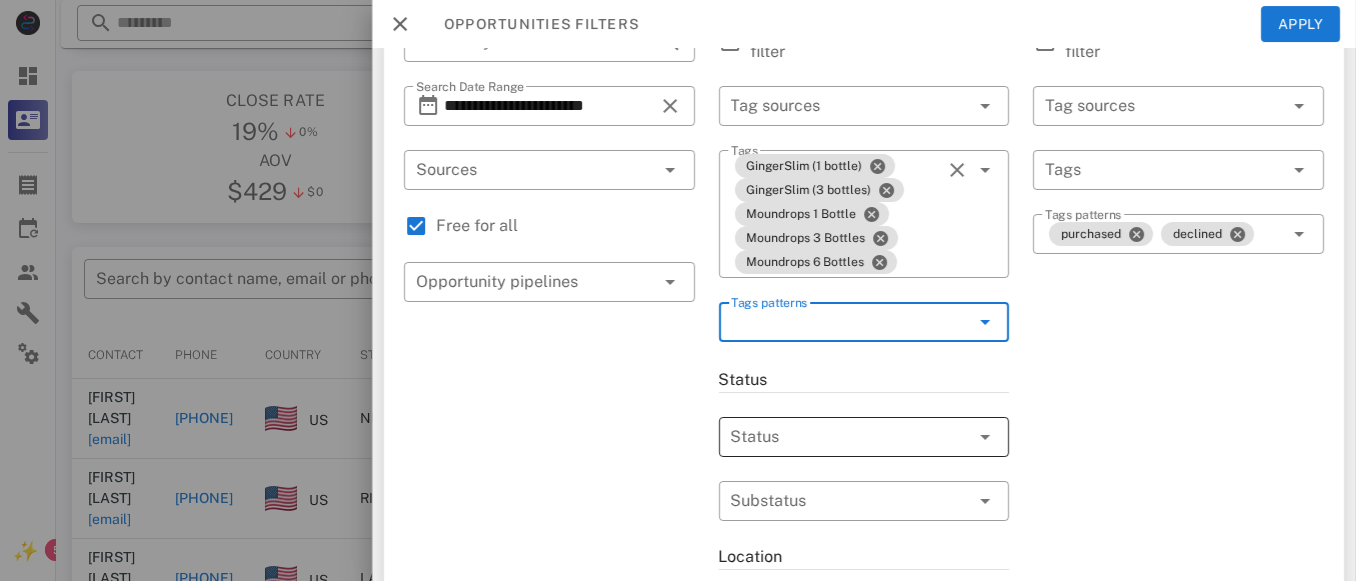 click at bounding box center (836, 437) 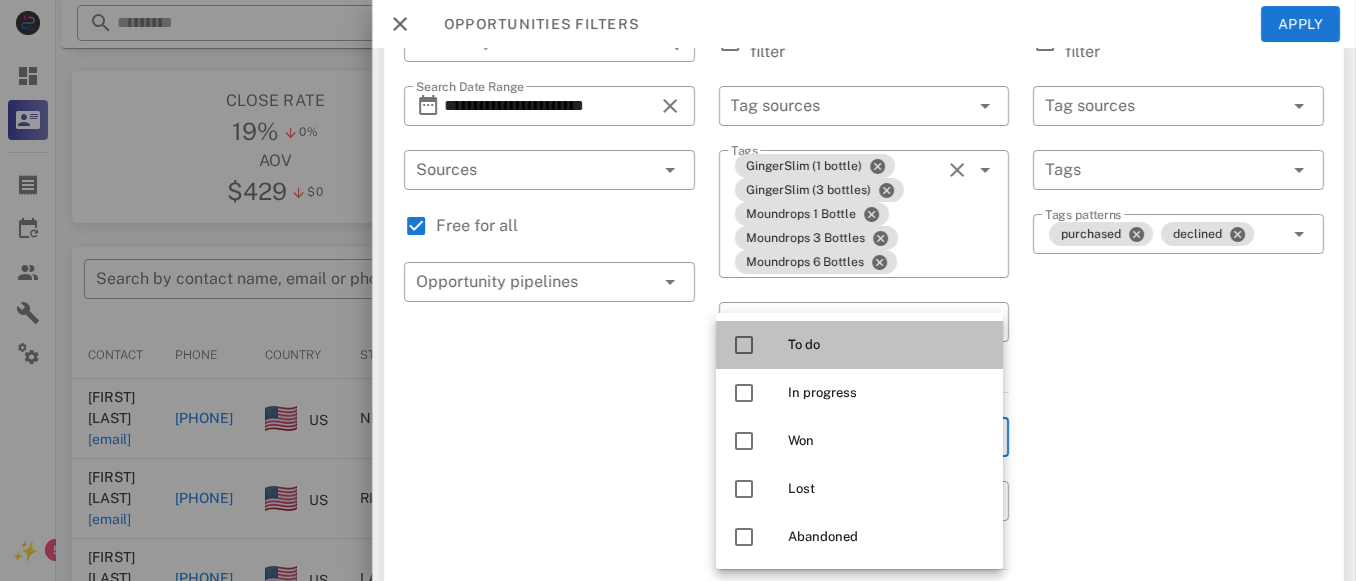 click on "To do" at bounding box center (887, 345) 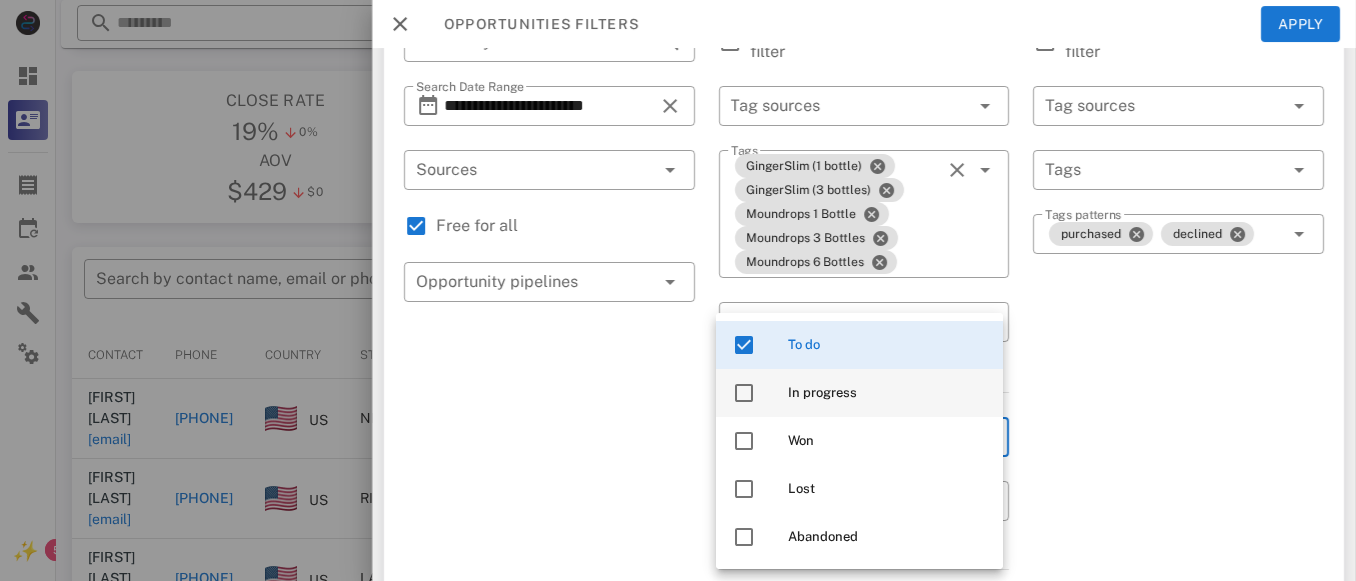 click on "In progress" at bounding box center (887, 393) 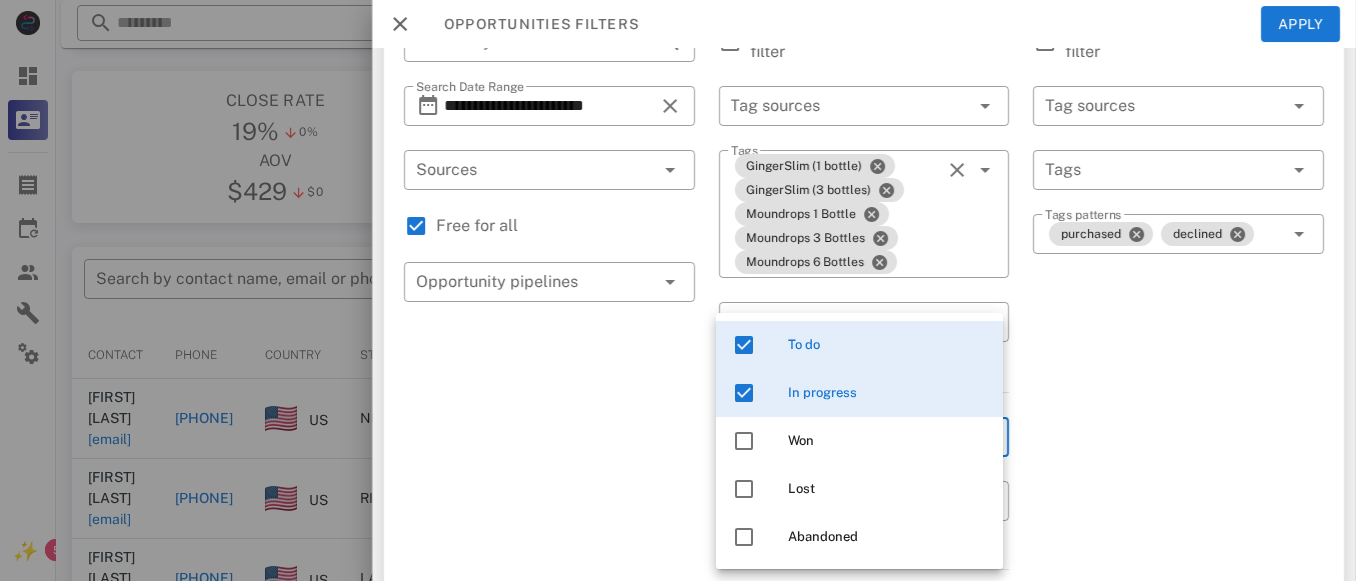 click on "Exclusion filters Tags applied during date range filter ​ Tag sources ​ Tags ​ Tags patterns purchased declined" at bounding box center [1178, 574] 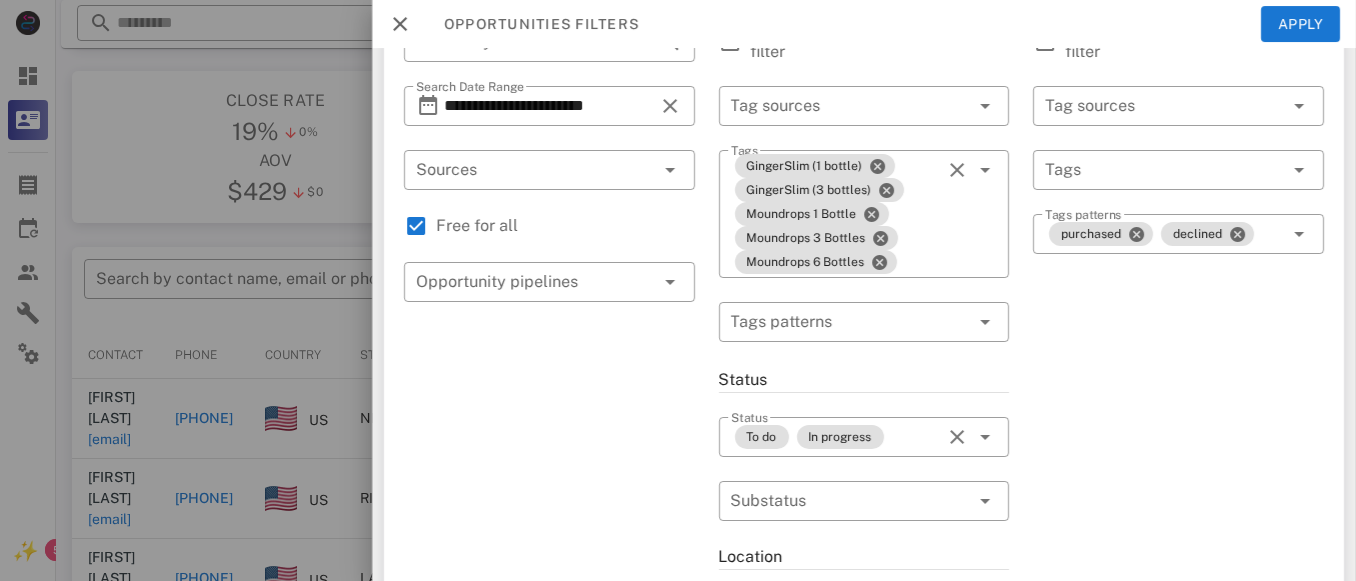 scroll, scrollTop: 0, scrollLeft: 0, axis: both 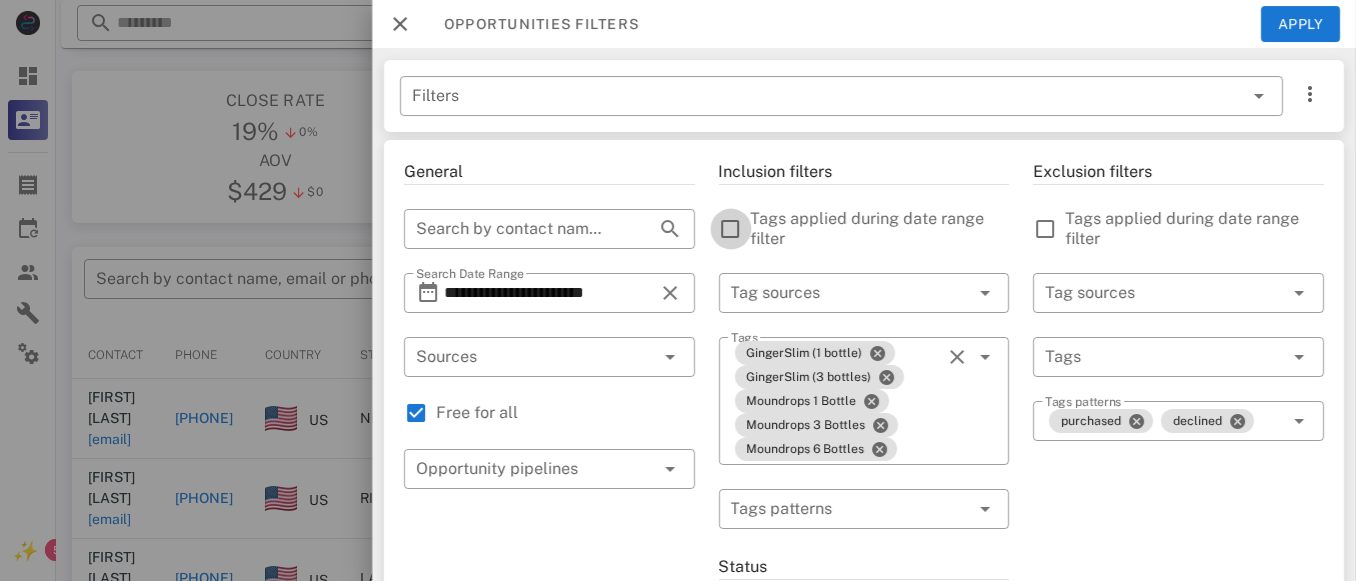 click at bounding box center (731, 229) 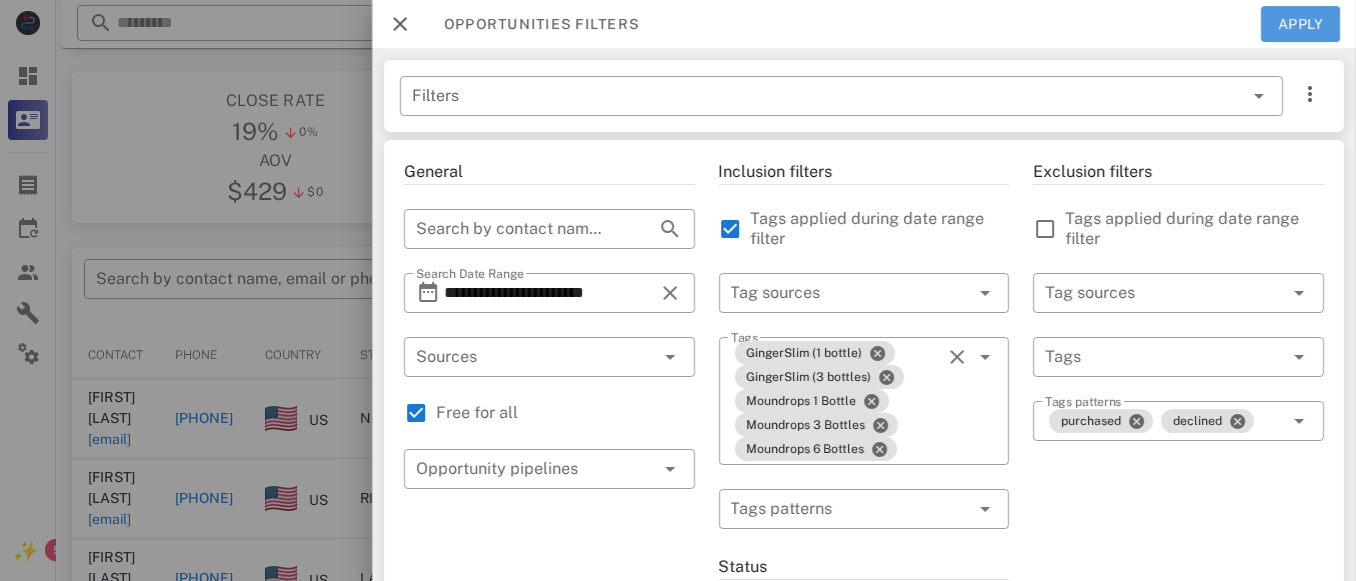 click on "Apply" at bounding box center [1301, 24] 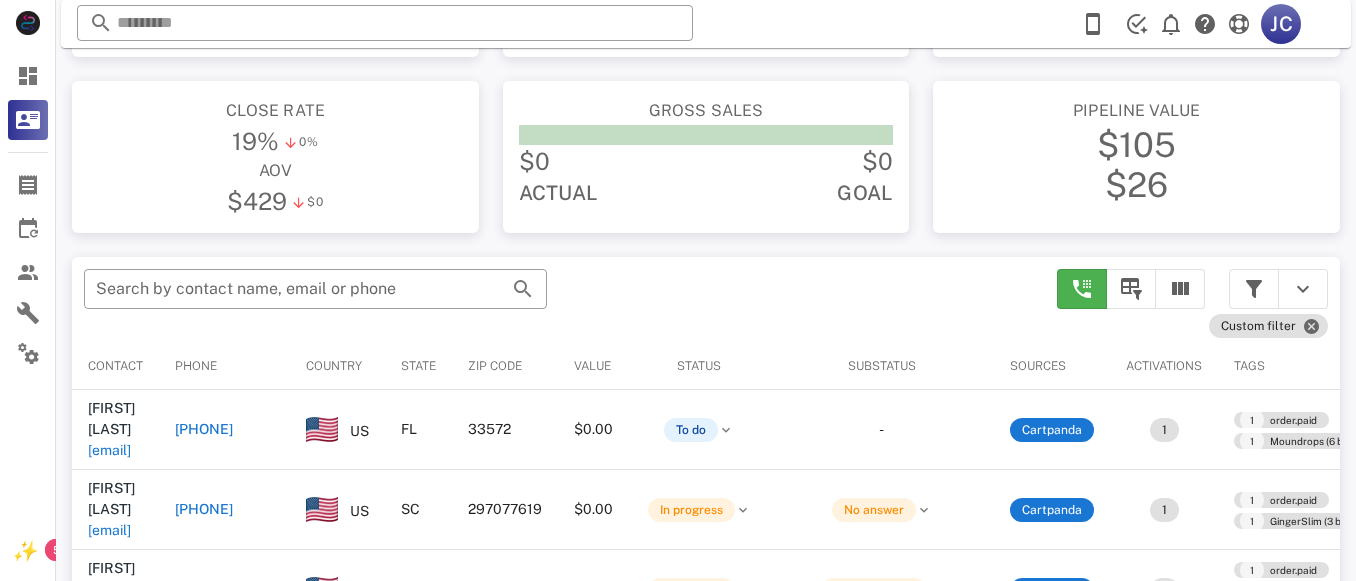 scroll, scrollTop: 197, scrollLeft: 0, axis: vertical 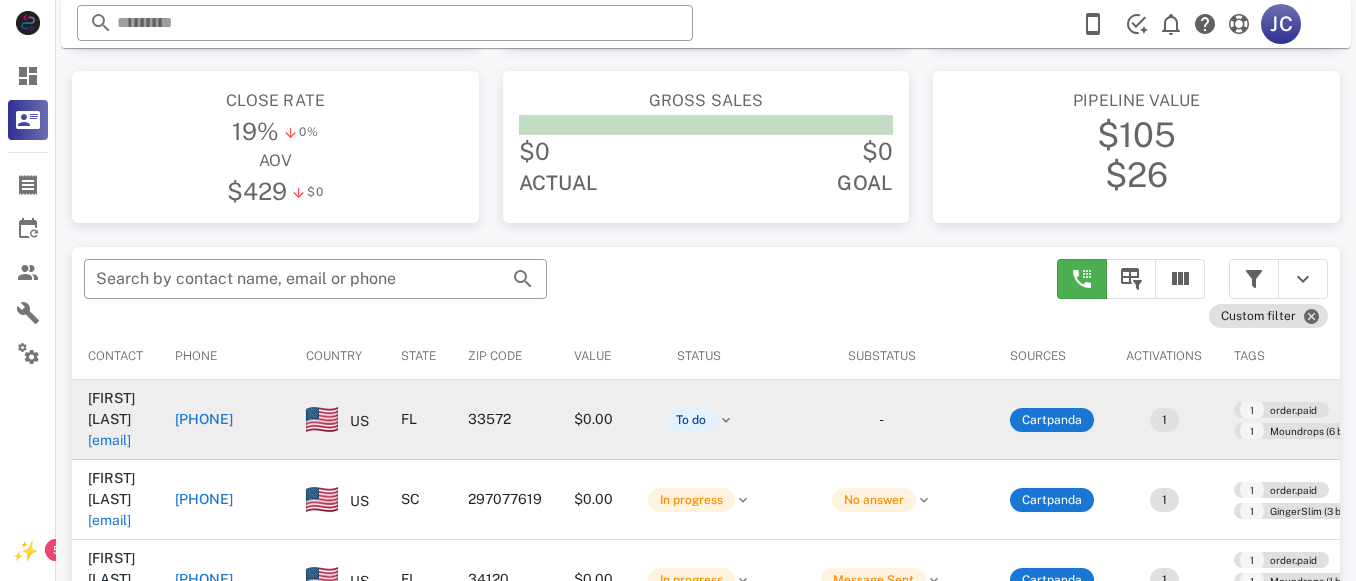 click on "[PHONE]" at bounding box center [204, 419] 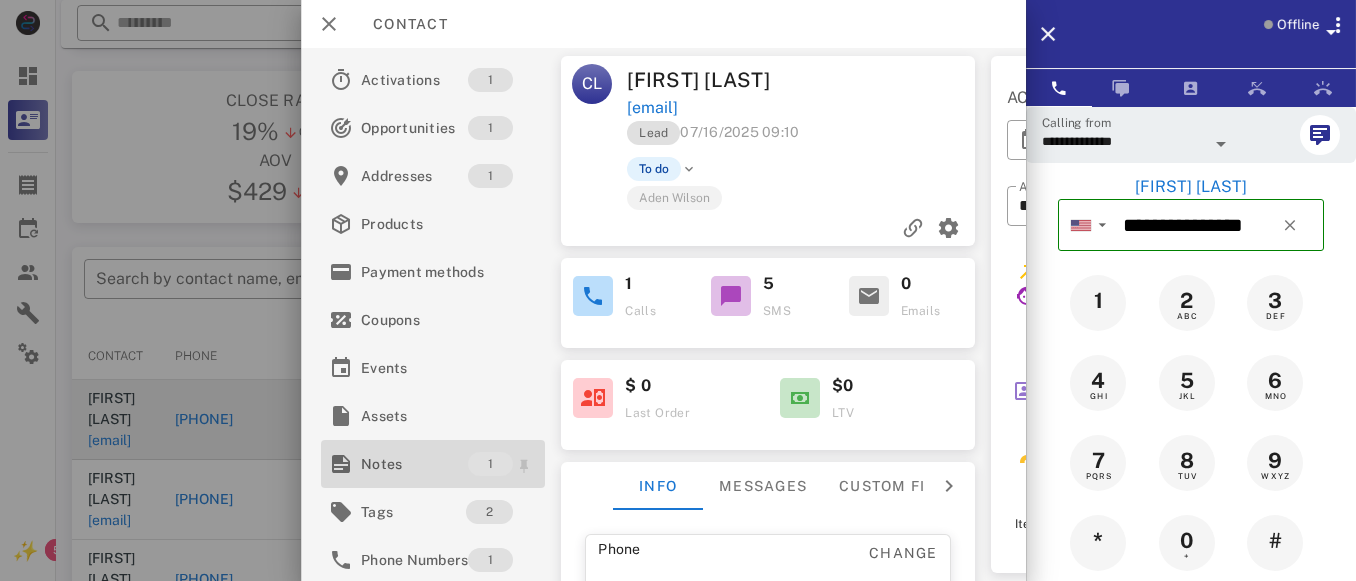 click on "Notes" at bounding box center (414, 464) 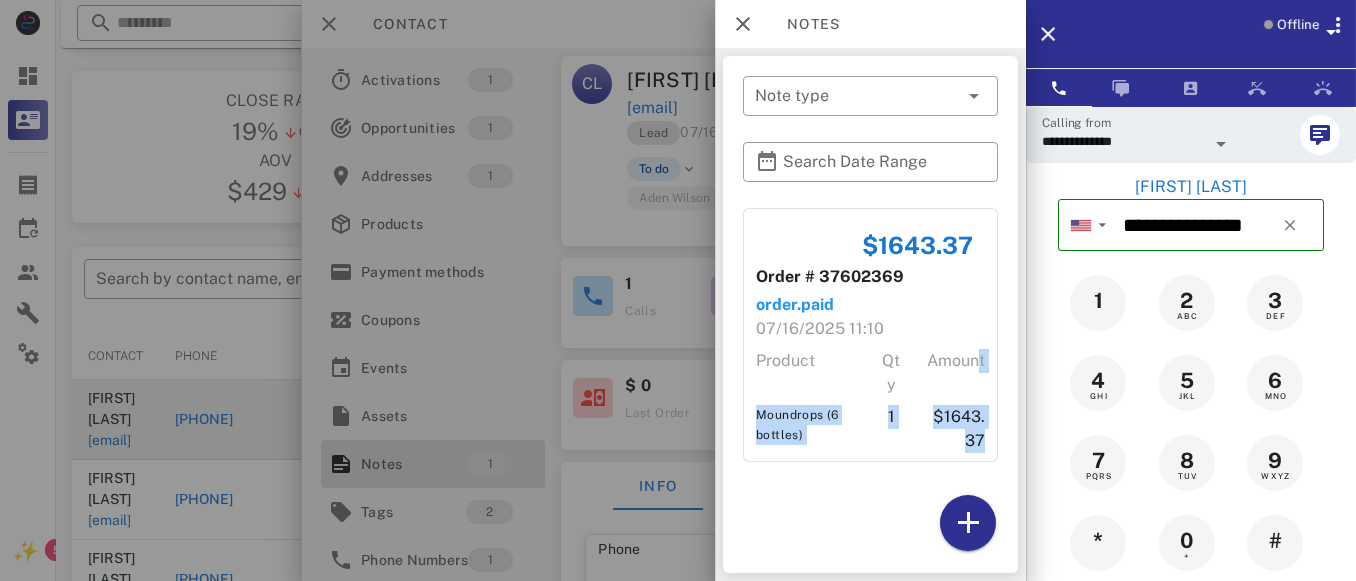 drag, startPoint x: 1022, startPoint y: 349, endPoint x: 1024, endPoint y: 440, distance: 91.02197 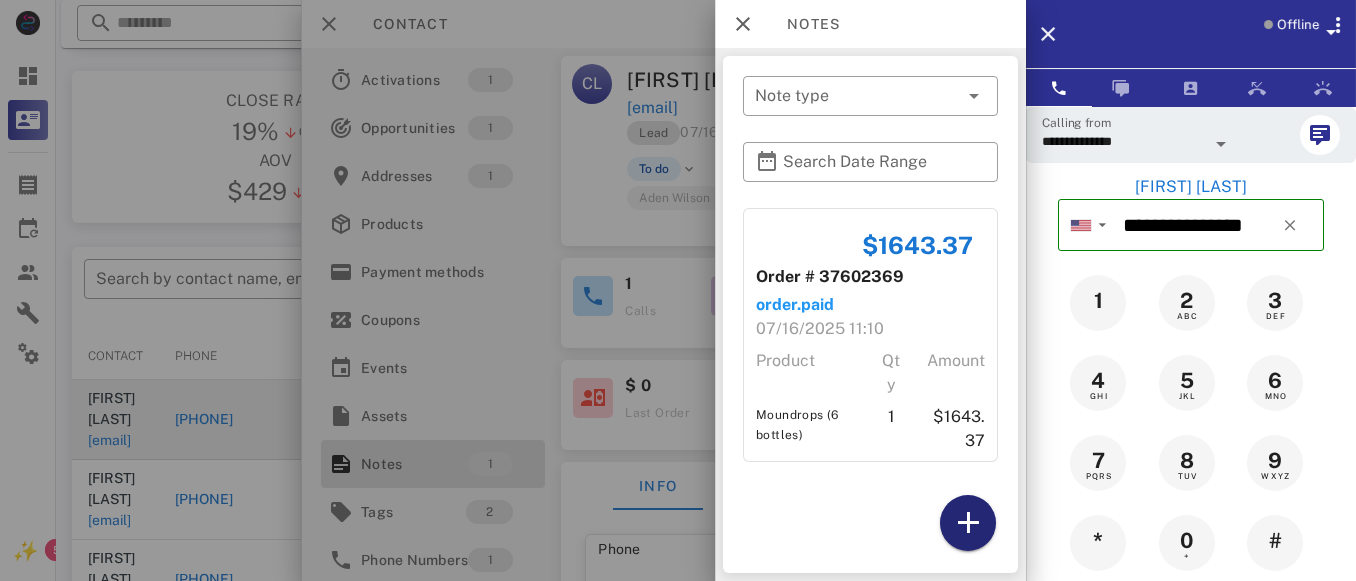 click at bounding box center (968, 523) 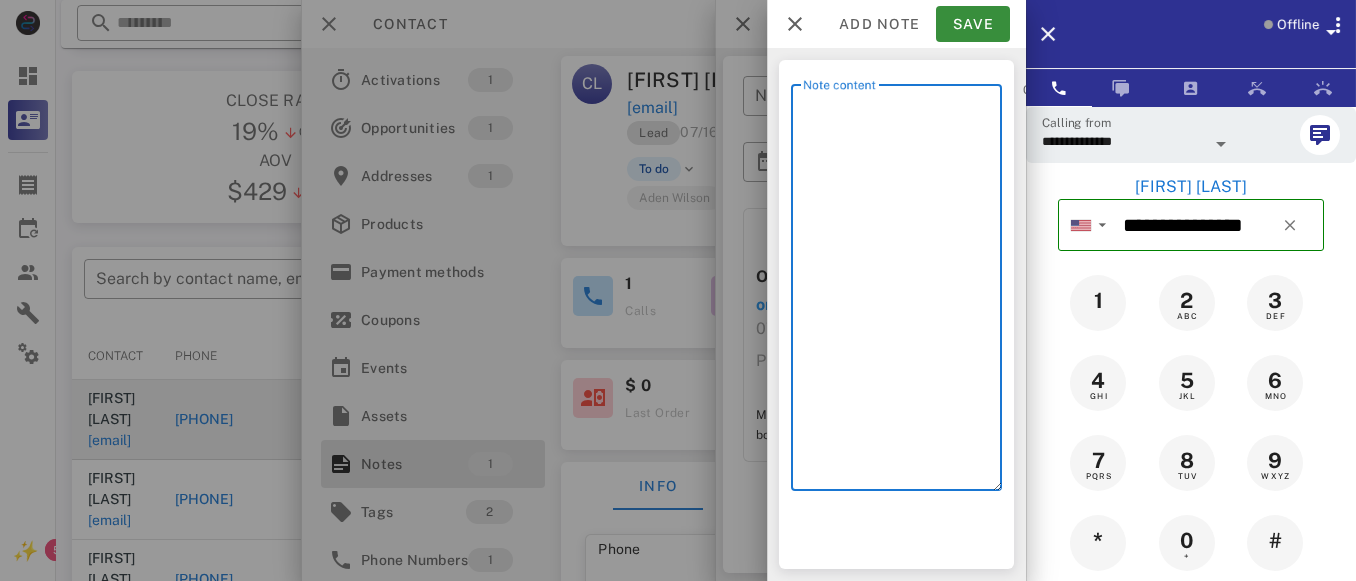 click on "Note content" at bounding box center (902, 292) 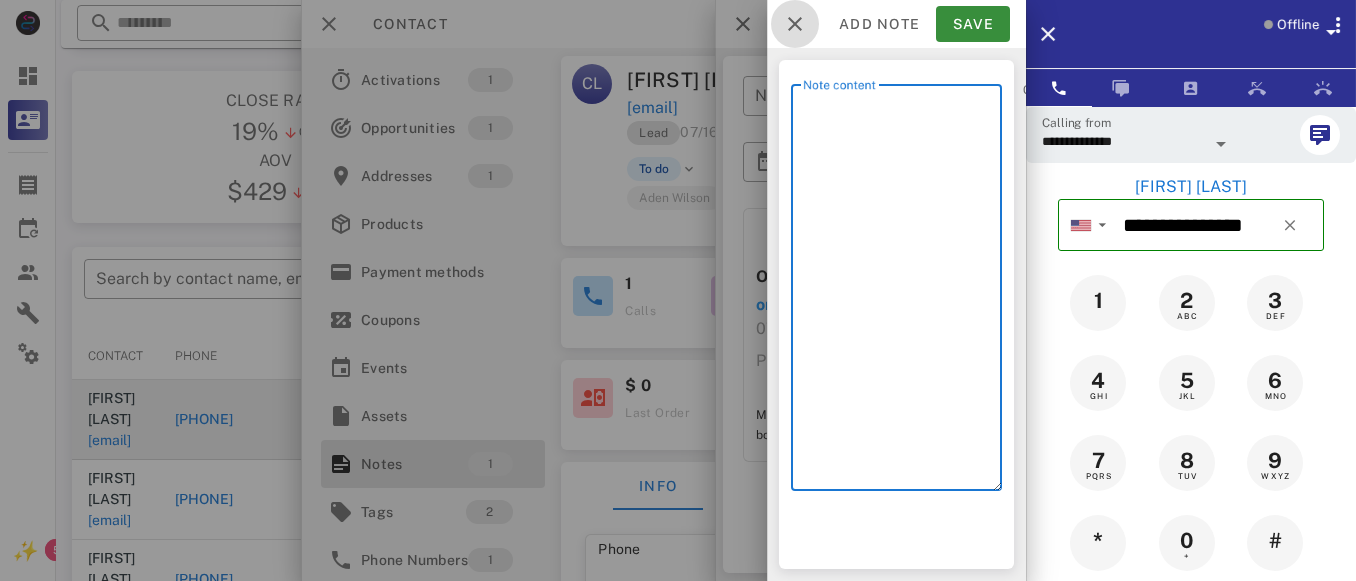 click at bounding box center (795, 24) 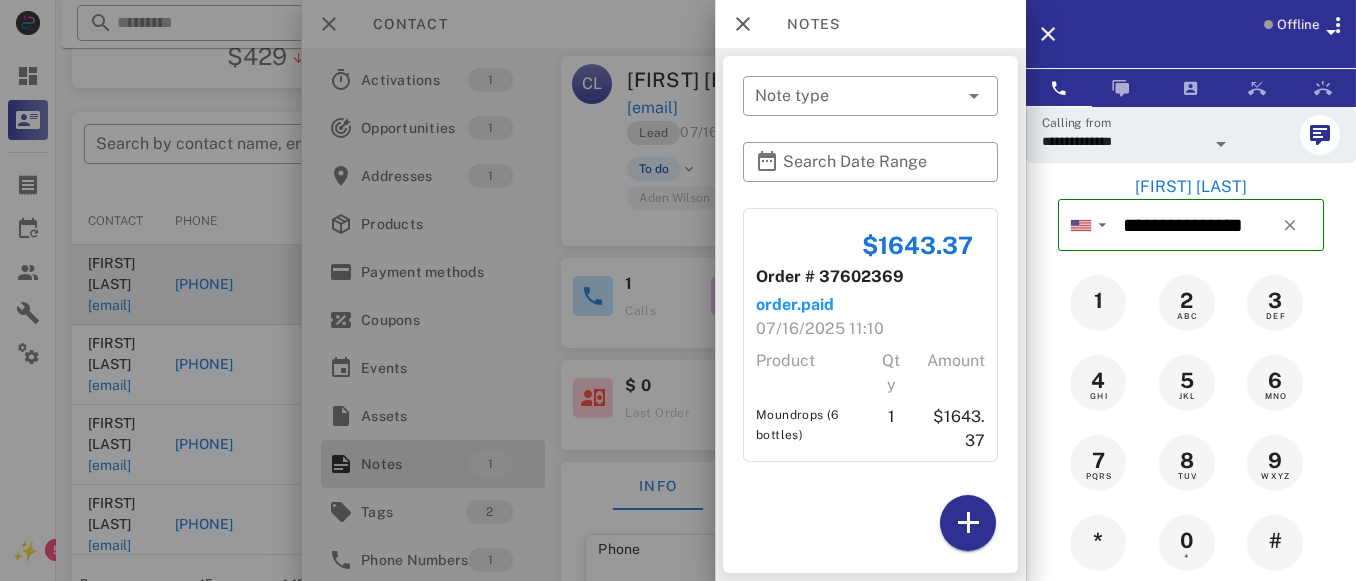 scroll, scrollTop: 333, scrollLeft: 0, axis: vertical 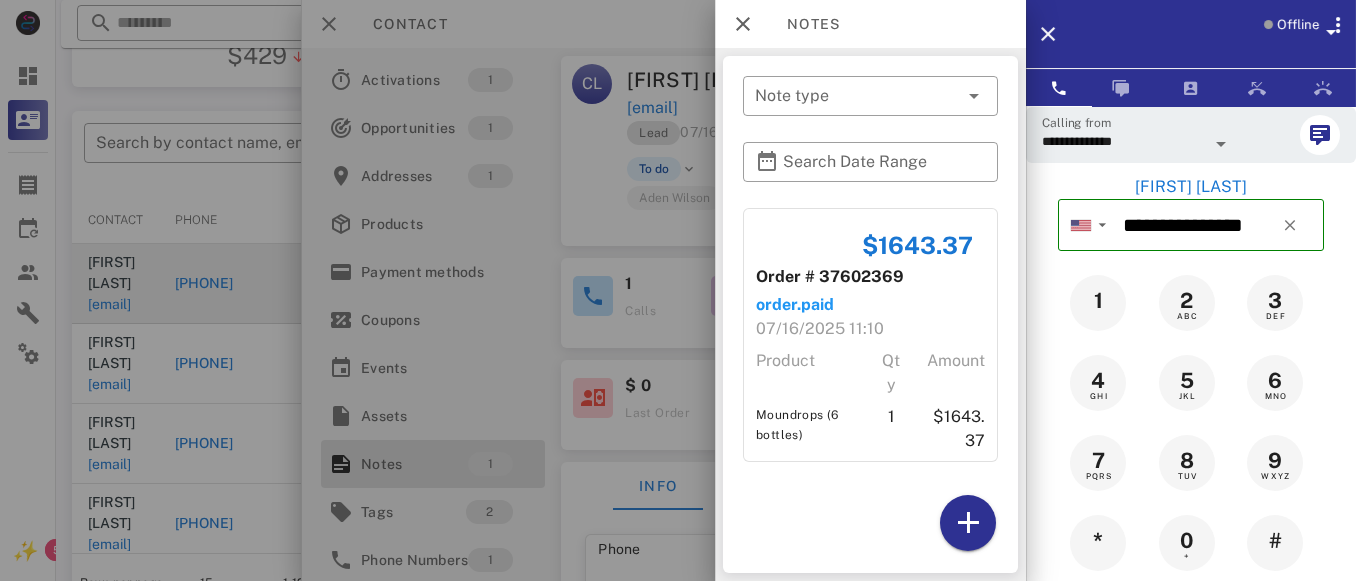 drag, startPoint x: 1020, startPoint y: 222, endPoint x: 1008, endPoint y: 365, distance: 143.50261 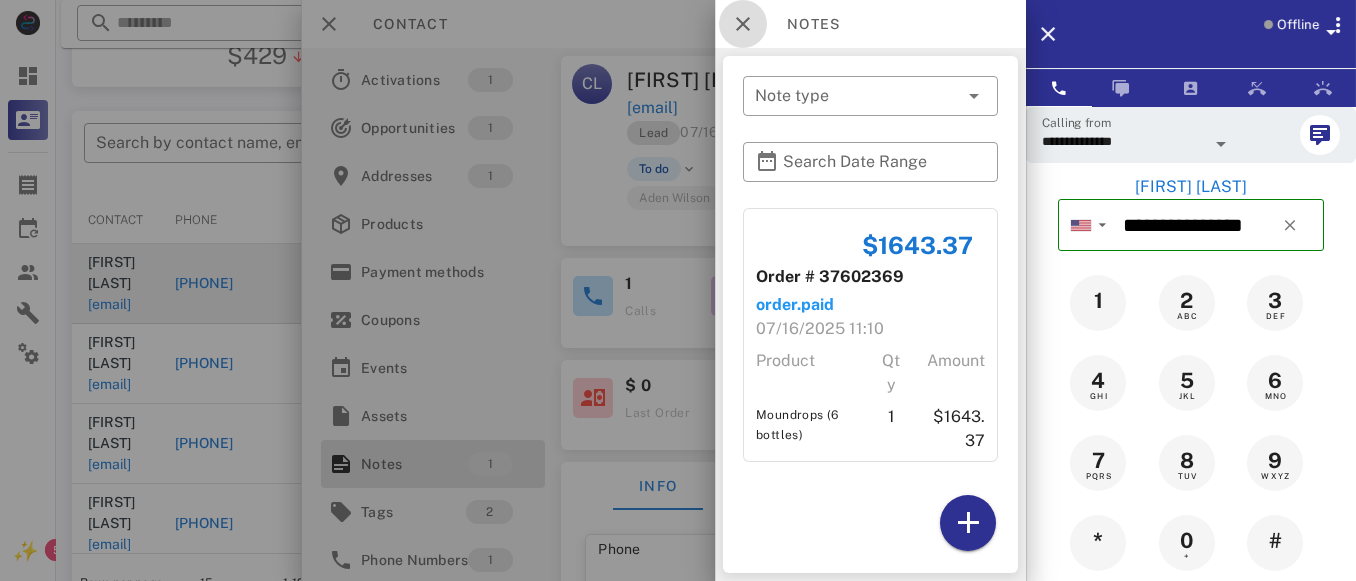 click at bounding box center (743, 24) 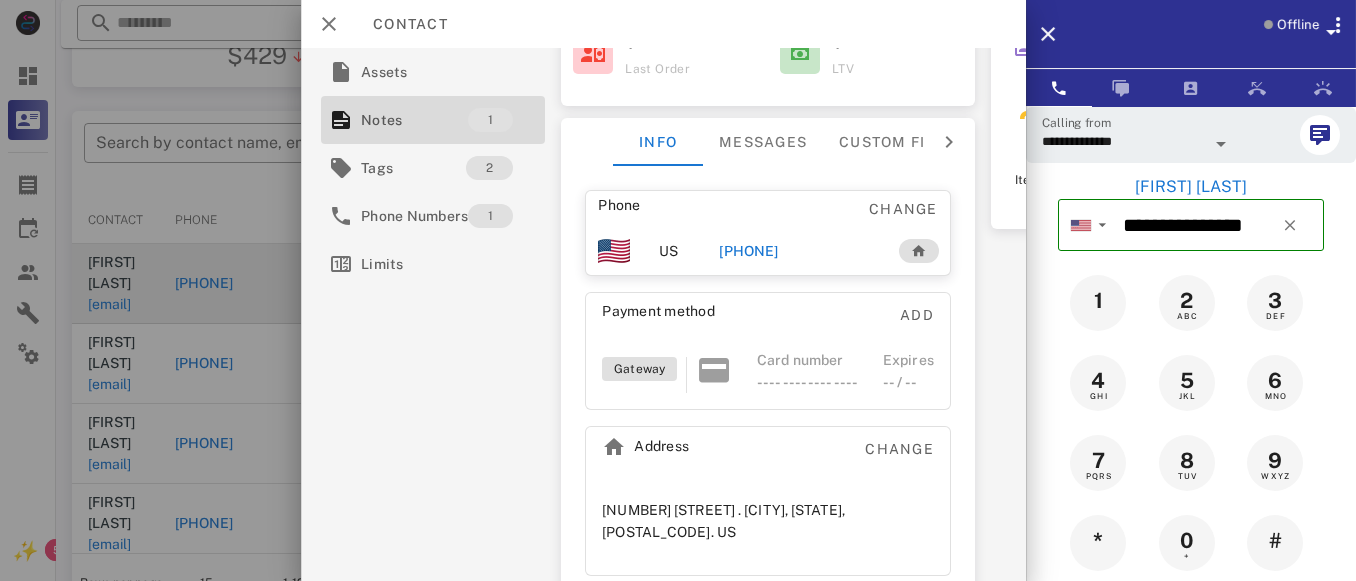 scroll, scrollTop: 373, scrollLeft: 0, axis: vertical 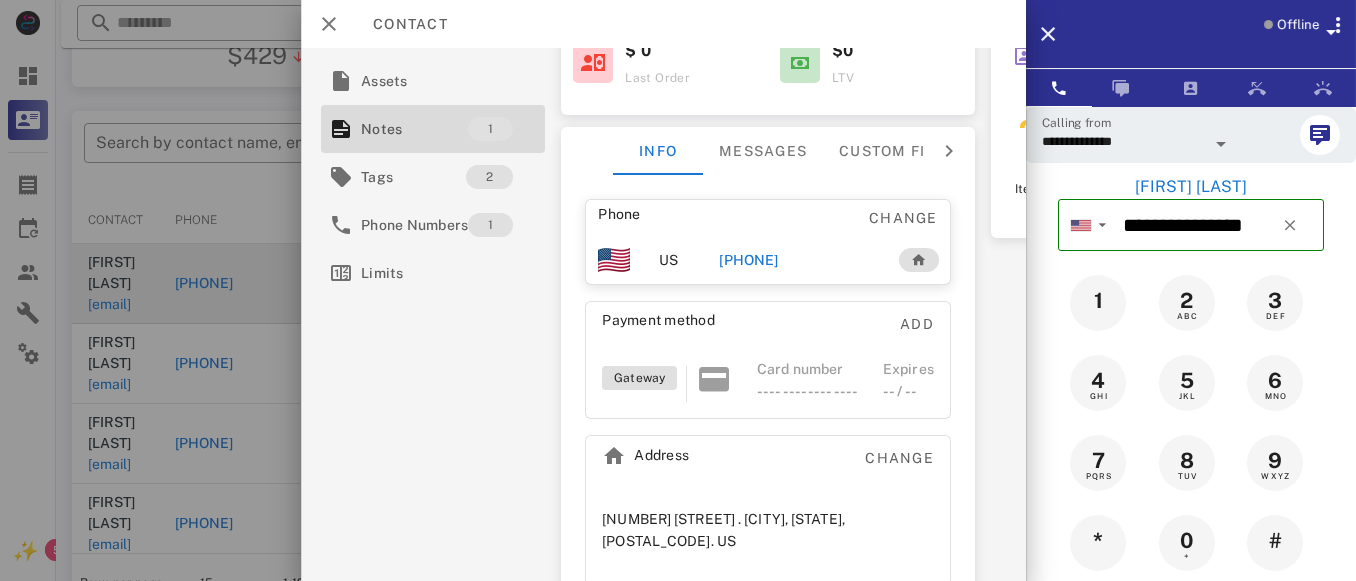 click on "Card number  ---- ---- ---- ----" at bounding box center [807, 380] 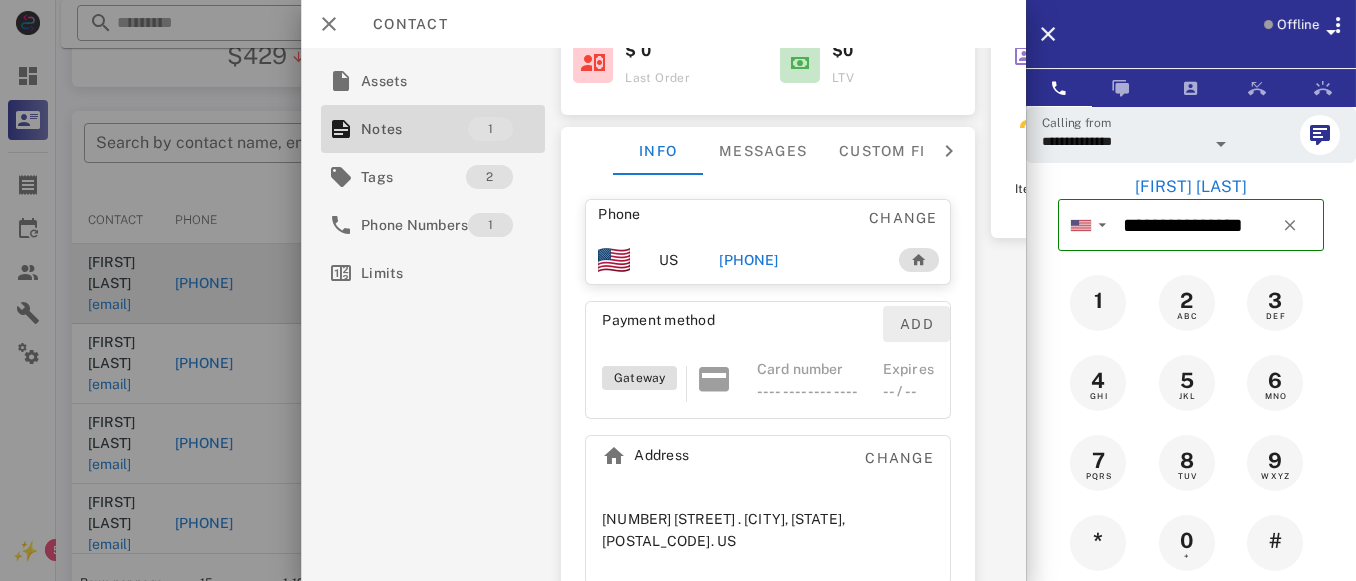 click on "Add" at bounding box center [916, 324] 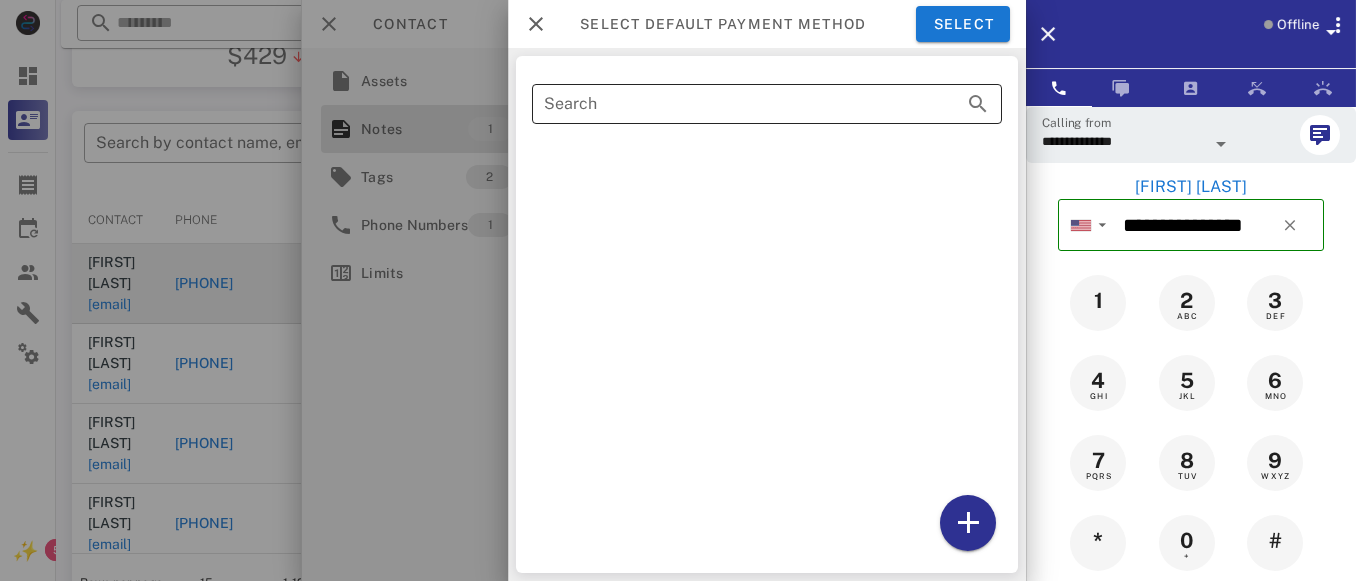 click on "Search" at bounding box center (739, 104) 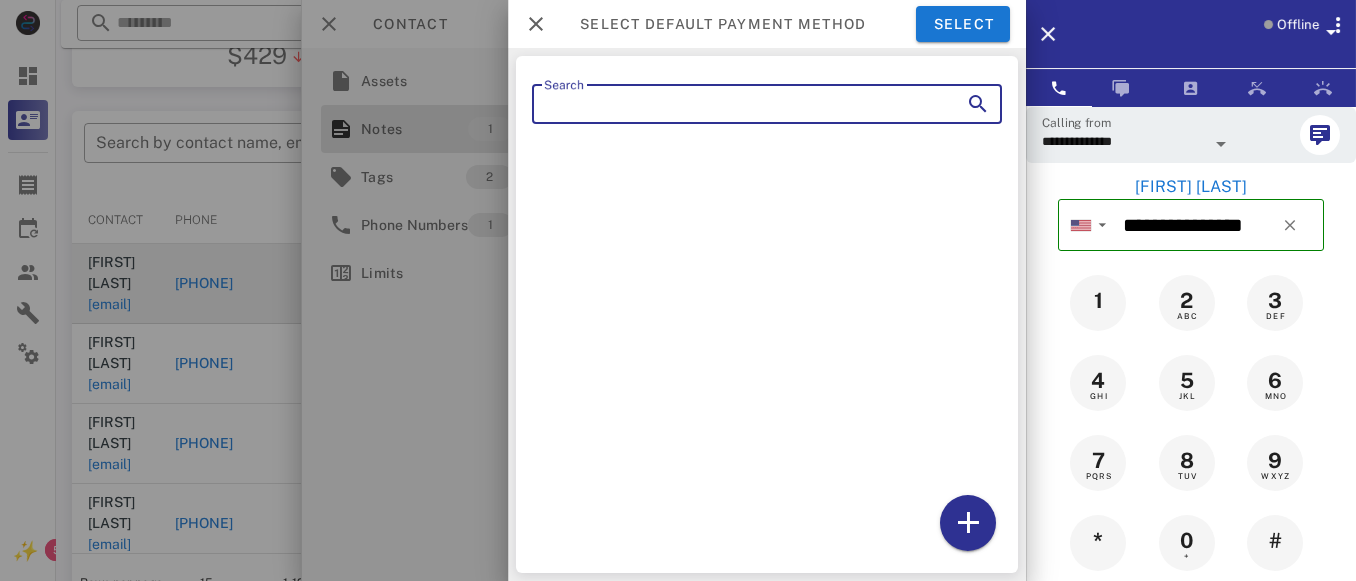 type on "*" 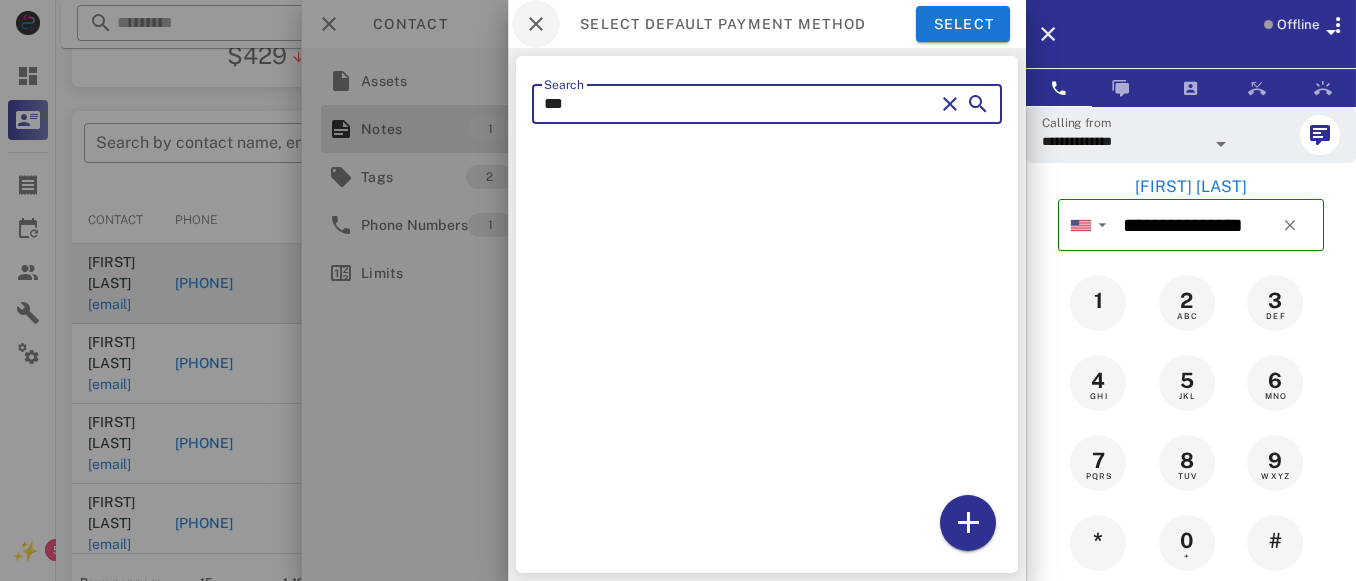 type on "***" 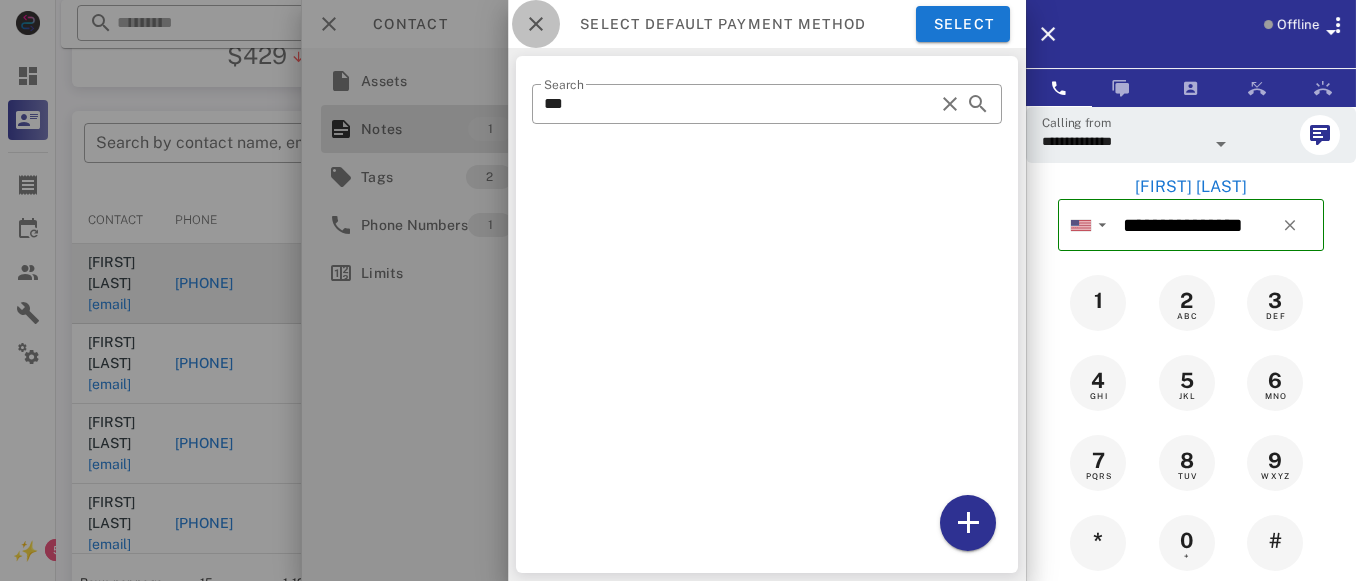 click at bounding box center (536, 24) 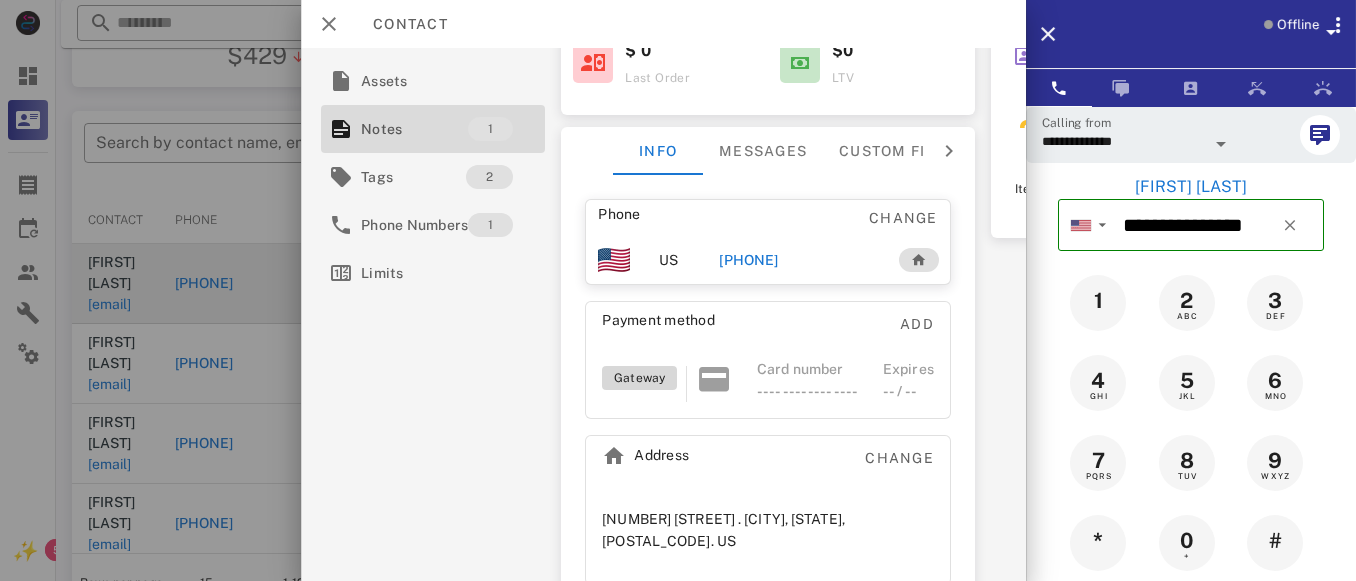 click on "Gateway" at bounding box center (639, 378) 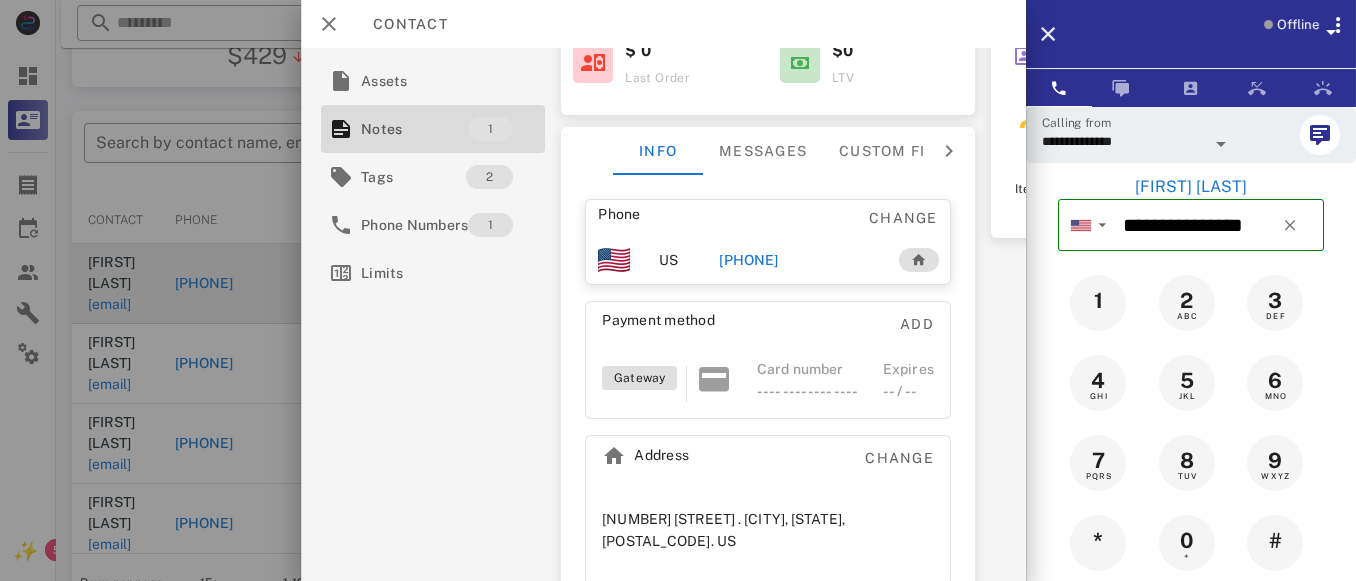 scroll, scrollTop: 373, scrollLeft: 0, axis: vertical 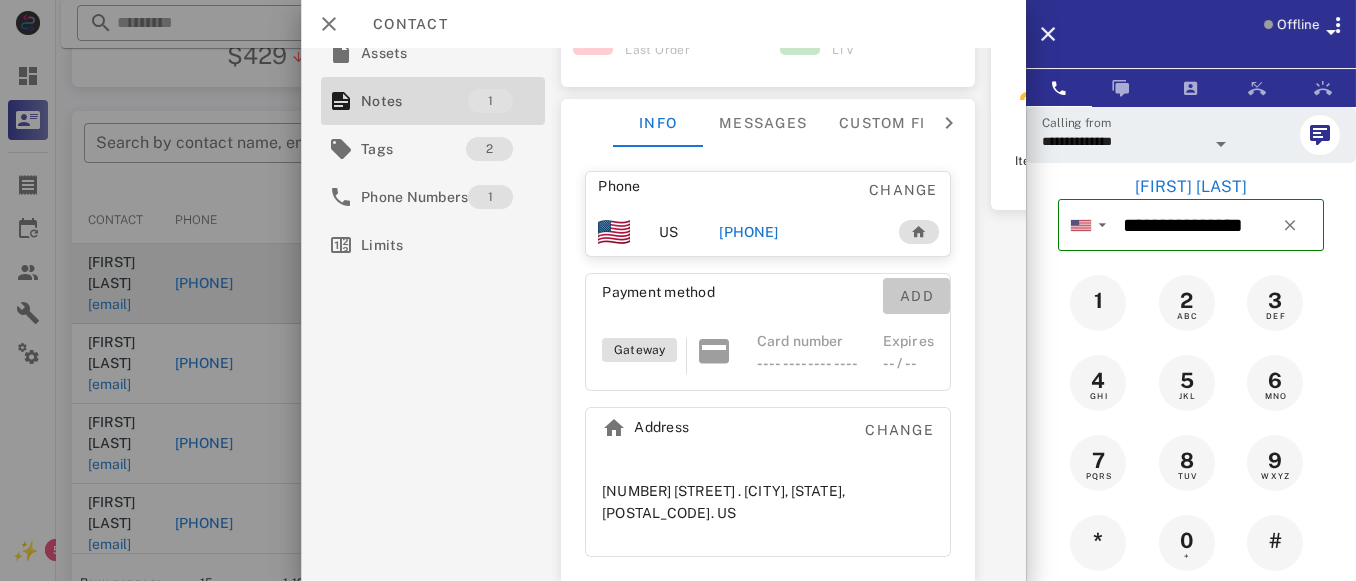 click on "Add" at bounding box center (916, 296) 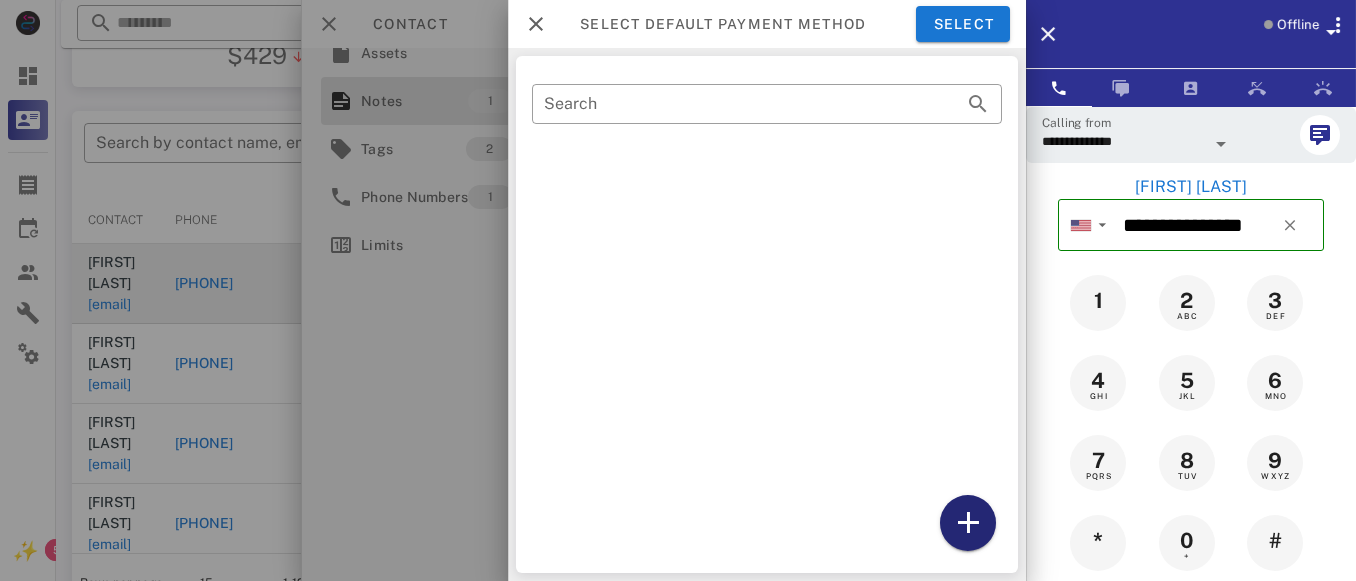click at bounding box center [968, 523] 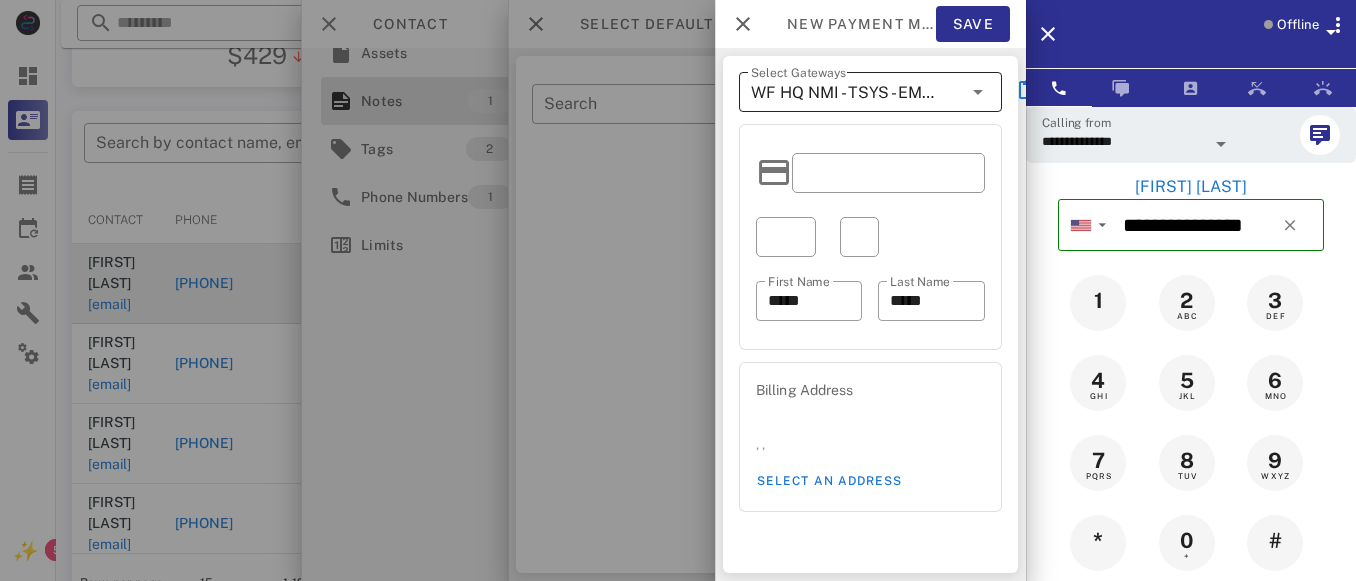 click on "WF HQ NMI - TSYS - EMV - BurnApp/LipoSlim" at bounding box center (856, 92) 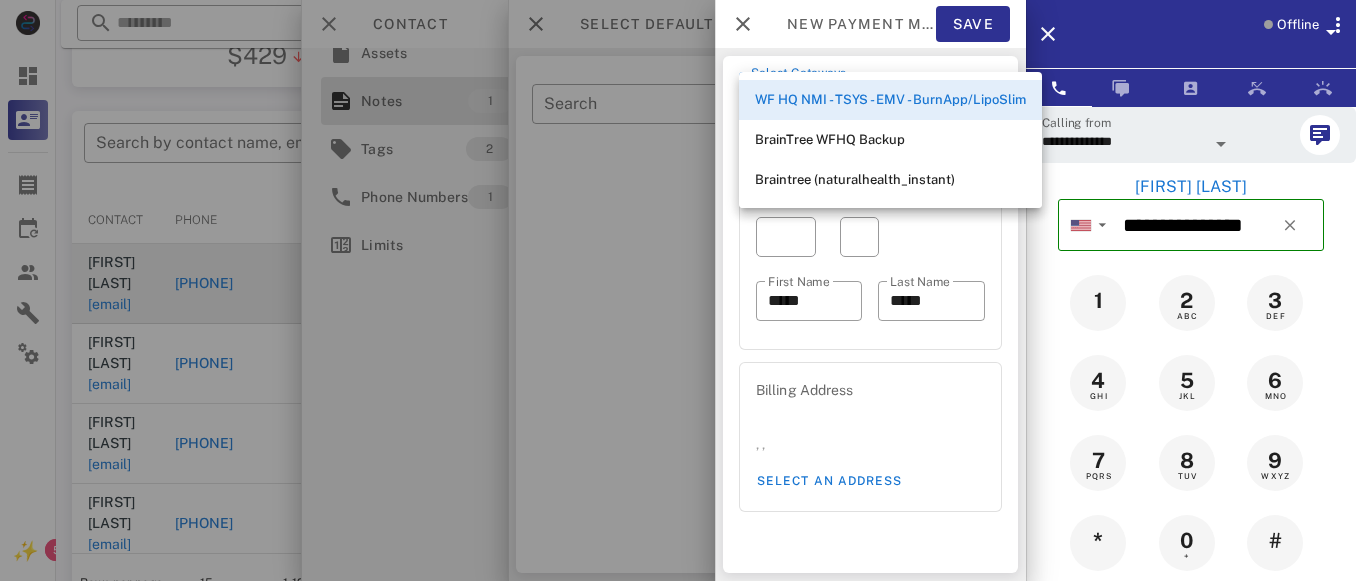 click at bounding box center [786, 237] 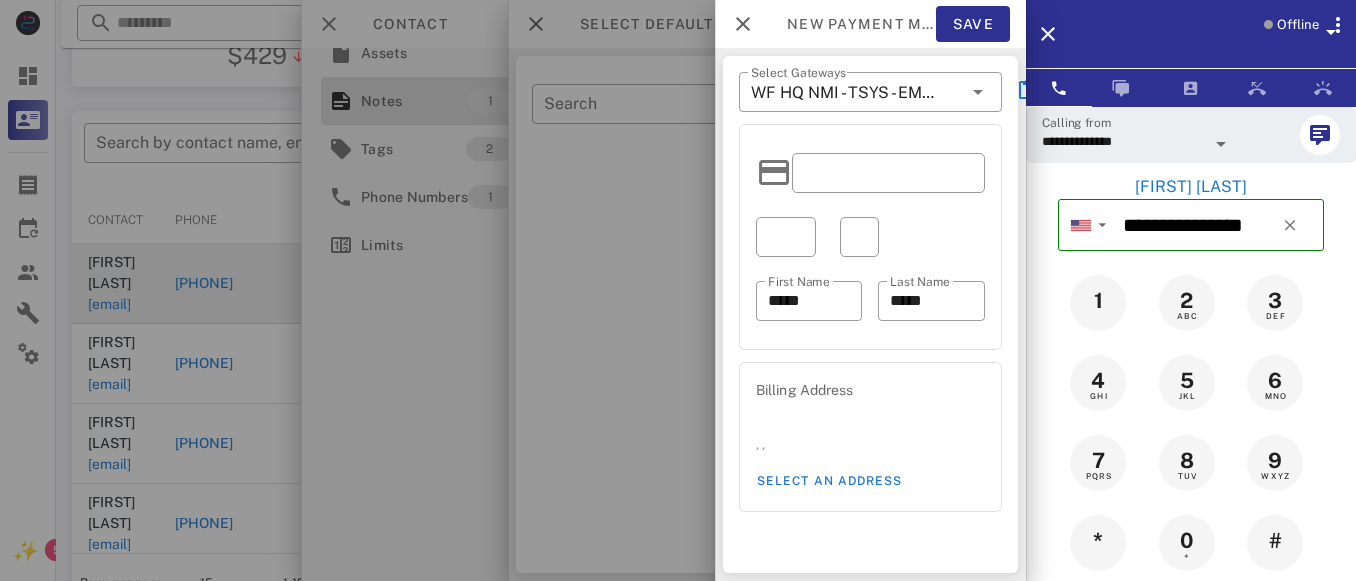 click on "Billing Address" at bounding box center [870, 390] 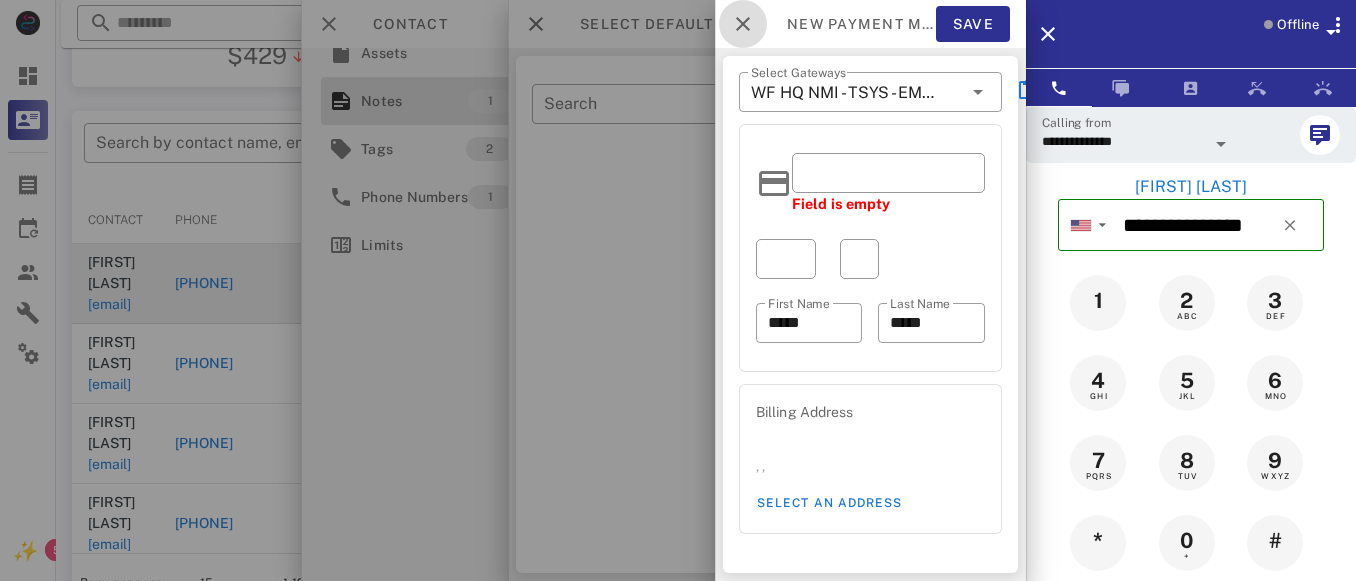 click at bounding box center (743, 24) 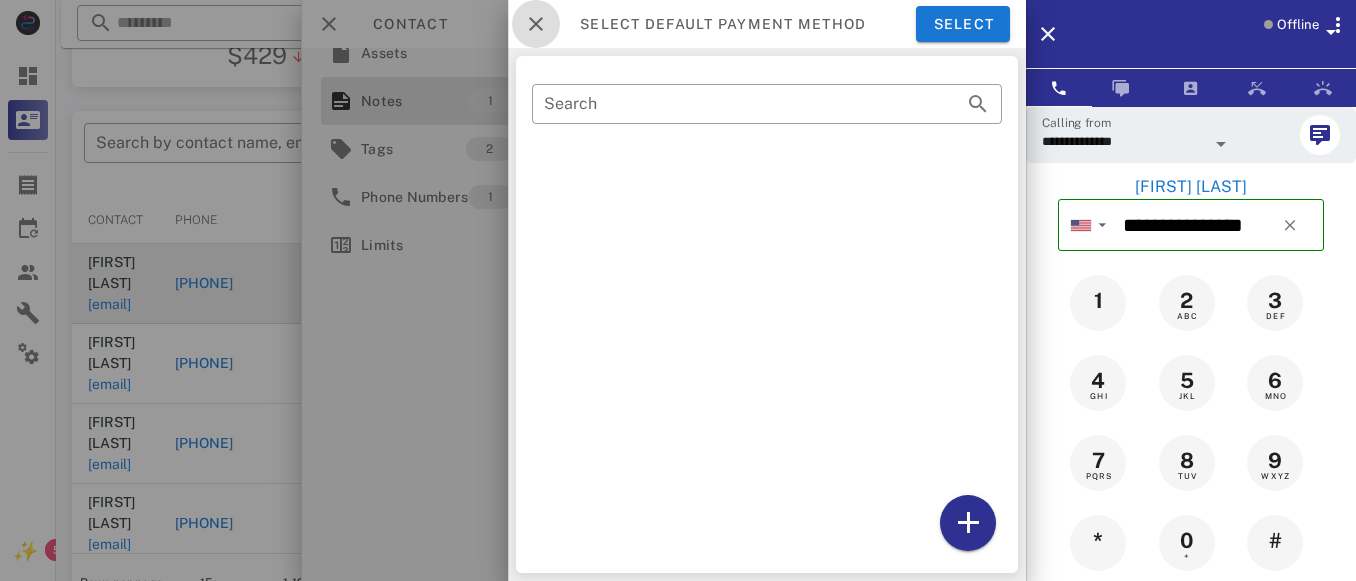 click at bounding box center [536, 24] 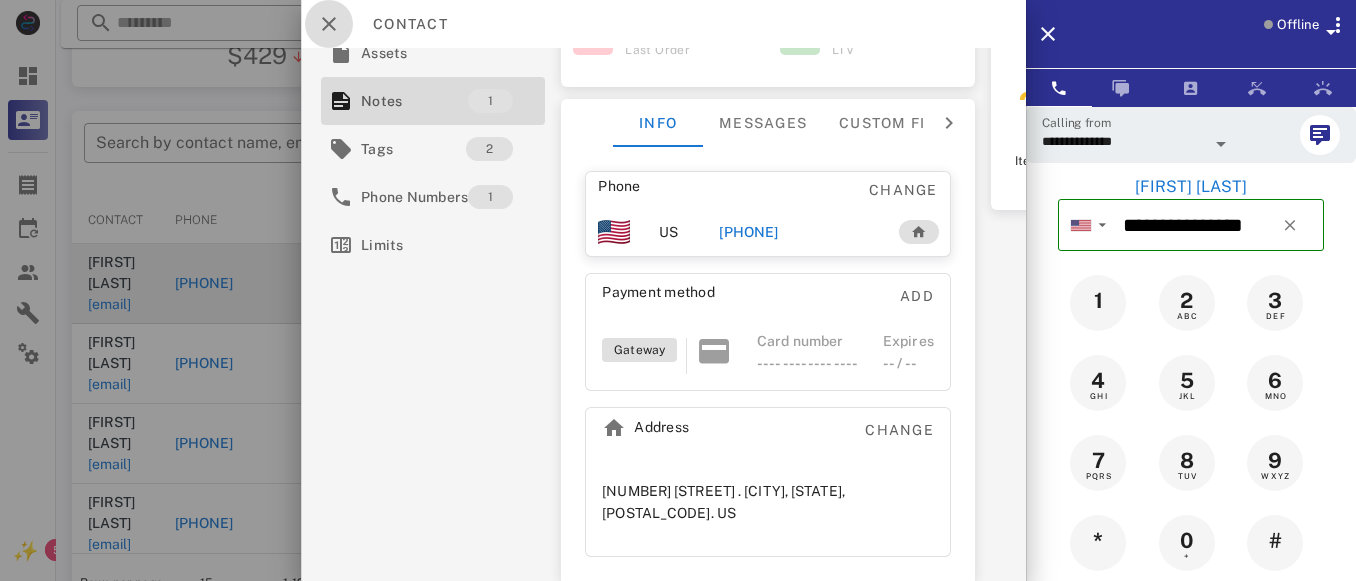 click at bounding box center [329, 24] 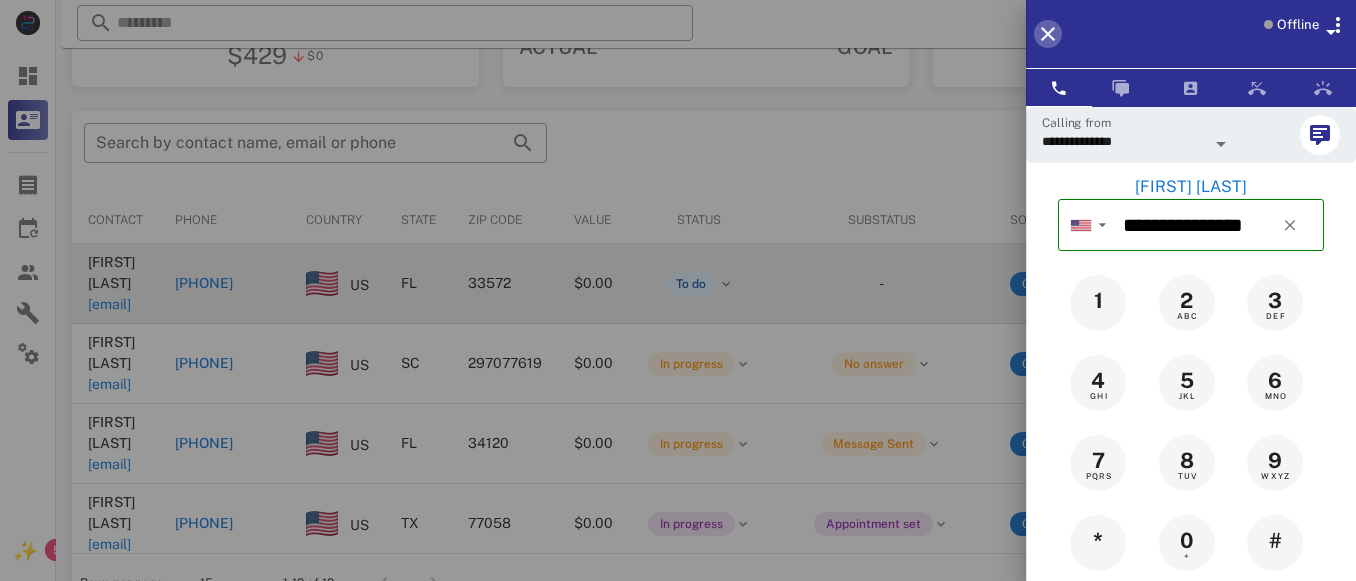 click at bounding box center (1048, 34) 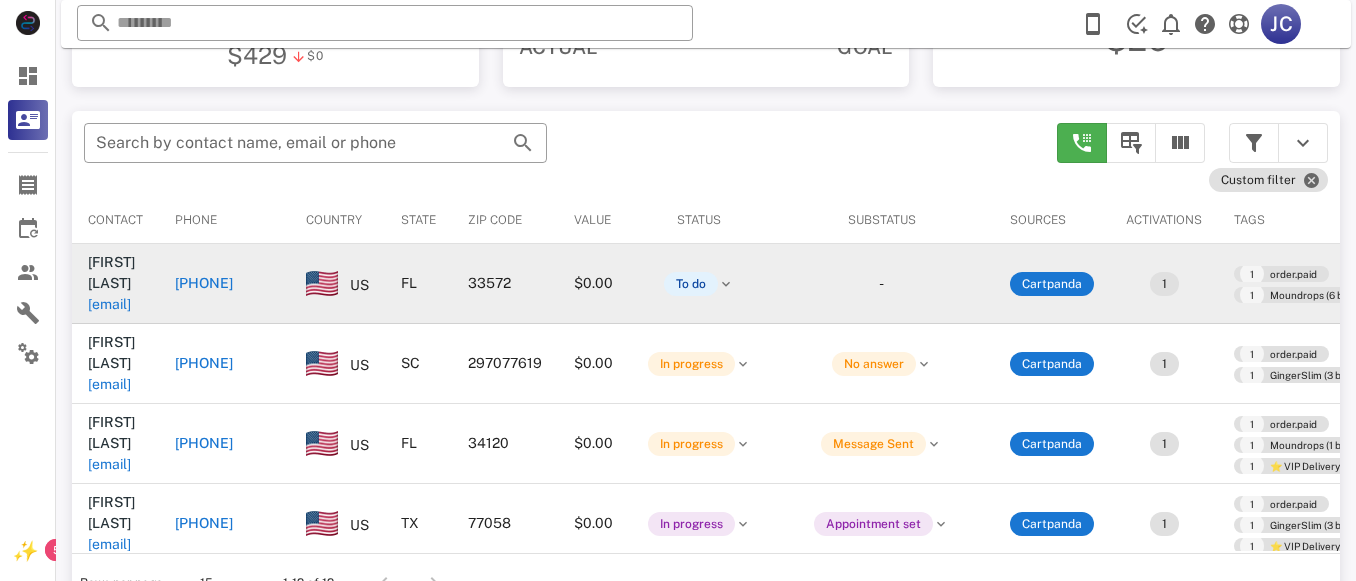 click on "[PHONE]" at bounding box center [204, 283] 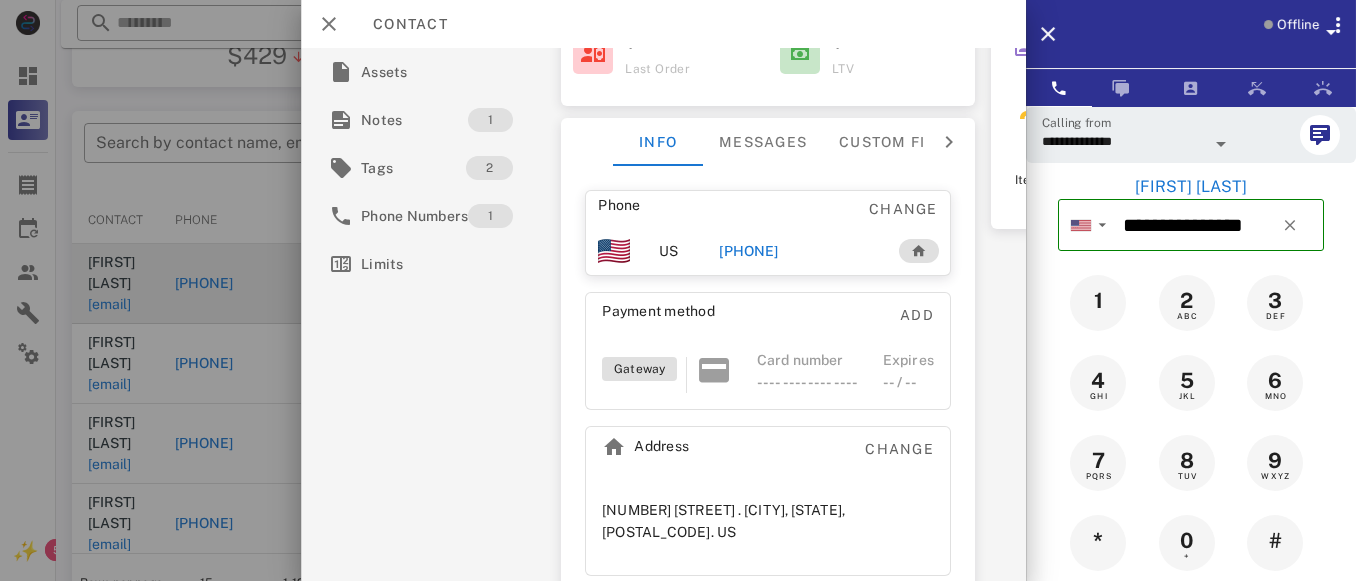 scroll, scrollTop: 369, scrollLeft: 0, axis: vertical 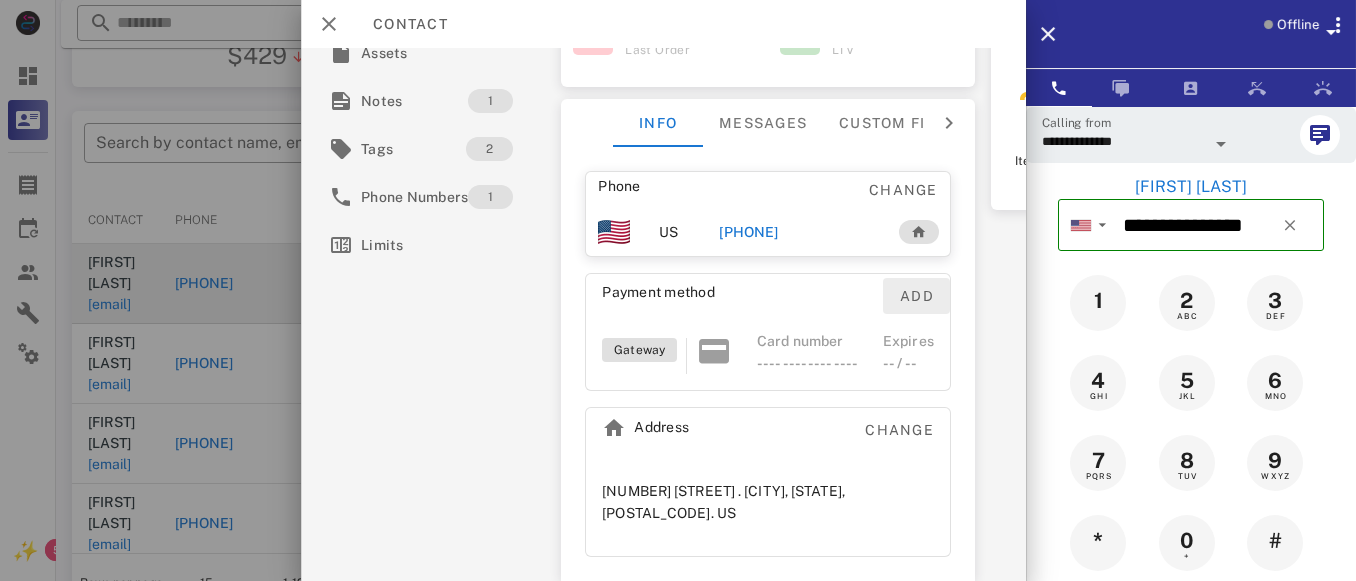click on "Add" at bounding box center [916, 296] 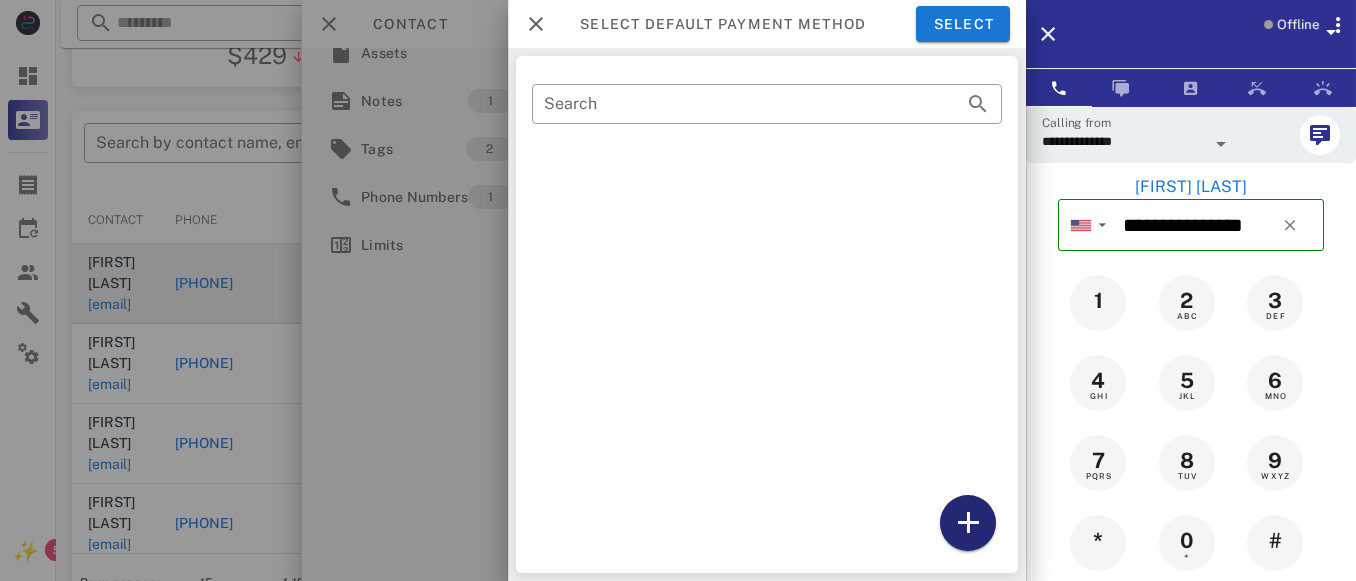 click at bounding box center (968, 523) 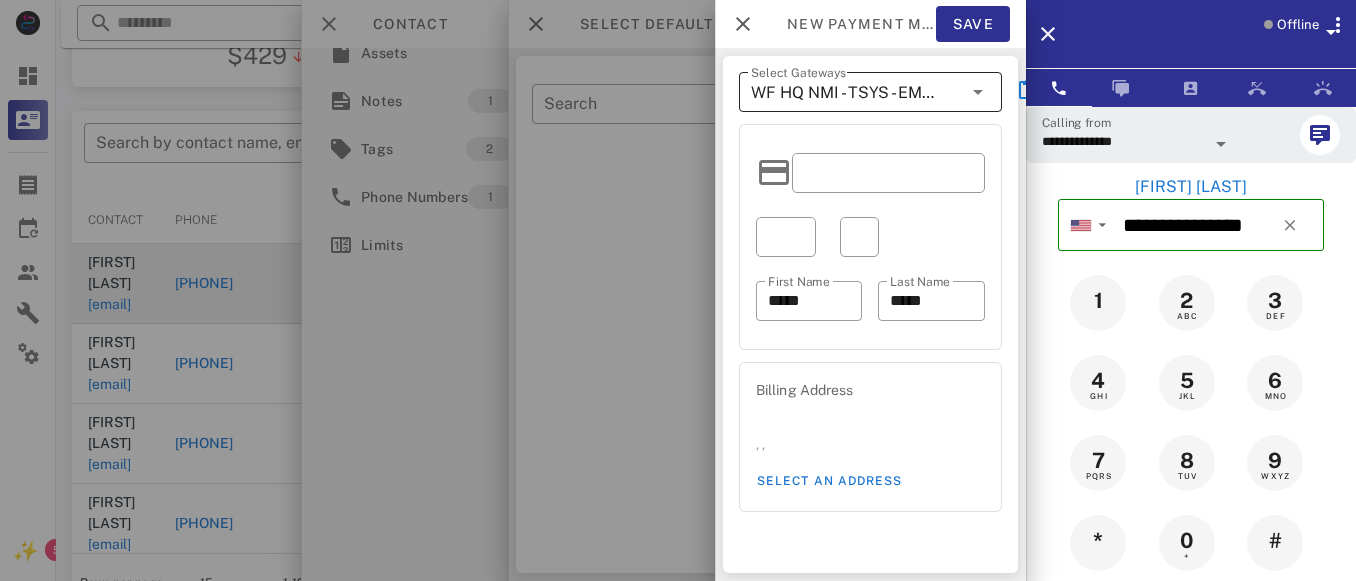 click at bounding box center (978, 92) 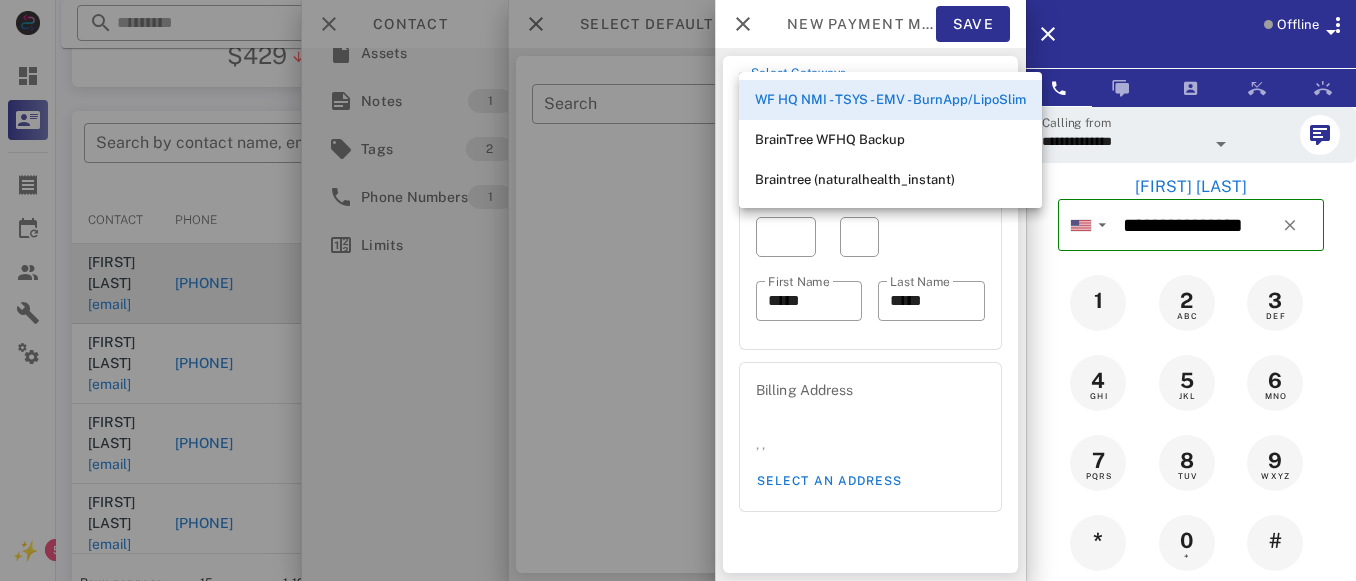 click at bounding box center (678, 290) 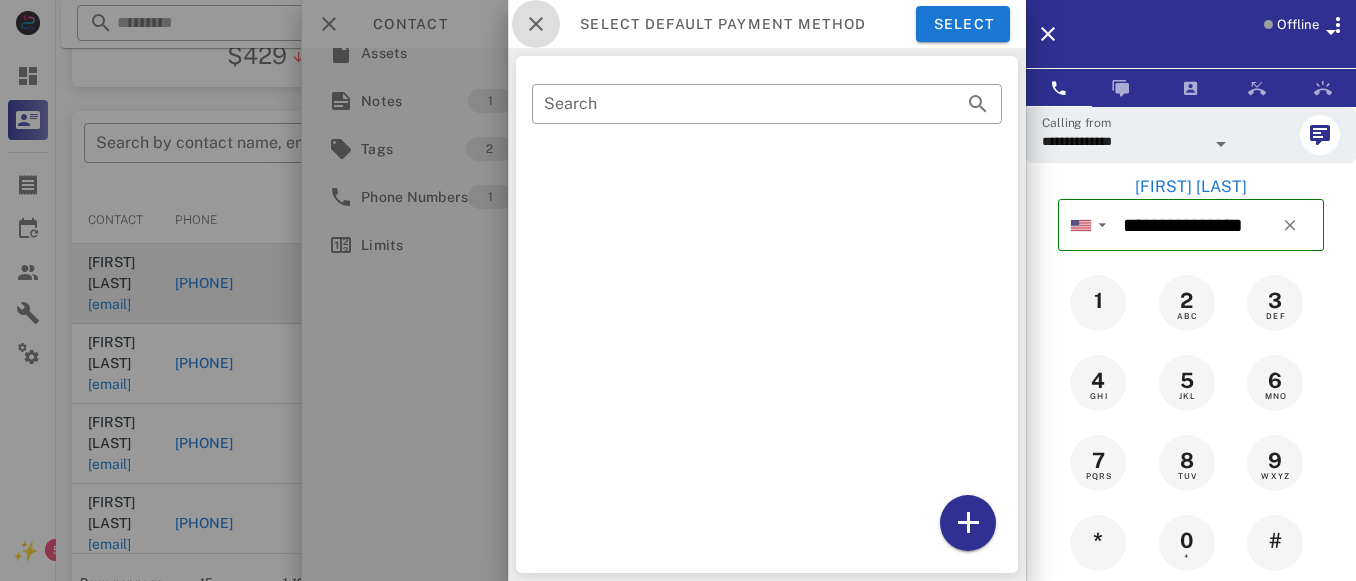 click at bounding box center [536, 24] 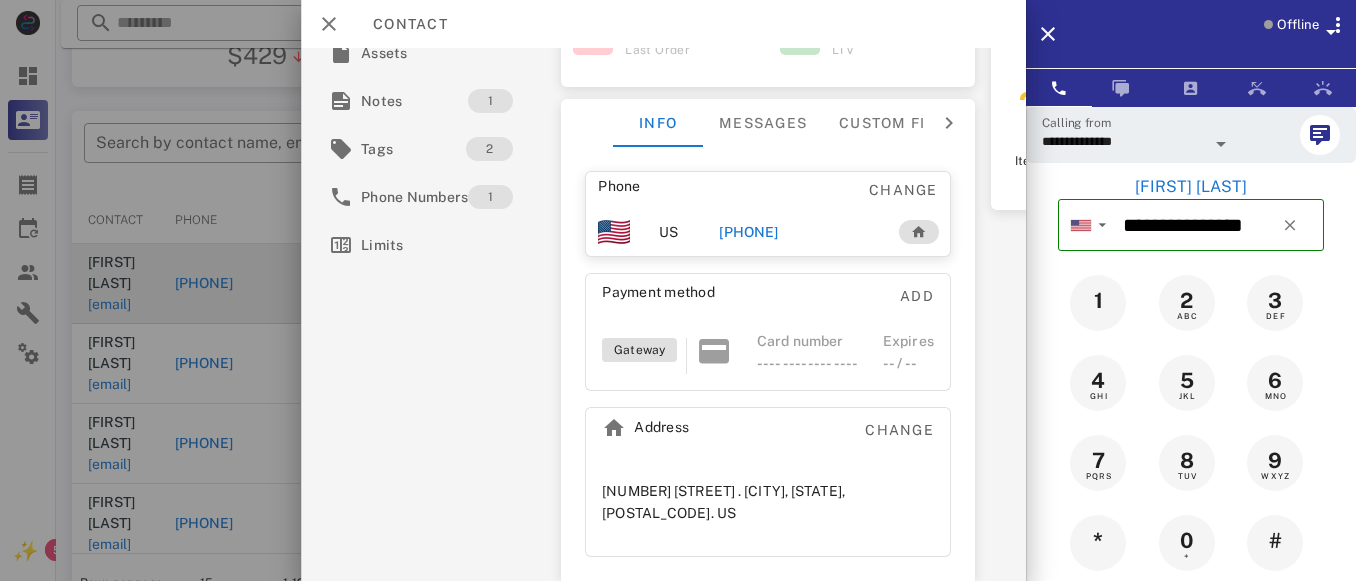 scroll, scrollTop: 88, scrollLeft: 0, axis: vertical 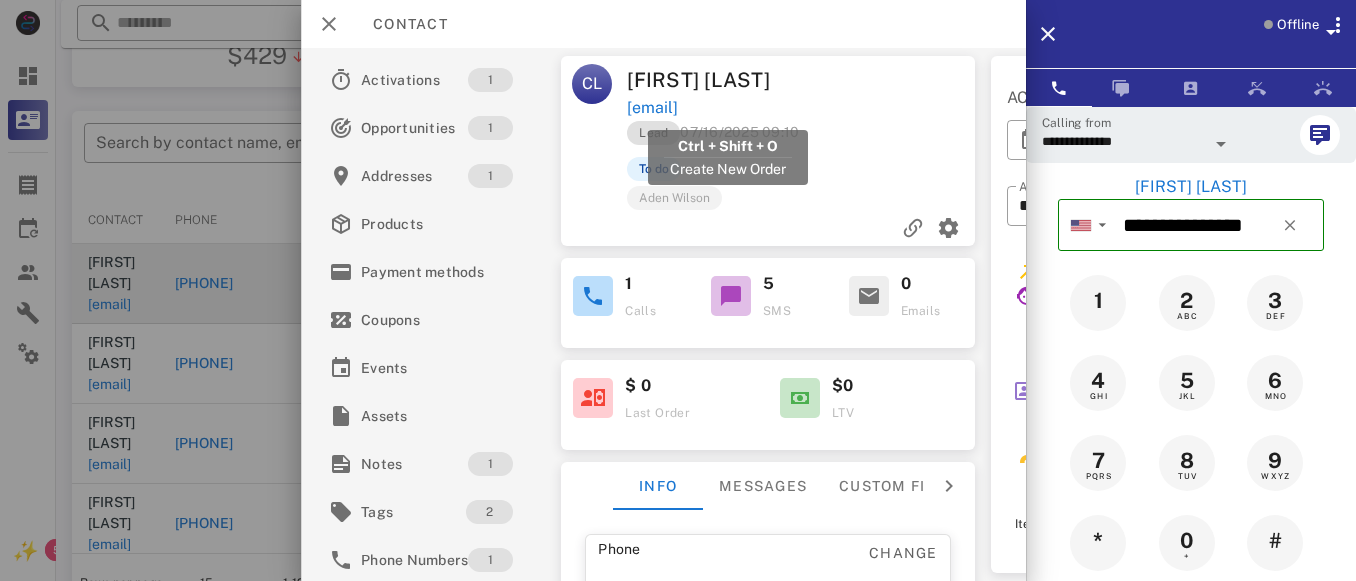 click on "[EMAIL]" at bounding box center (652, 108) 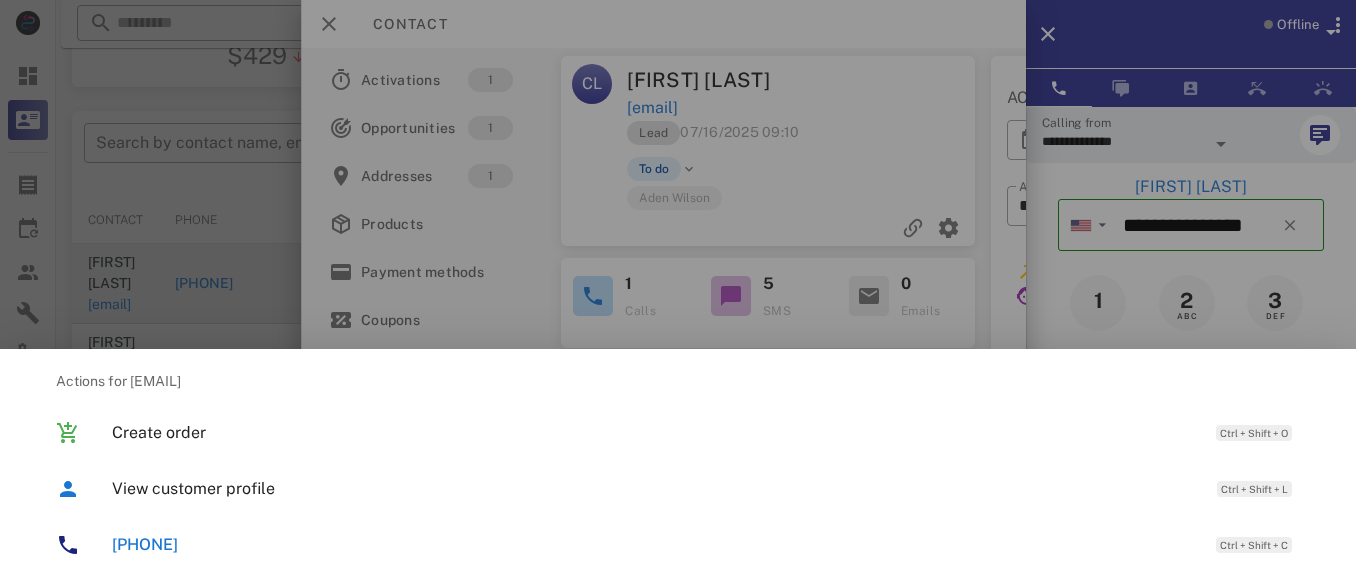 type on "****" 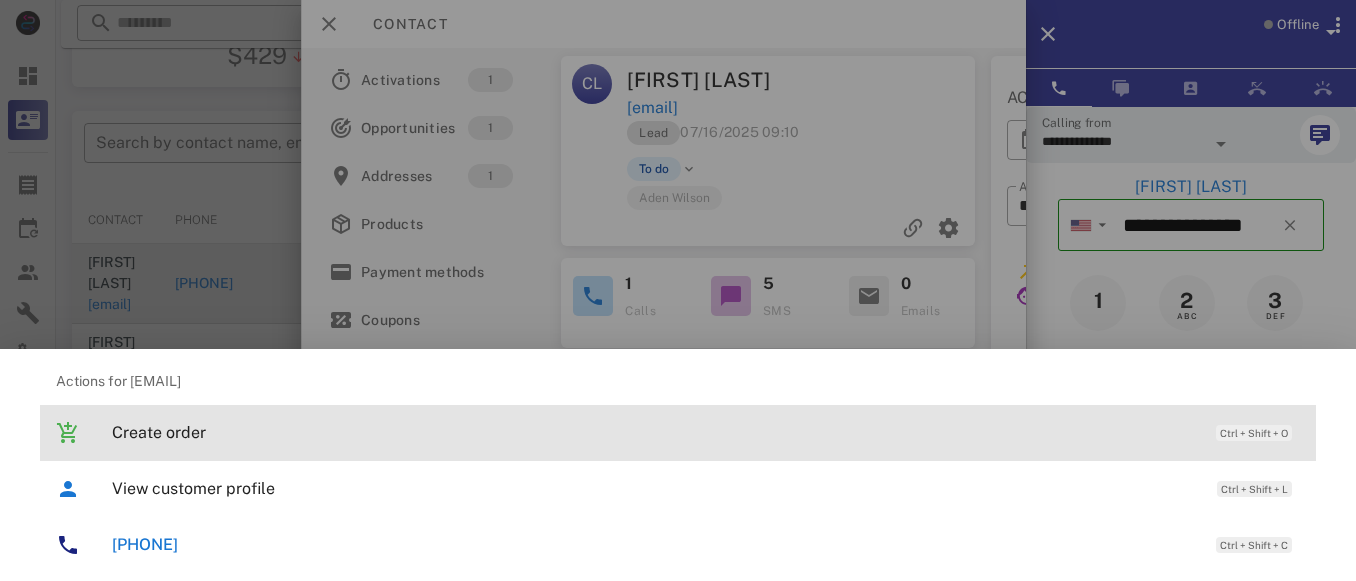 click on "Create order" at bounding box center (654, 432) 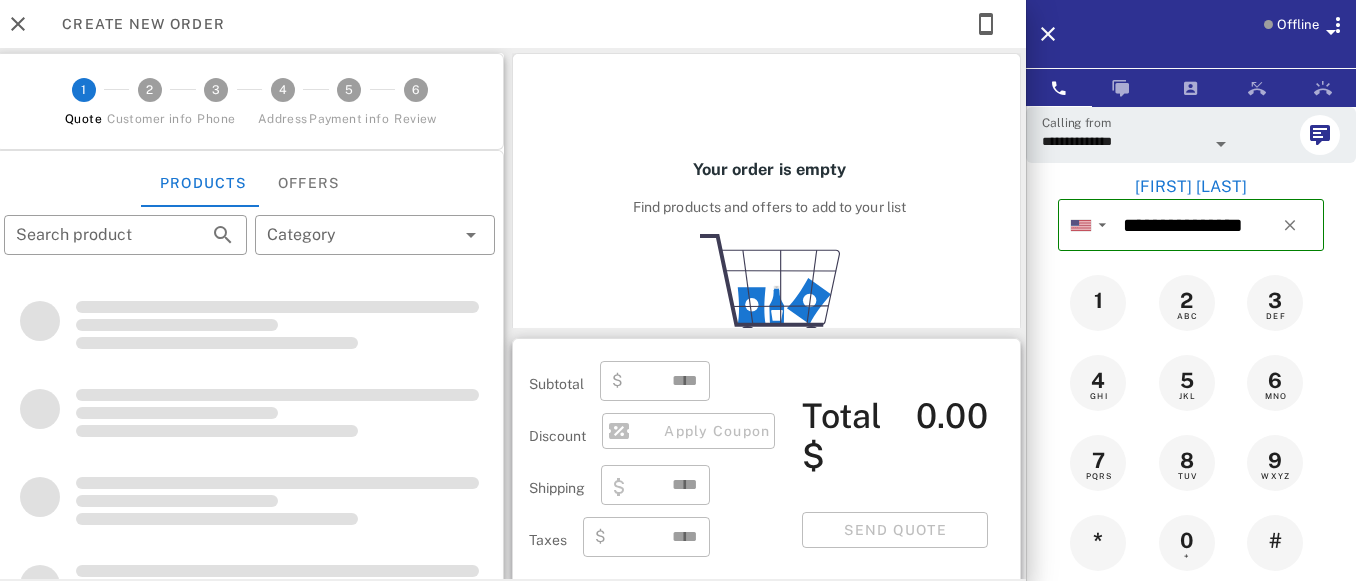 type on "**********" 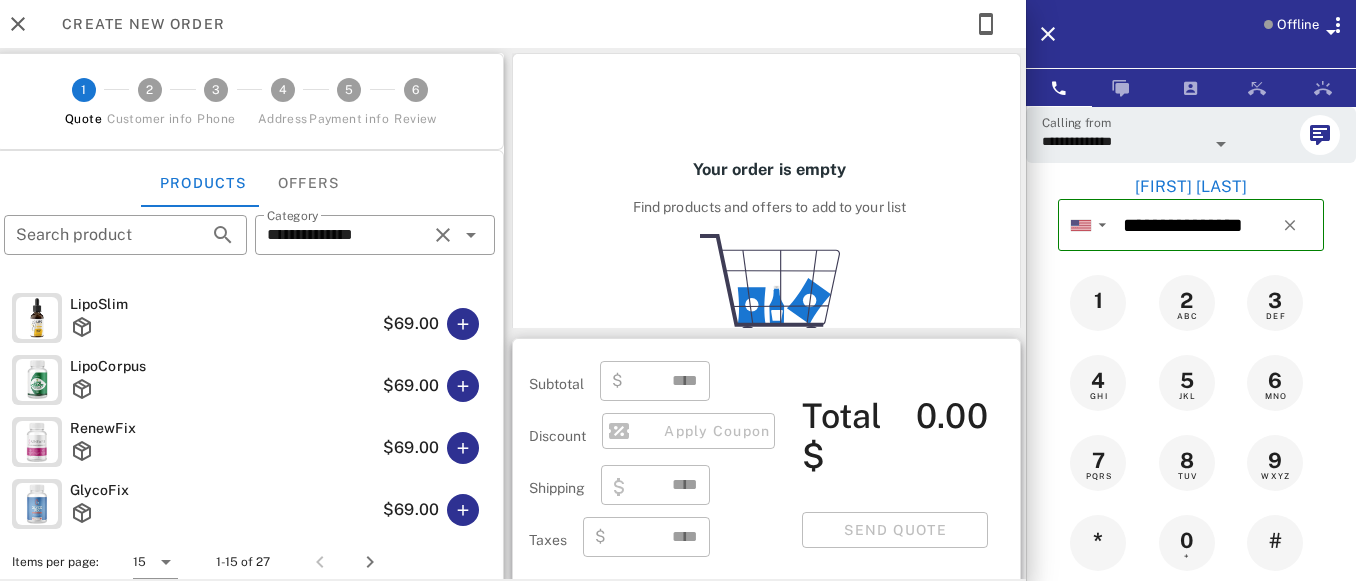 scroll, scrollTop: 12, scrollLeft: 0, axis: vertical 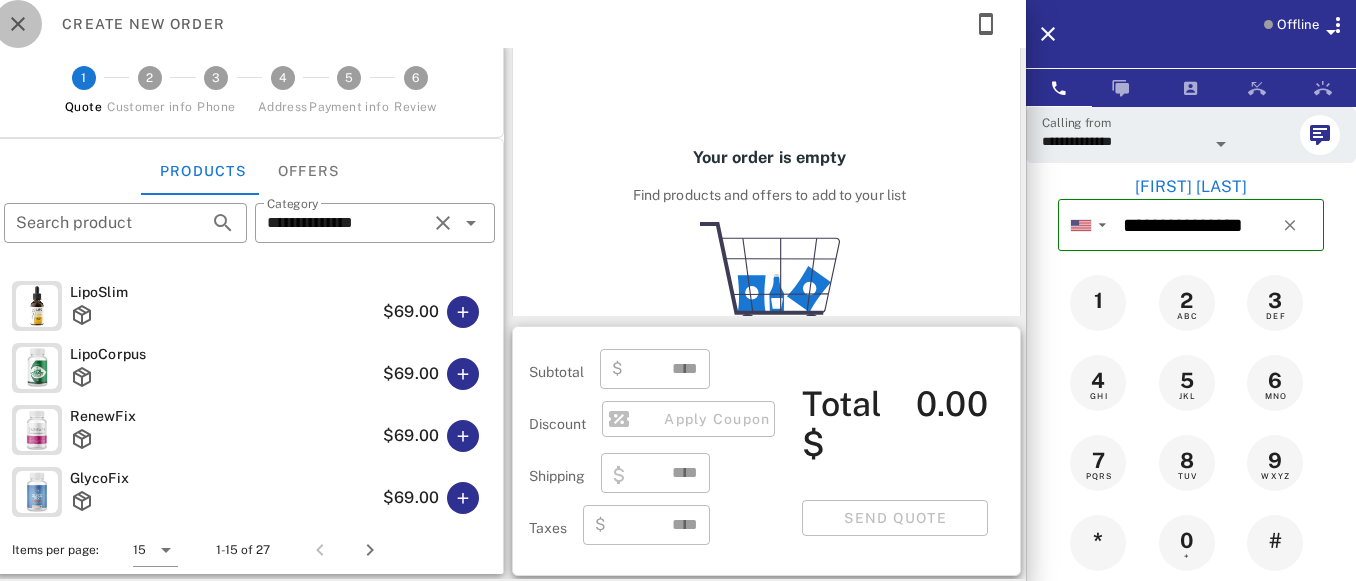 click at bounding box center [18, 24] 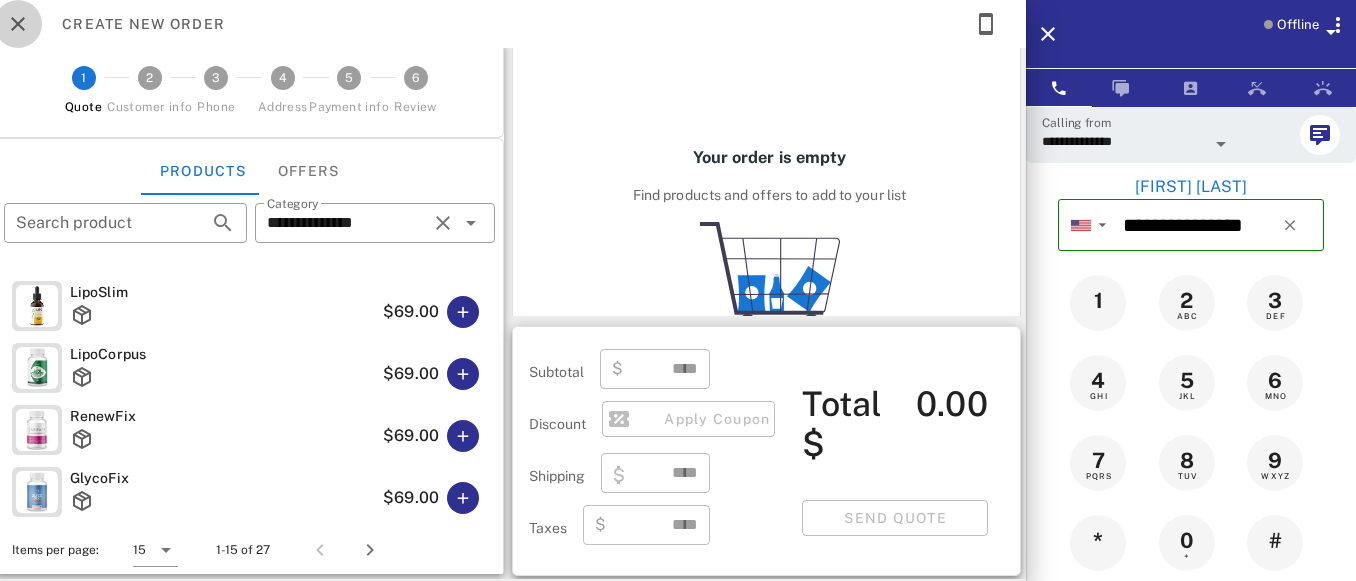 type on "*" 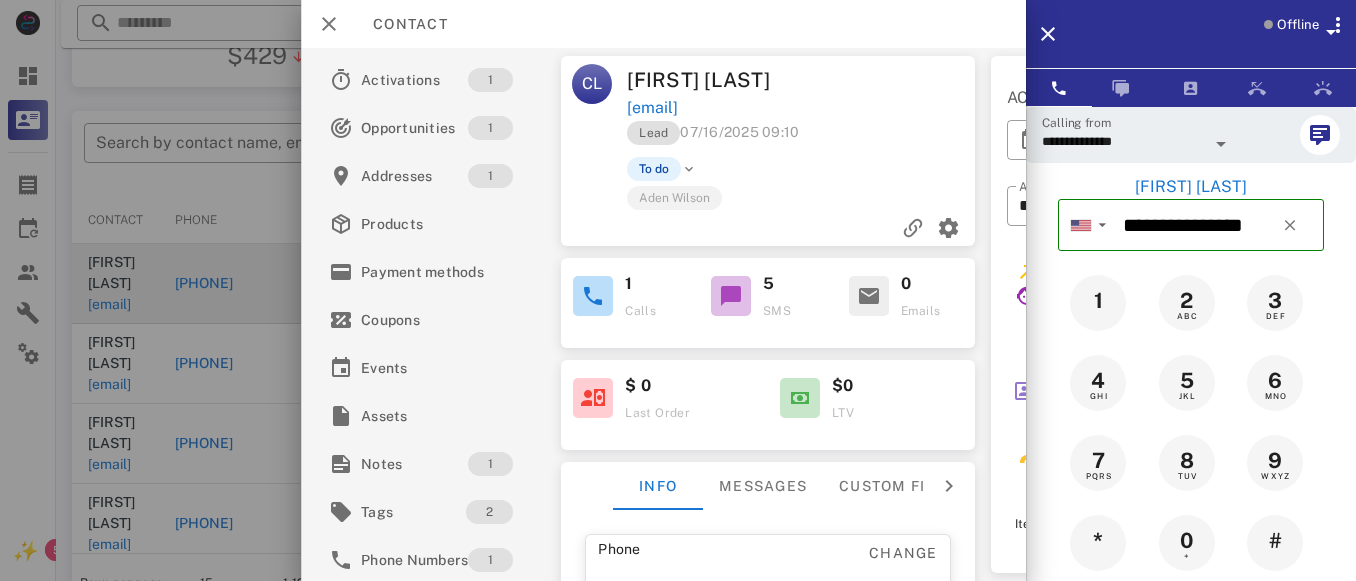 type on "****" 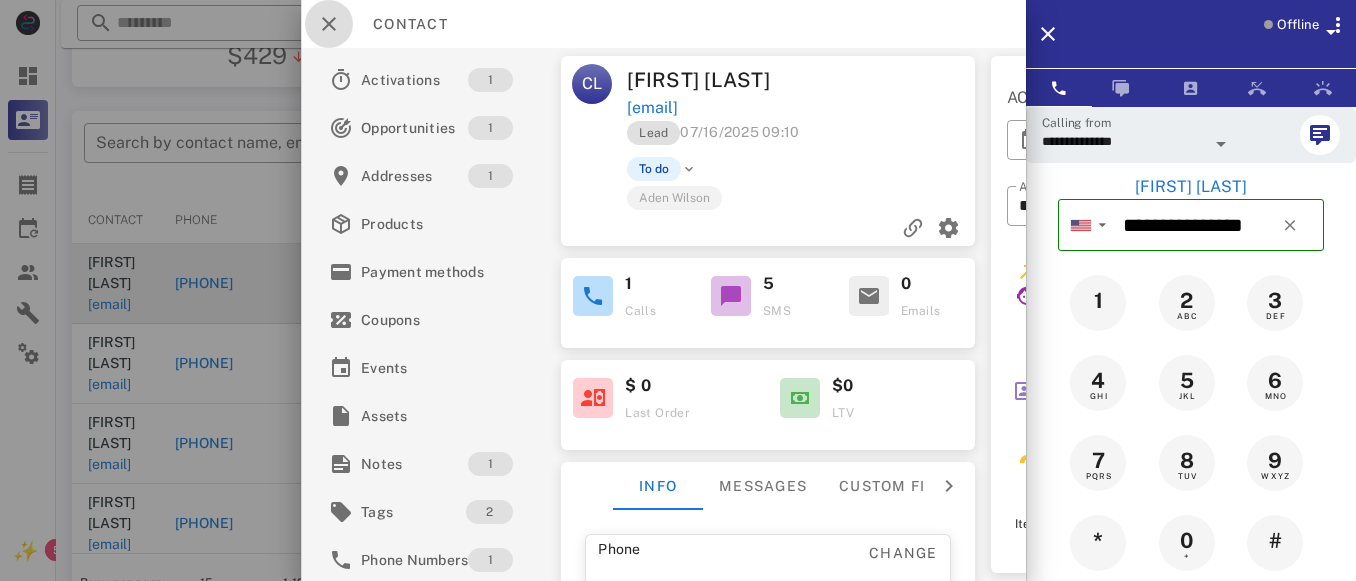 click at bounding box center [329, 24] 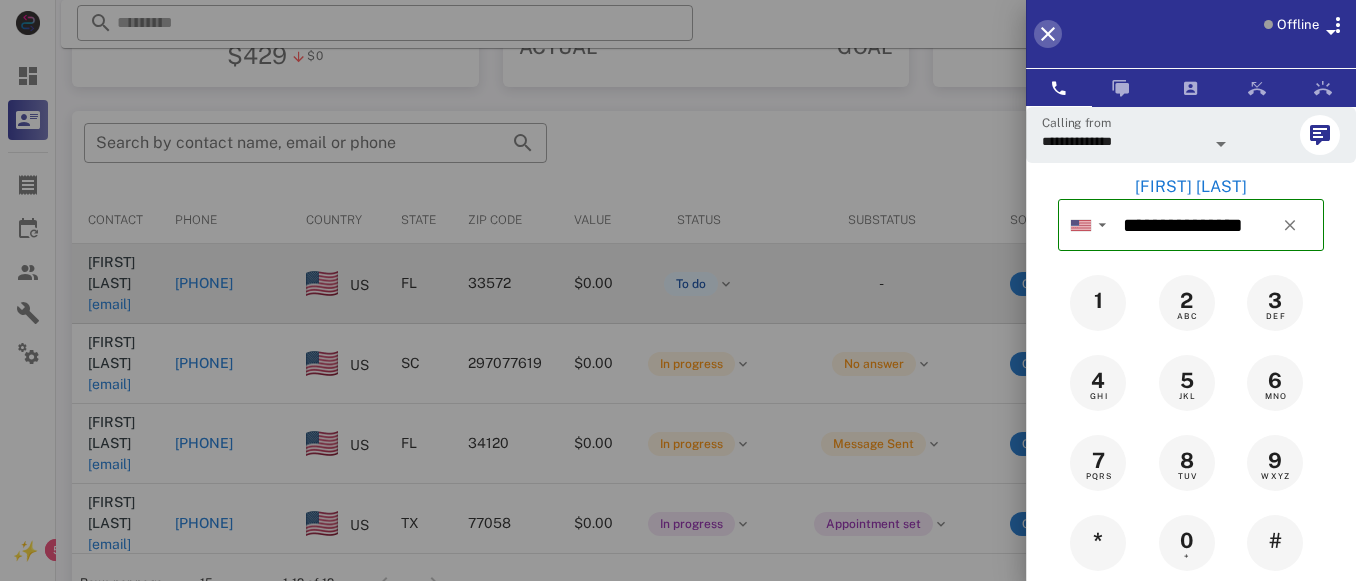 click at bounding box center (1048, 34) 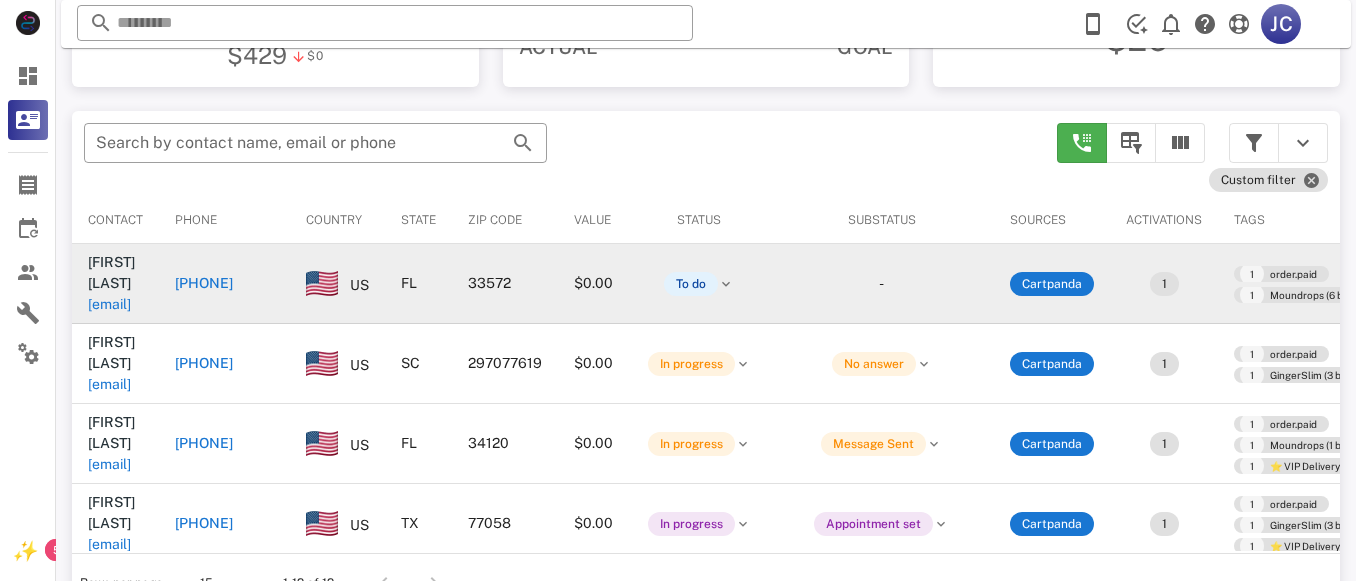 click on "[PHONE]" at bounding box center [204, 283] 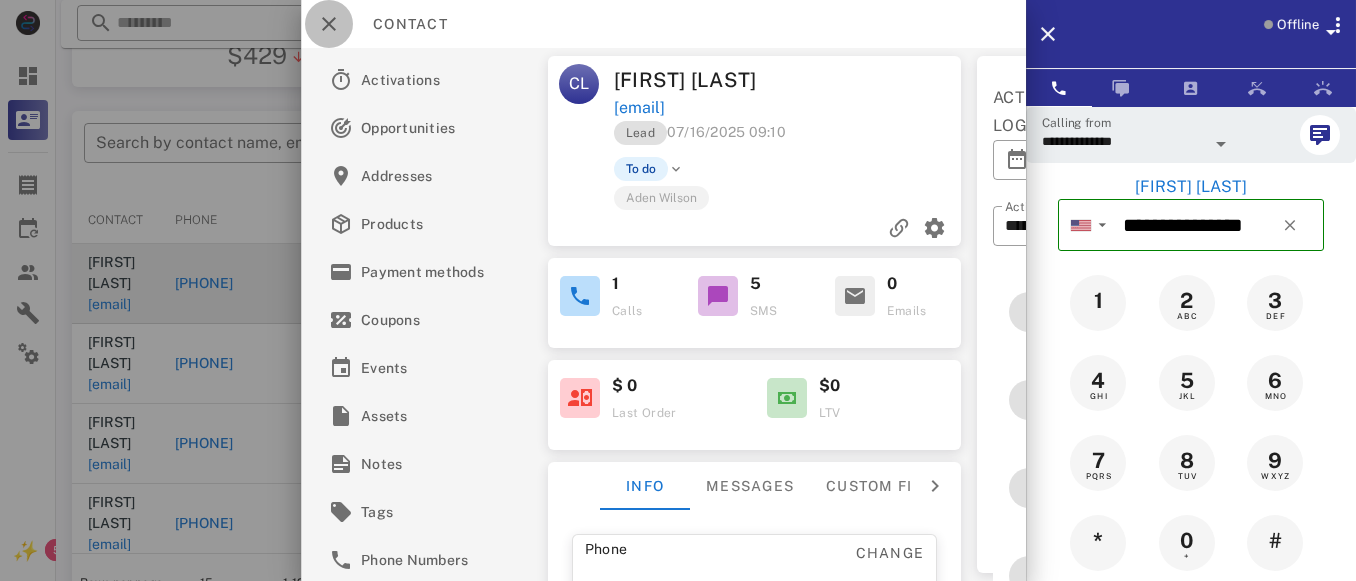 click at bounding box center [329, 24] 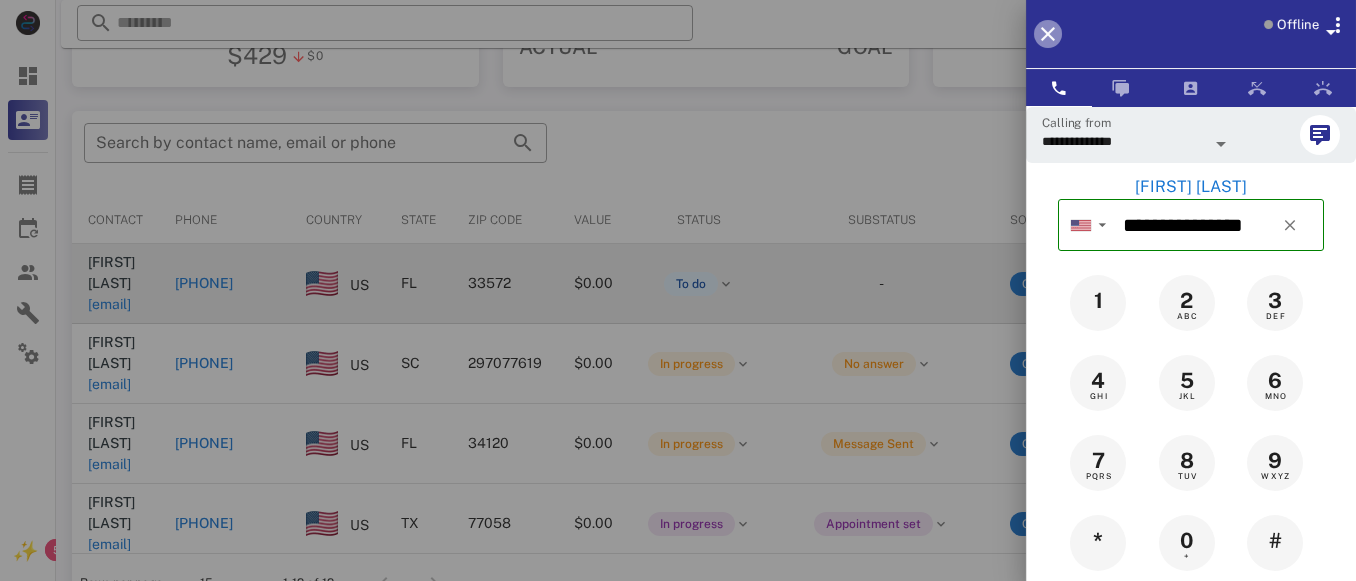 click at bounding box center (1048, 34) 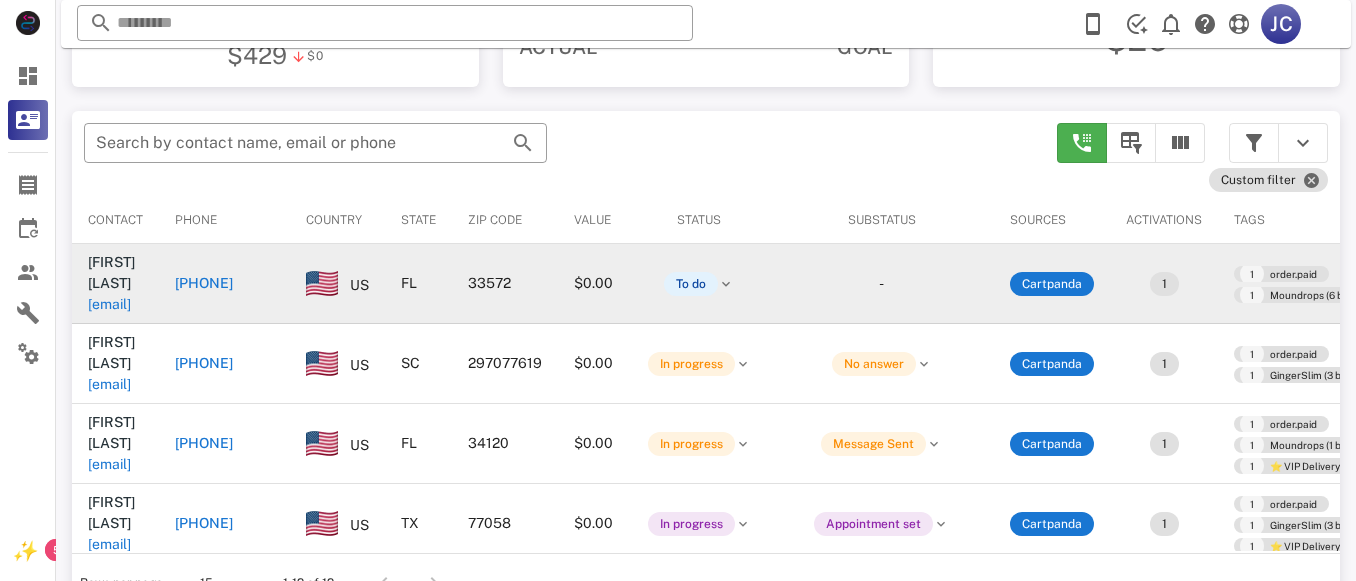 click on "[PHONE]" at bounding box center [204, 283] 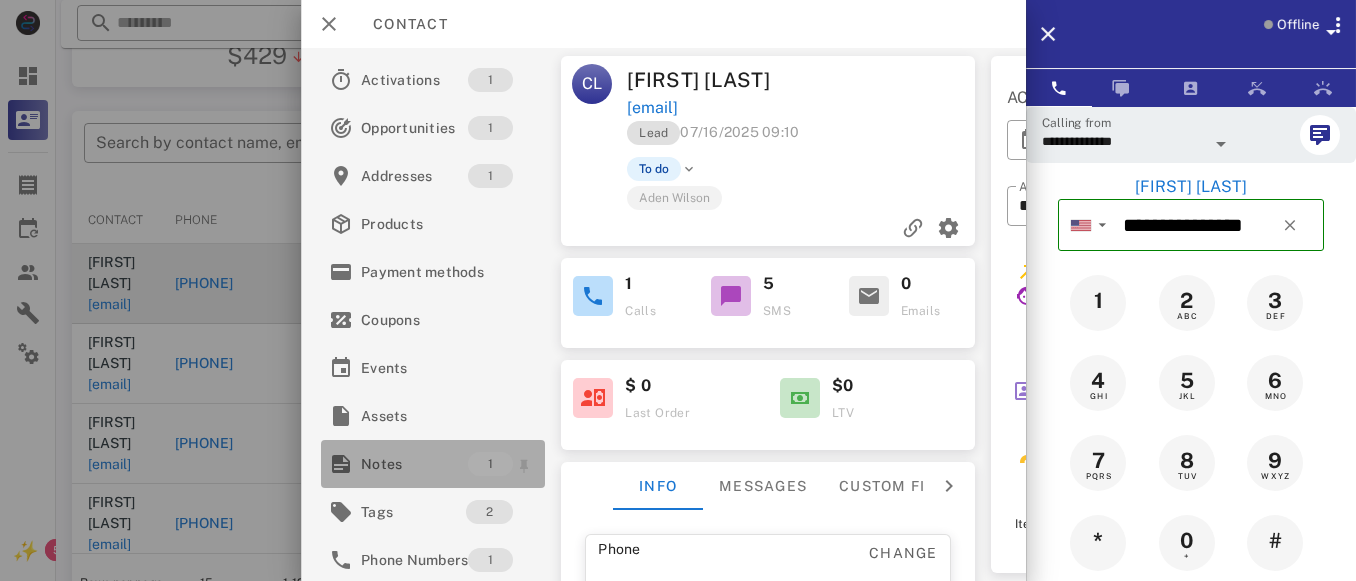 click on "Notes" at bounding box center [414, 464] 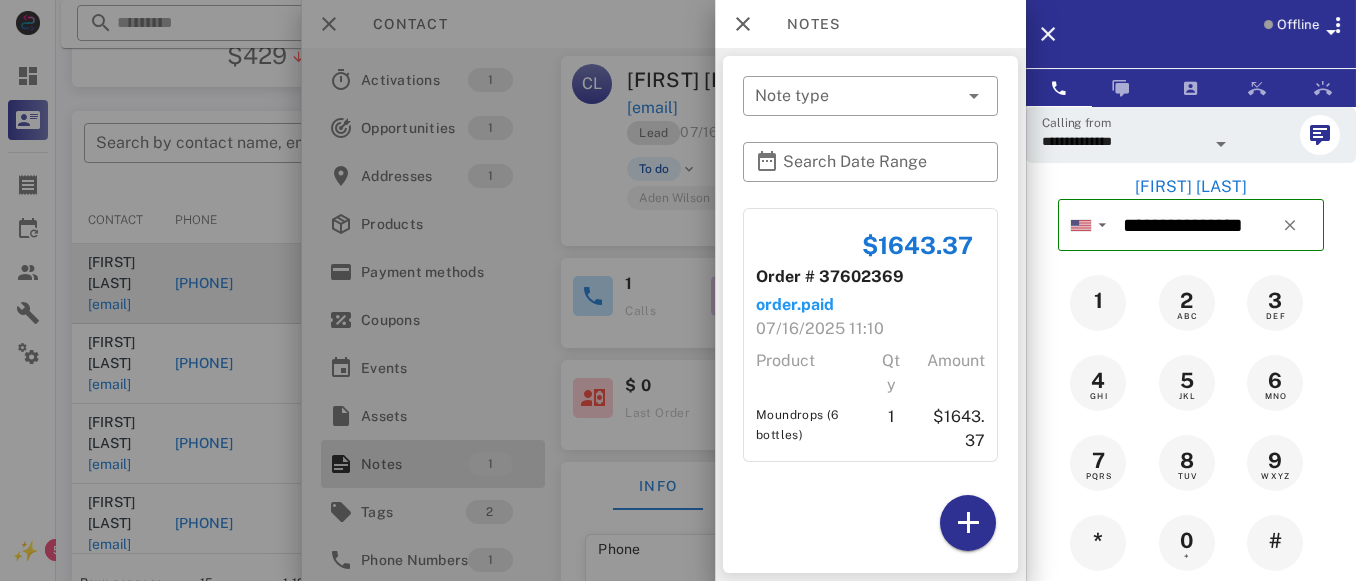 scroll, scrollTop: 380, scrollLeft: 0, axis: vertical 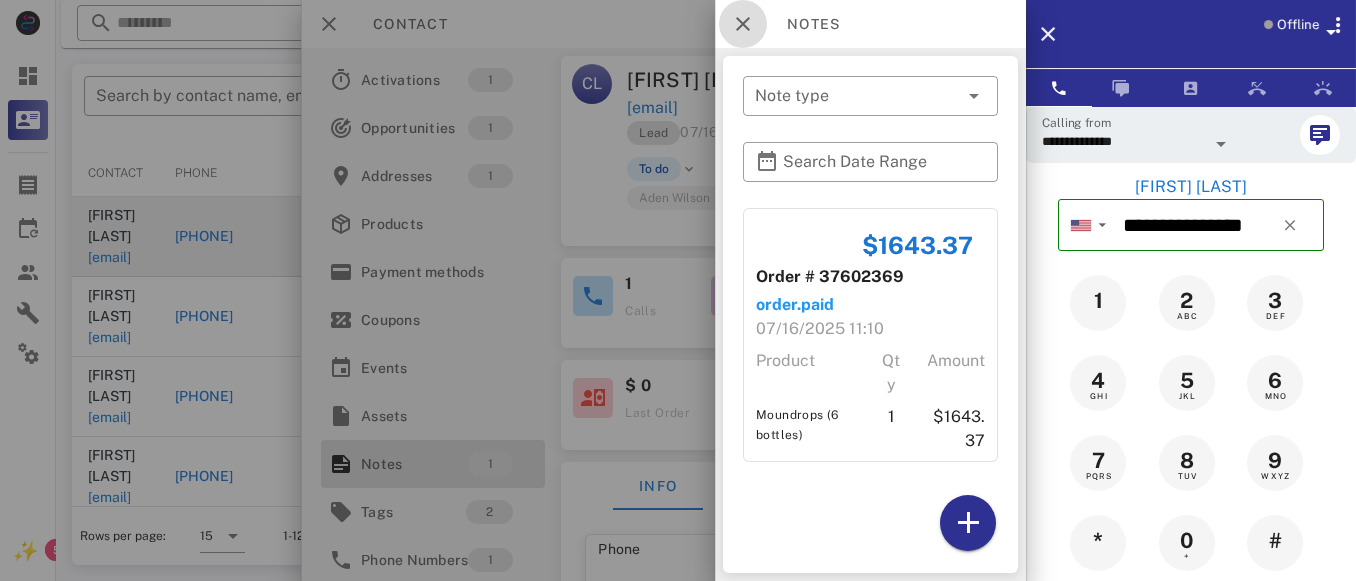 click at bounding box center [743, 24] 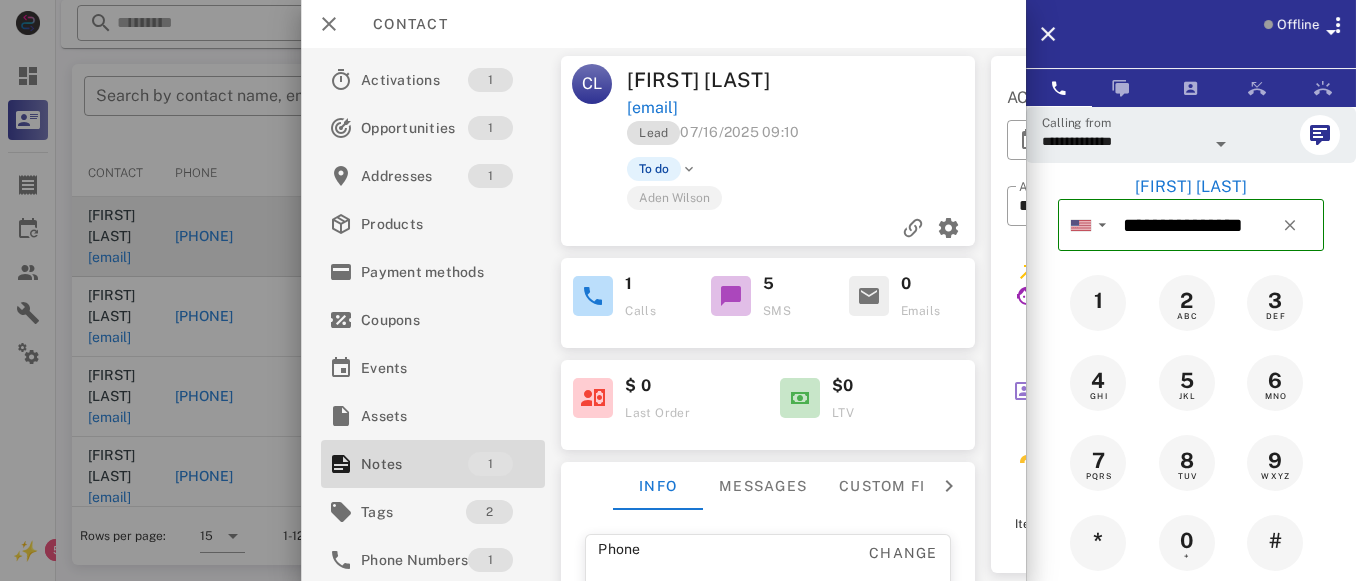 click at bounding box center (593, 296) 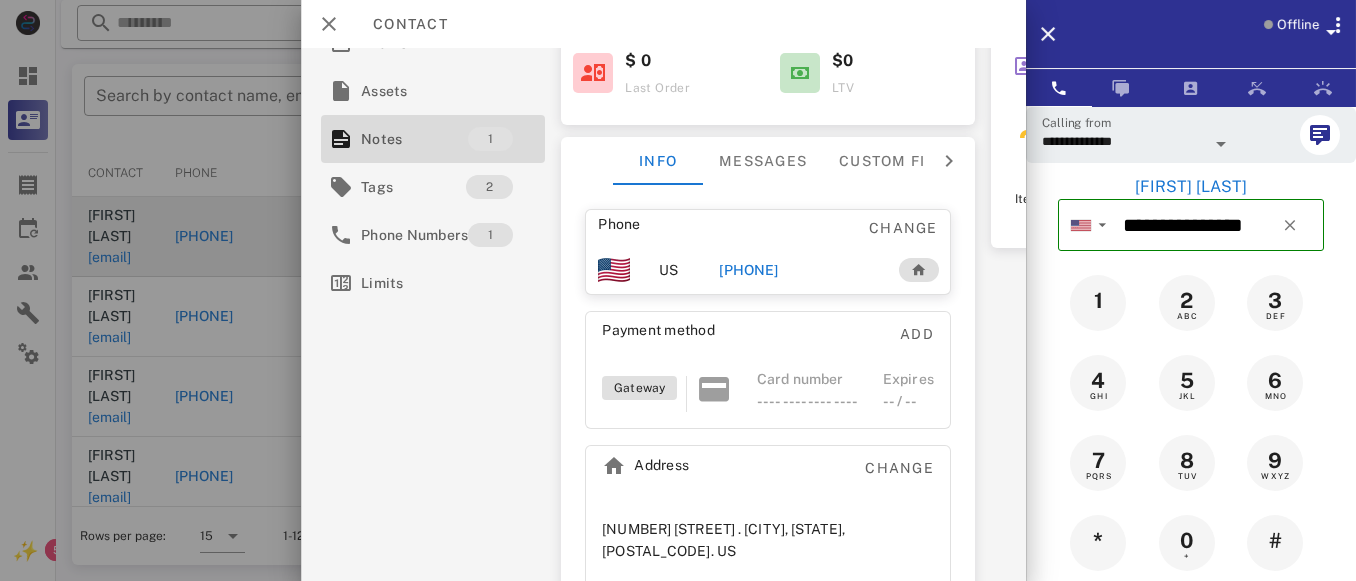 scroll, scrollTop: 373, scrollLeft: 0, axis: vertical 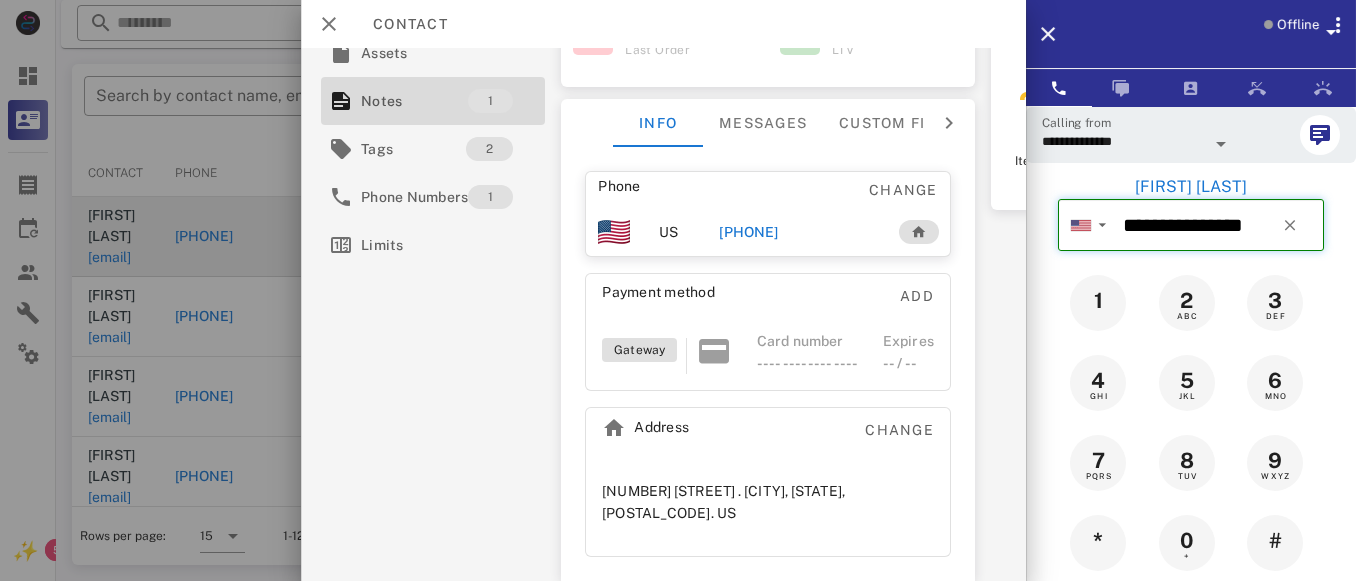 click on "**********" at bounding box center (1219, 225) 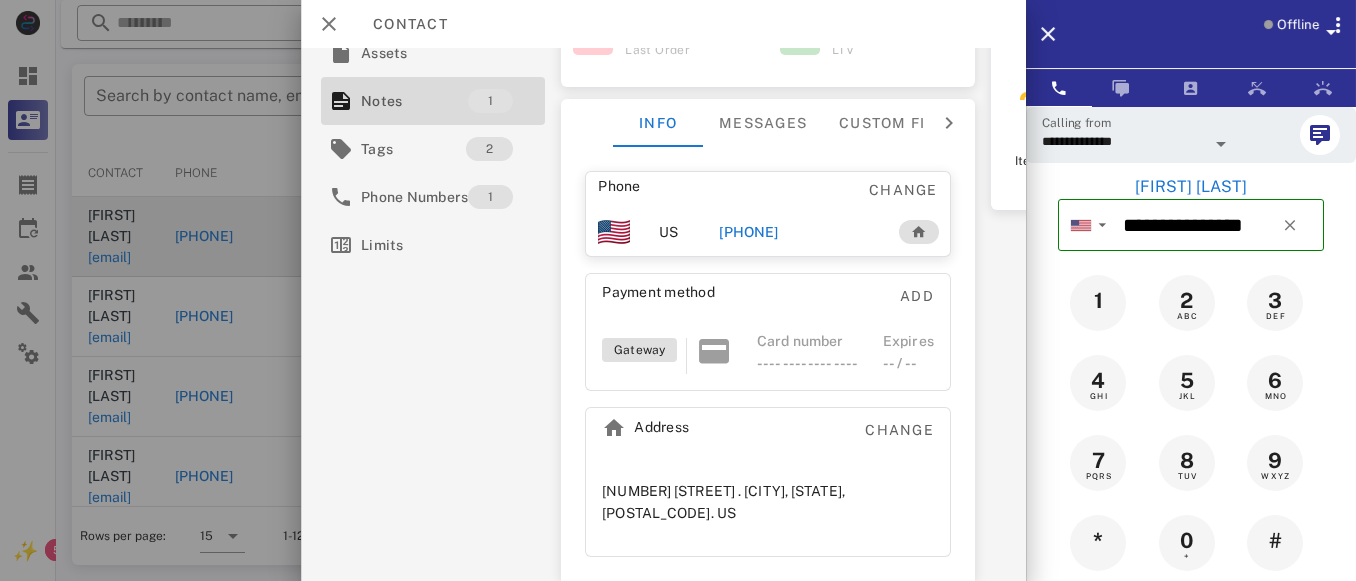click on "0 +" at bounding box center (1191, 543) 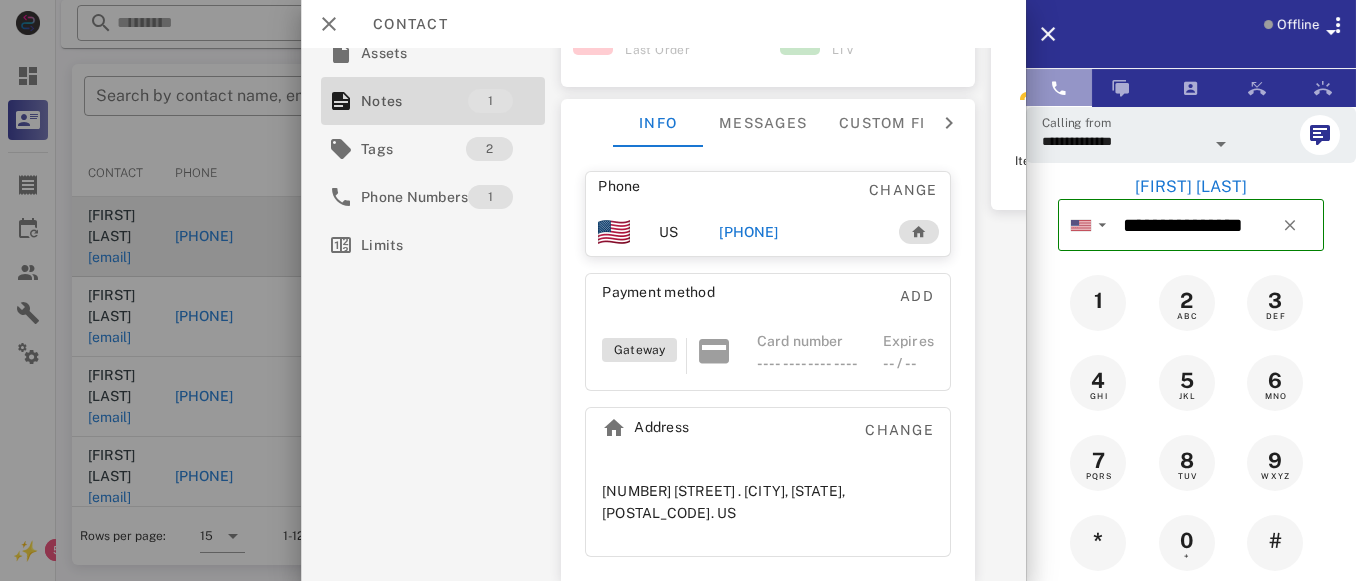 click at bounding box center [1059, 88] 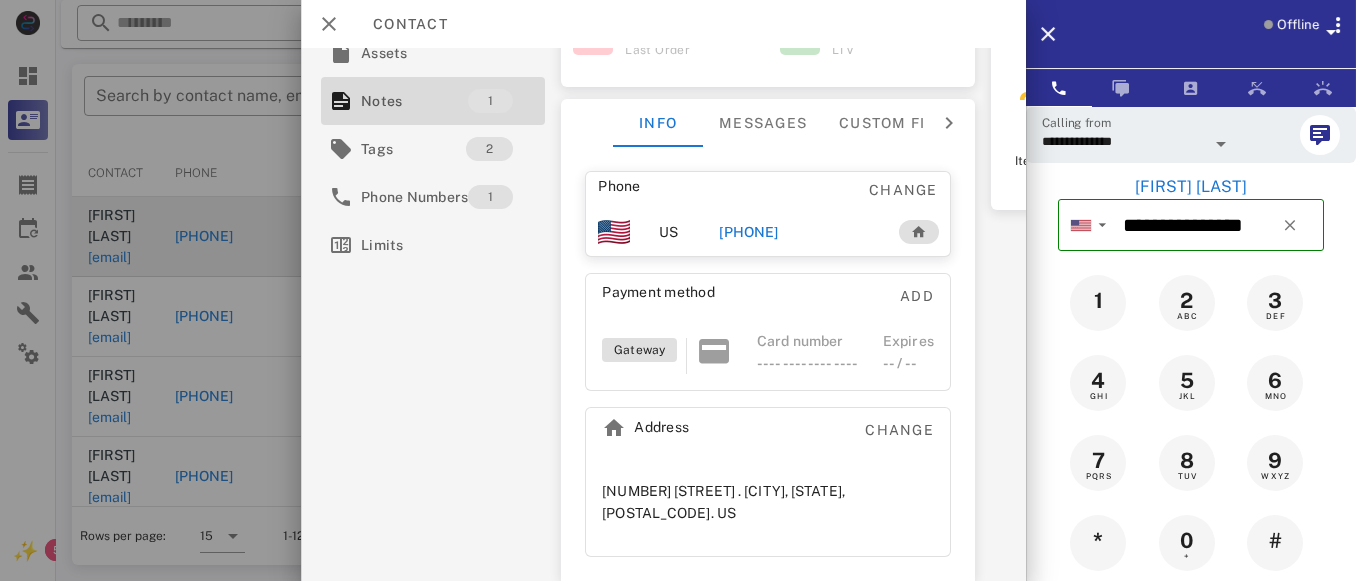 click at bounding box center [1221, 144] 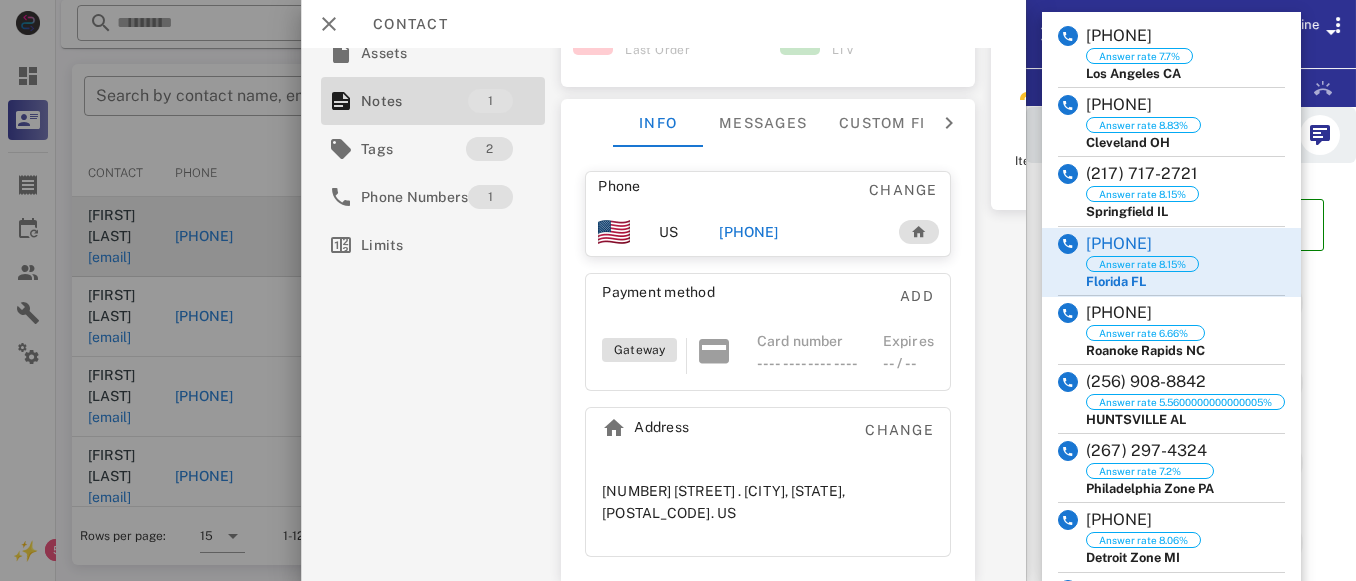 scroll, scrollTop: 362, scrollLeft: 130, axis: both 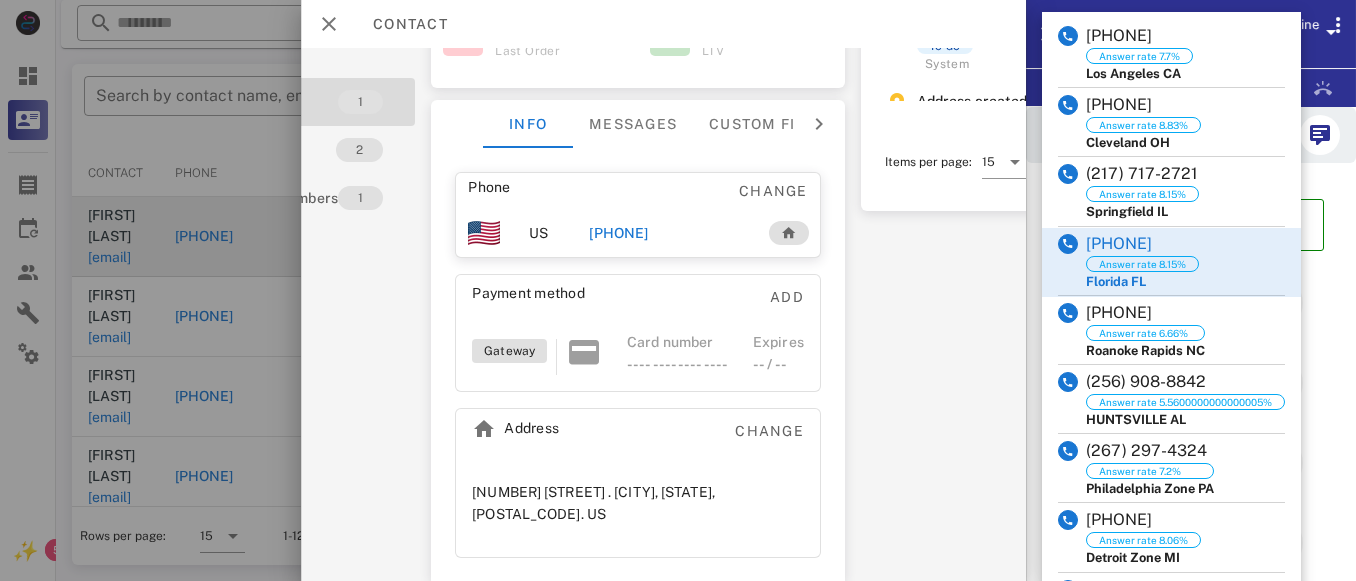 click on "**********" at bounding box center (663, 314) 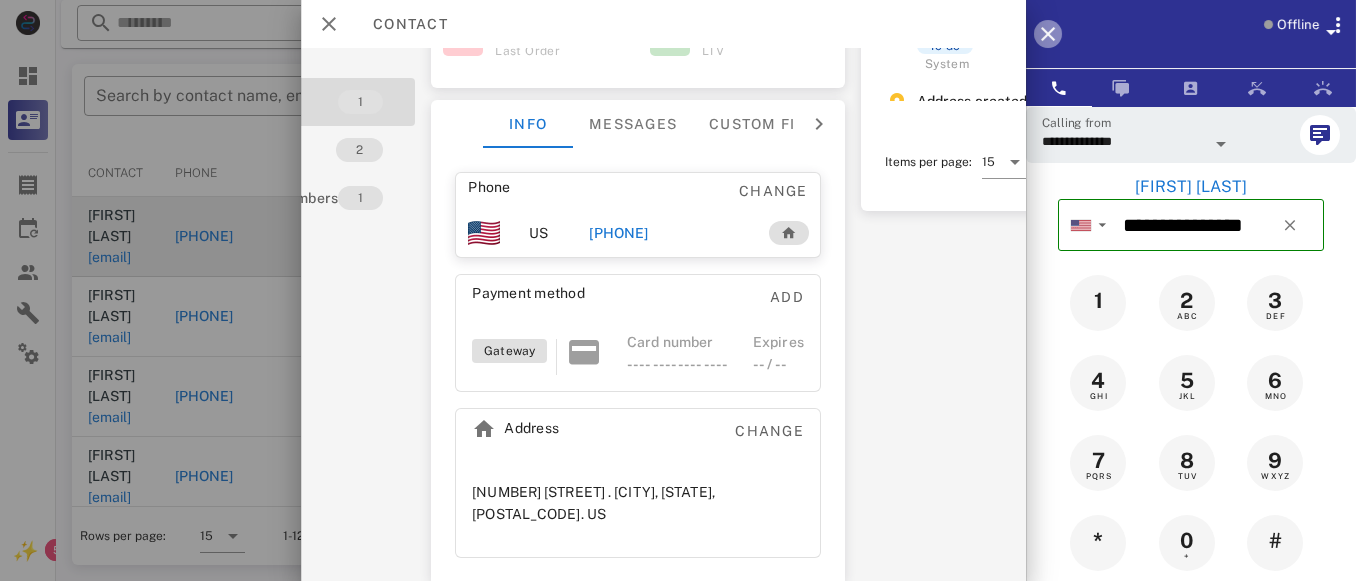 click at bounding box center [1048, 34] 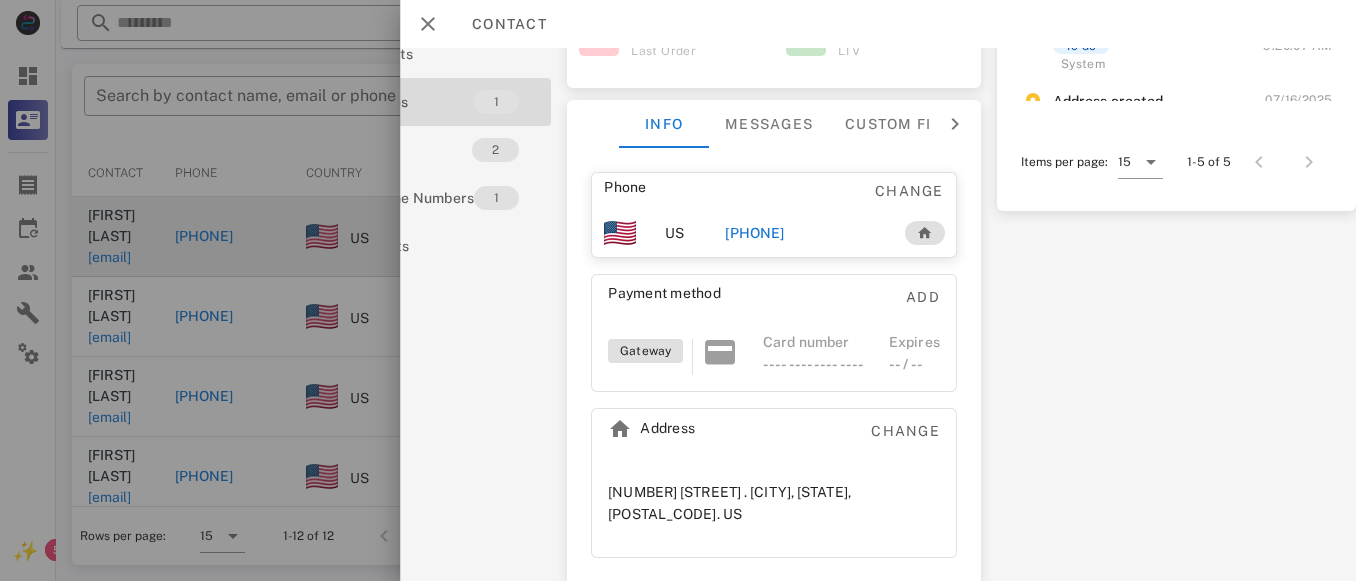 scroll, scrollTop: 362, scrollLeft: 113, axis: both 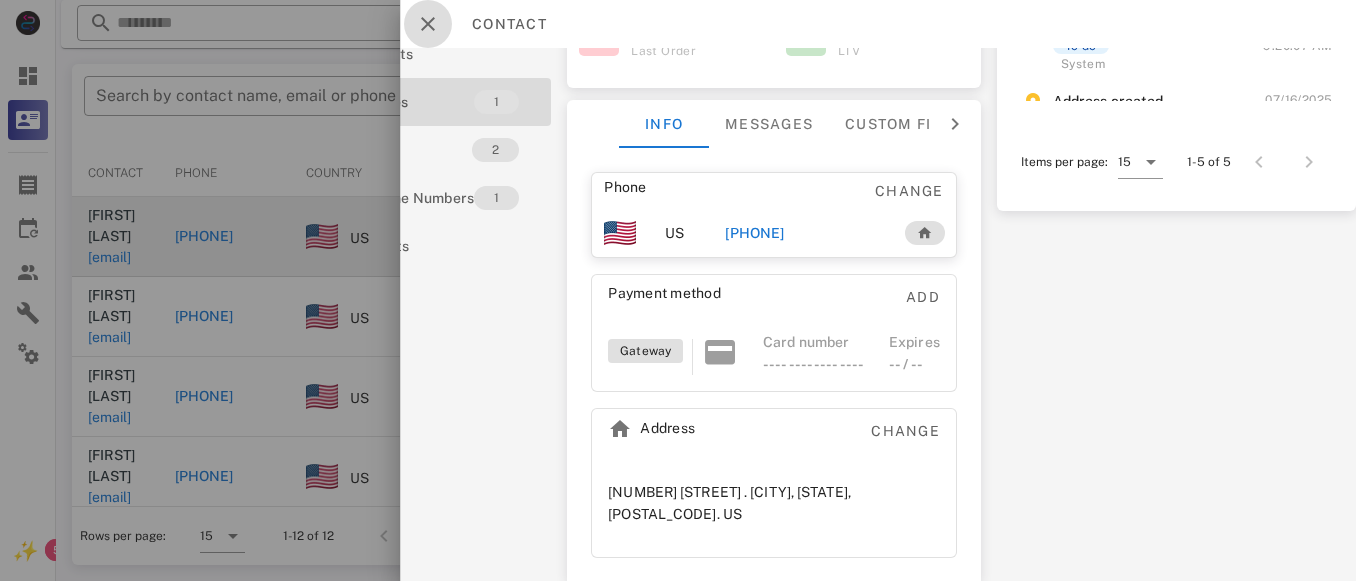 click at bounding box center (428, 24) 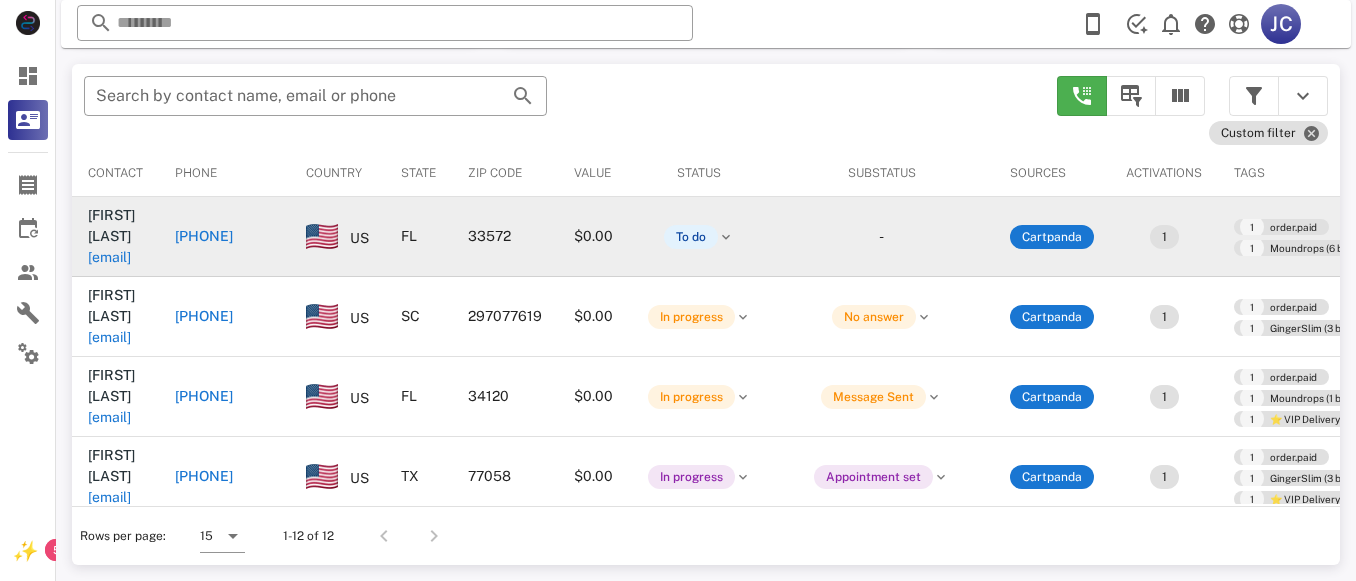 click on "[PHONE]" at bounding box center [204, 236] 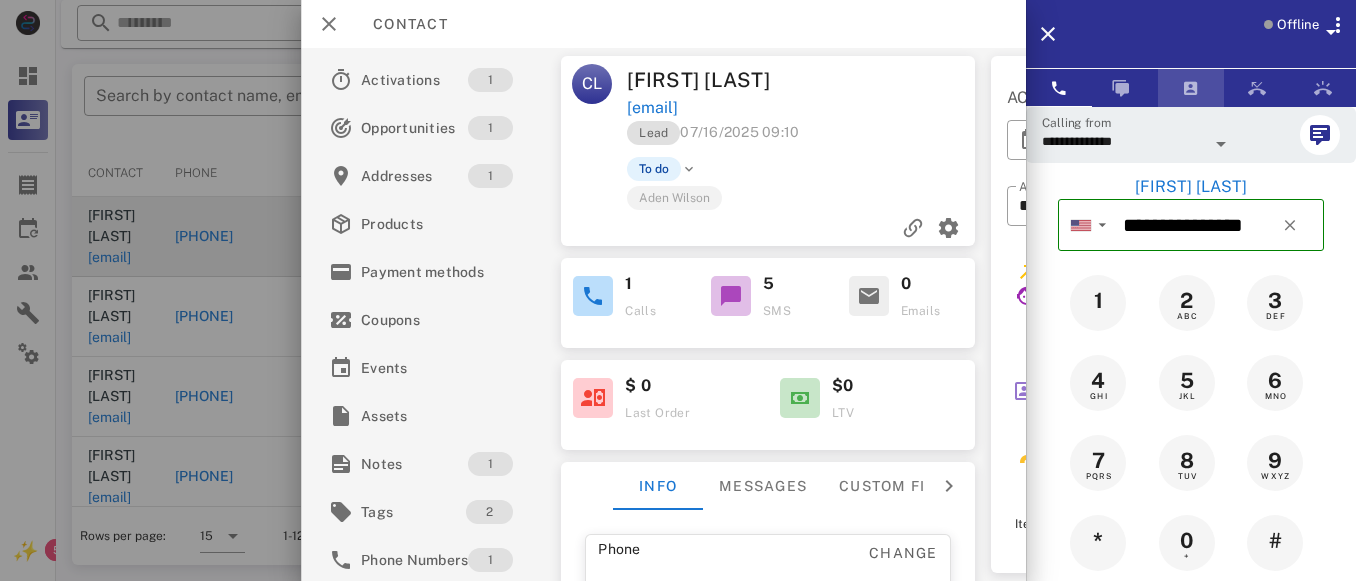 click at bounding box center (1191, 88) 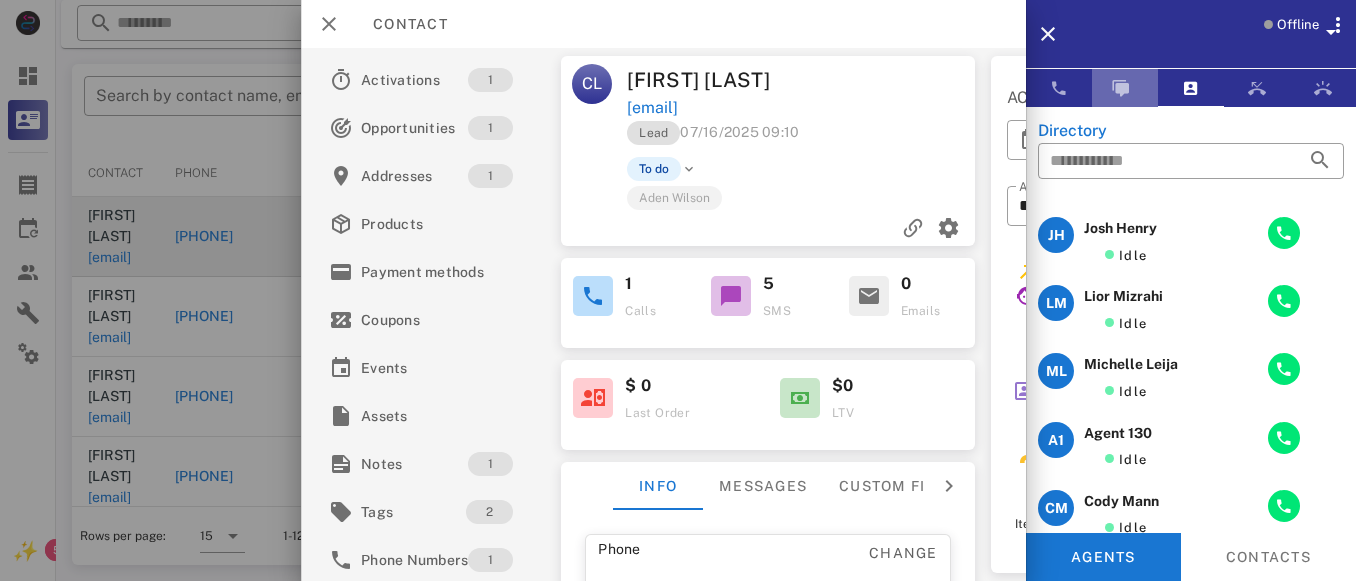 click at bounding box center [1121, 88] 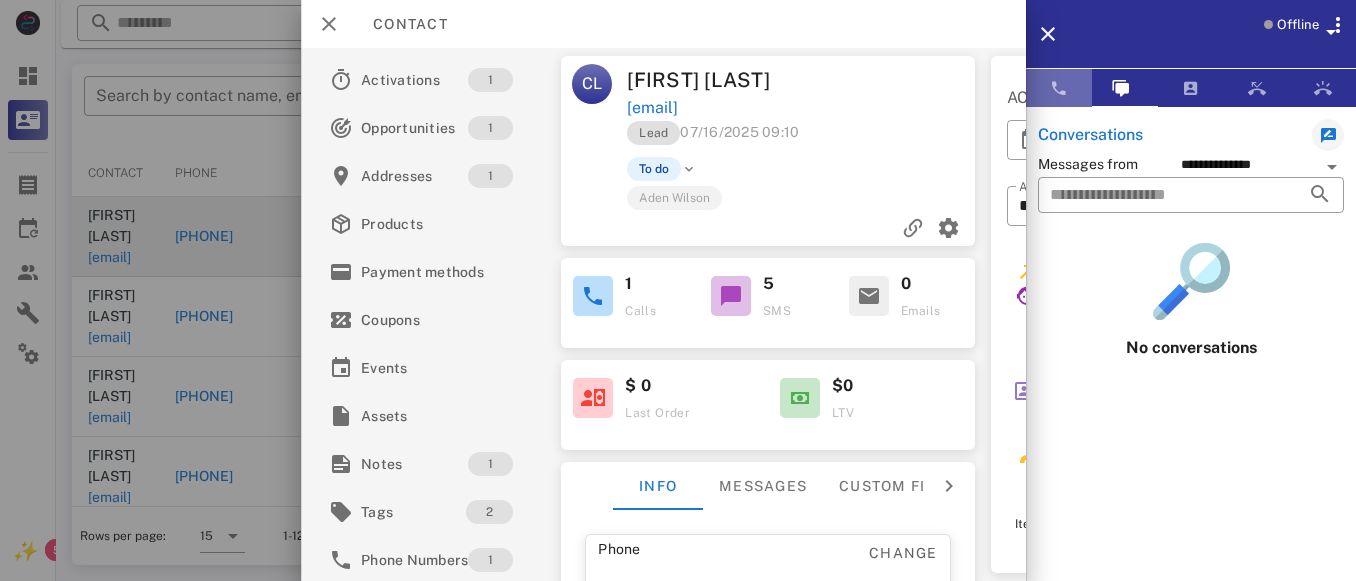 click at bounding box center [1059, 88] 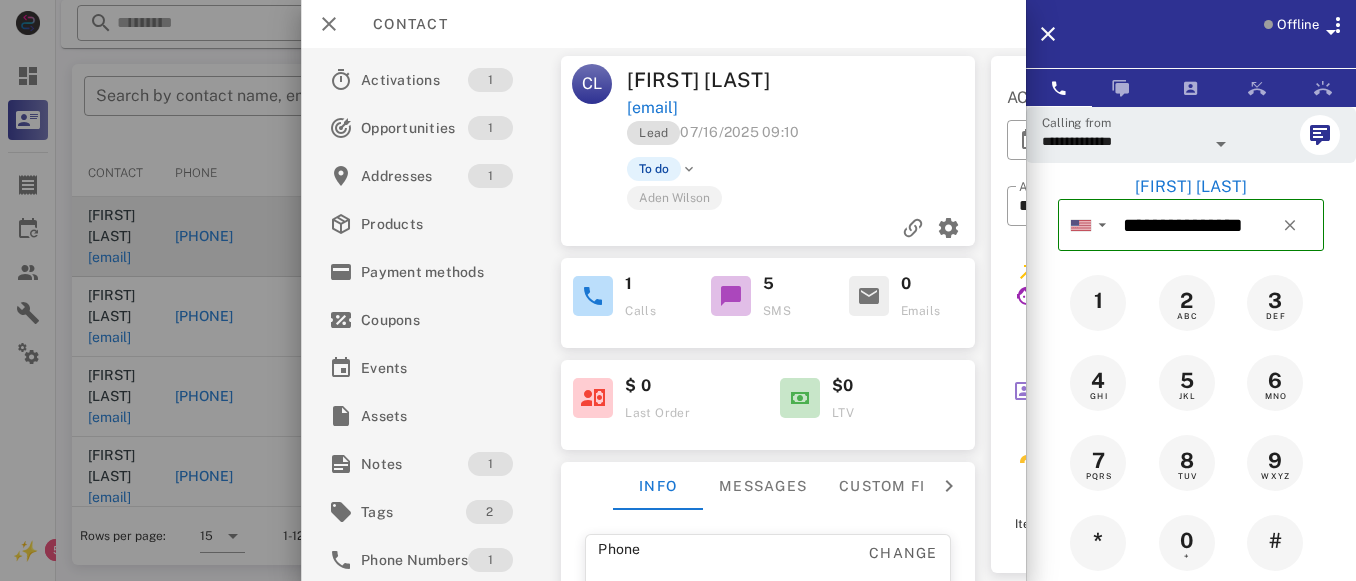 click at bounding box center (593, 296) 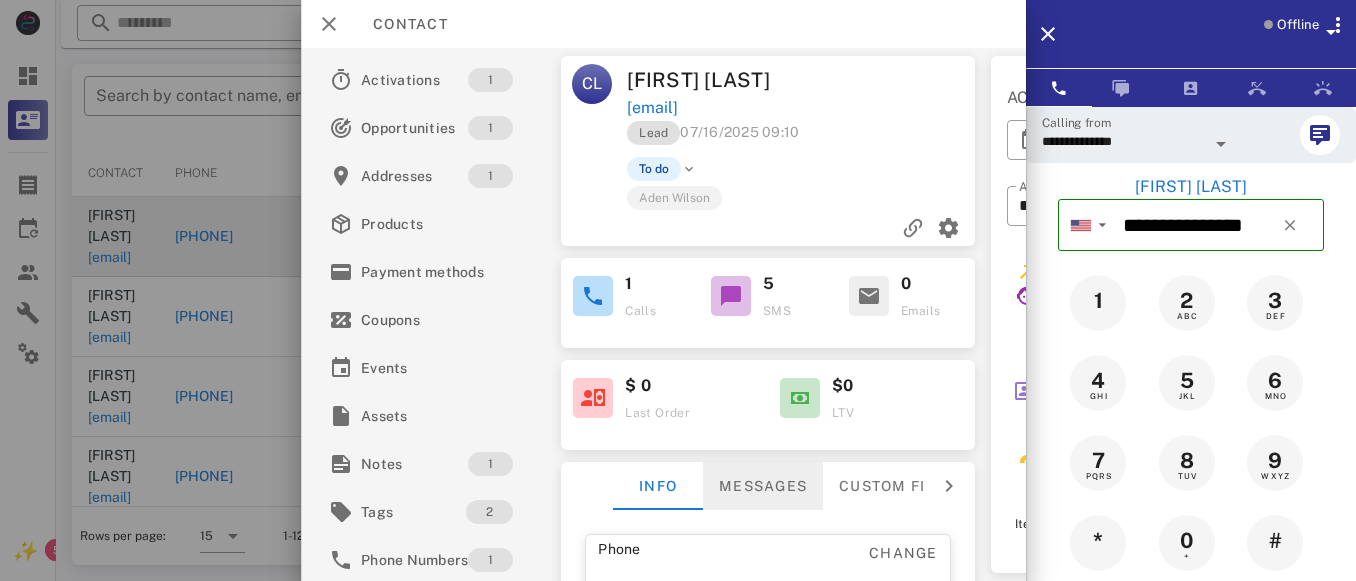 click on "Messages" at bounding box center [763, 486] 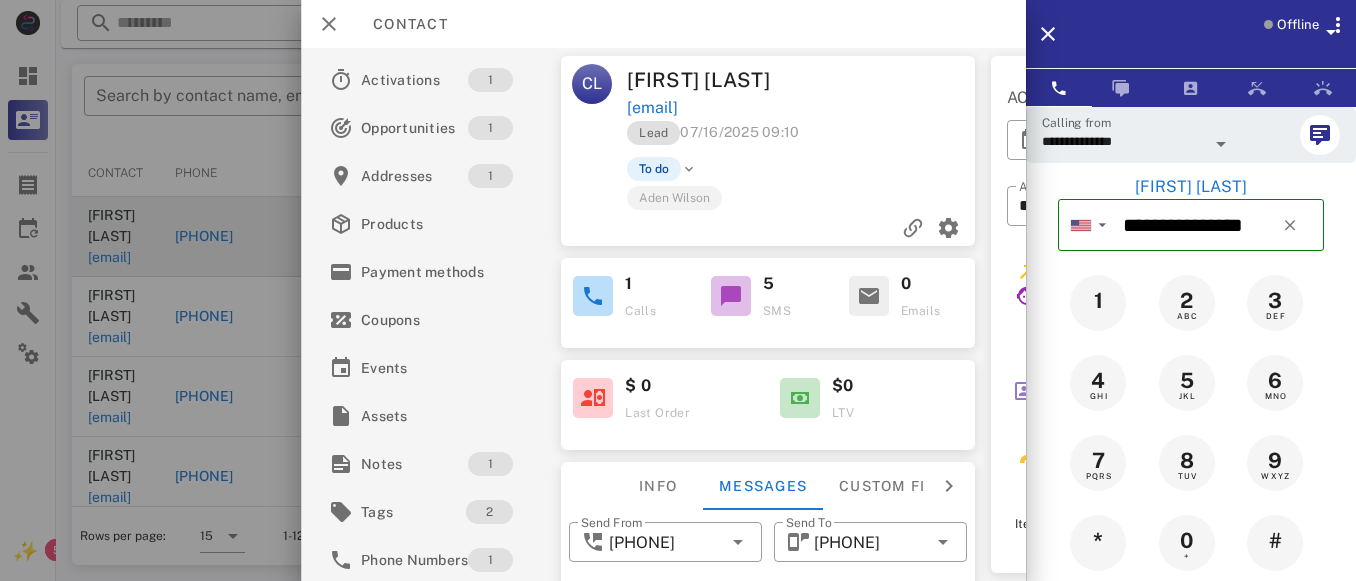 scroll, scrollTop: 763, scrollLeft: 0, axis: vertical 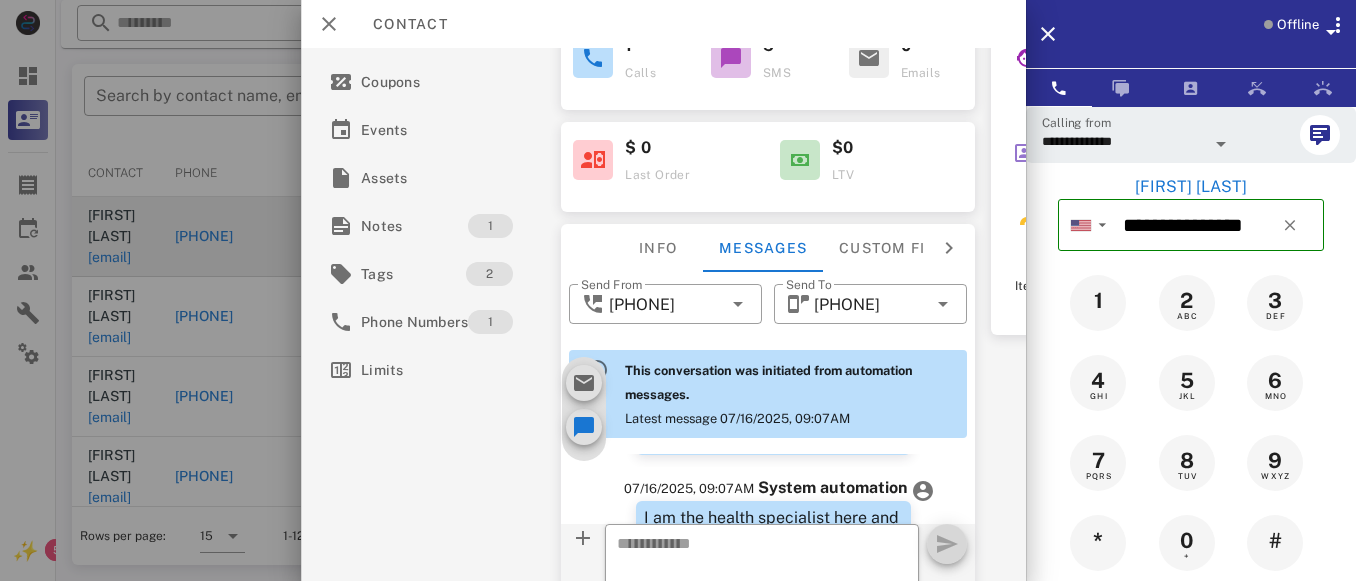 click on "Actions for [EMAIL]  Lead   07/16/2025 09:10   To do   [FIRST] [LAST]  1 Calls 5 SMS 0 Emails $ 0 Last Order $0 LTV  Info   Messages   Custom fields   Phone   Change   US   [PHONE]   Payment method   Add  Gateway  Card number  ---- ---- ---- ----  Expires  -- / --  Address   Change   [NUMBER] [STREET] .
[CITY], [STATE], [POSTAL_CODE].
US   ​ Send From [PHONE] ​ Send To [PHONE]  This conversation was initiated from automation messages.  Latest message 07/16/2025, 09:07AM 07/16/2025, 09:07AM System automation  Hi  [FIRST], This is the Moundrops (6 bottles) for your weightloss with Dr. Prescott. We need to verify some important details about your order. If you can please return the call at your earliest convenience. Otherwise we will try back at another time. The phone number is [PHONE]. Thank you have a great day.  System automation" at bounding box center (663, 314) 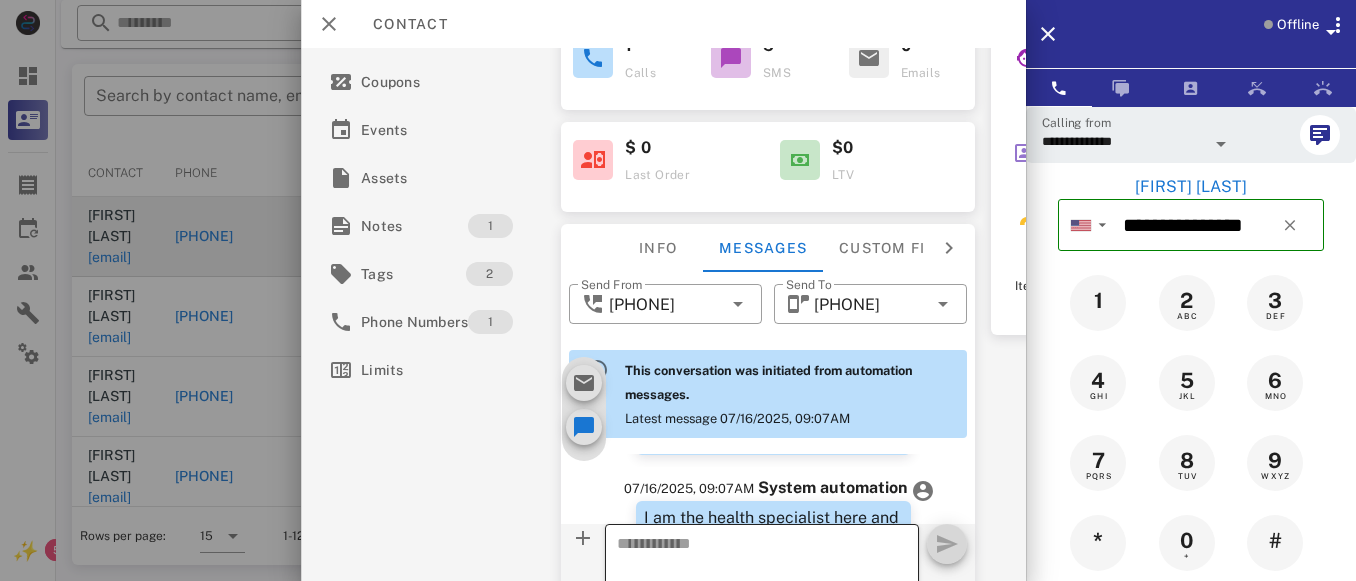 click at bounding box center [750, 577] 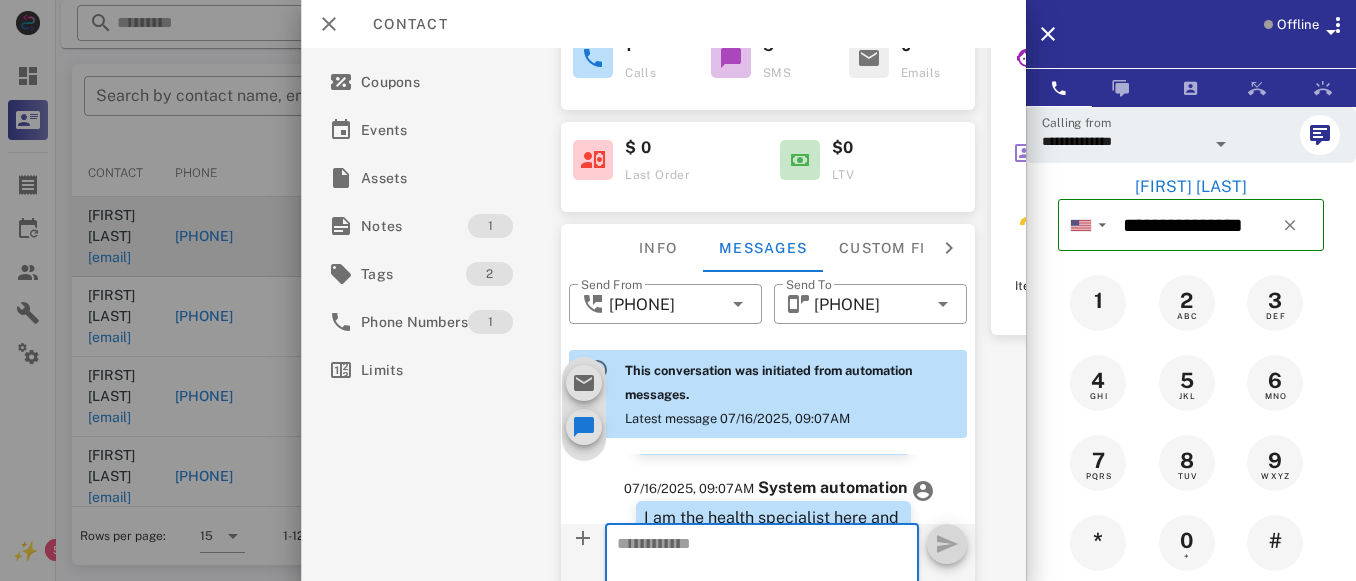 click on "This conversation was initiated from automation messages." at bounding box center [769, 382] 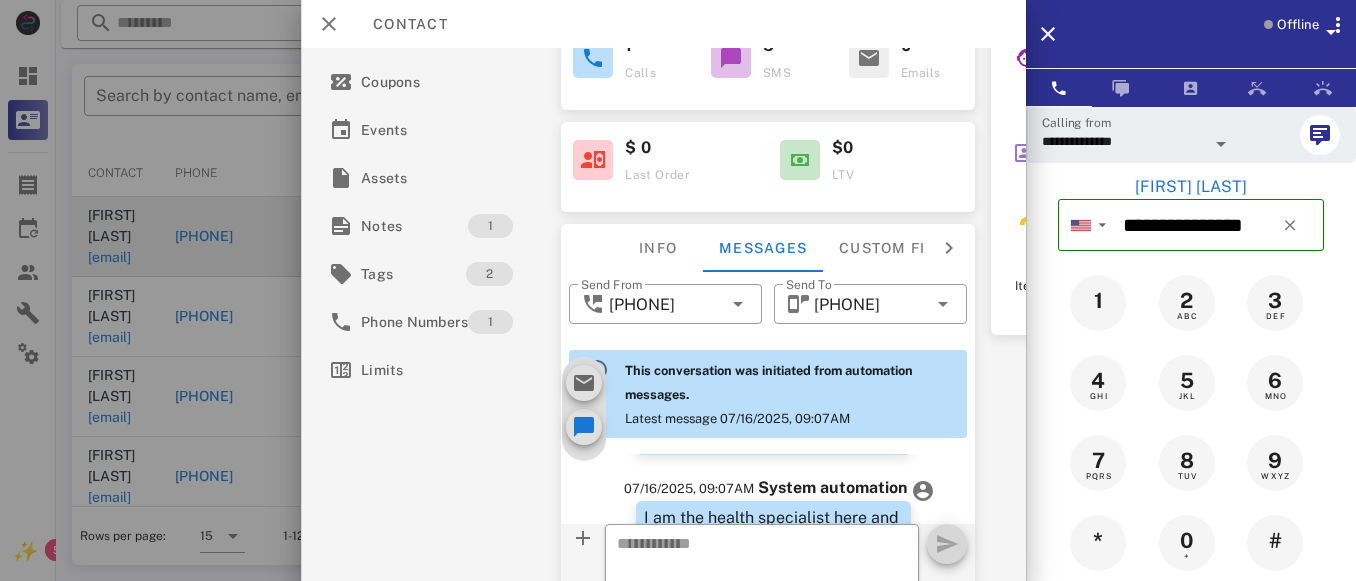 scroll, scrollTop: 317, scrollLeft: 0, axis: vertical 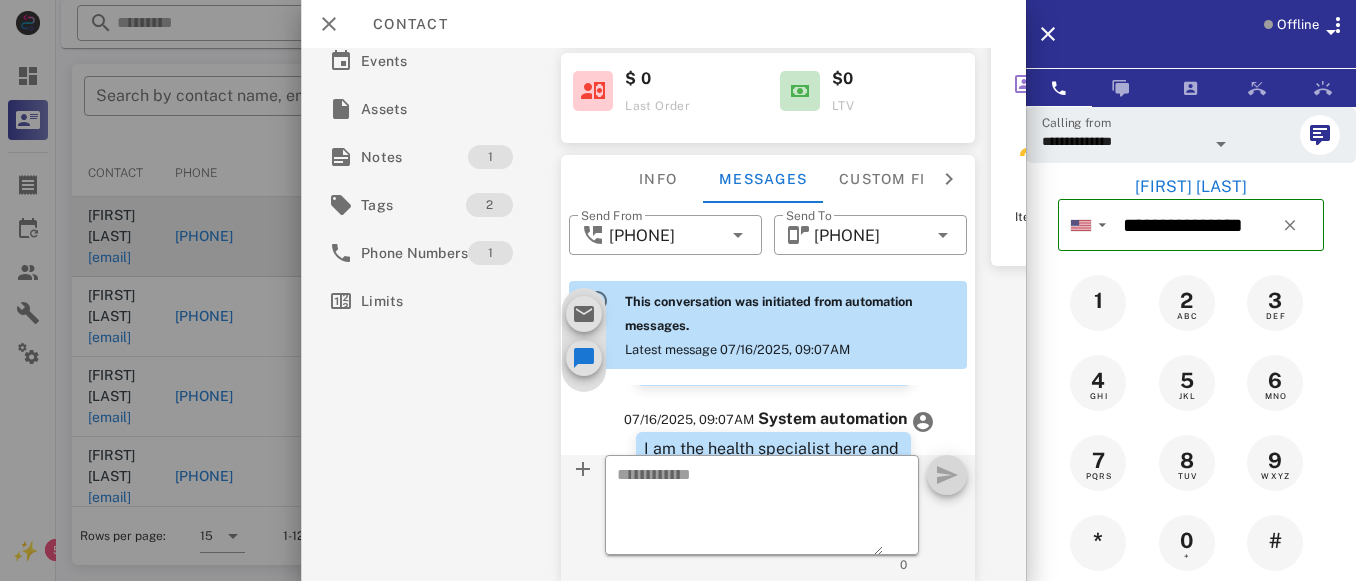 click on "Latest message 07/16/2025, 09:07AM" at bounding box center (737, 349) 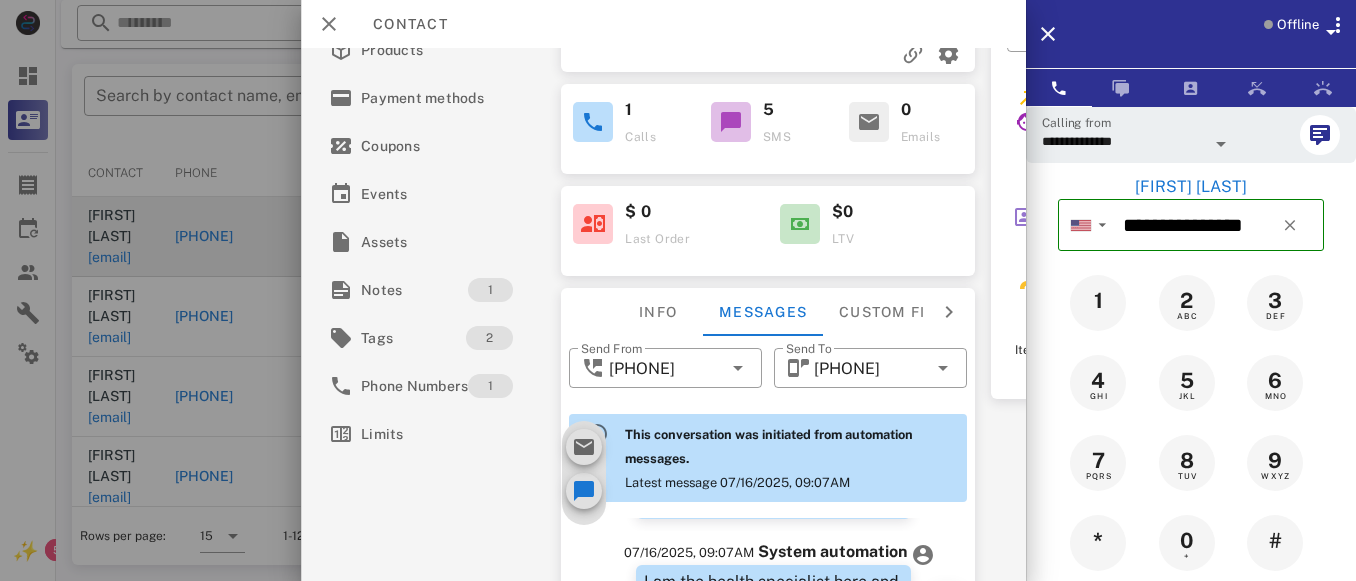 scroll, scrollTop: 169, scrollLeft: 0, axis: vertical 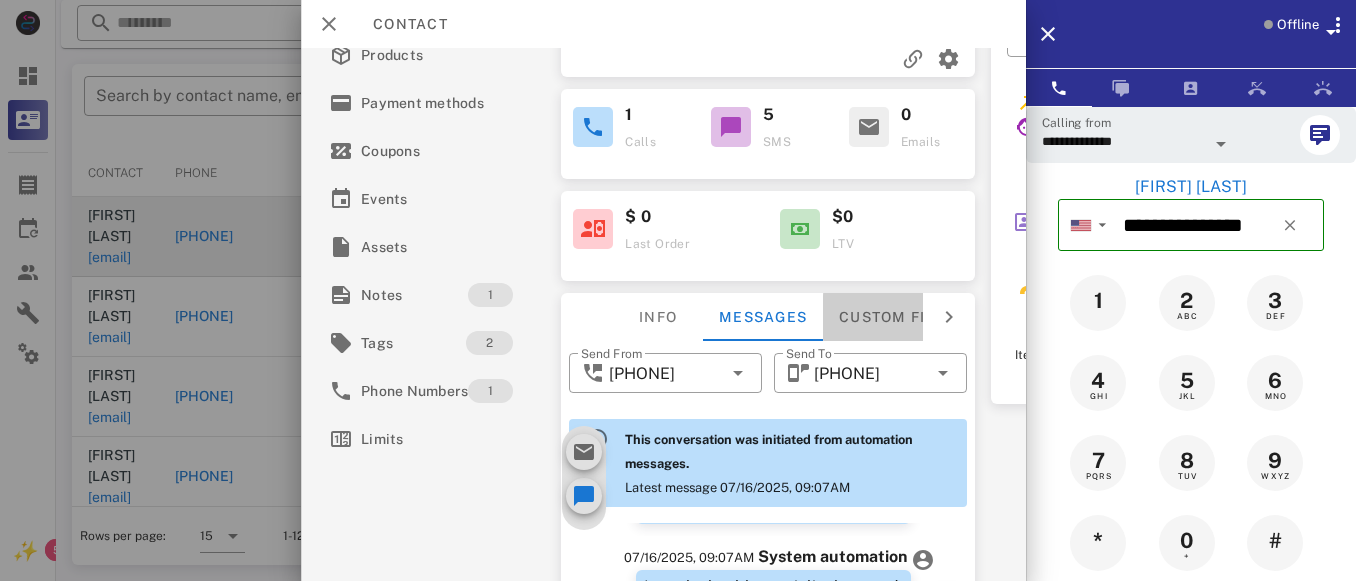 click on "Custom fields" at bounding box center (902, 317) 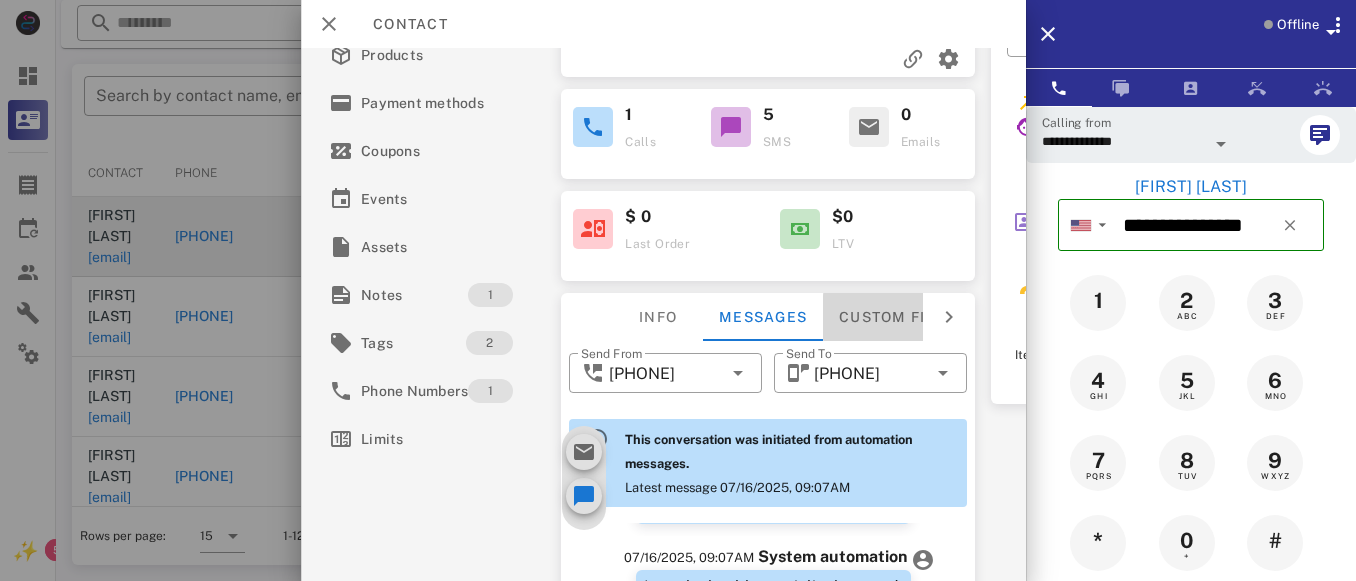 scroll, scrollTop: 61, scrollLeft: 0, axis: vertical 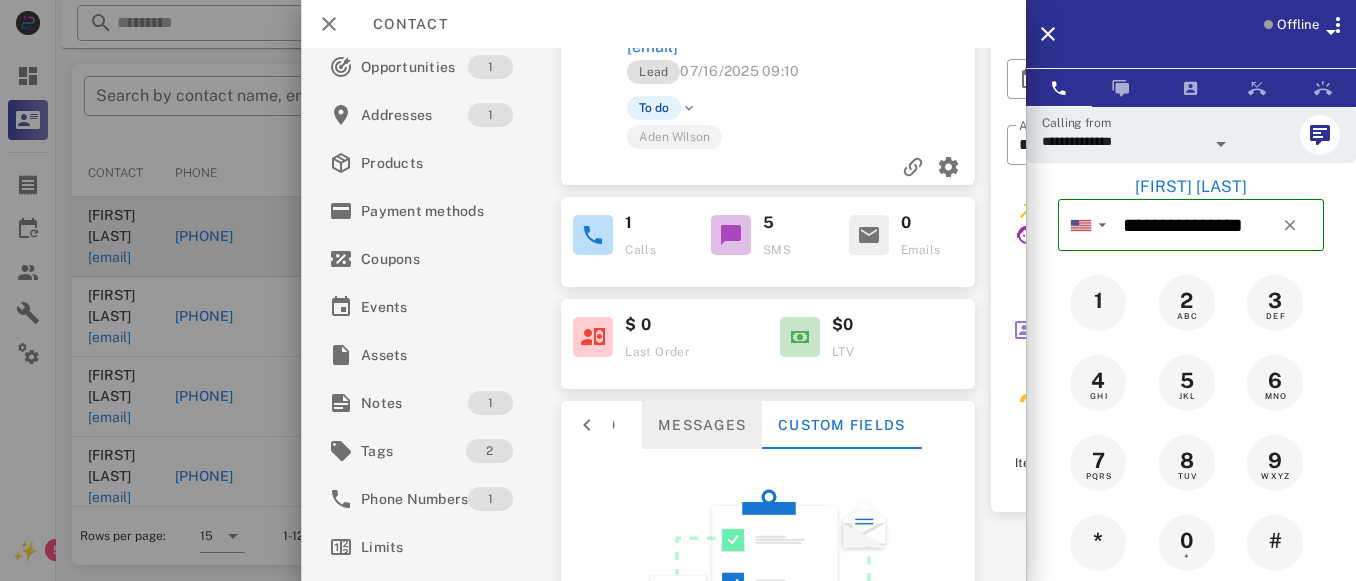 click on "Messages" at bounding box center (702, 425) 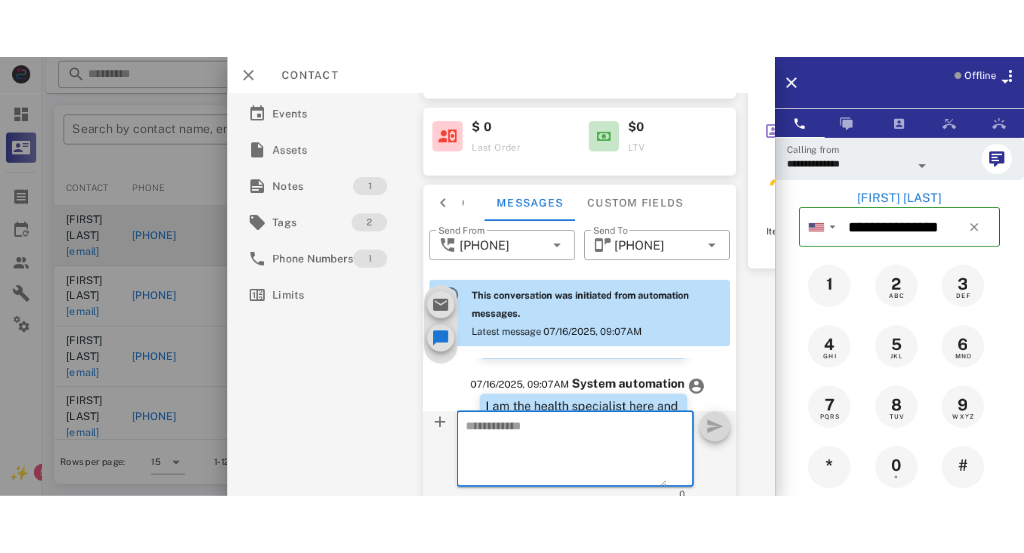 scroll, scrollTop: 317, scrollLeft: 0, axis: vertical 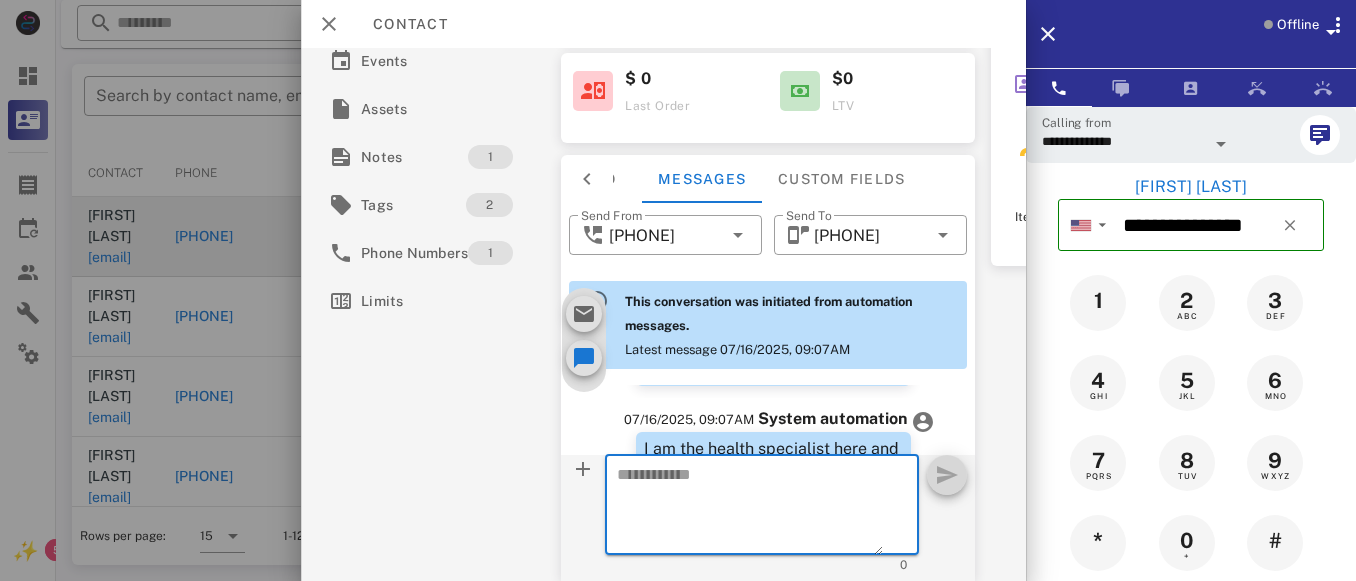 click on "This conversation was initiated from automation messages.  Latest message 07/16/2025, 09:07AM" at bounding box center [788, 325] 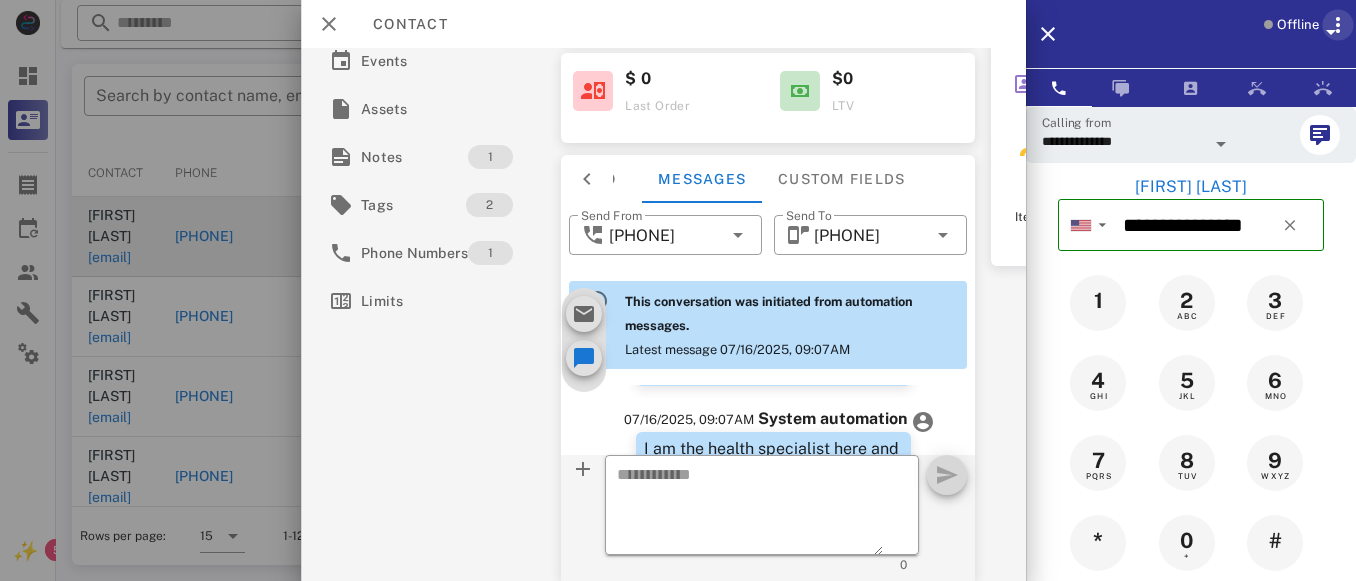 click at bounding box center (1338, 25) 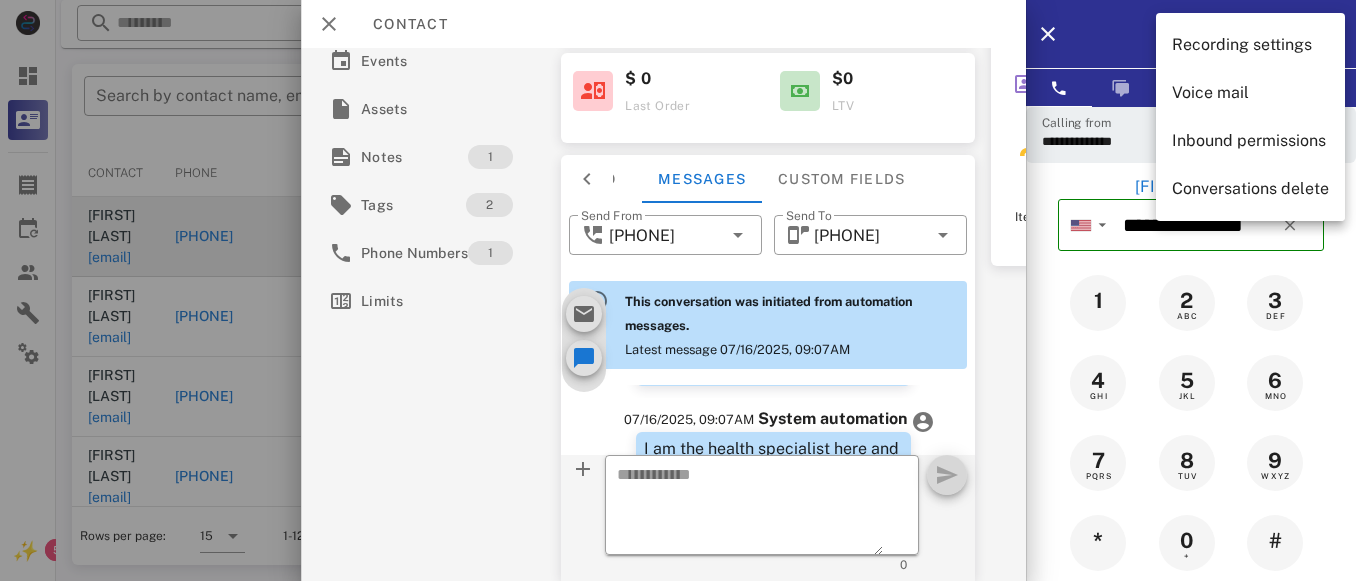 click on "Offline" at bounding box center (1217, 34) 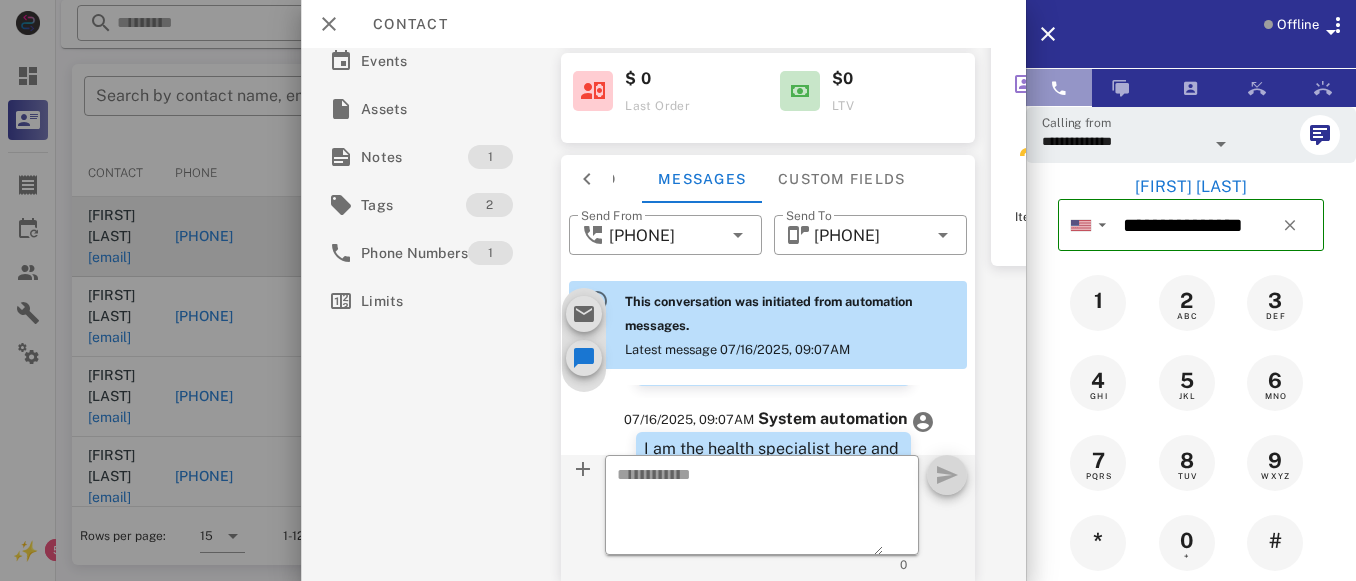 click at bounding box center (1059, 88) 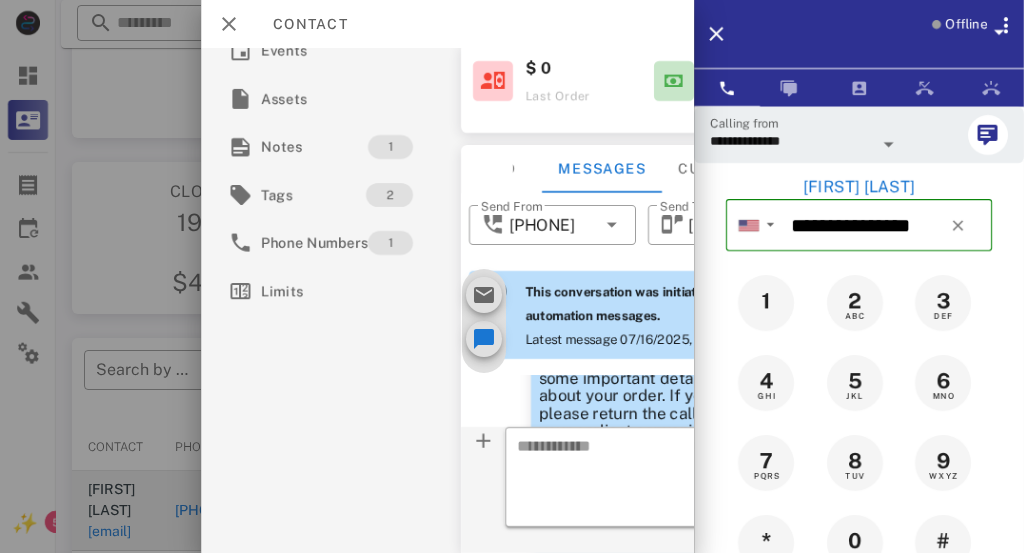 scroll, scrollTop: 62, scrollLeft: 0, axis: vertical 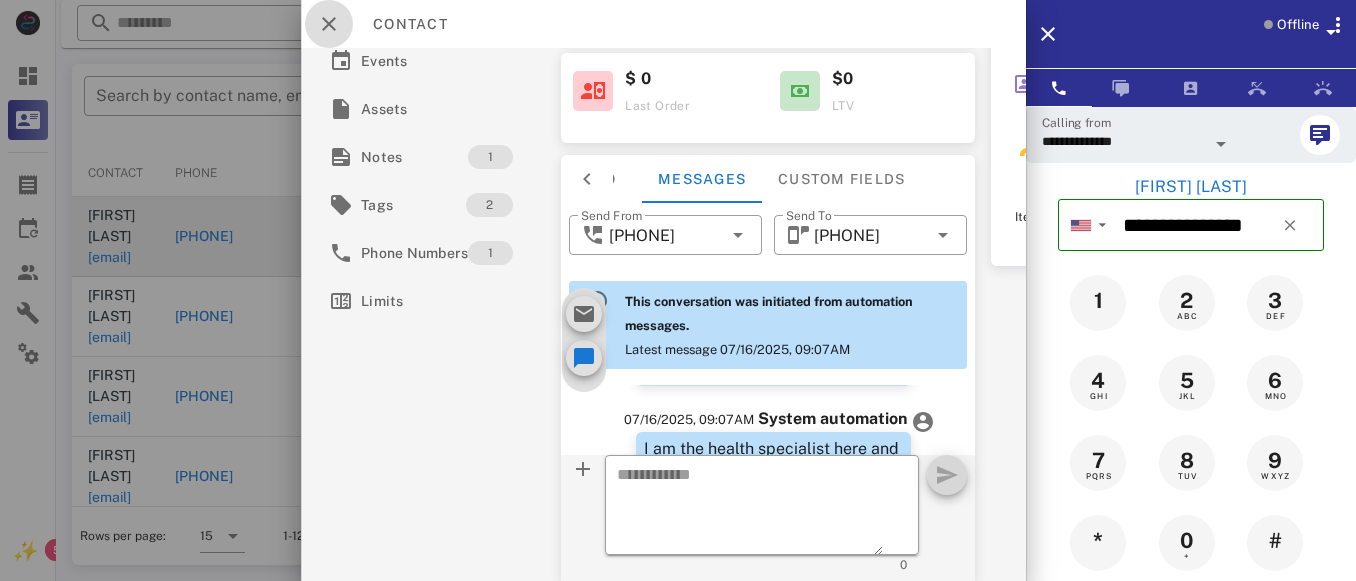 click at bounding box center [329, 24] 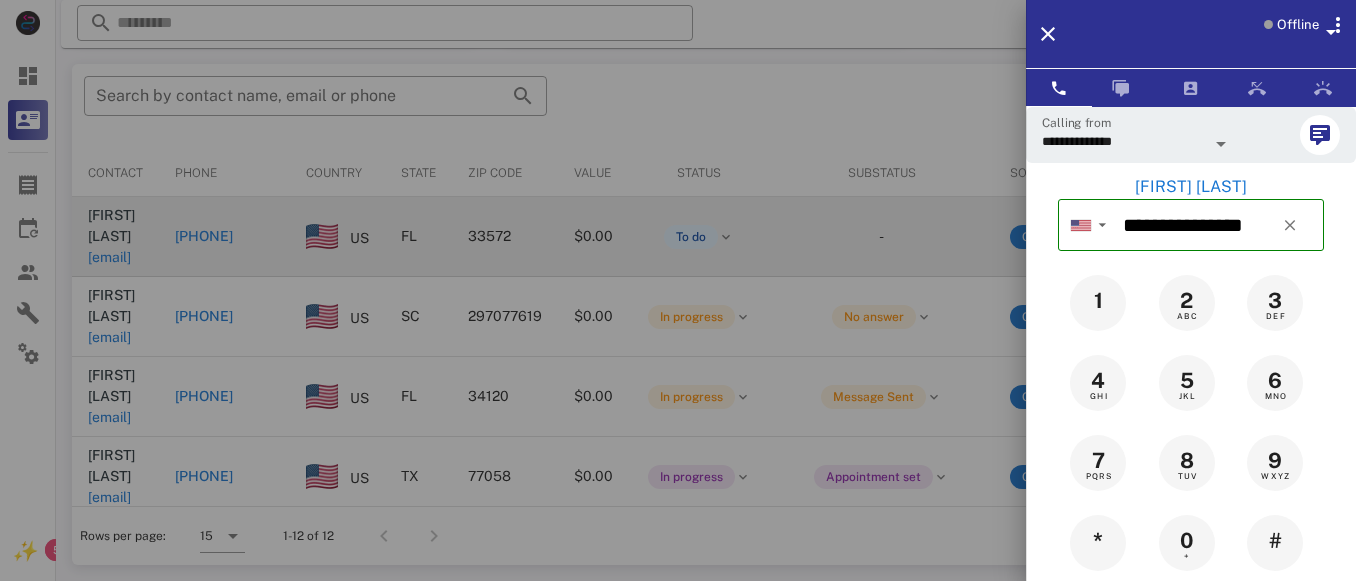 click on "**********" at bounding box center [706, -332] 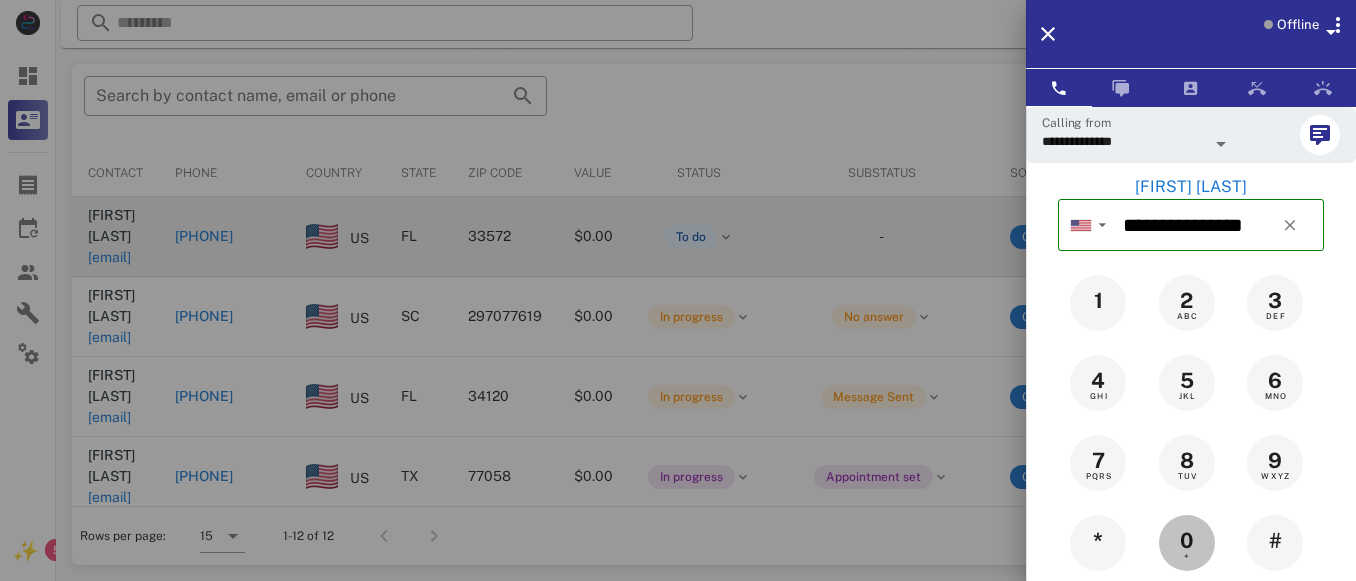 click on "0" at bounding box center [1187, 541] 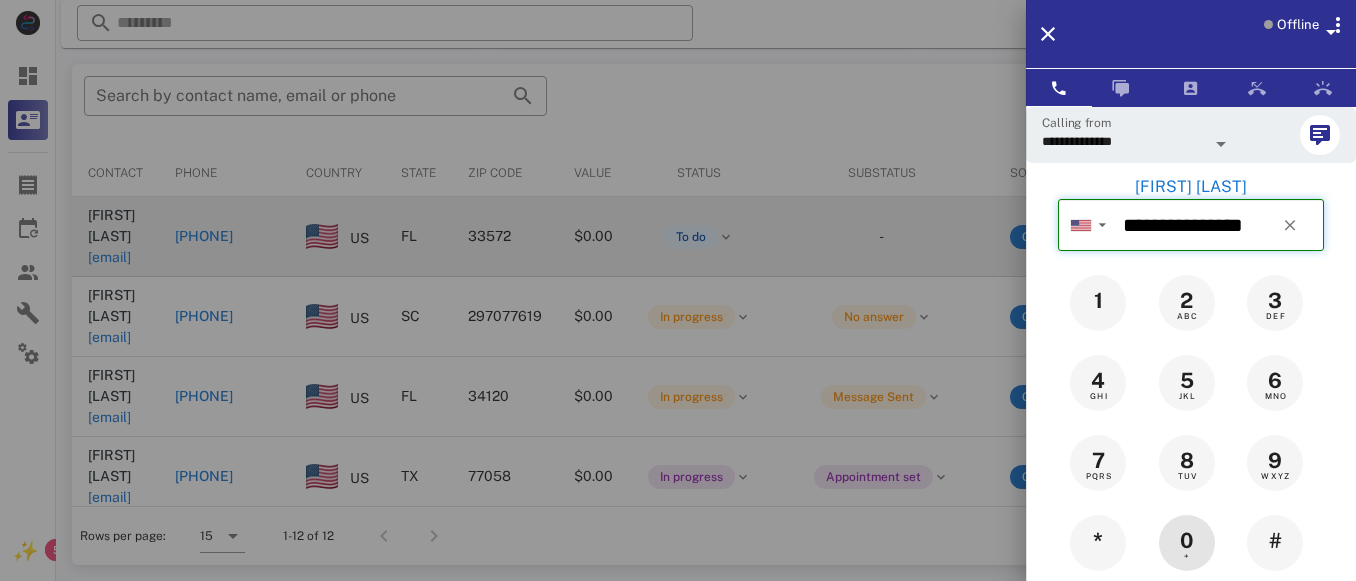 type on "**********" 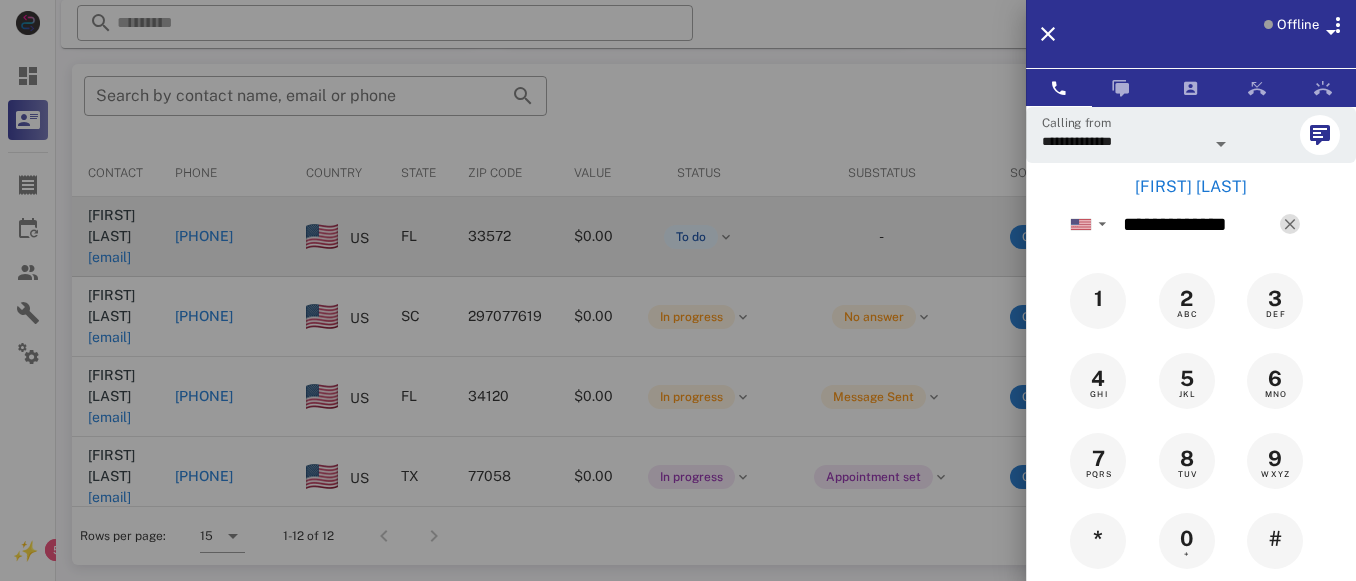click at bounding box center (1290, 224) 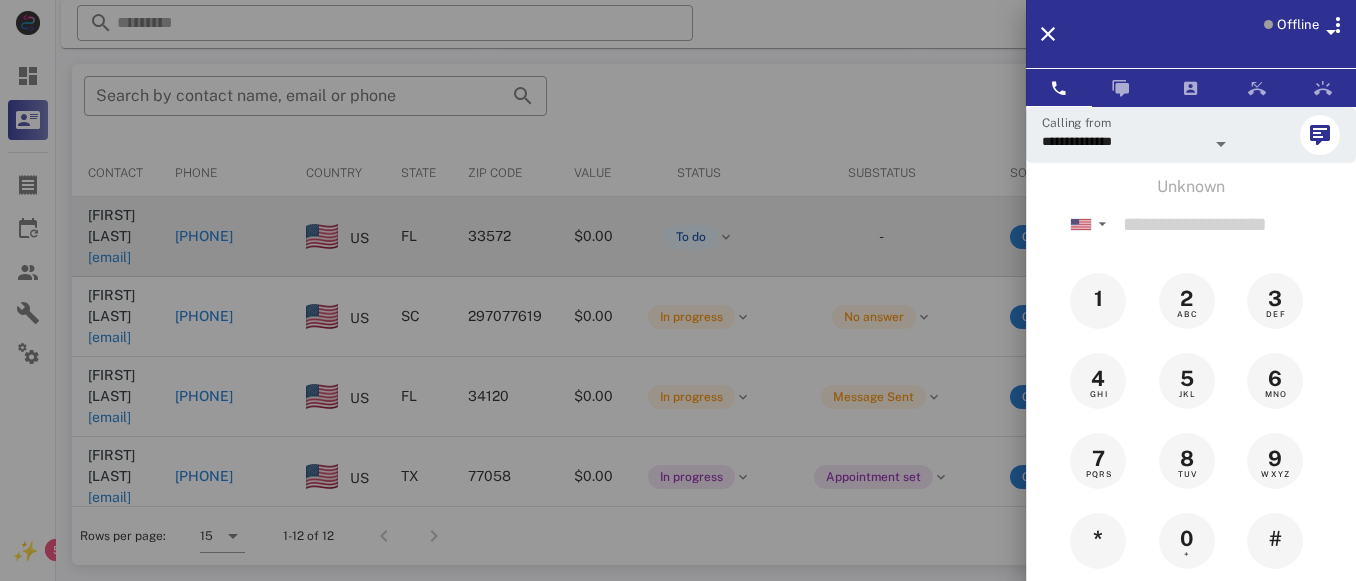 click at bounding box center [678, 290] 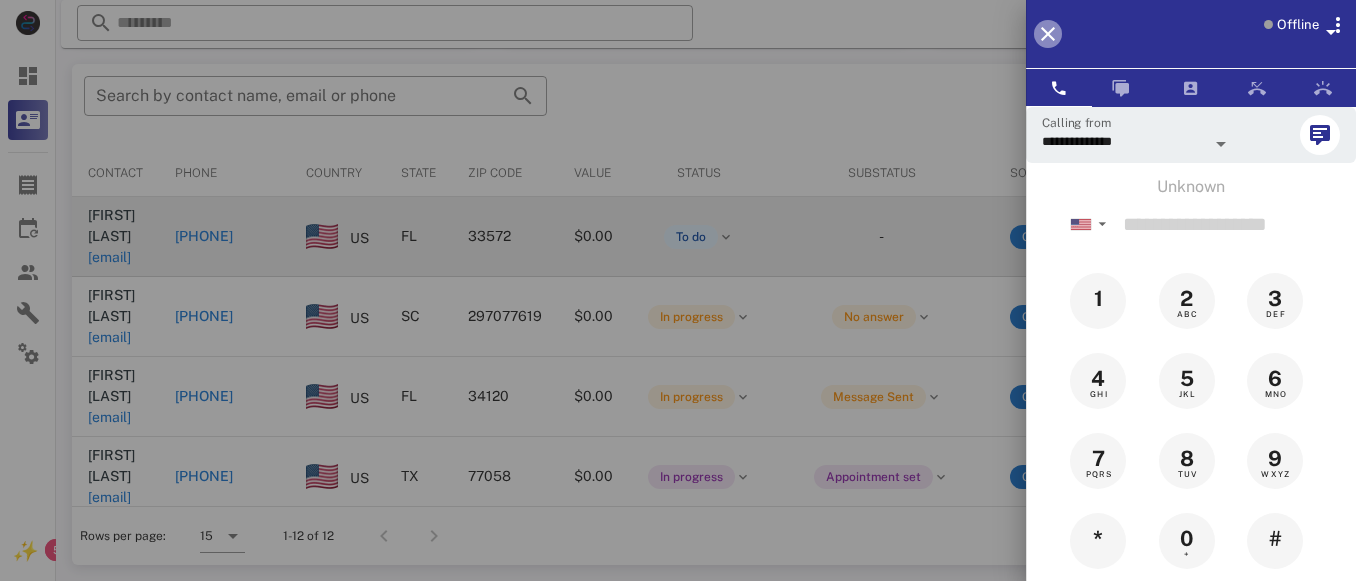 click at bounding box center (1048, 34) 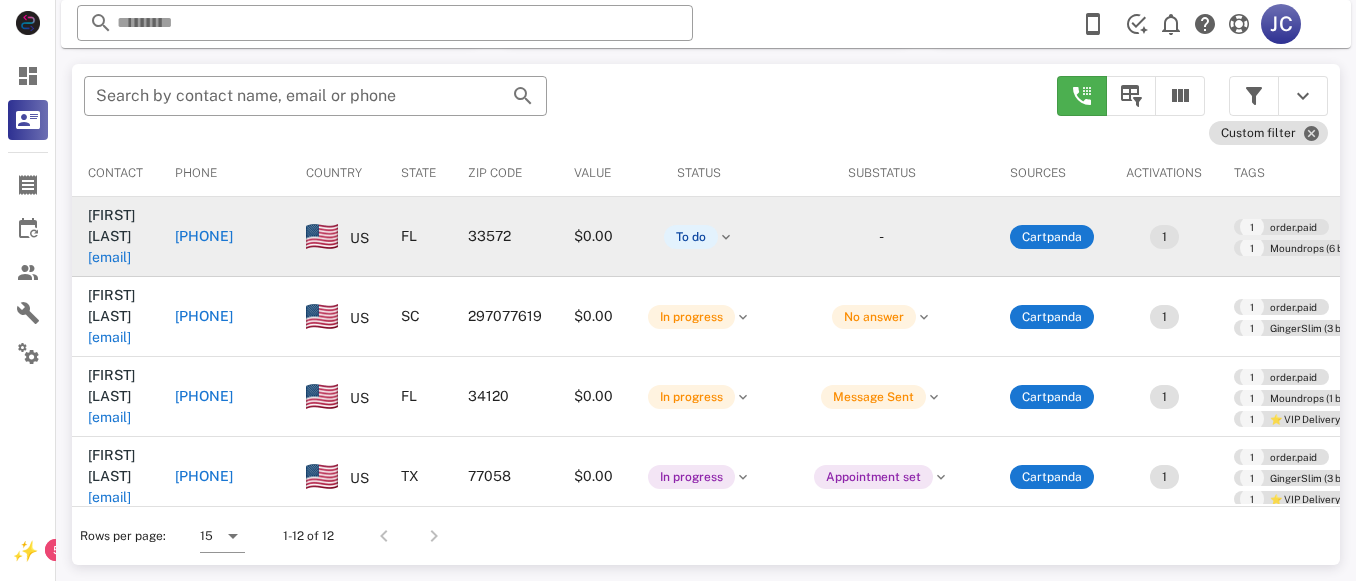 click on "[PHONE]" at bounding box center (204, 236) 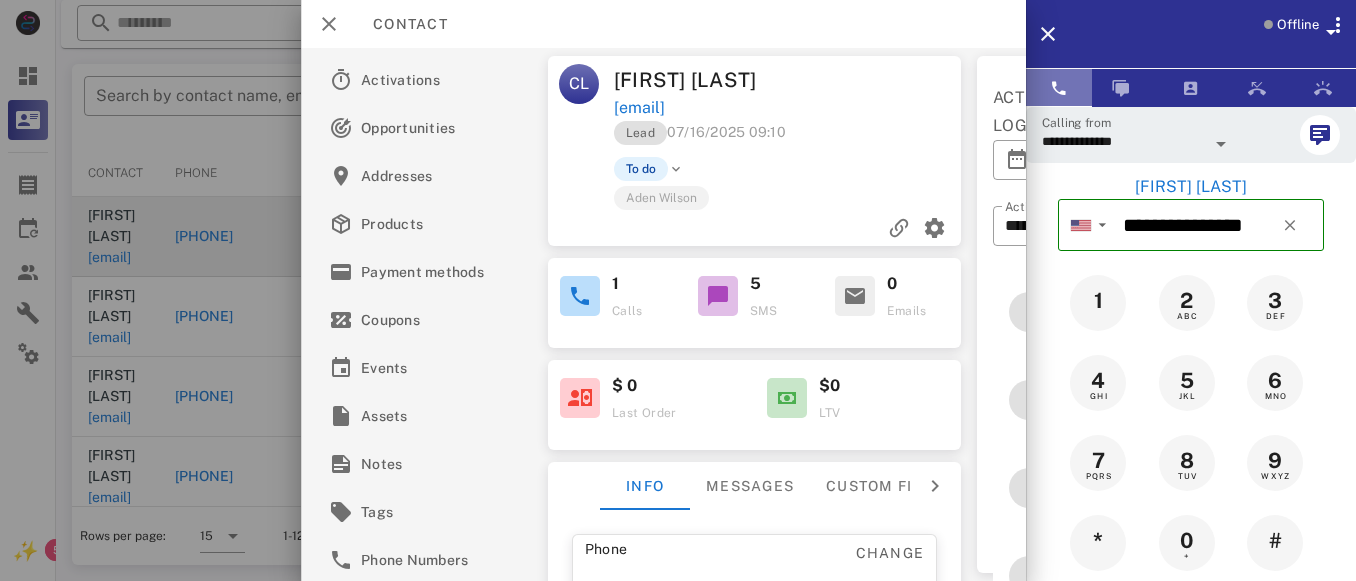 click at bounding box center (1059, 88) 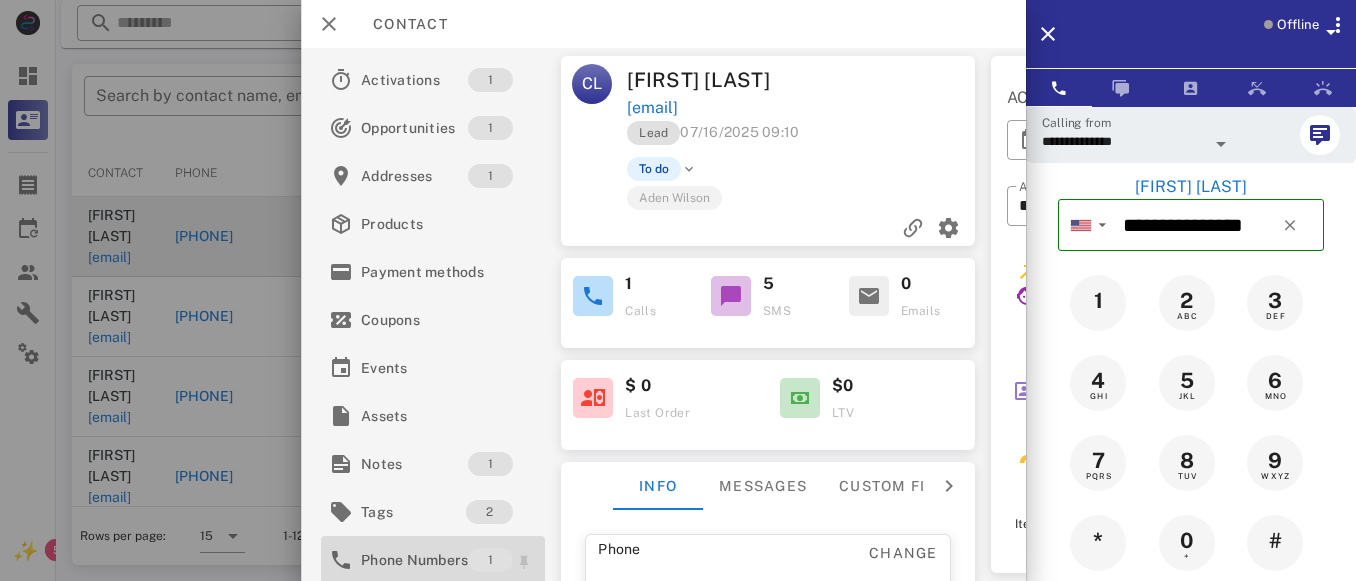 click on "Phone Numbers" at bounding box center (414, 560) 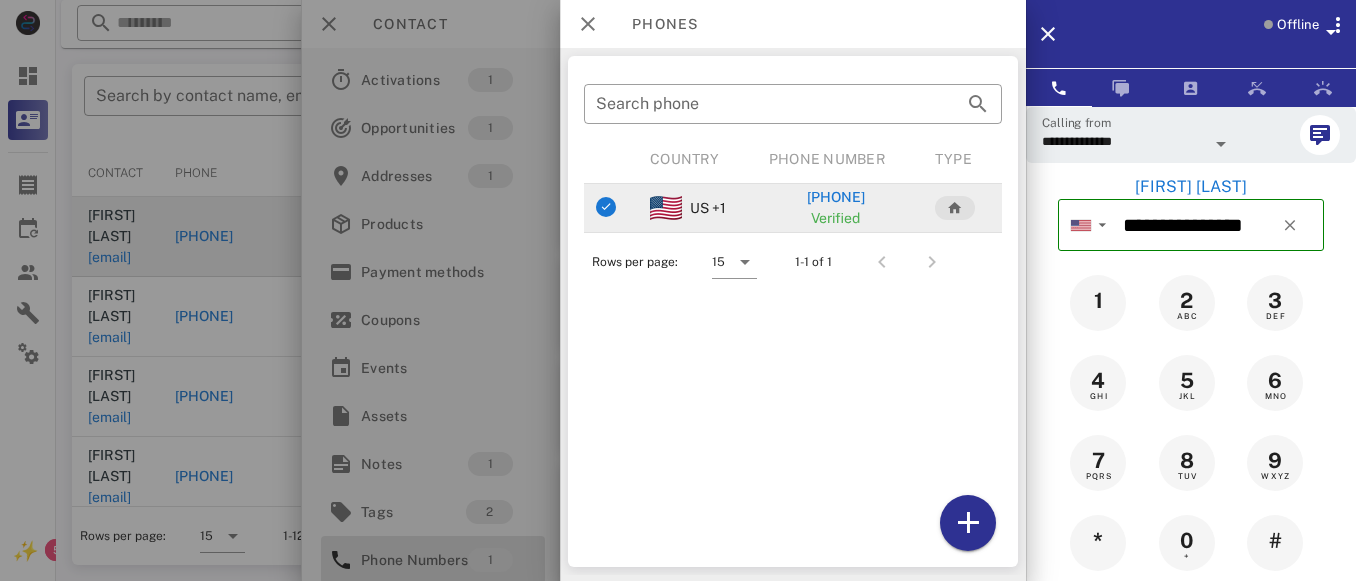 click on "Verified" at bounding box center [835, 218] 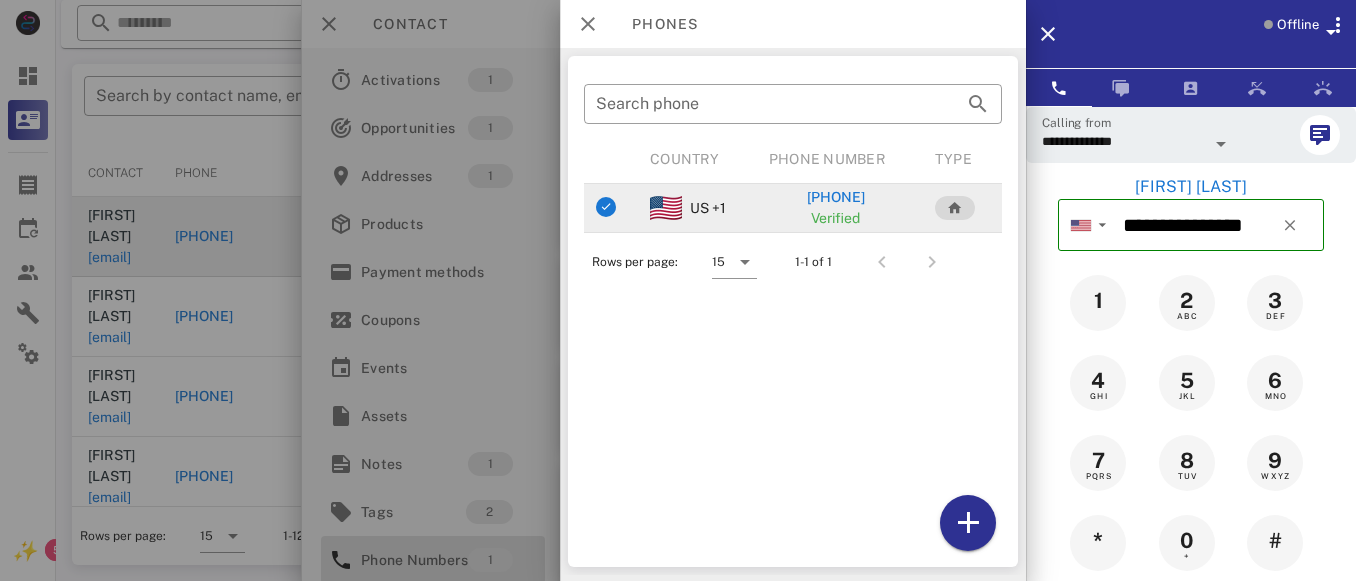 click at bounding box center [955, 208] 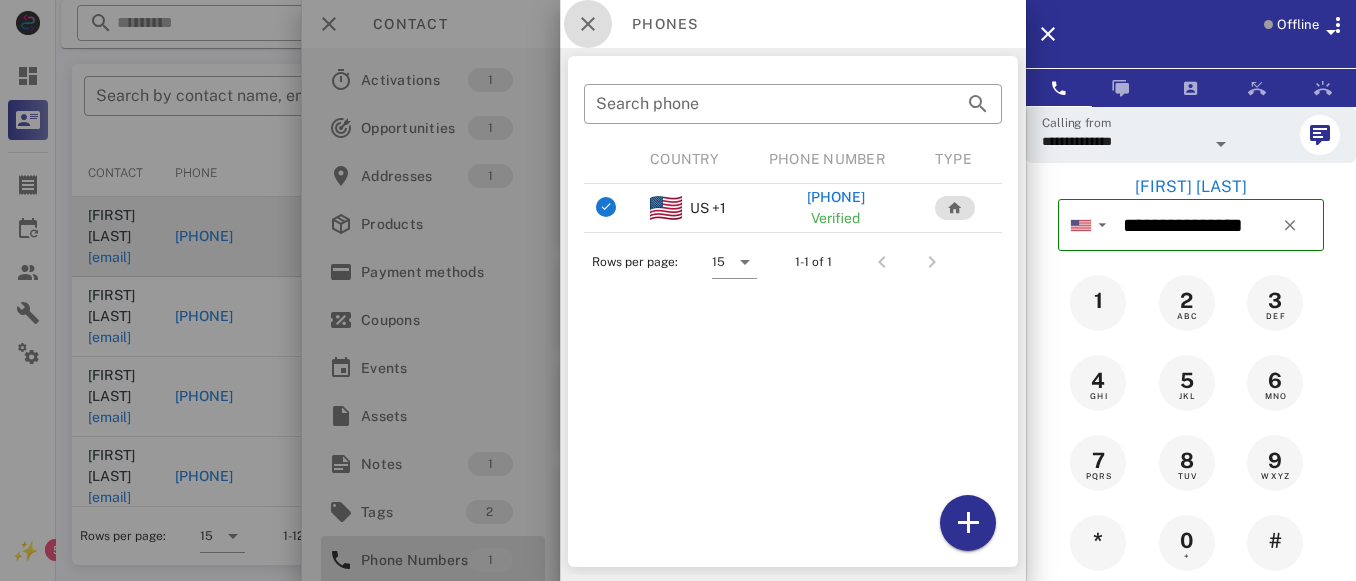 click at bounding box center (588, 24) 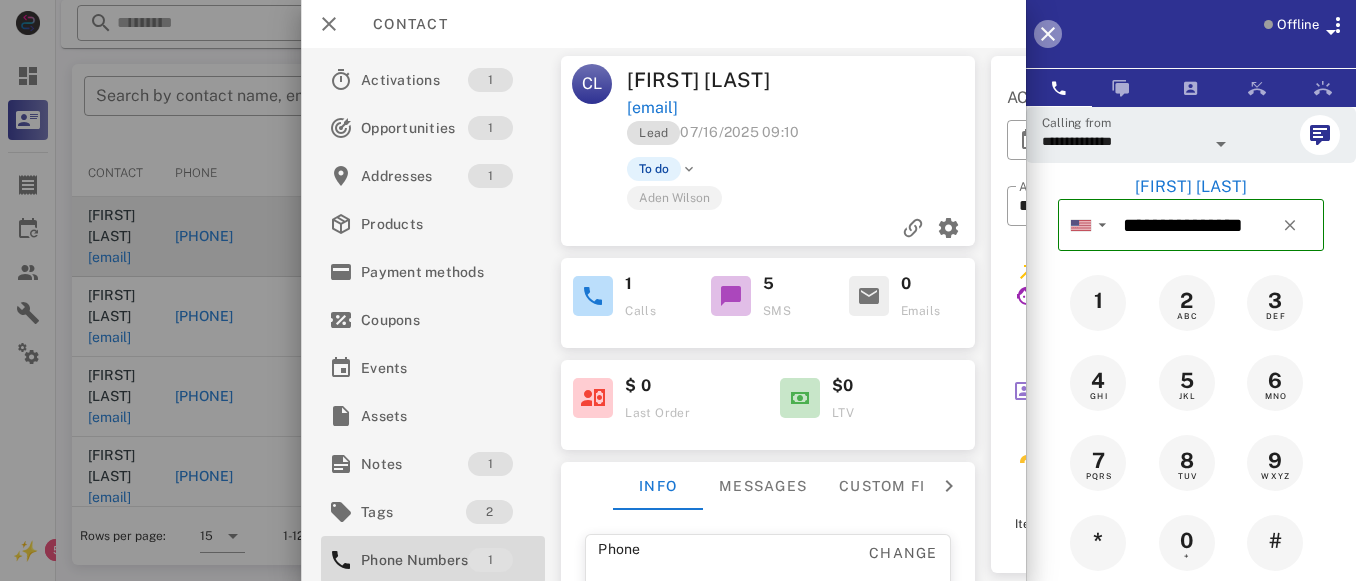click at bounding box center (1048, 34) 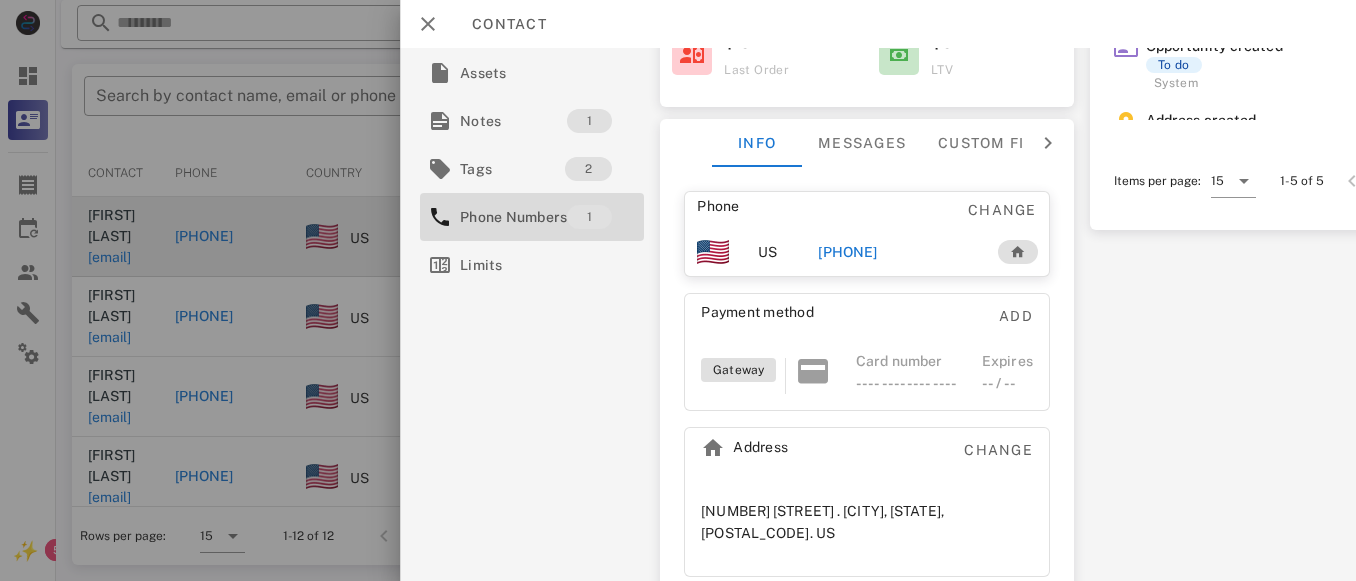 scroll, scrollTop: 373, scrollLeft: 0, axis: vertical 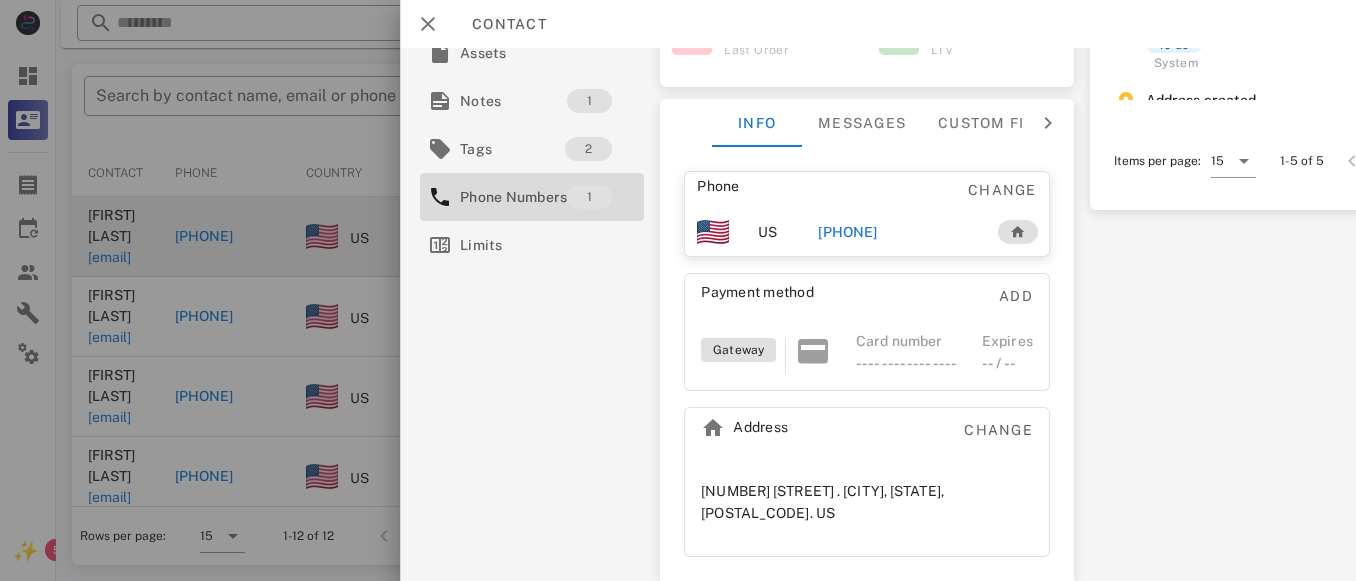 click on "[PHONE]" at bounding box center (847, 232) 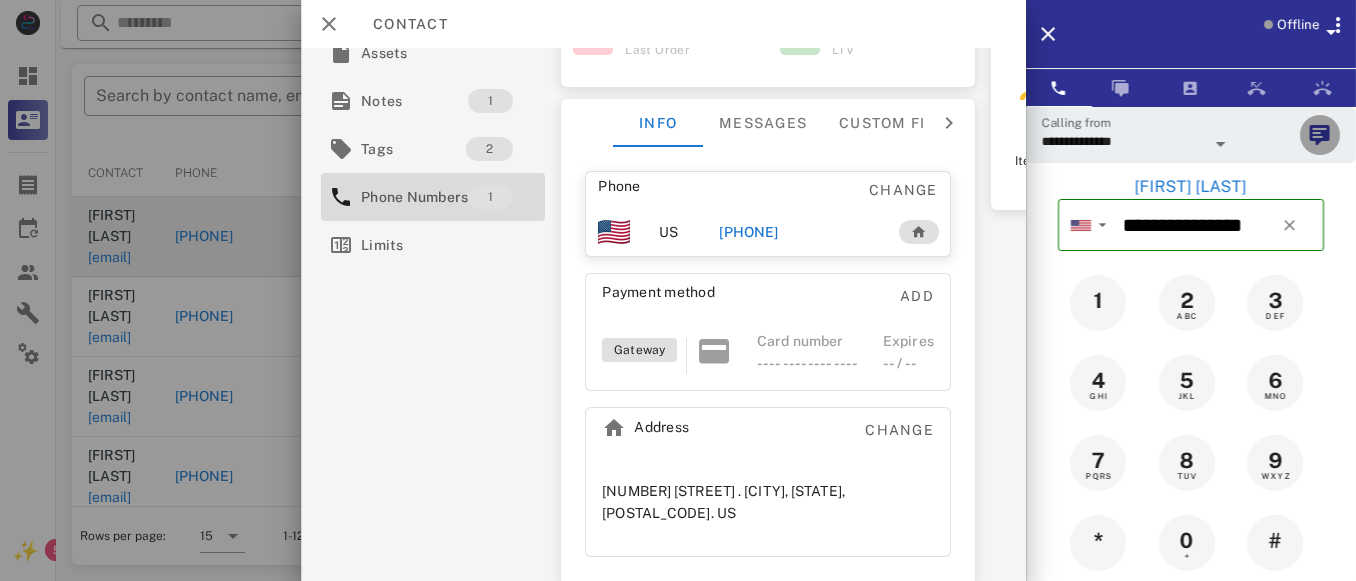 click at bounding box center [1320, 135] 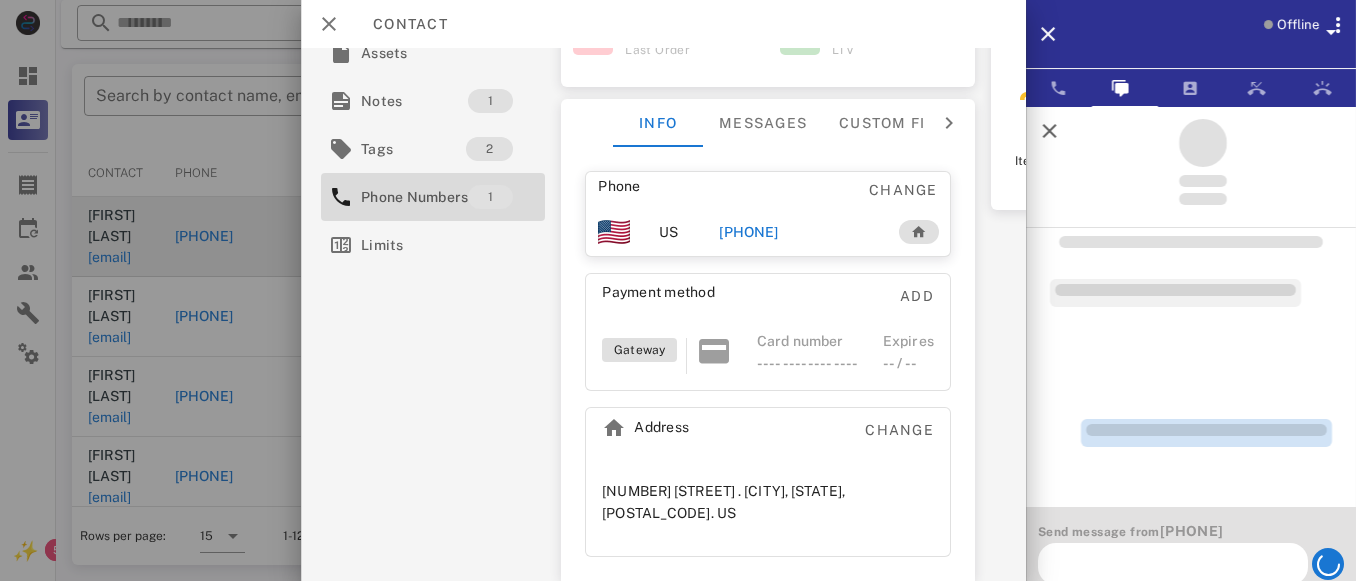 scroll, scrollTop: 0, scrollLeft: 0, axis: both 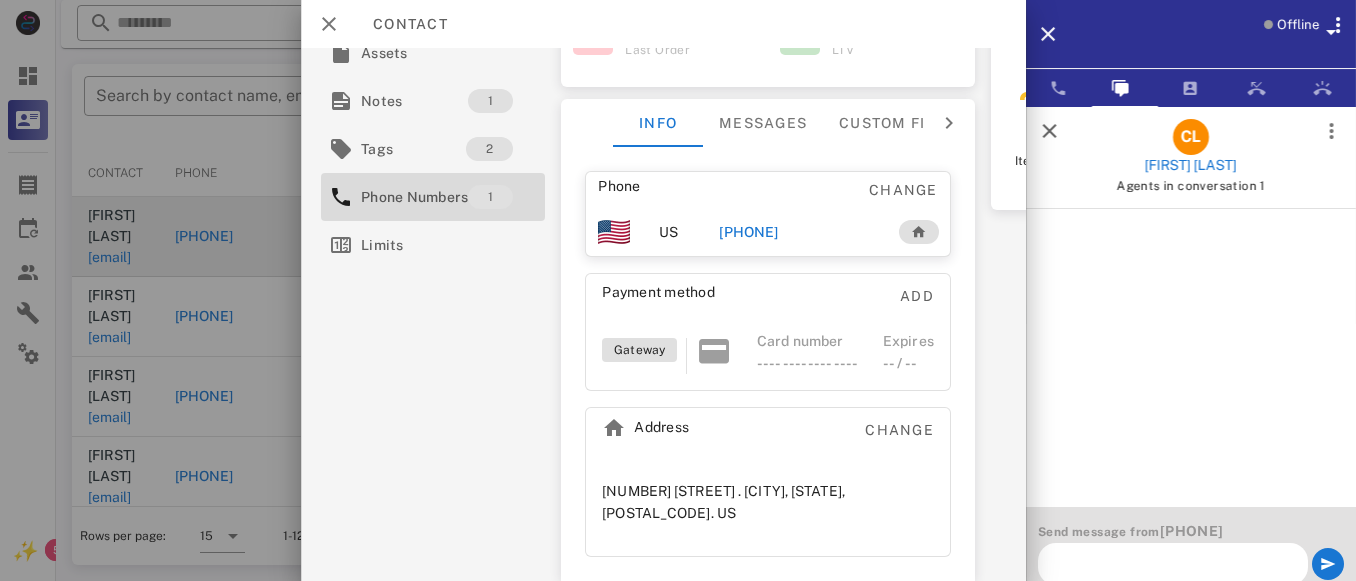 click at bounding box center (1173, 564) 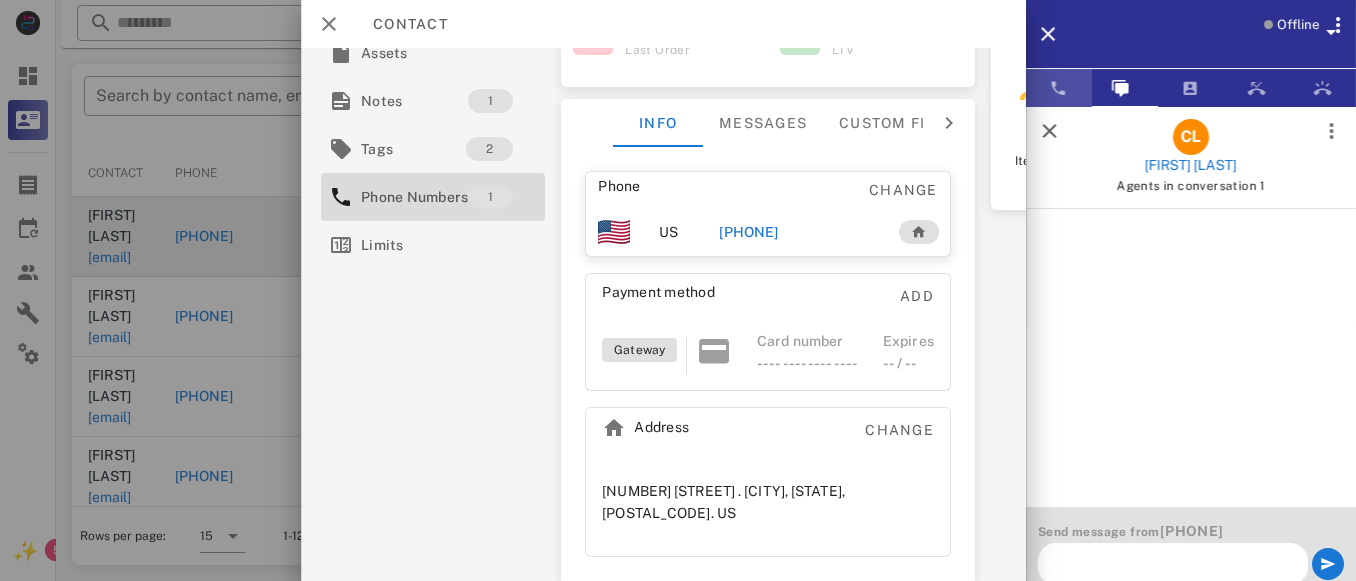 click at bounding box center (1059, 88) 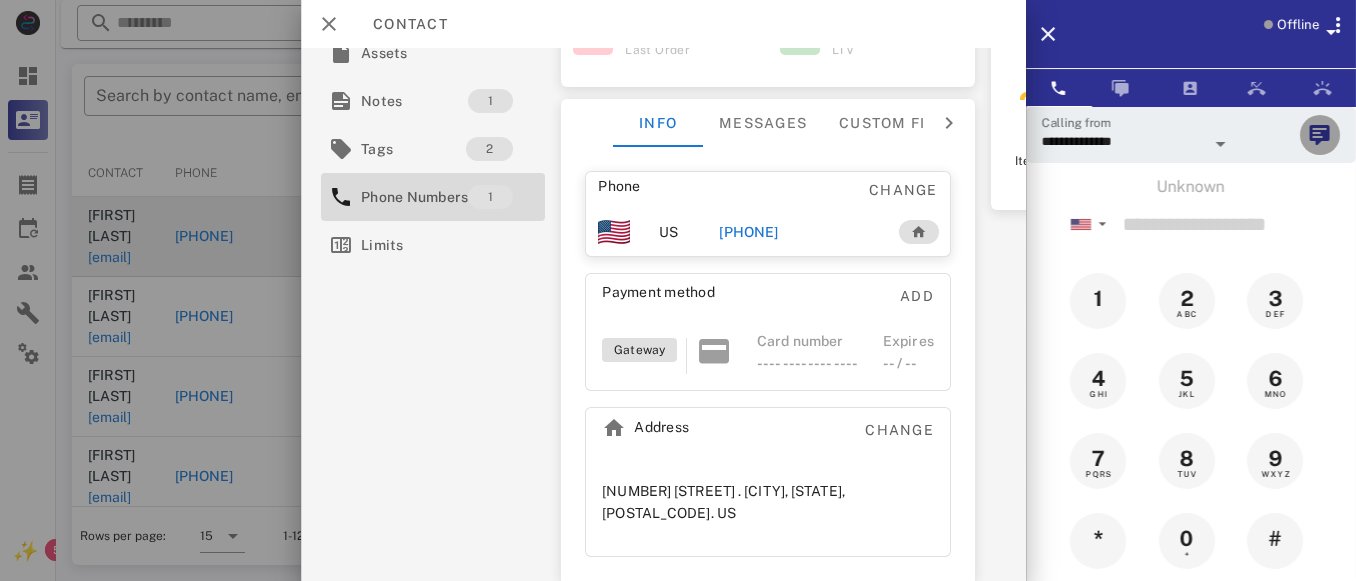 click at bounding box center (1320, 135) 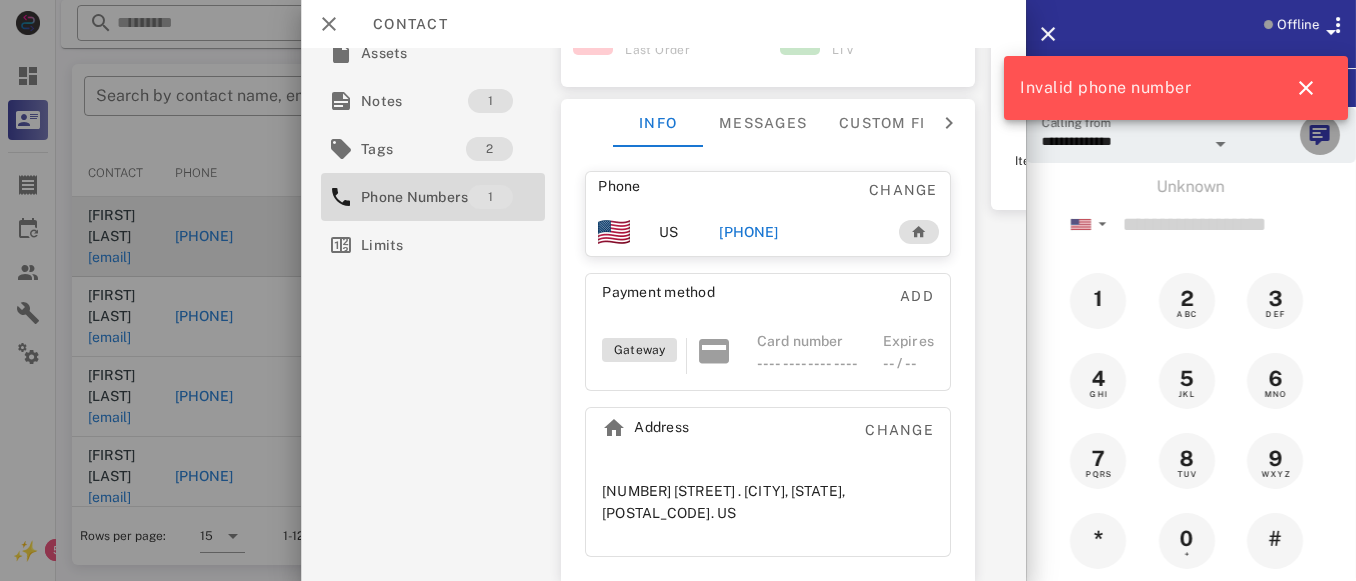 click at bounding box center [1320, 135] 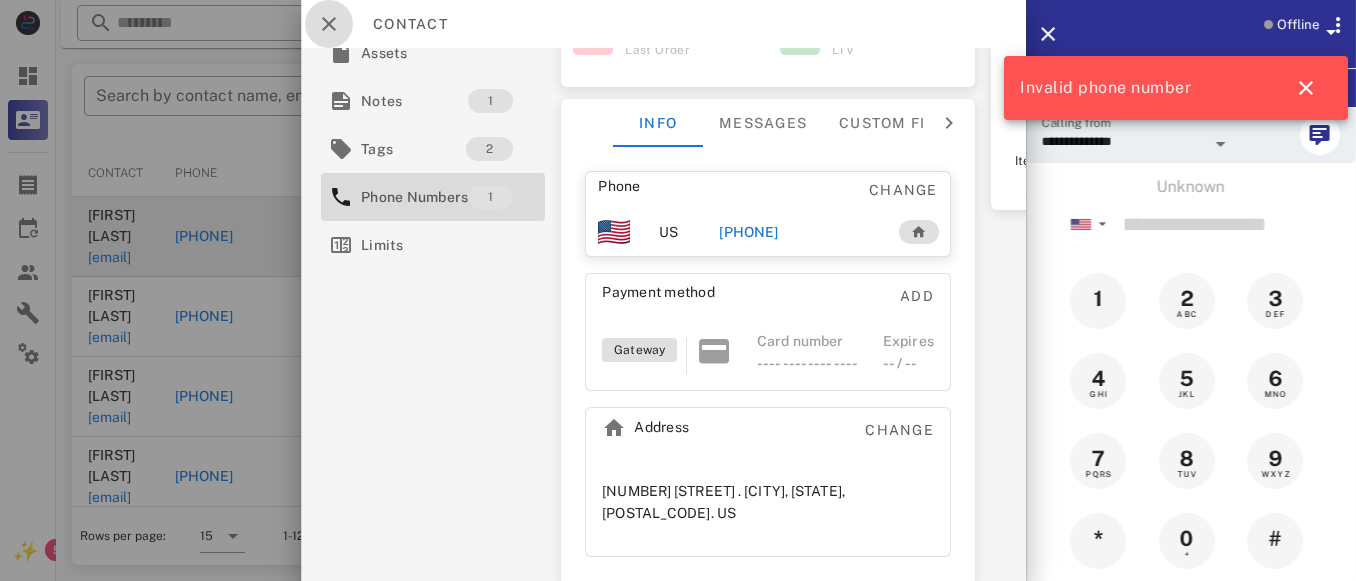 click at bounding box center [329, 24] 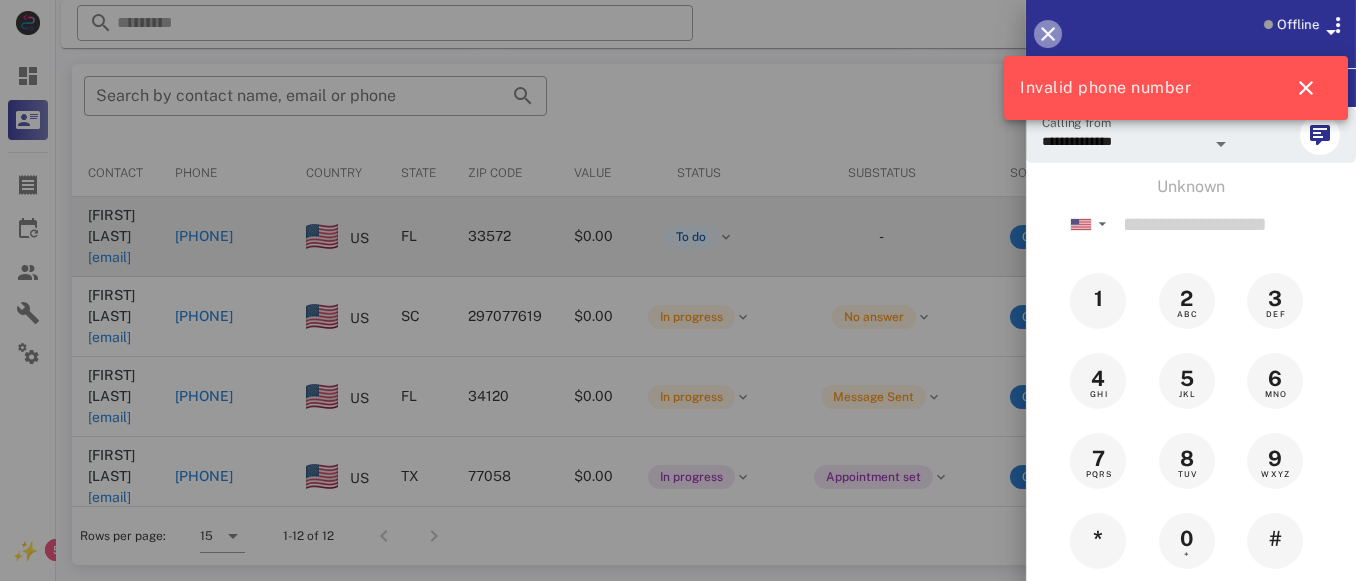 click at bounding box center (1048, 34) 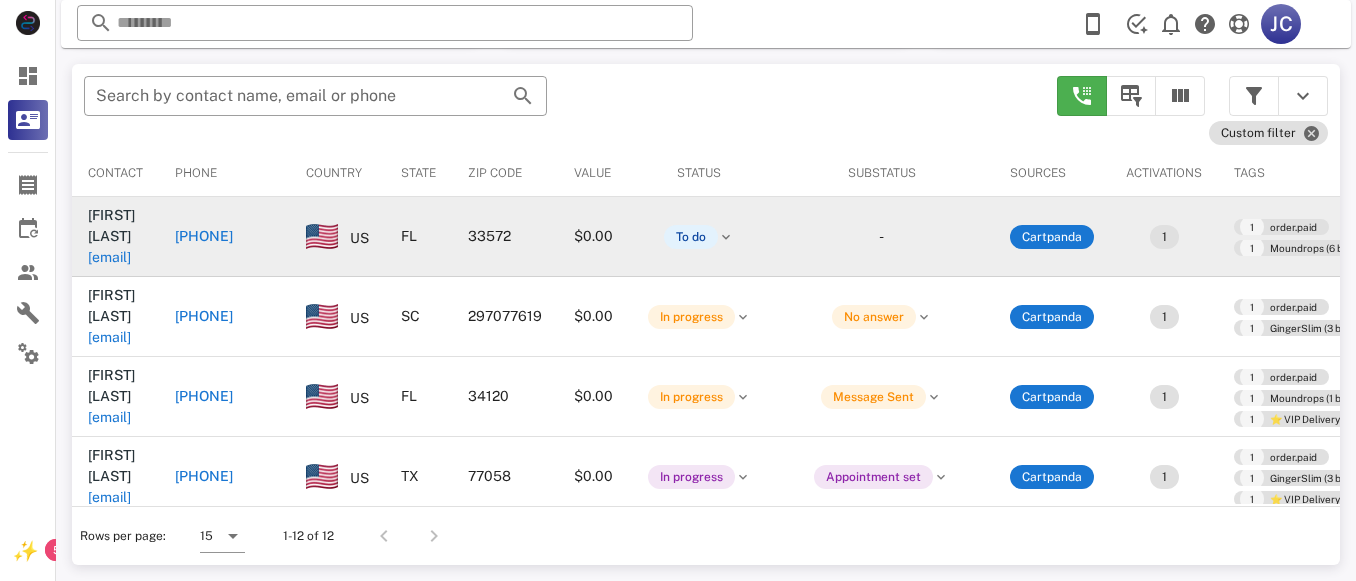 click on "[PHONE]" at bounding box center [204, 236] 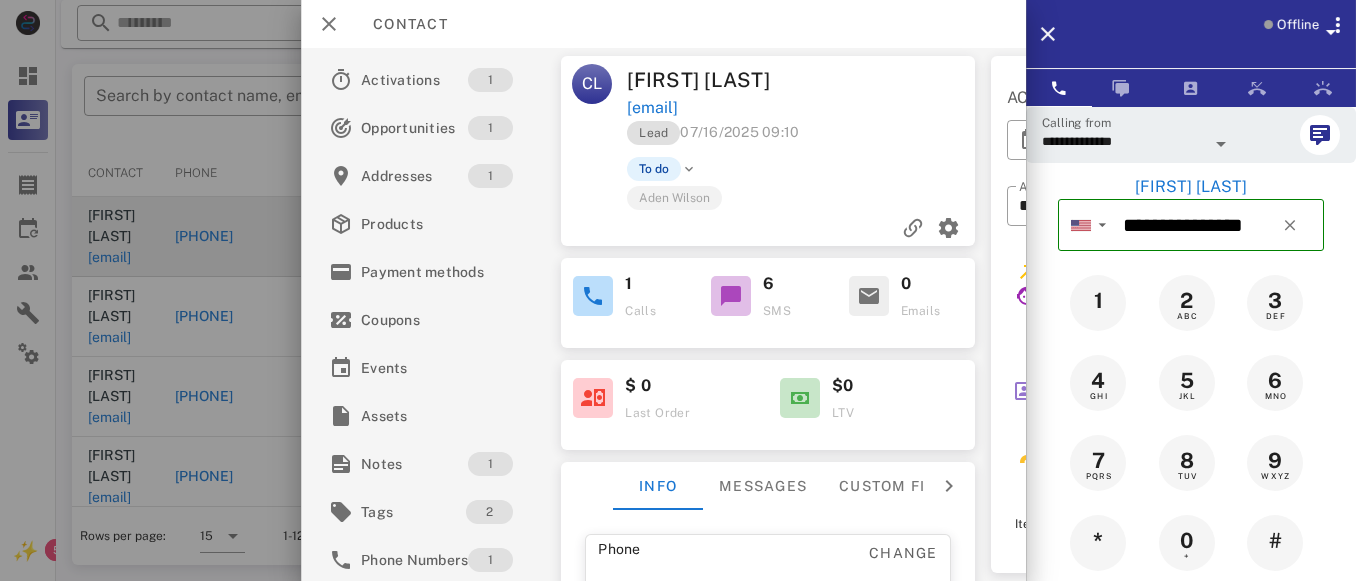 click at bounding box center [593, 296] 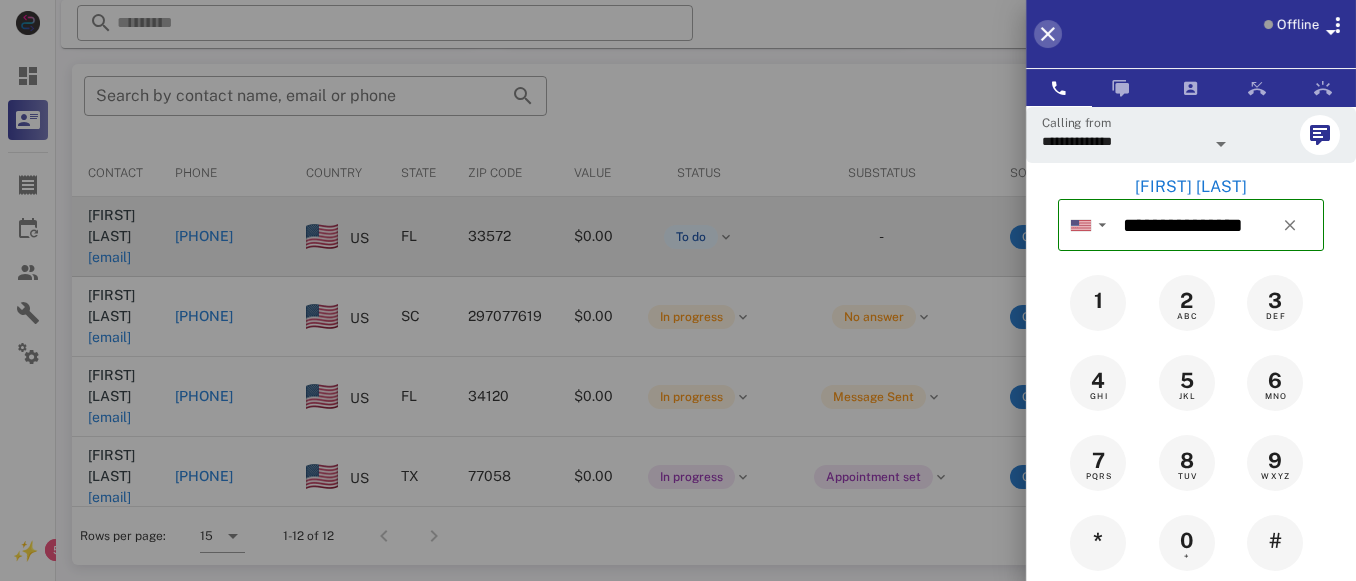 click at bounding box center [1048, 34] 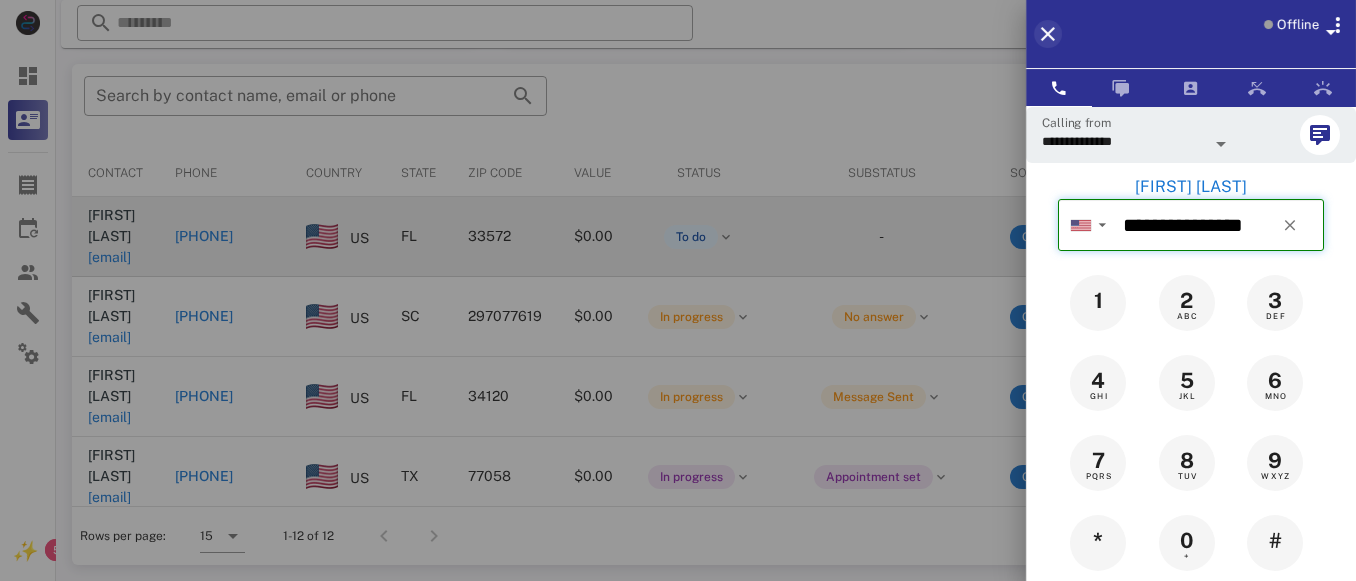 type 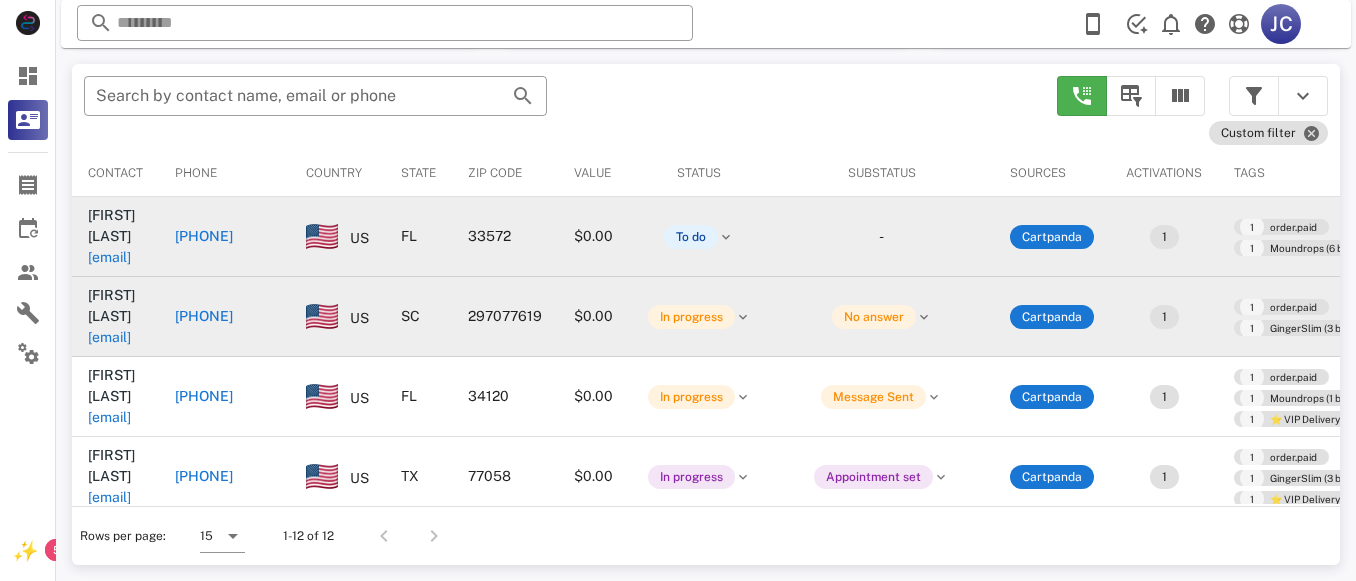 click on "[PHONE]" at bounding box center (204, 316) 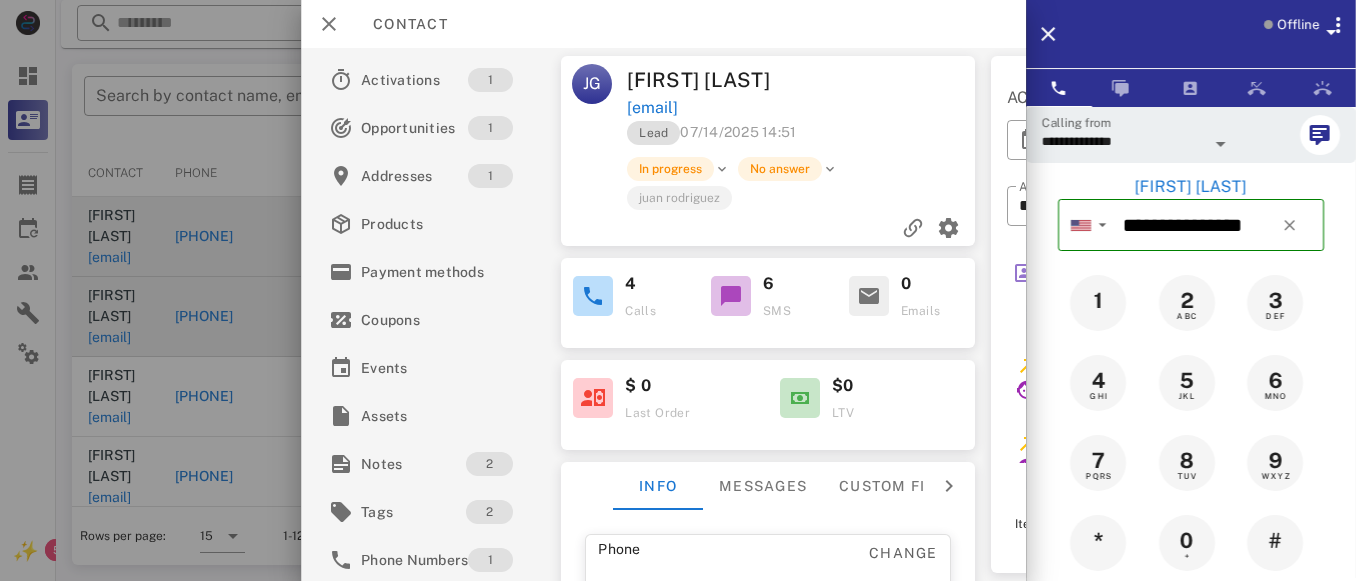 click on "**********" at bounding box center [1123, 141] 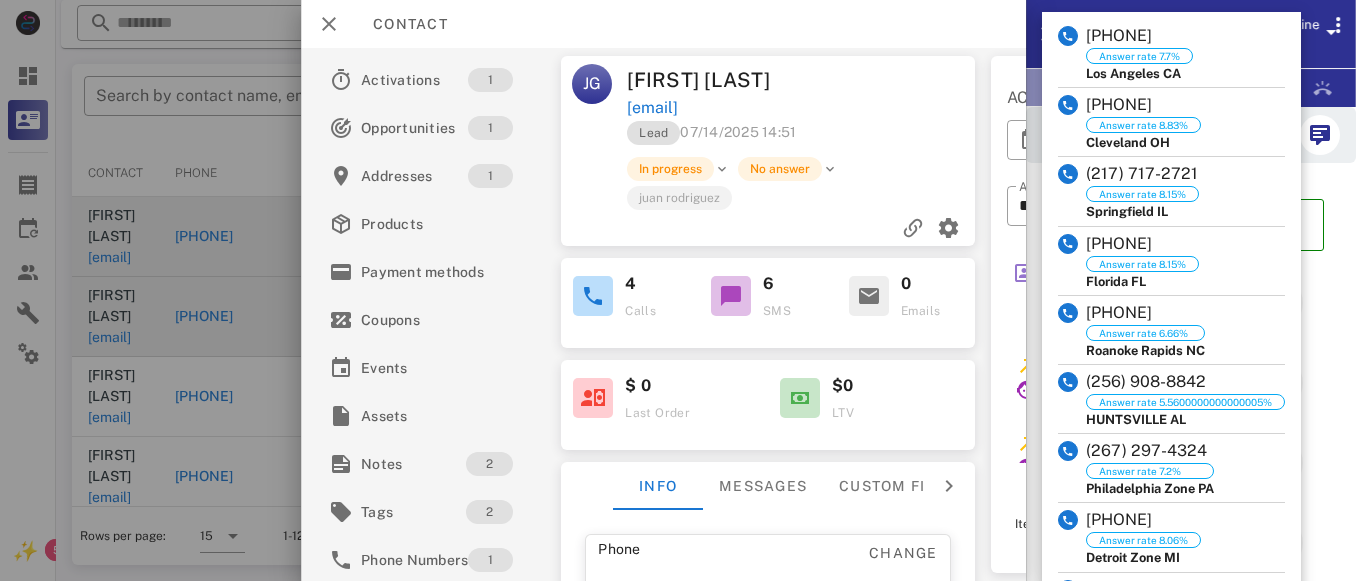 click at bounding box center [1059, 88] 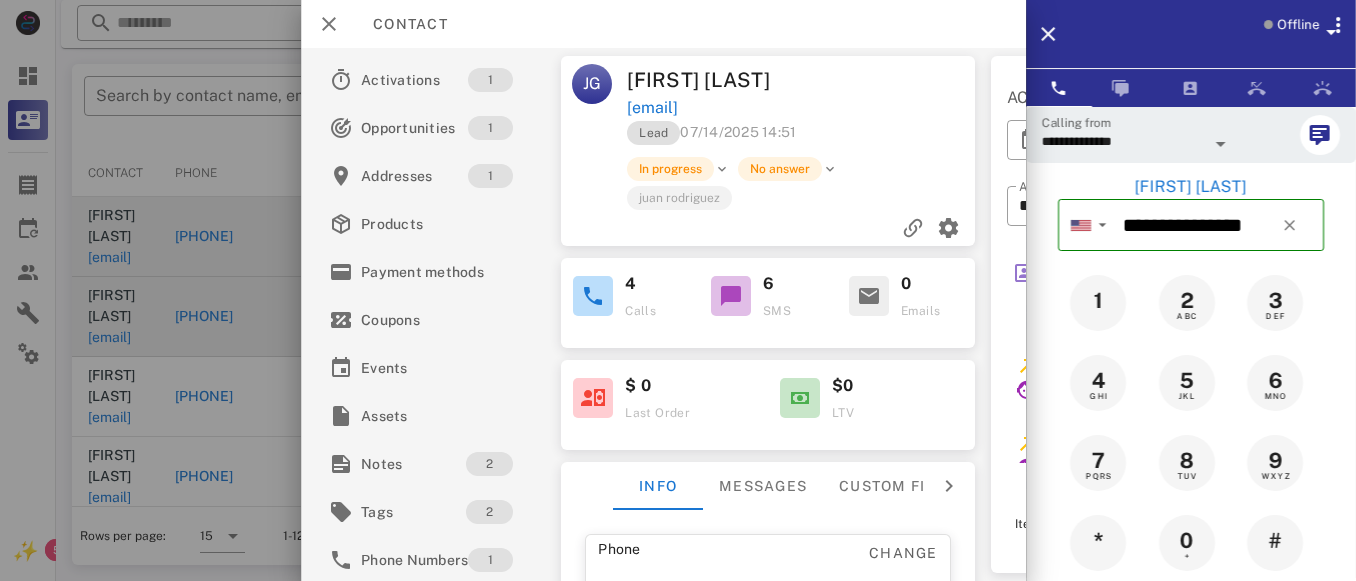 click on "**********" at bounding box center [678, 100] 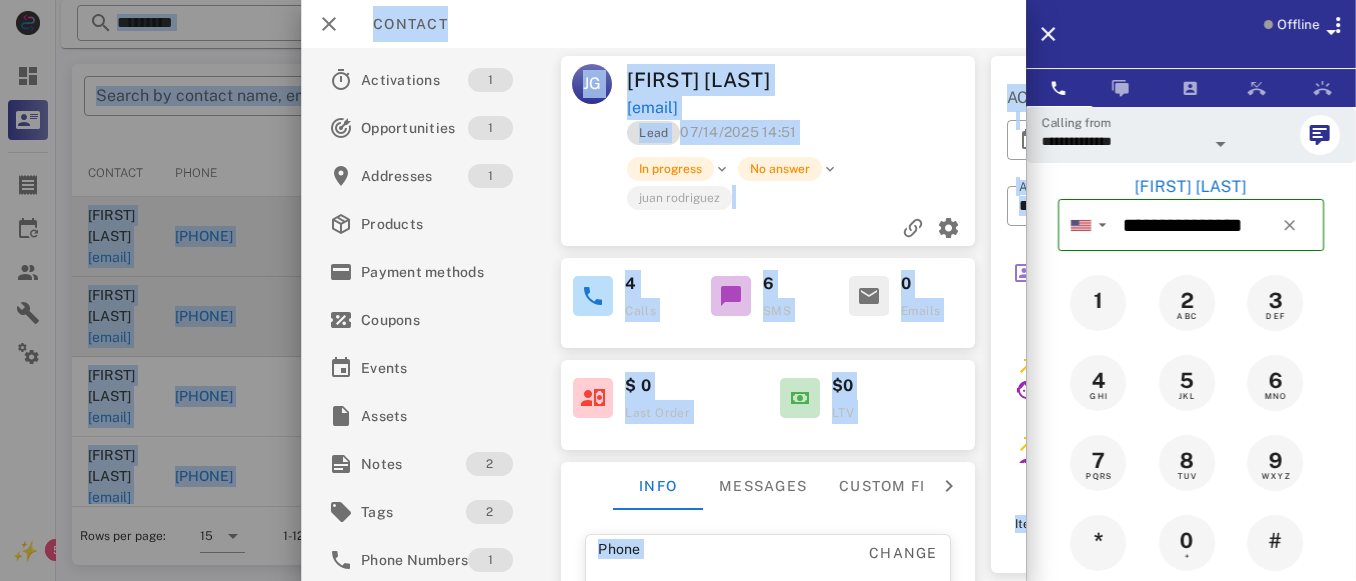 click on "Opportunity updated In progress / Message Sent In progress / No answer Agent 119  07/24/2025   1:41:36 PM  Outbound call  Agent 119   Duration: 1 min   07/24/2025   1:40:41 PM  Outbound call  [FIRST] [LAST]   Duration: 1 min   07/23/2025   2:35:41 PM  Outbound call  [FIRST] [LAST]   Duration: 1 min   07/23/2025   2:35:22 PM  Outbound call  [FIRST] [LAST]   Duration: 1 min   07/16/2025   7:38:53 PM  Opportunity updated To do In progress / Unknown [FIRST] [LAST]  07/15/2025   11:58:40 AM  Opportunity updated In progress / Unknown In progress / Message Sent [FIRST] [LAST]  07/15/2025   11:58:40 AM  Opportunity created To do System  07/14/2025   3:00:07 PM  Address created  This model has been created   07/14/2025   2:51:40 PM  Phone created  This model has been created   07/14/2025   2:51:40 PM  Phone updated  This model has been updated   07/14/2025   2:51:40 PM  Items per page: 15  1-11 of 11" at bounding box center [1201, 357] 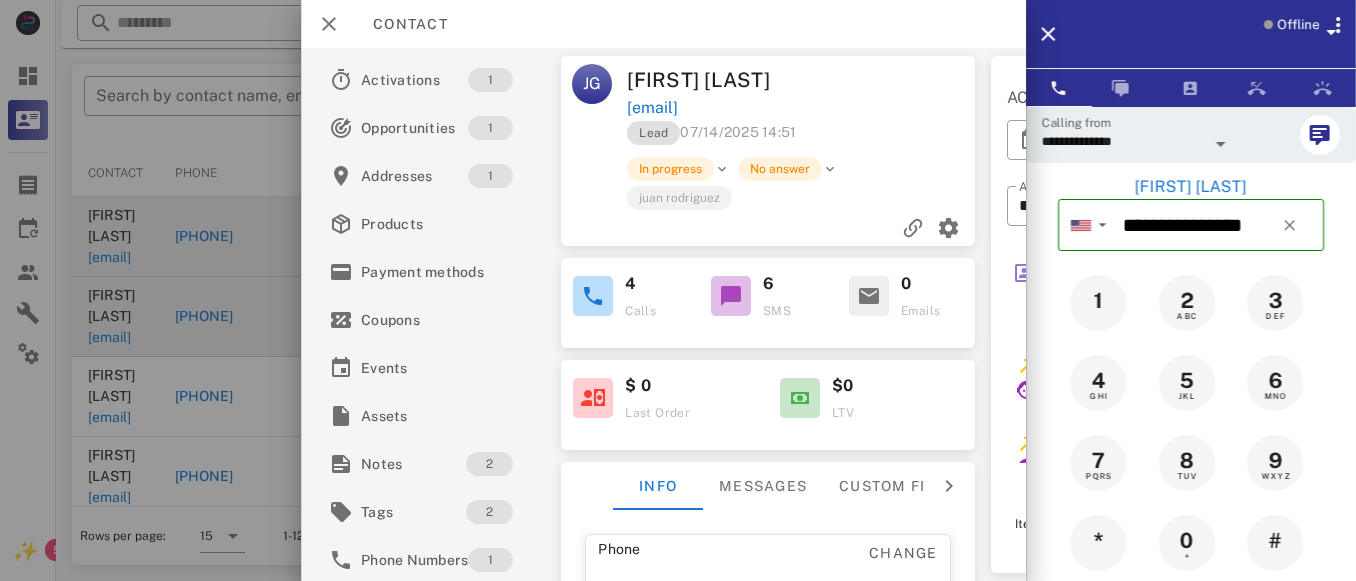 click on "Opportunity updated In progress / Message Sent In progress / No answer Agent 119  07/24/2025   1:41:36 PM" at bounding box center (1201, 299) 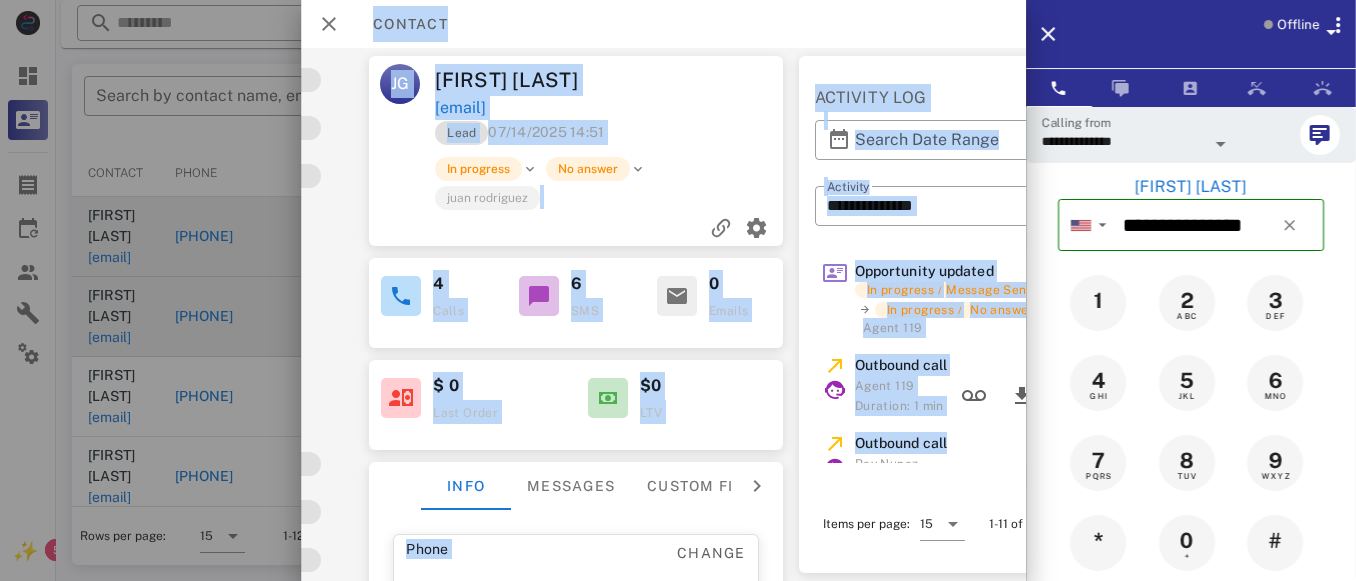 drag, startPoint x: 1027, startPoint y: 314, endPoint x: 1020, endPoint y: 433, distance: 119.2057 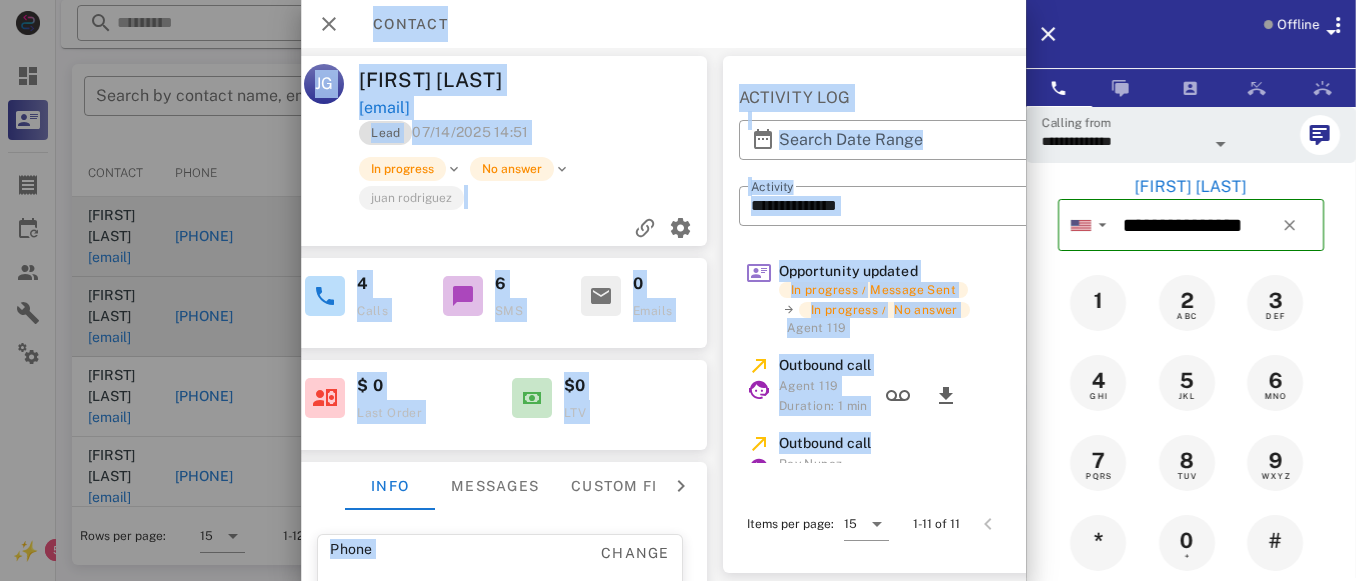 scroll, scrollTop: 373, scrollLeft: 268, axis: both 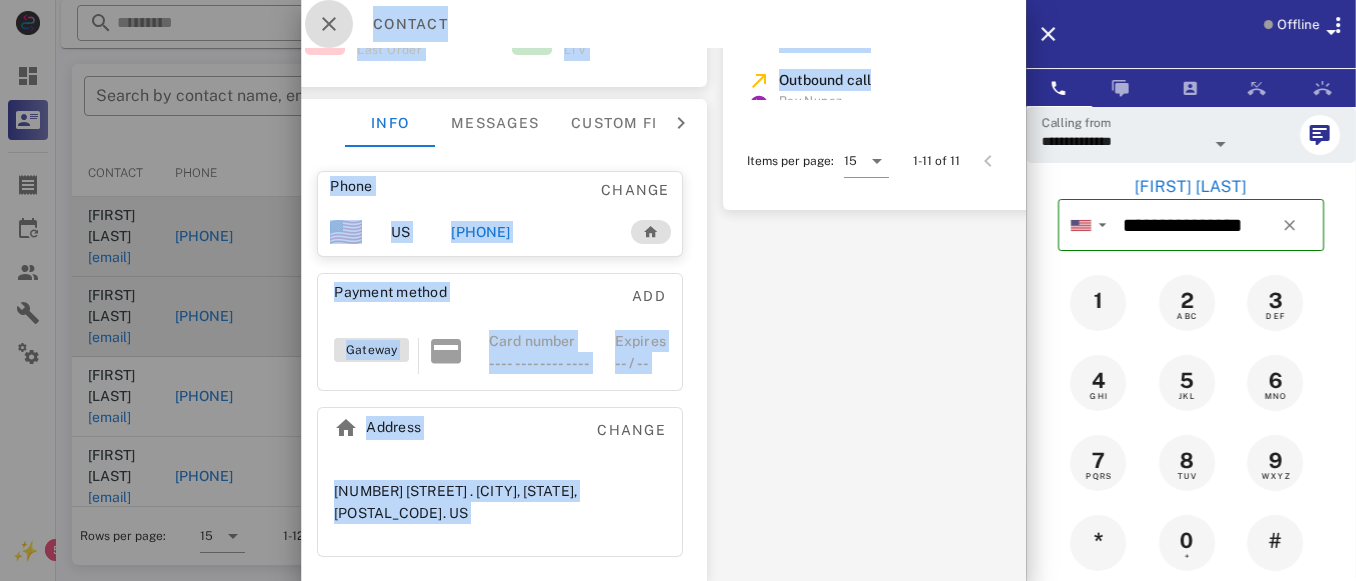 click at bounding box center (329, 24) 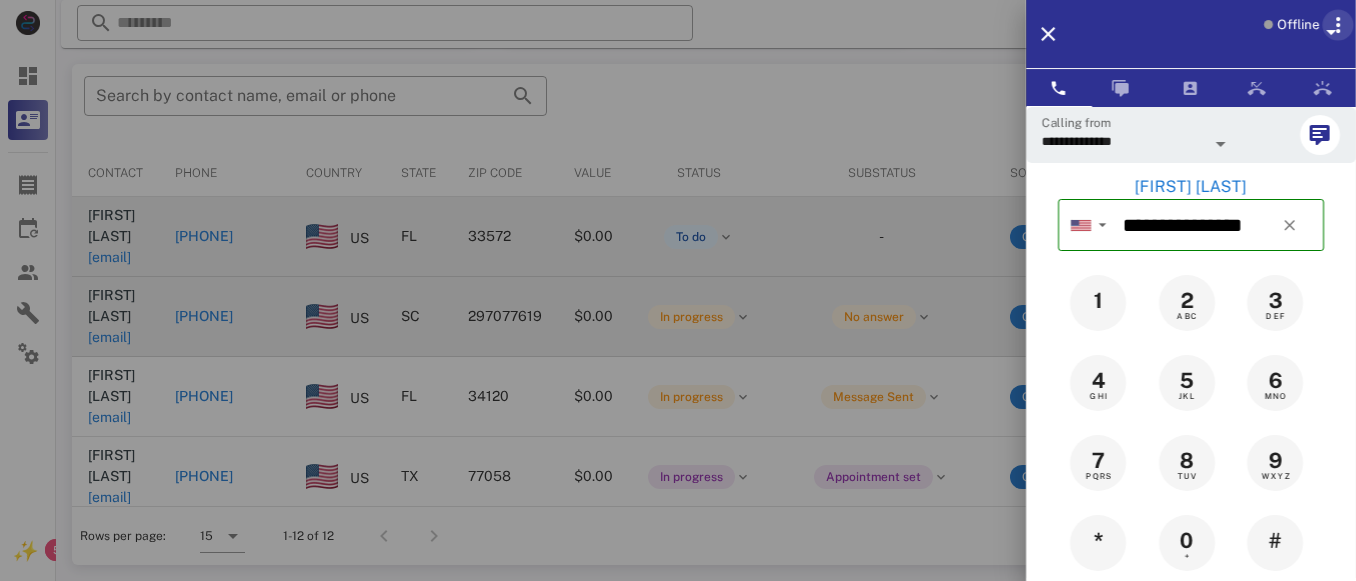 click at bounding box center [1338, 25] 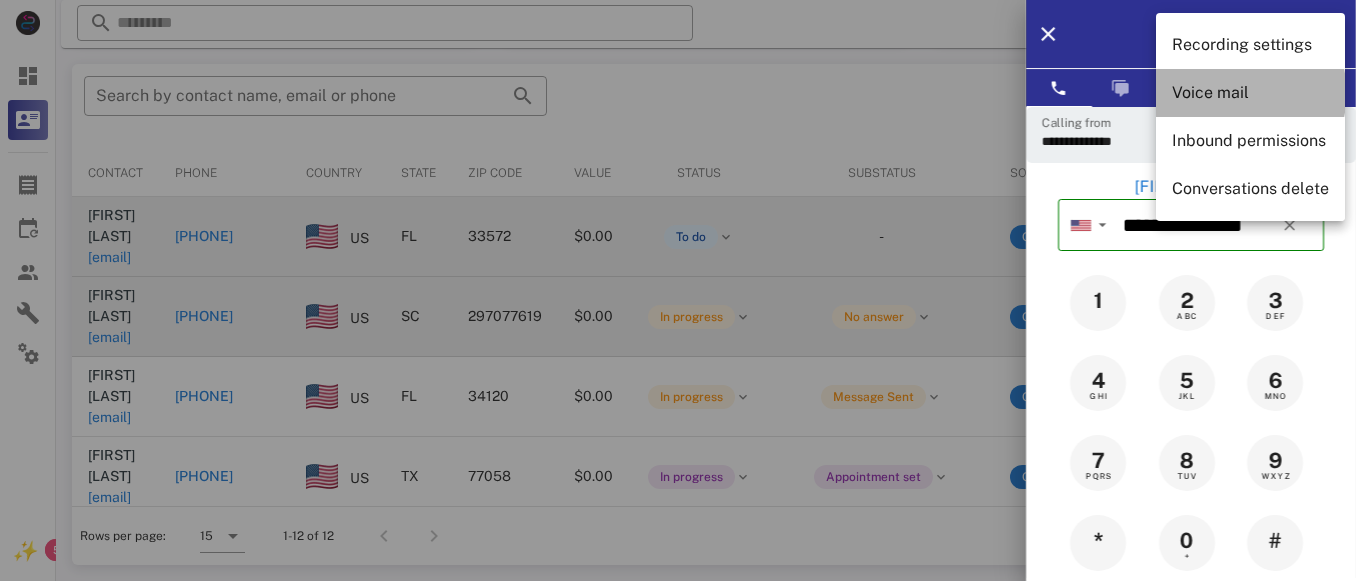 click on "Voice mail" at bounding box center [1250, 92] 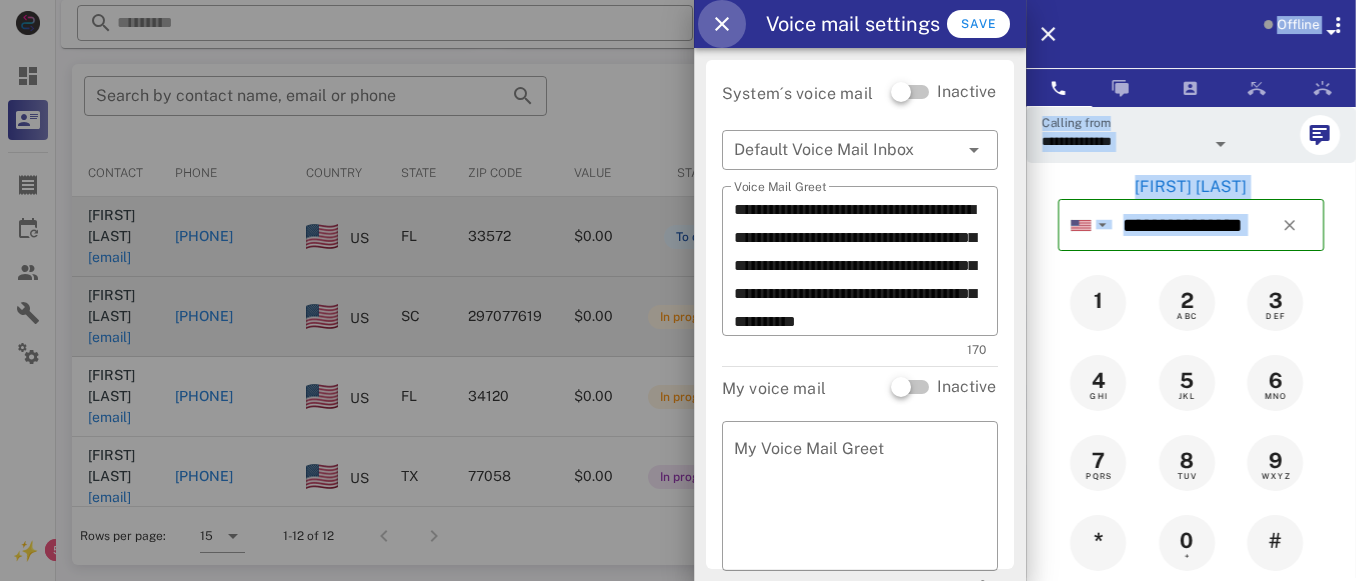 click at bounding box center (722, 24) 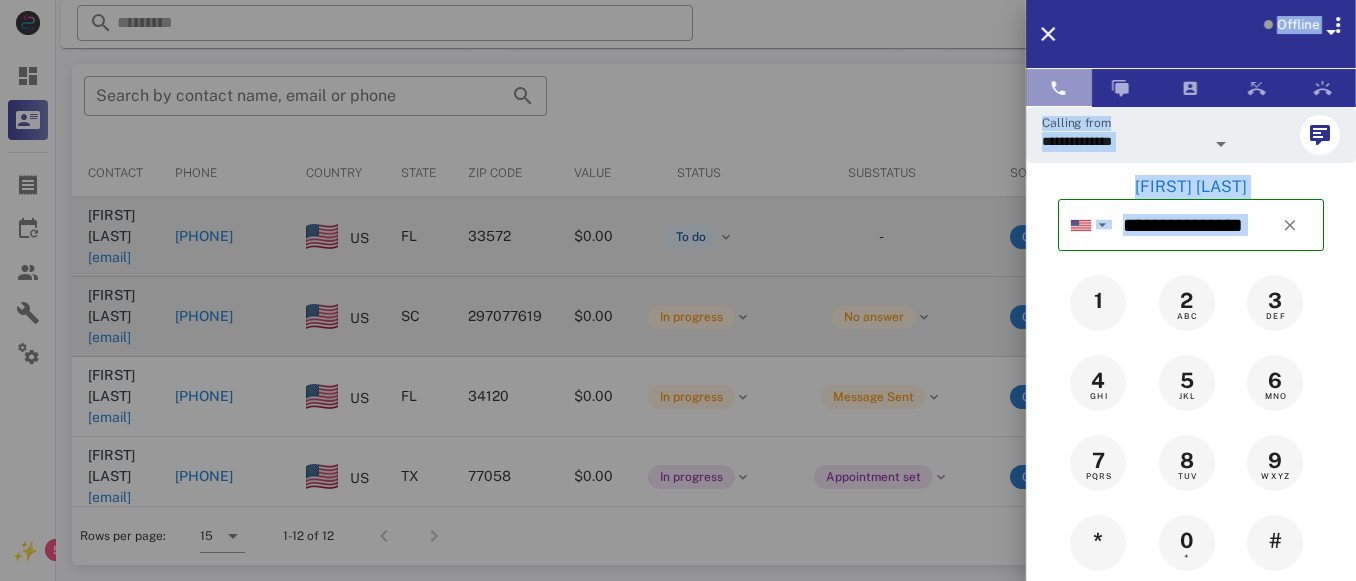click at bounding box center [1059, 88] 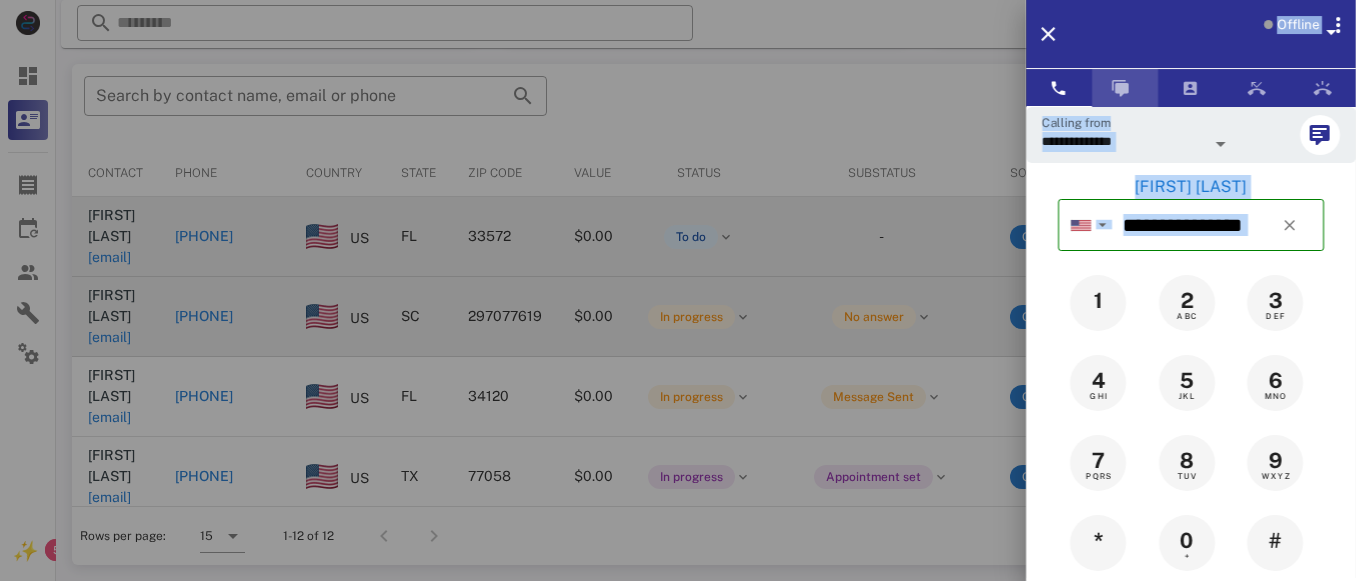 drag, startPoint x: 1032, startPoint y: 81, endPoint x: 1097, endPoint y: 75, distance: 65.27634 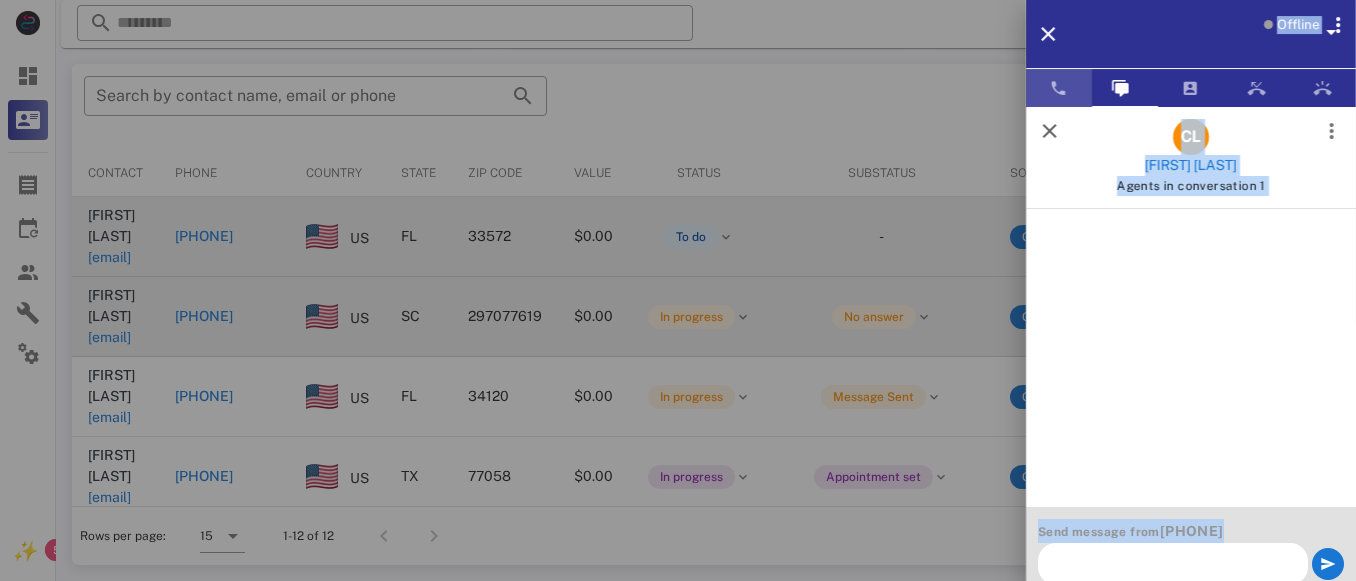 click at bounding box center [1059, 88] 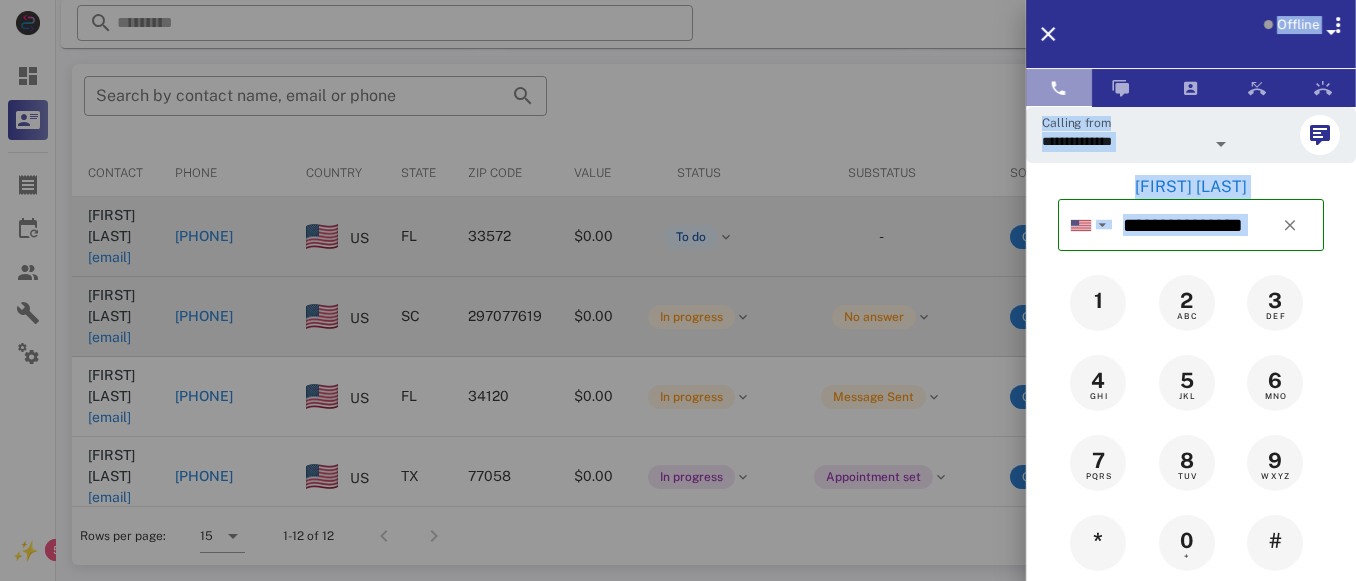 click at bounding box center [1059, 88] 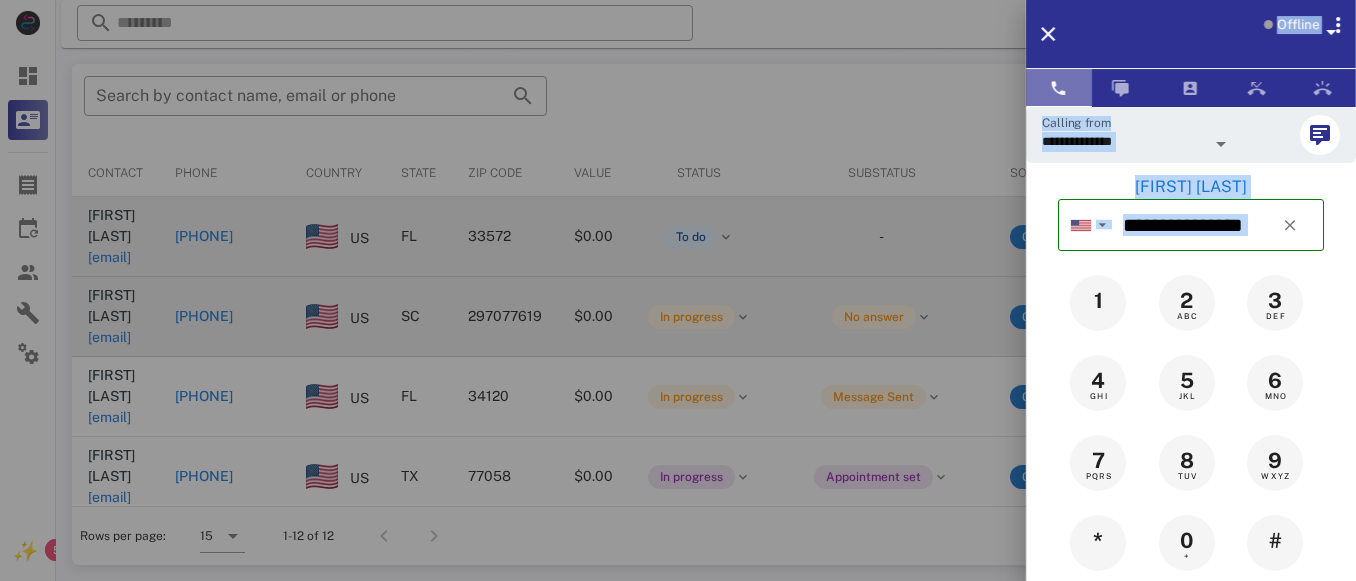 click at bounding box center [1059, 88] 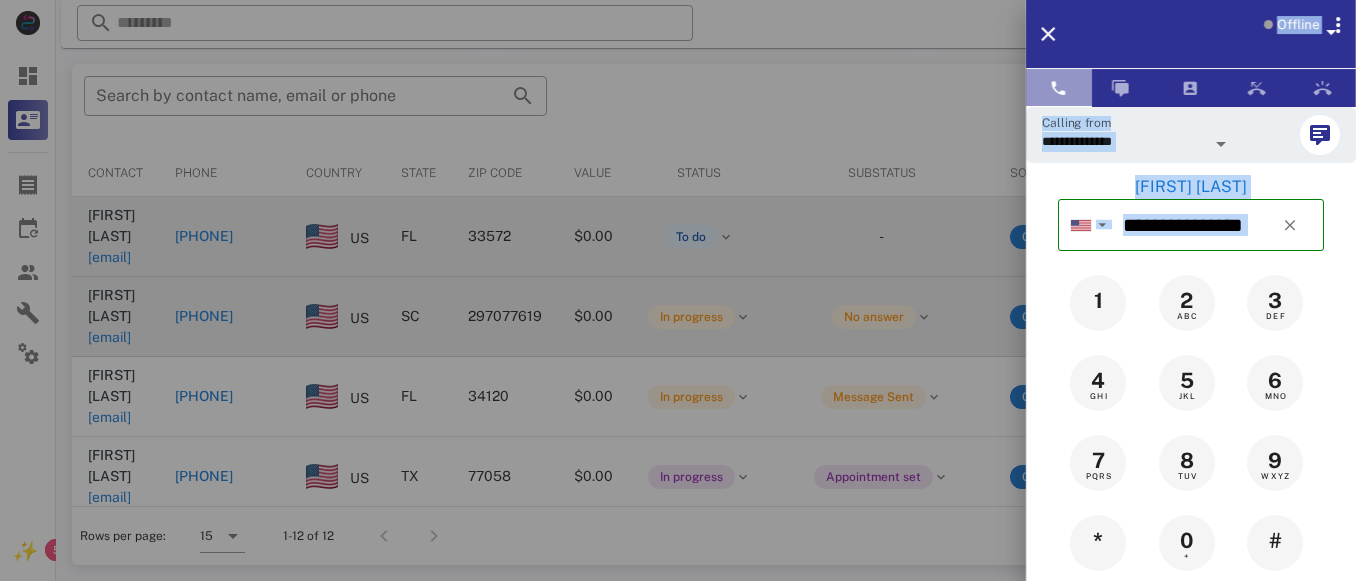 click at bounding box center [1059, 88] 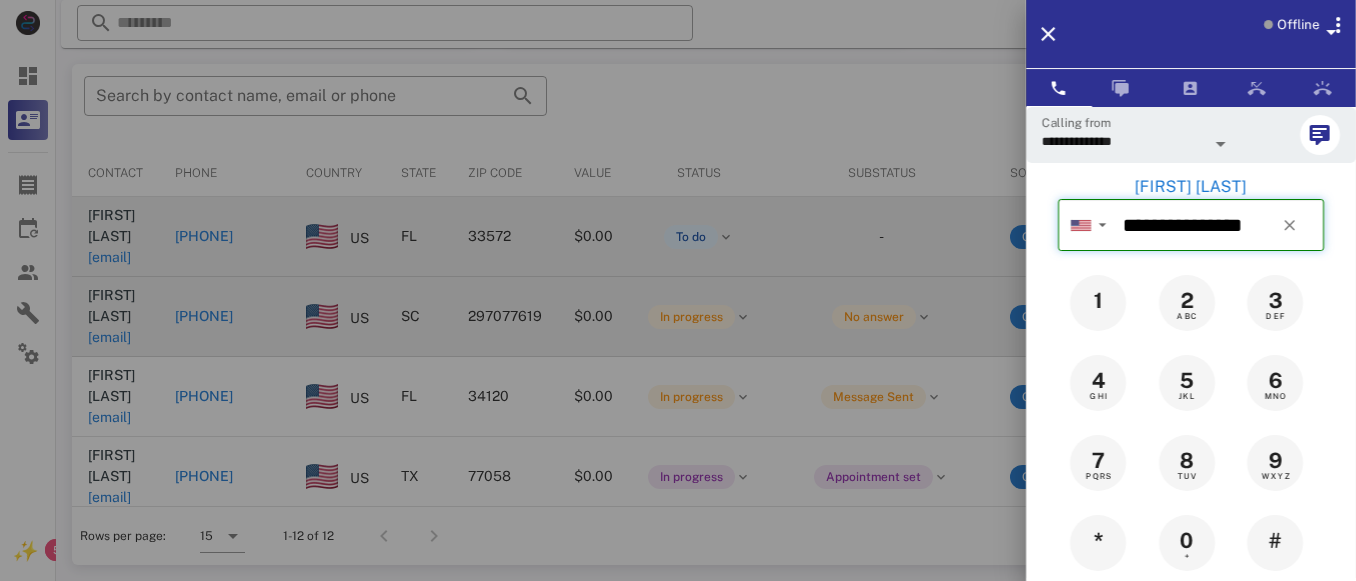 drag, startPoint x: 1104, startPoint y: 224, endPoint x: 1340, endPoint y: 234, distance: 236.21178 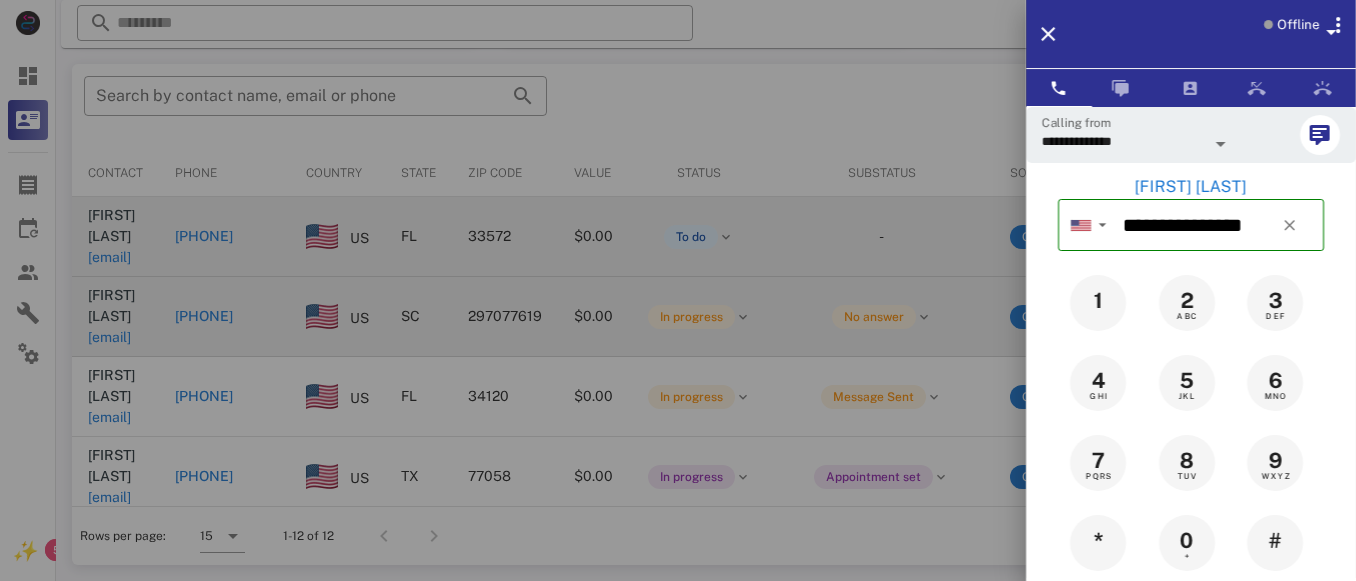 drag, startPoint x: 1340, startPoint y: 234, endPoint x: 1315, endPoint y: 235, distance: 25.019993 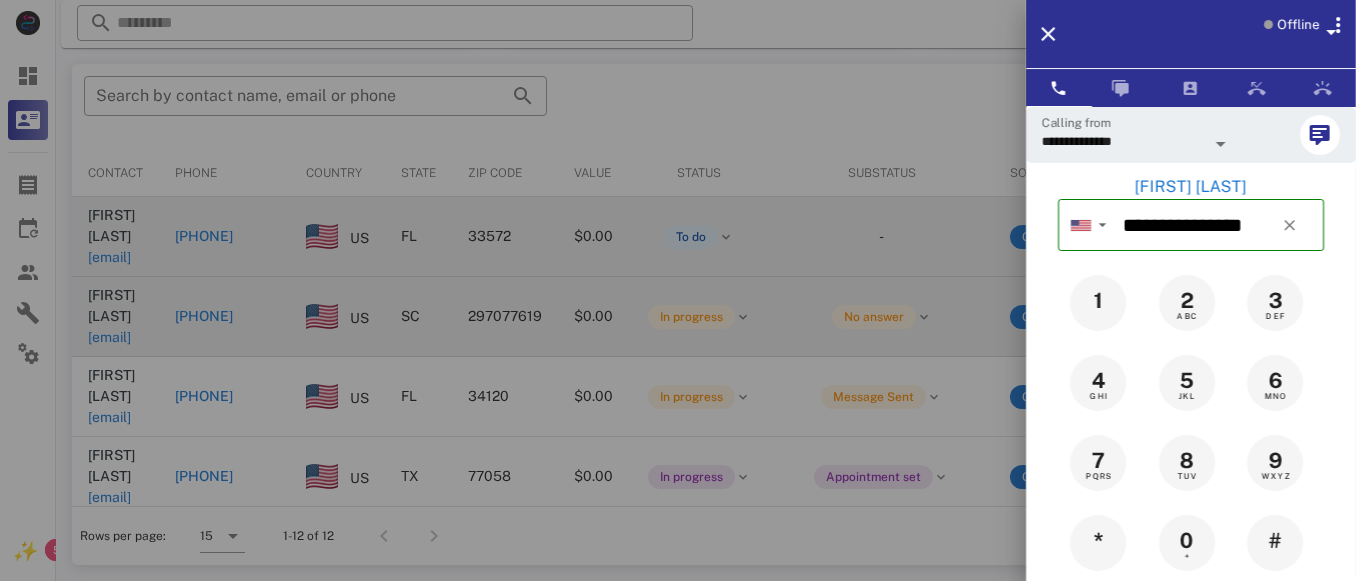 drag, startPoint x: 1315, startPoint y: 235, endPoint x: 1024, endPoint y: 373, distance: 322.06366 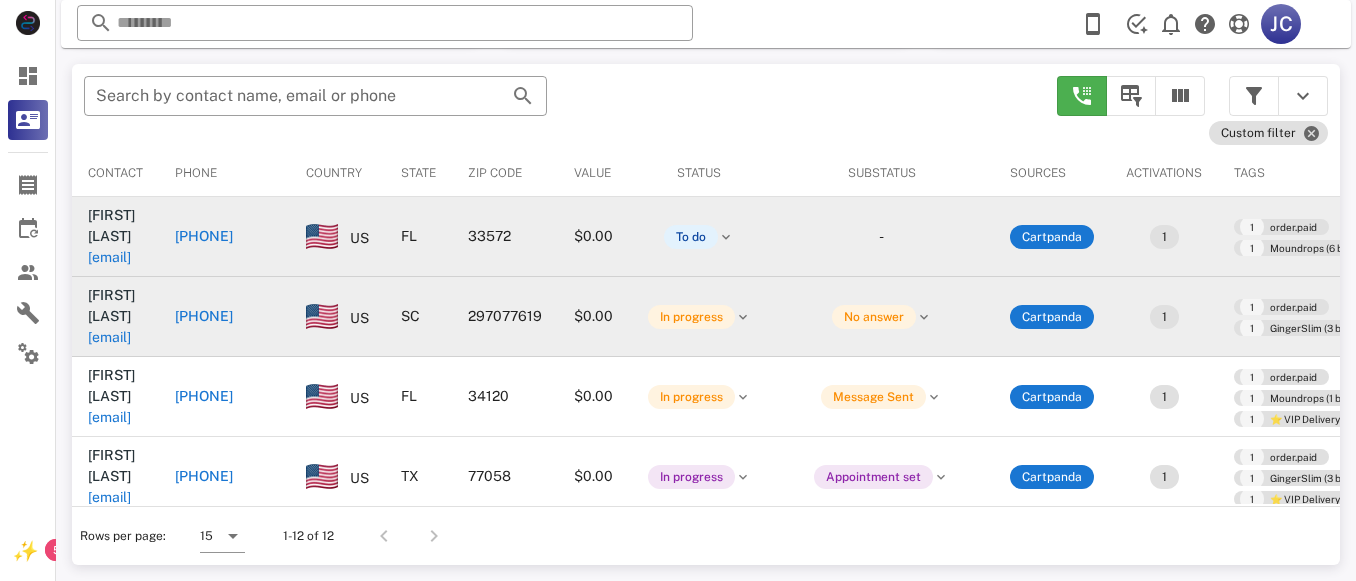 click on "[PHONE]" at bounding box center [204, 316] 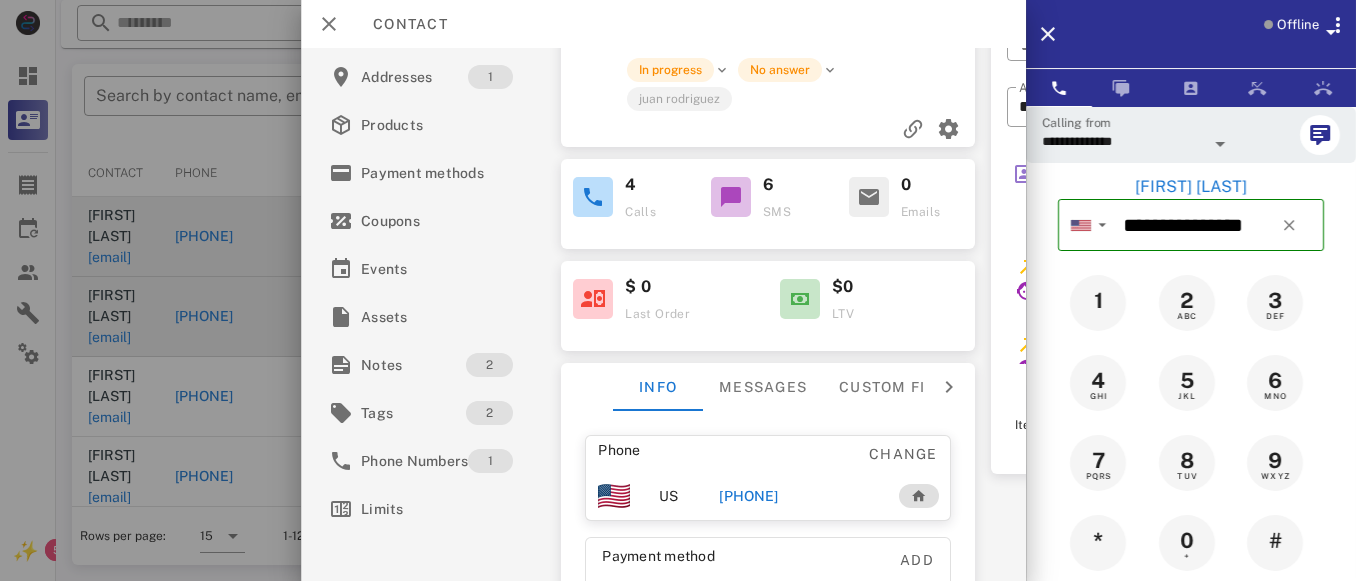 scroll, scrollTop: 0, scrollLeft: 0, axis: both 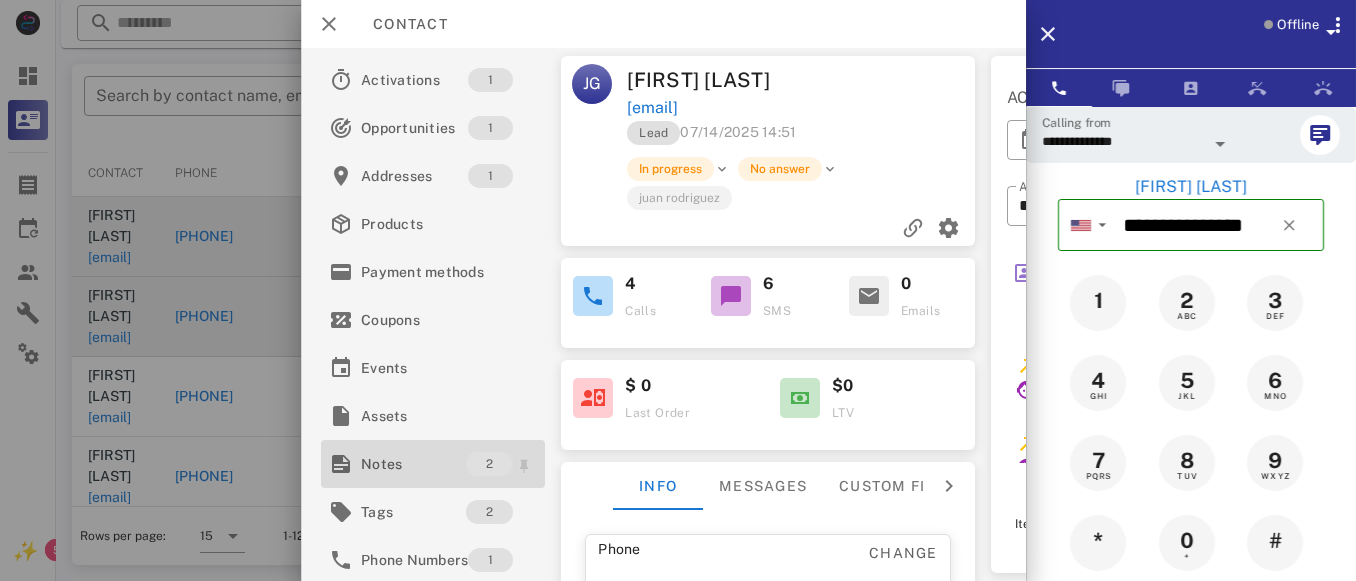 click on "Notes" at bounding box center (413, 464) 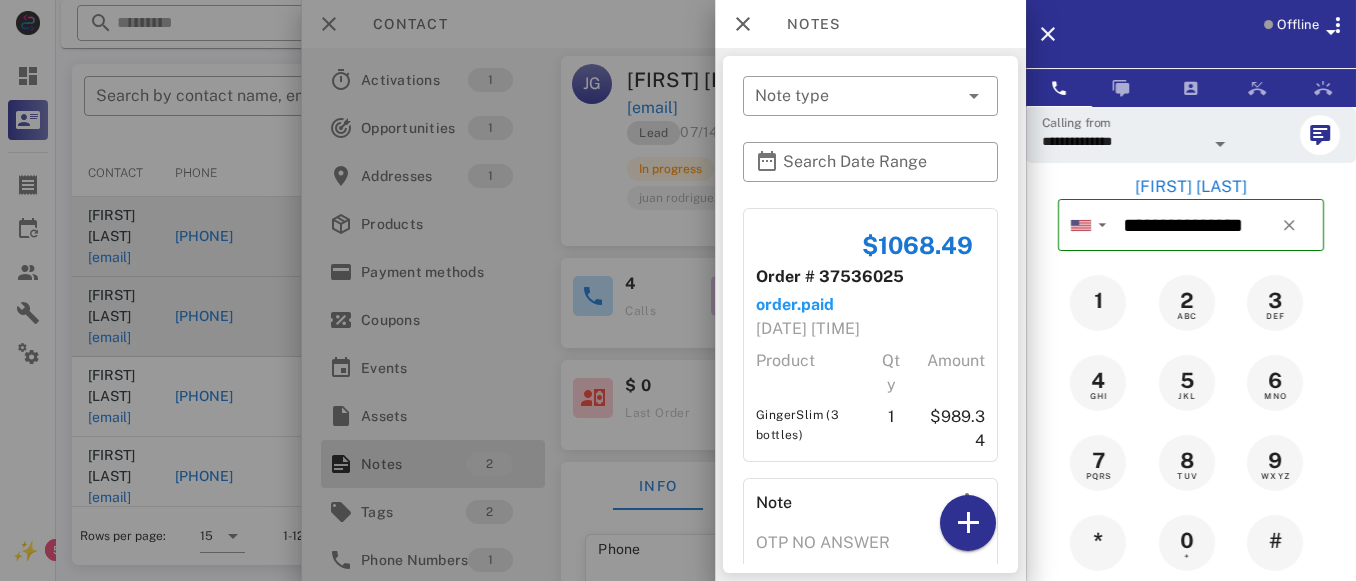 scroll, scrollTop: 92, scrollLeft: 0, axis: vertical 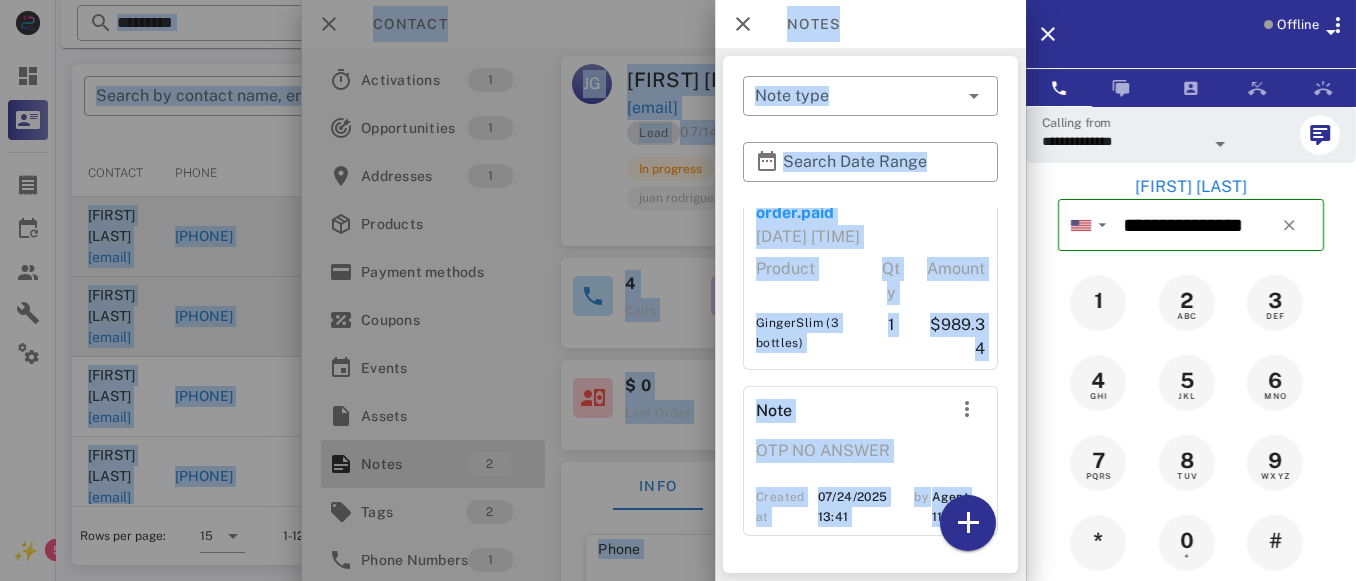 drag, startPoint x: 1355, startPoint y: 401, endPoint x: 1364, endPoint y: 594, distance: 193.20973 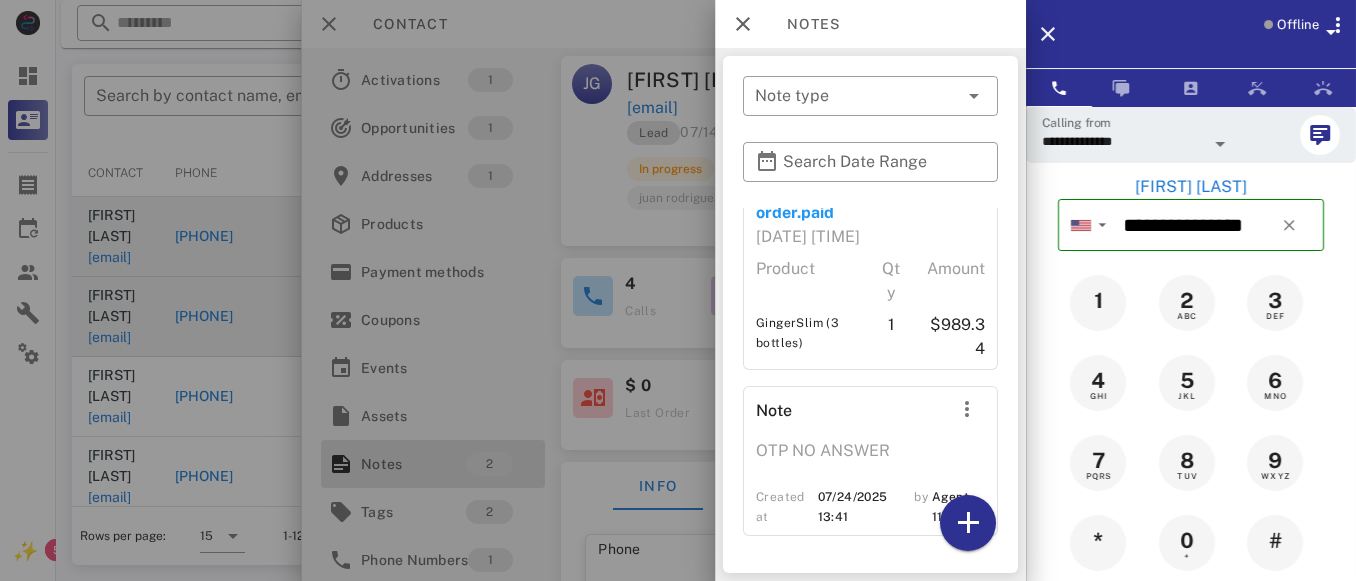 click at bounding box center [678, 290] 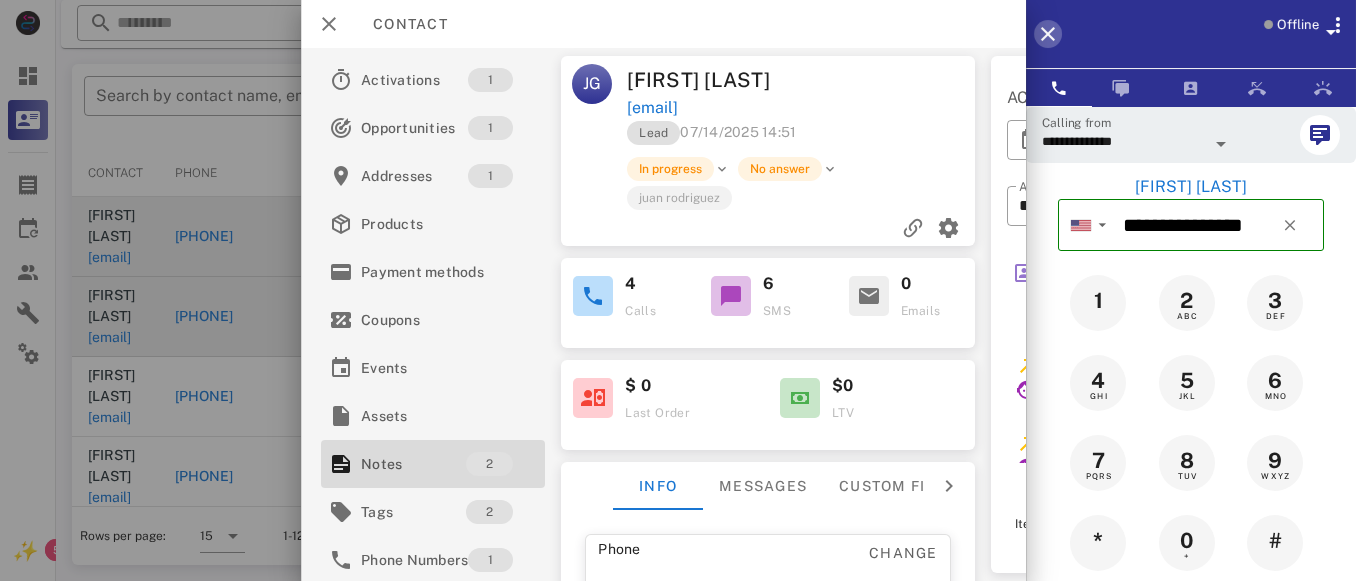 click at bounding box center [1048, 34] 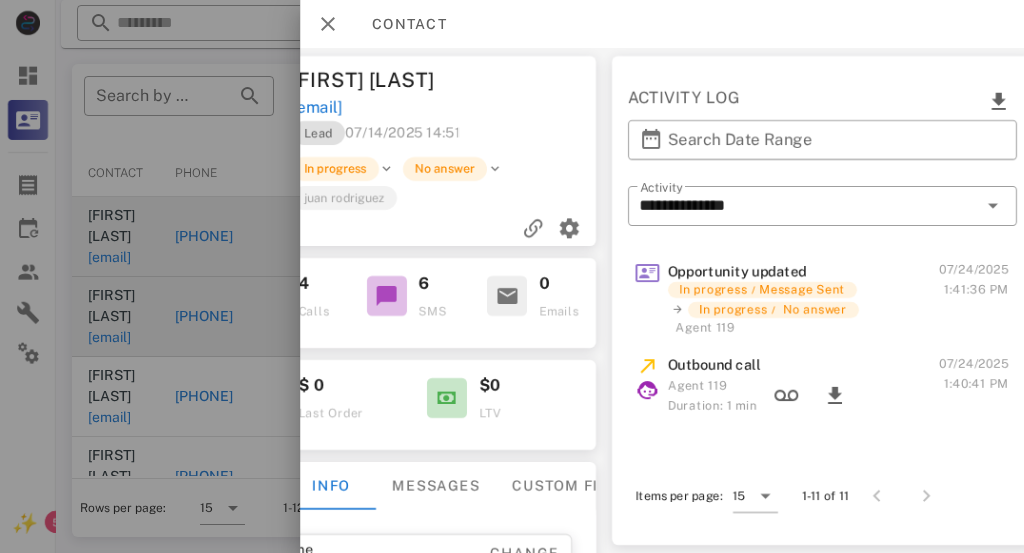 scroll, scrollTop: 0, scrollLeft: 354, axis: horizontal 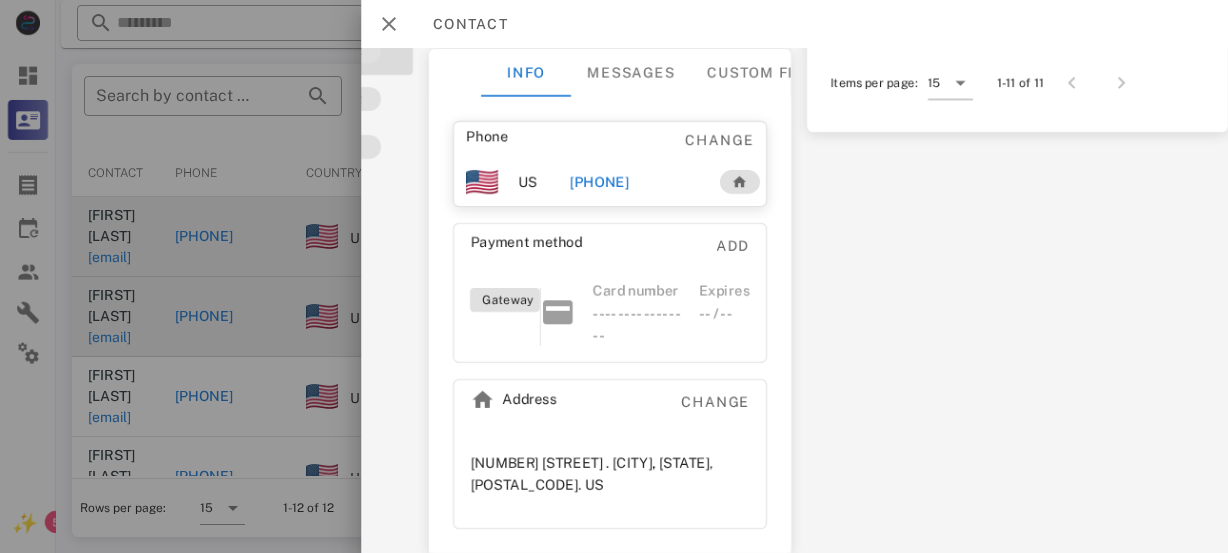 click on "[PHONE]" at bounding box center [599, 182] 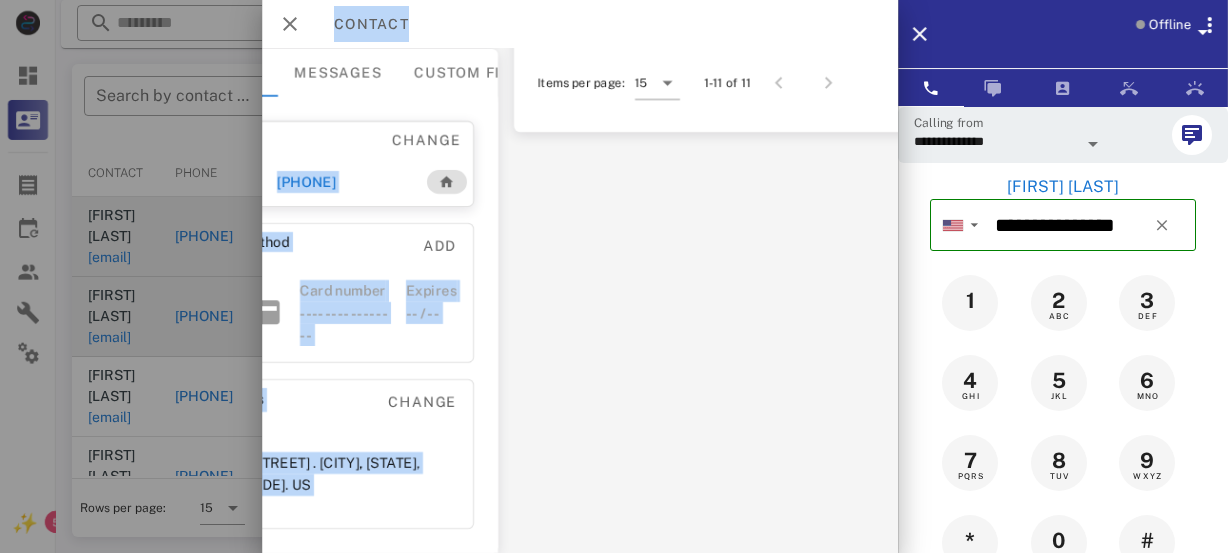 scroll, scrollTop: 423, scrollLeft: 442, axis: both 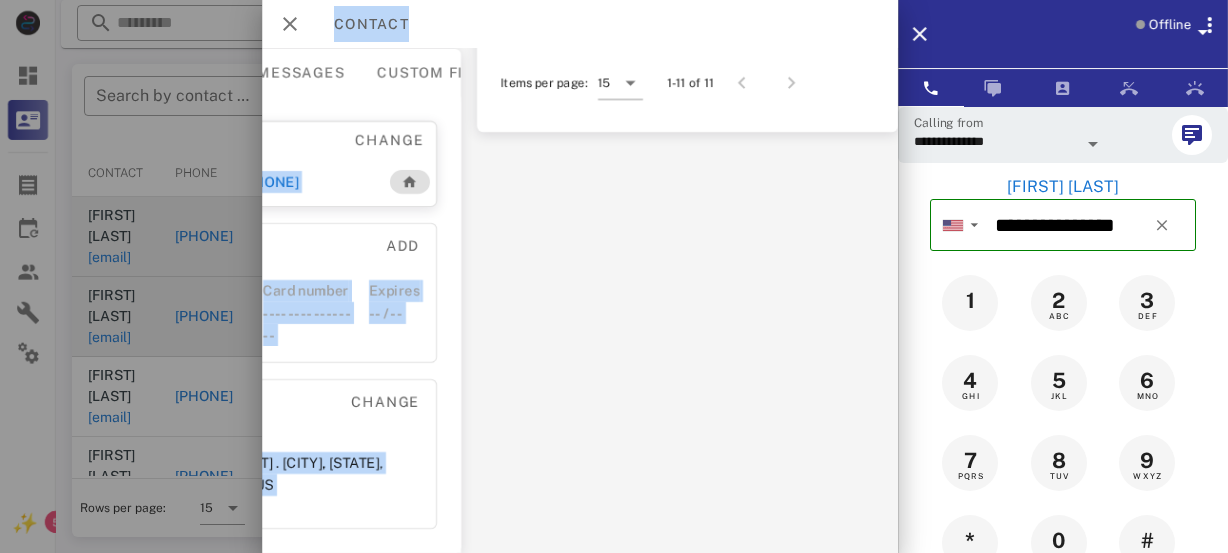 drag, startPoint x: 695, startPoint y: 540, endPoint x: 932, endPoint y: 530, distance: 237.21088 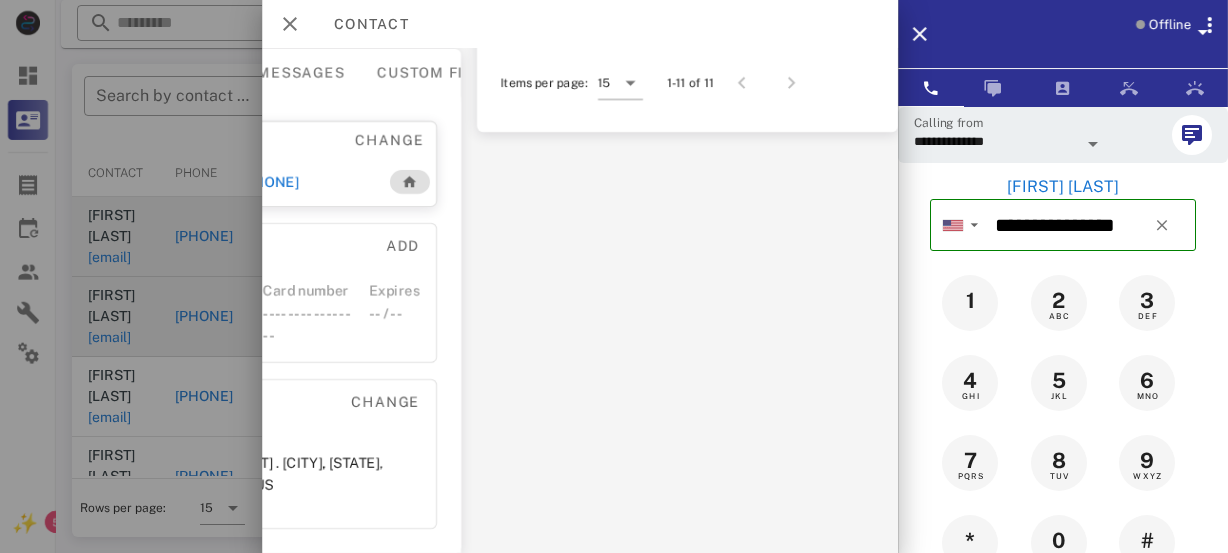 drag, startPoint x: 884, startPoint y: 544, endPoint x: 888, endPoint y: 601, distance: 57.14018 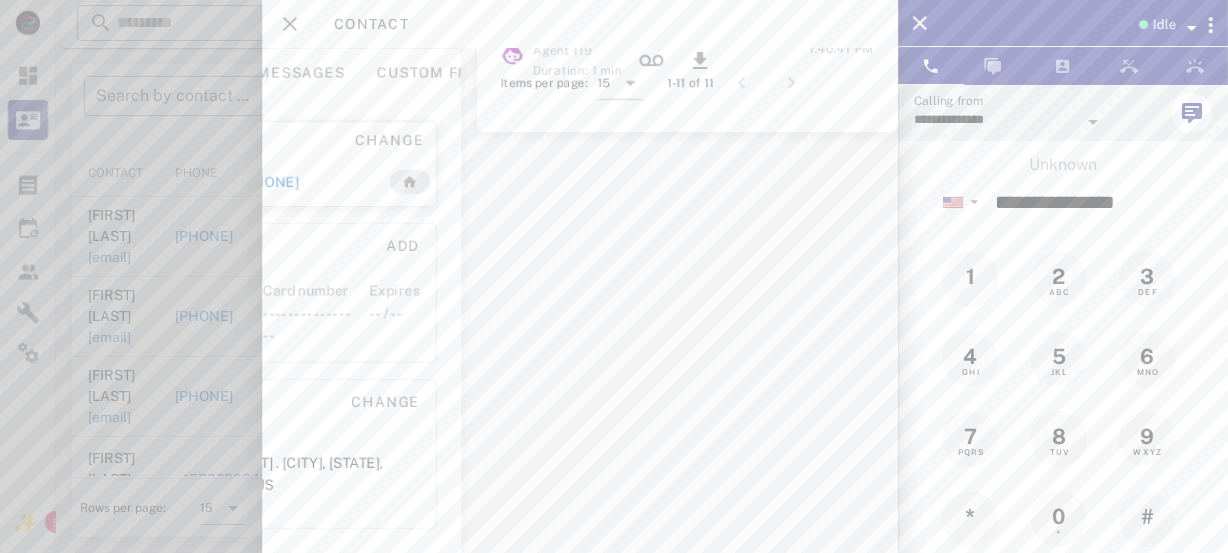 type 